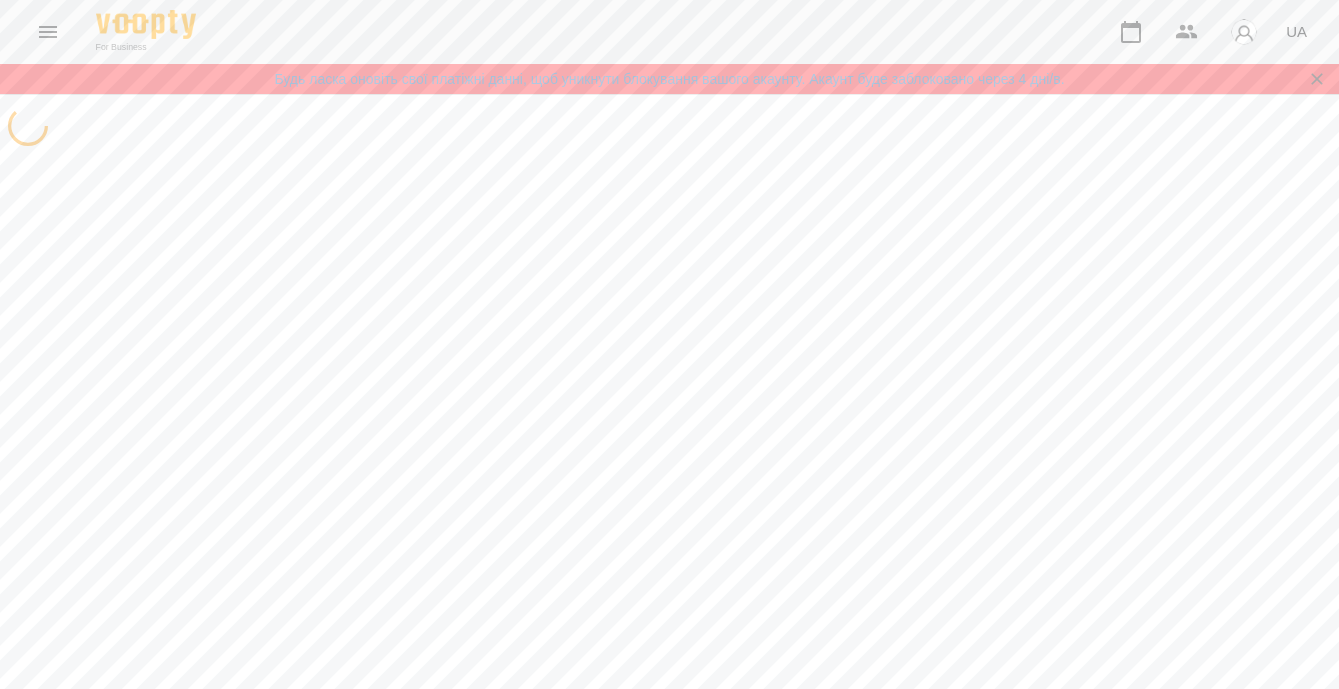scroll, scrollTop: 0, scrollLeft: 0, axis: both 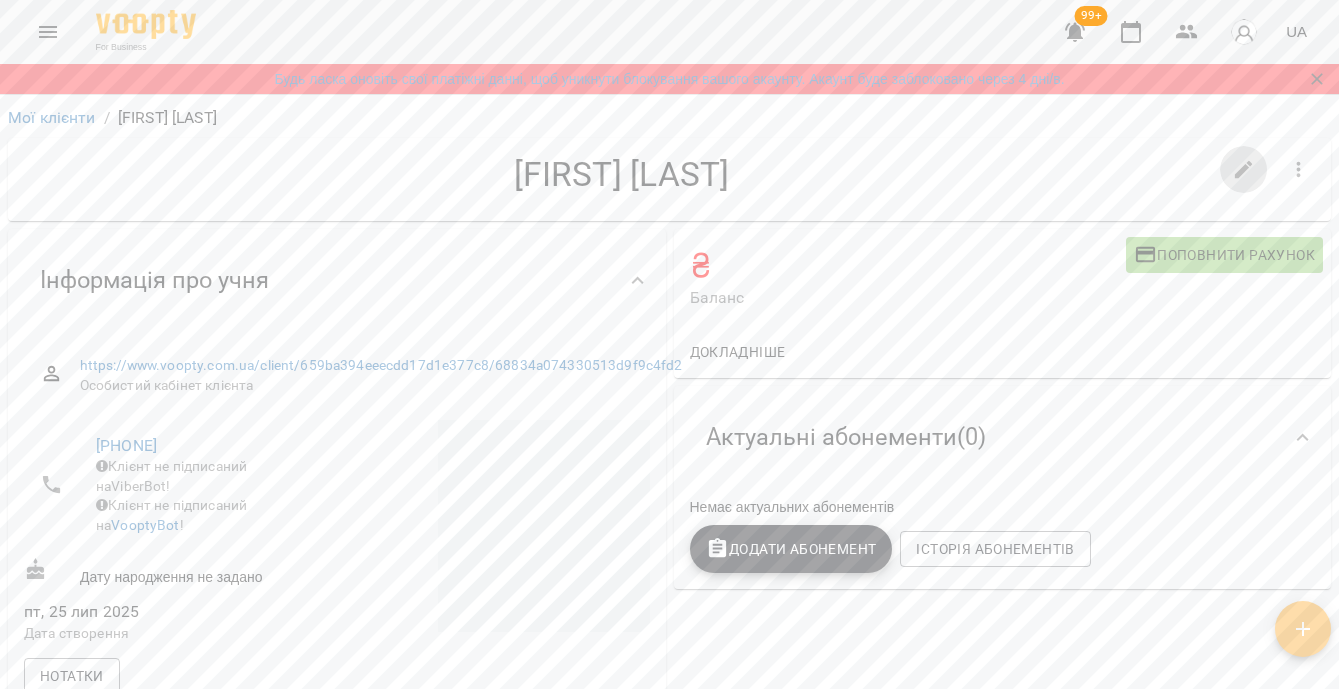 click 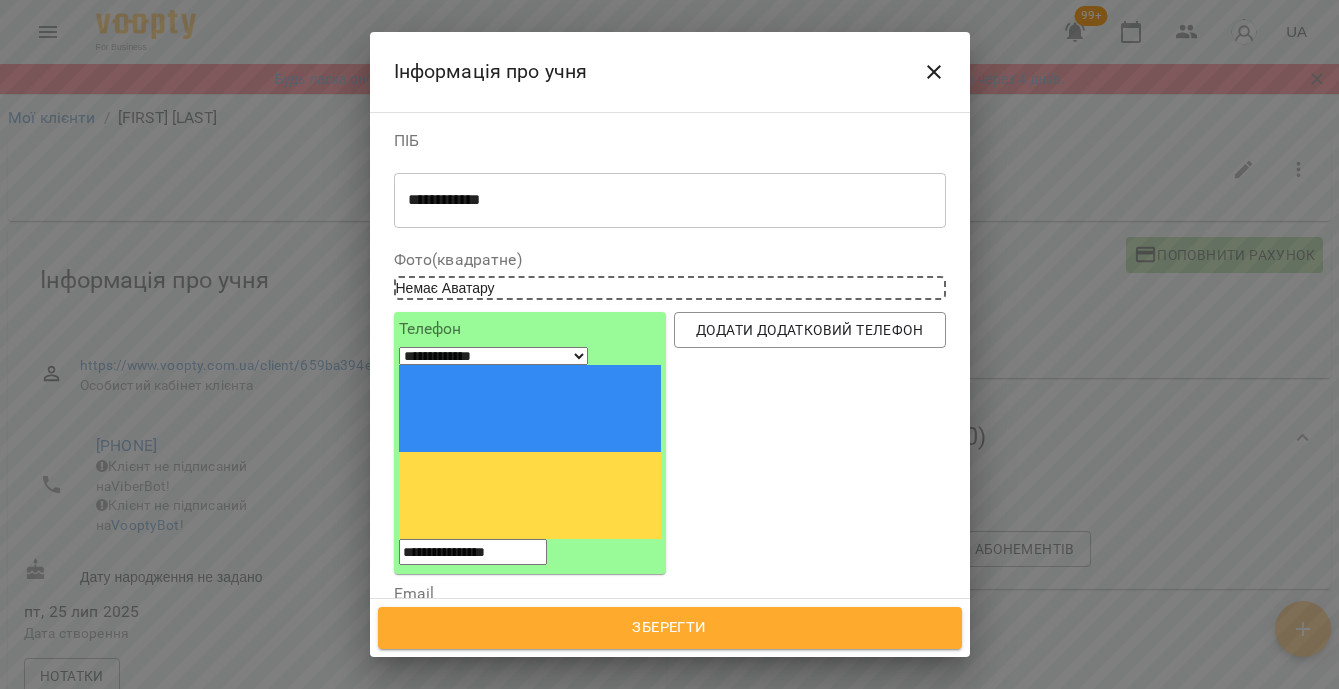 click on "Надрукуйте або оберіть..." at bounding box center [488, 748] 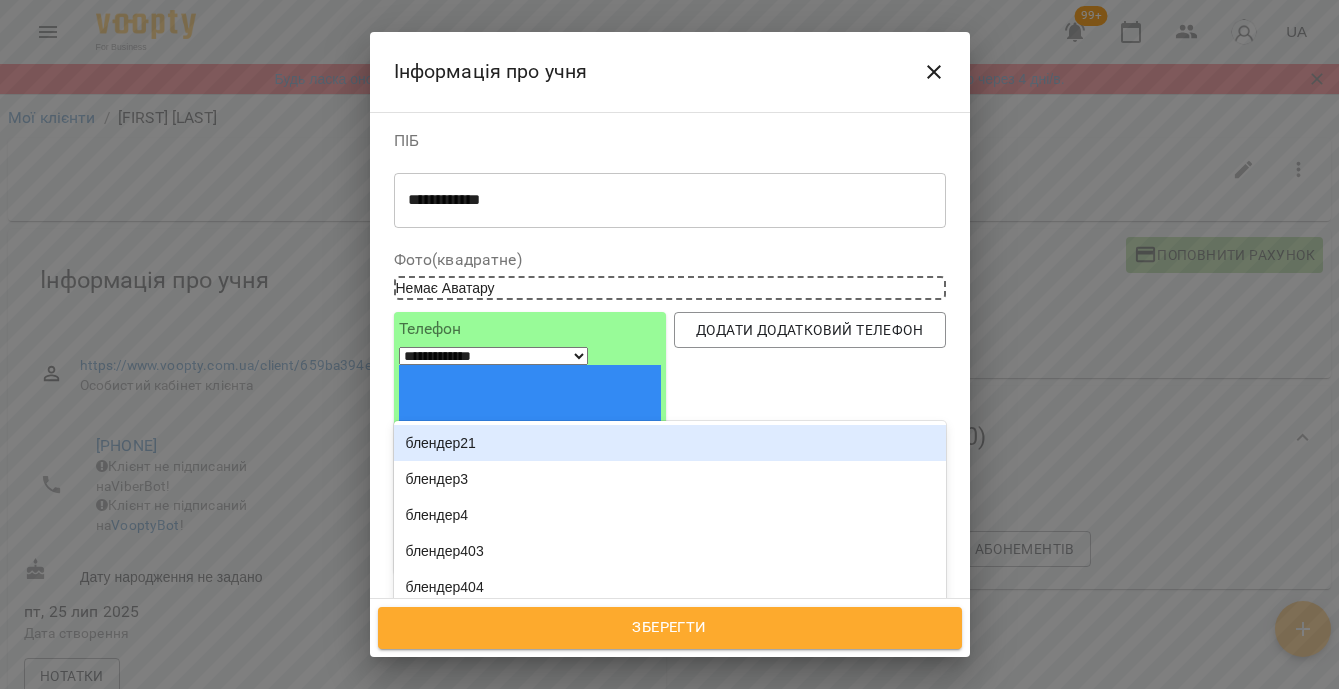 paste on "**********" 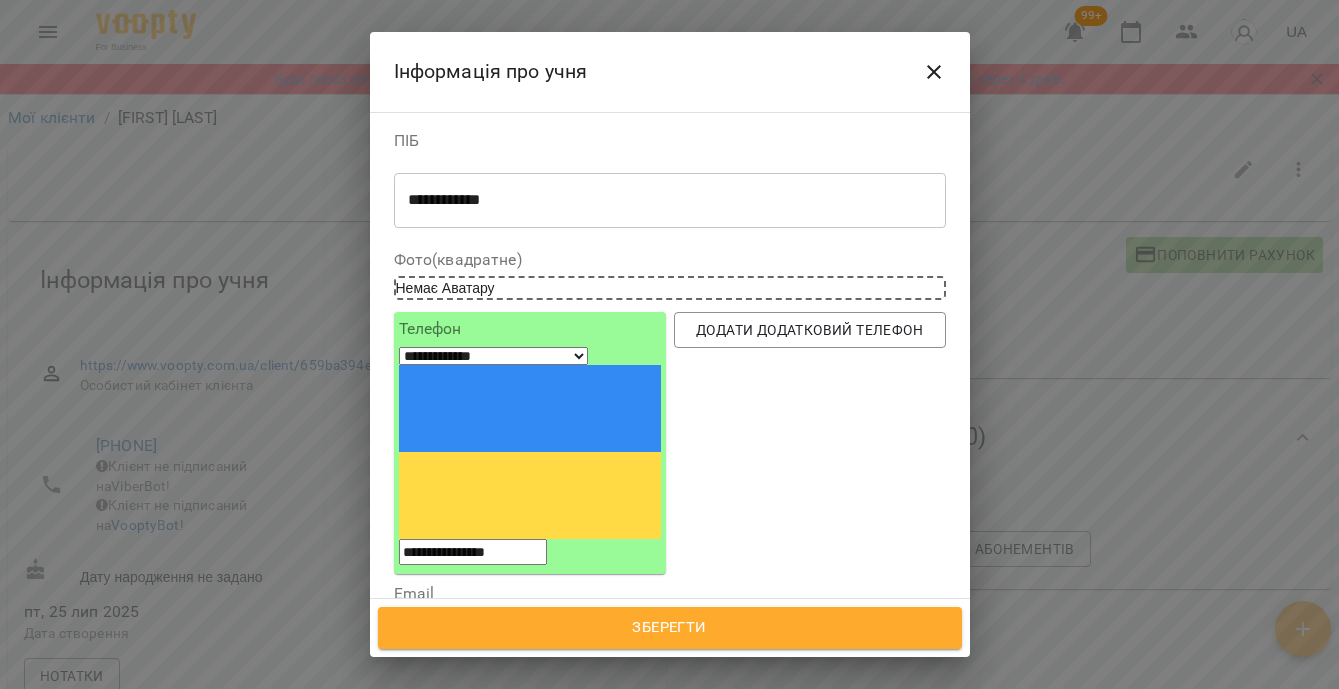 click on "блогіндив2" at bounding box center [492, 699] 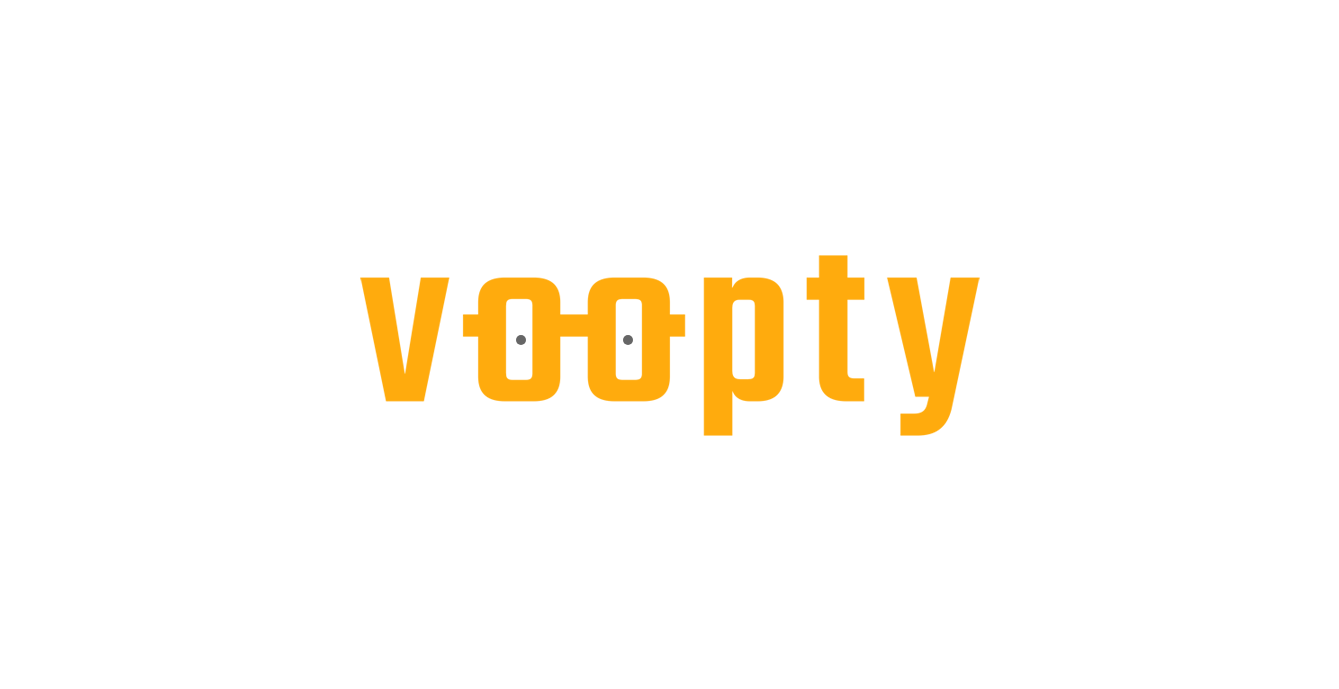 scroll, scrollTop: 0, scrollLeft: 0, axis: both 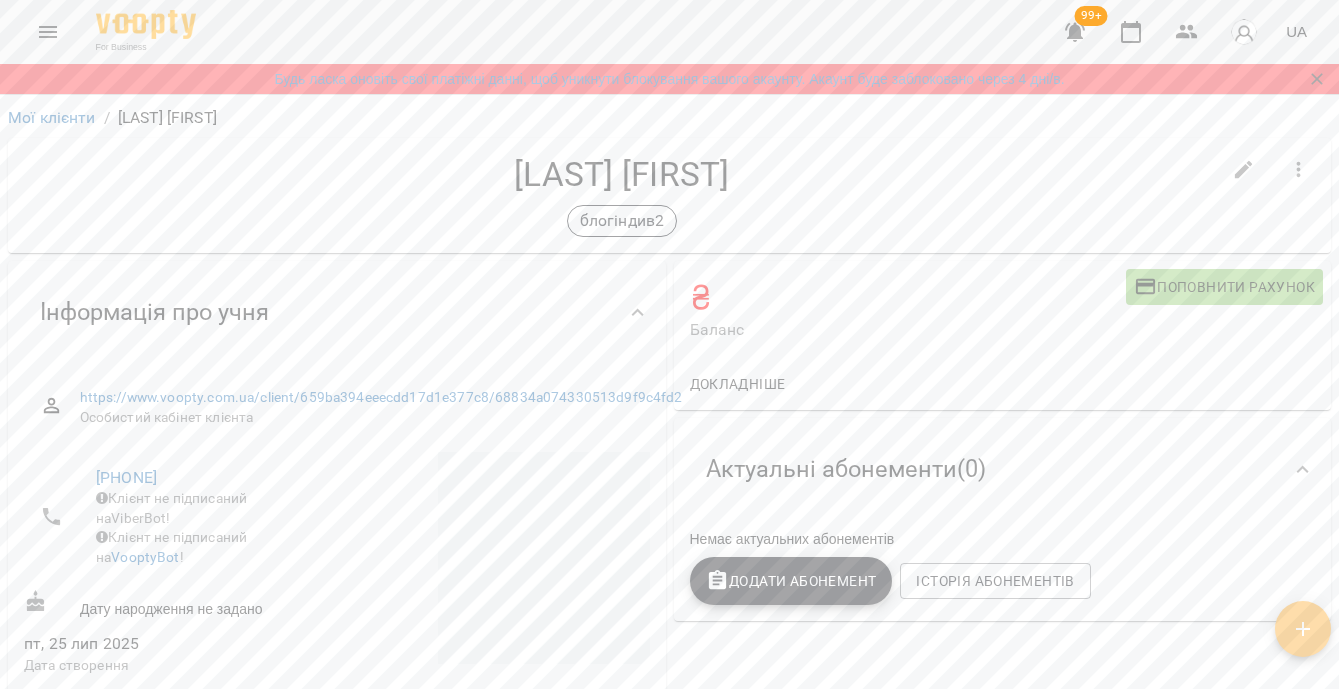click on "Додати Абонемент" at bounding box center (791, 581) 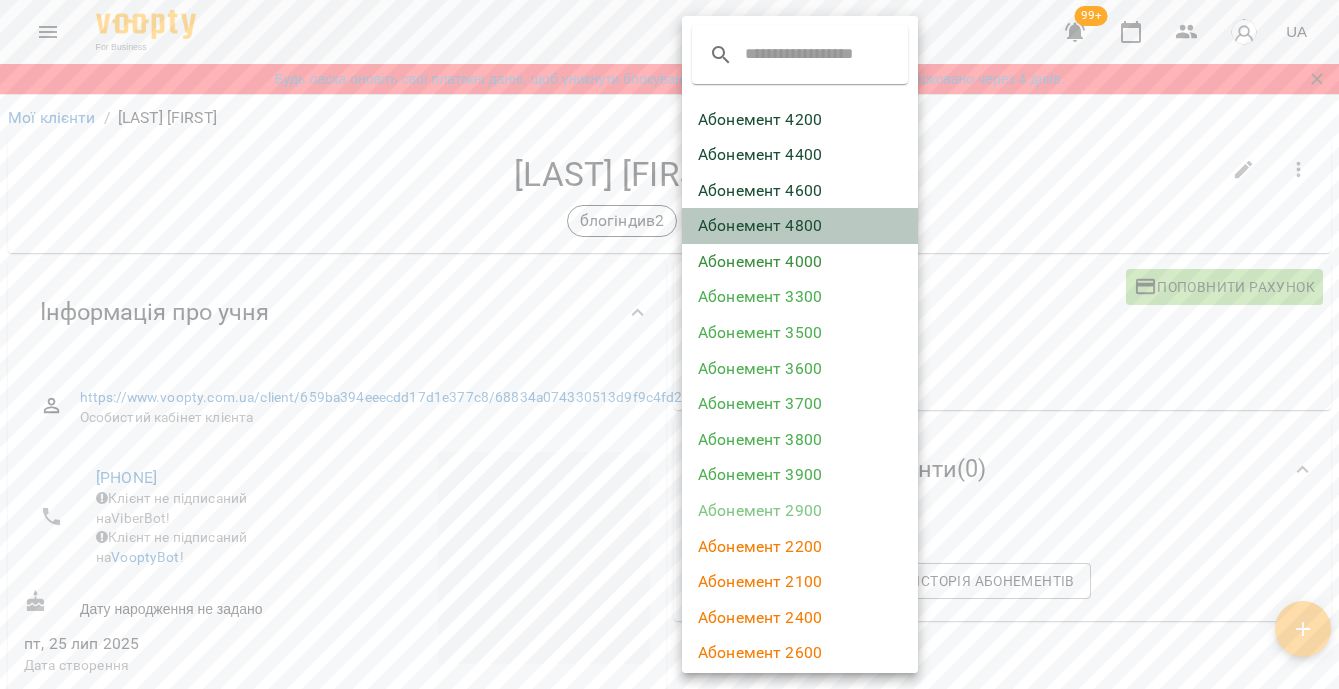 click on "Абонемент 4800" at bounding box center (800, 226) 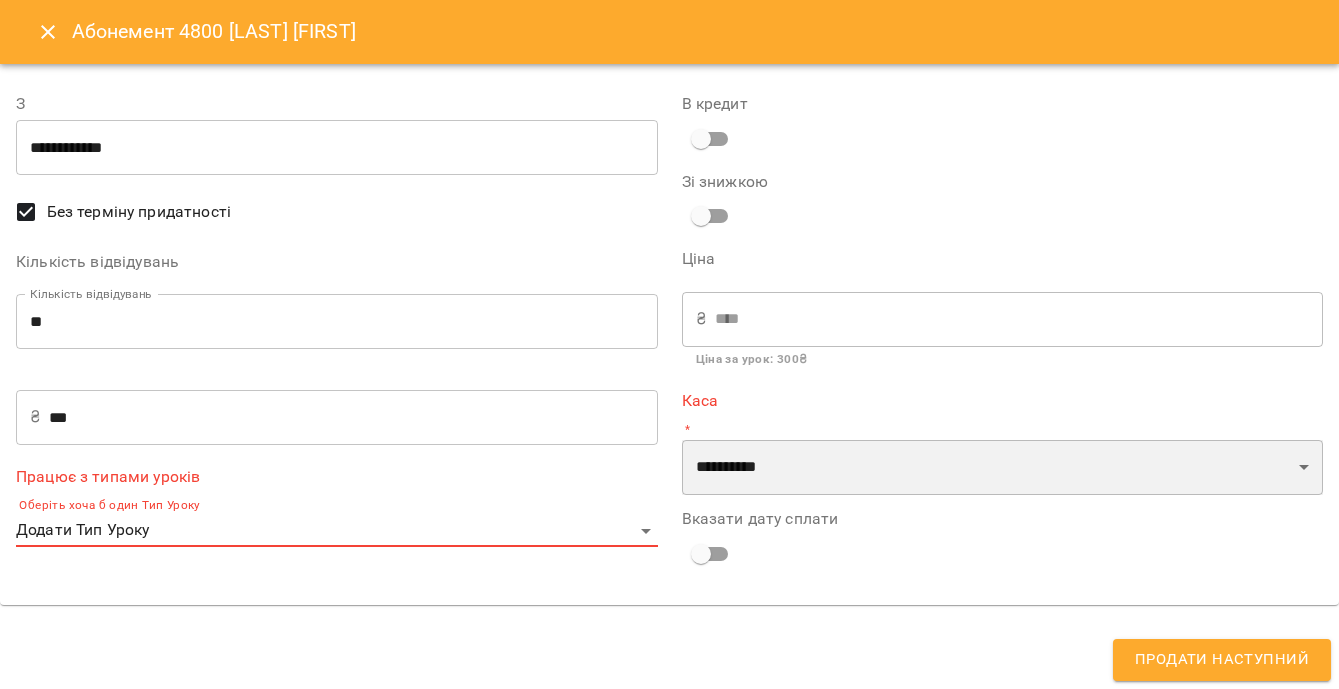 click on "**********" at bounding box center [1003, 468] 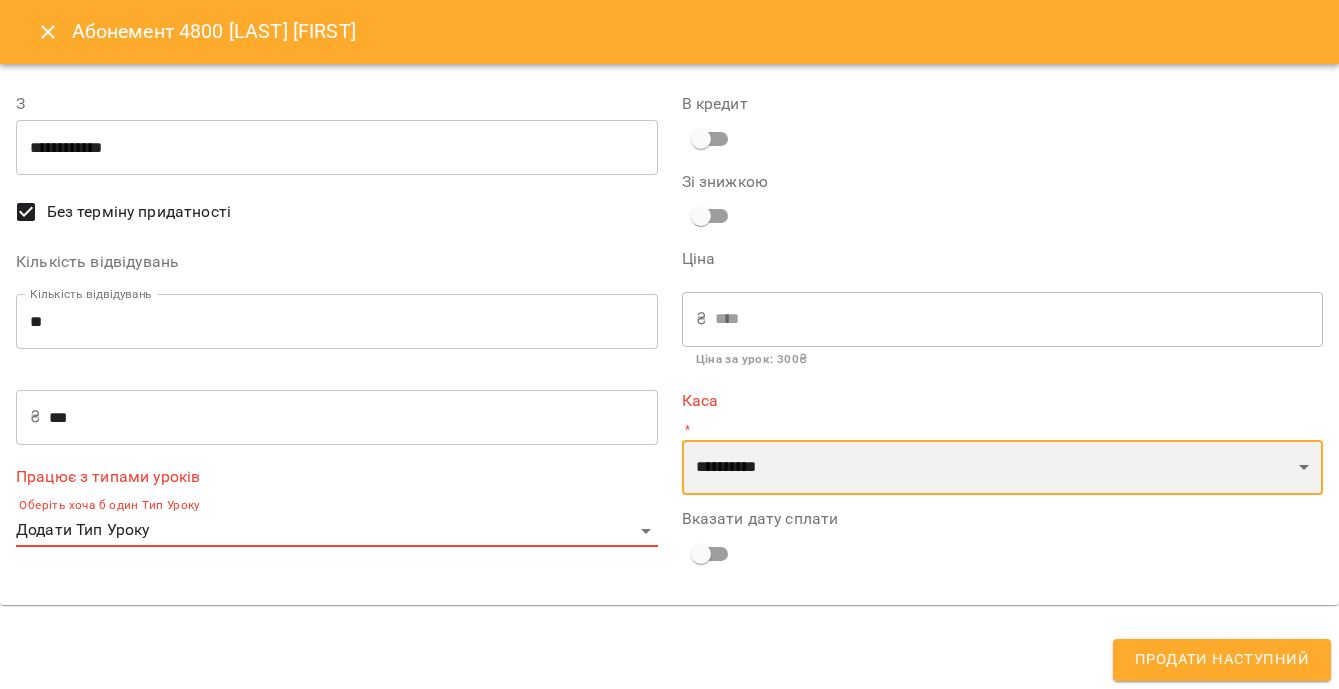 select on "****" 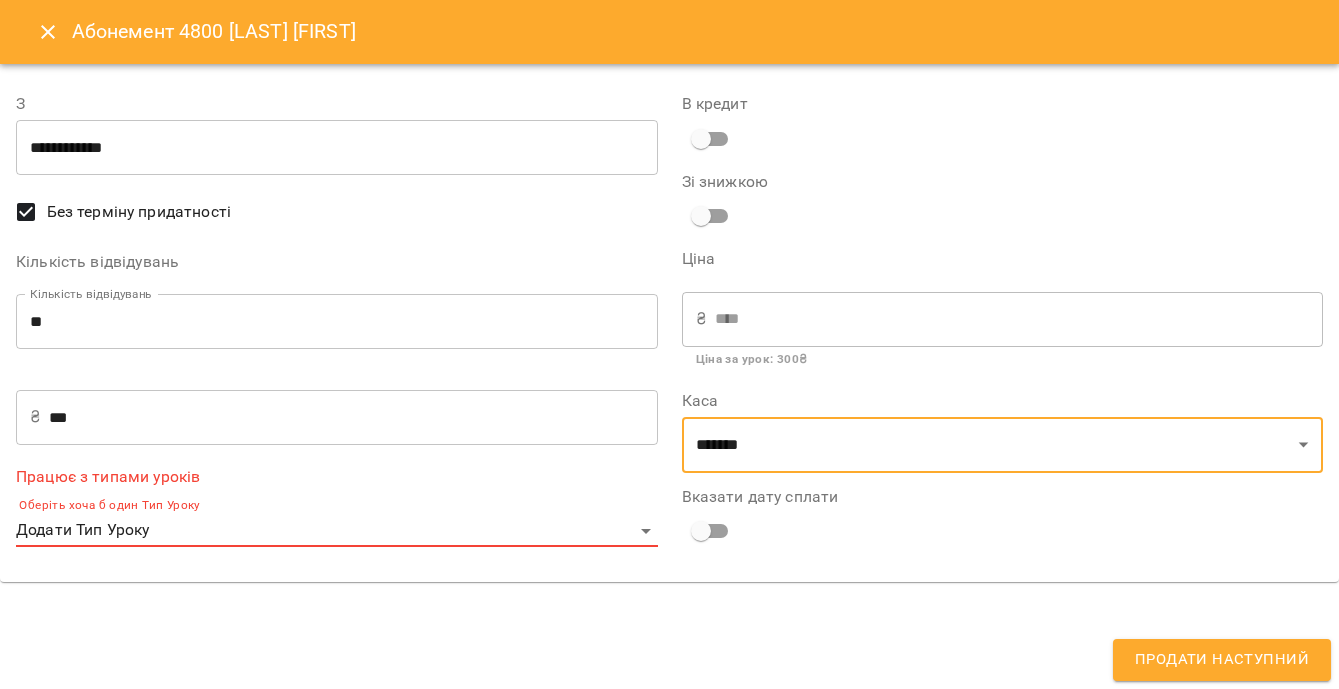click on "Для бізнесу 99+ UA Будь ласка оновіть свої платіжні данні, щоб уникнути блокування вашого акаунту. Акаунт буде заблоковано через 4 дні/в. Мої клієнти / [LAST] [FIRST] [LAST] [FIRST] блогіндив2 ₴ Баланс Поповнити рахунок Докладніше Актуальні абонементи ( 0 ) Немає актуальних абонементів Додати Абонемент Історія абонементів Інформація про учня https://www.voopty.com.ua/client/[ID]/[ID] Особистий кабінет клієнта [PHONE] Клієнт не підписаний на  ViberBot! Клієнт не підписаний на  VooptyBot ! Дату народження не задано [DAY], [DATE] [MONTH] [YEAR] Нотатки  »  -" at bounding box center (669, 393) 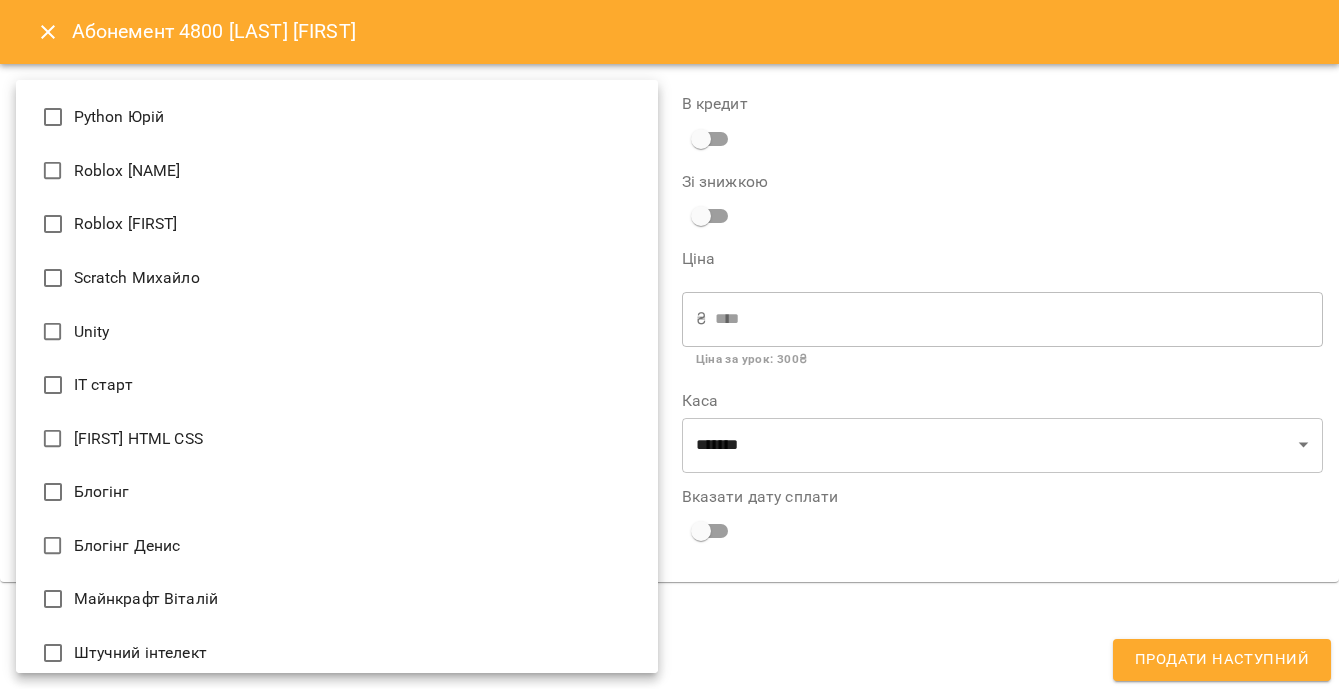 scroll, scrollTop: 708, scrollLeft: 0, axis: vertical 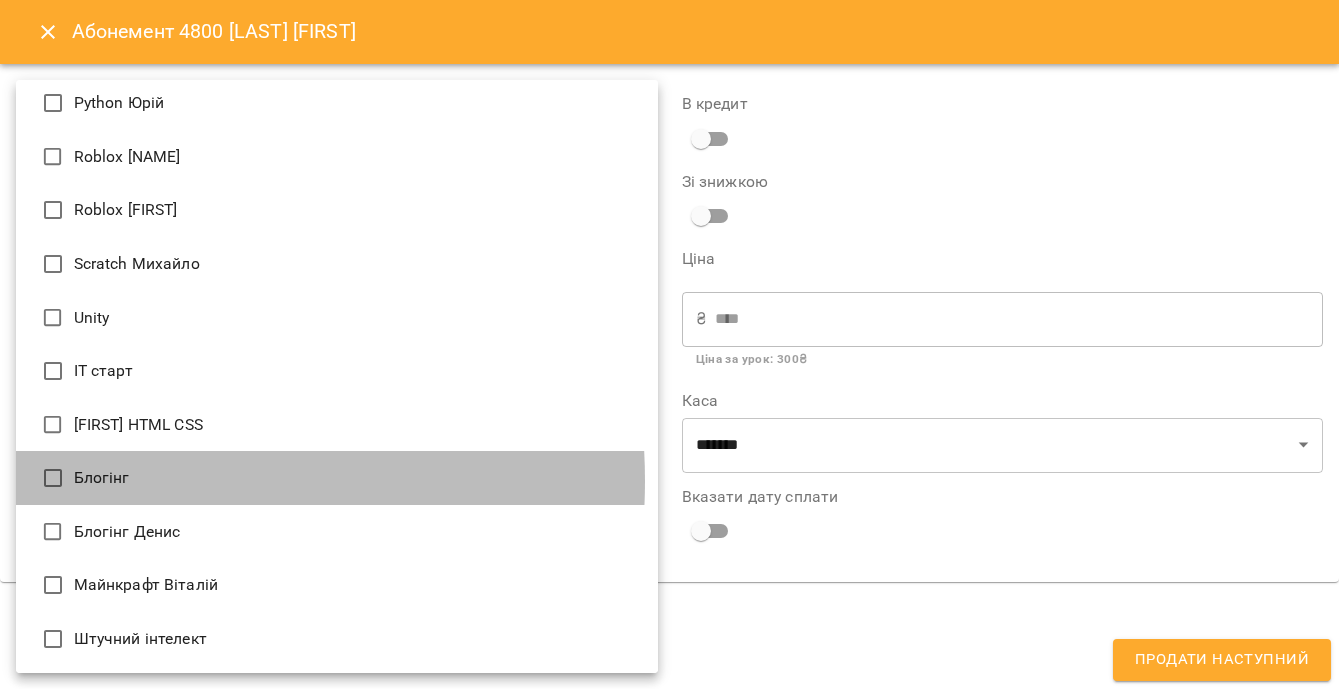 click on "Блогінг" at bounding box center (337, 478) 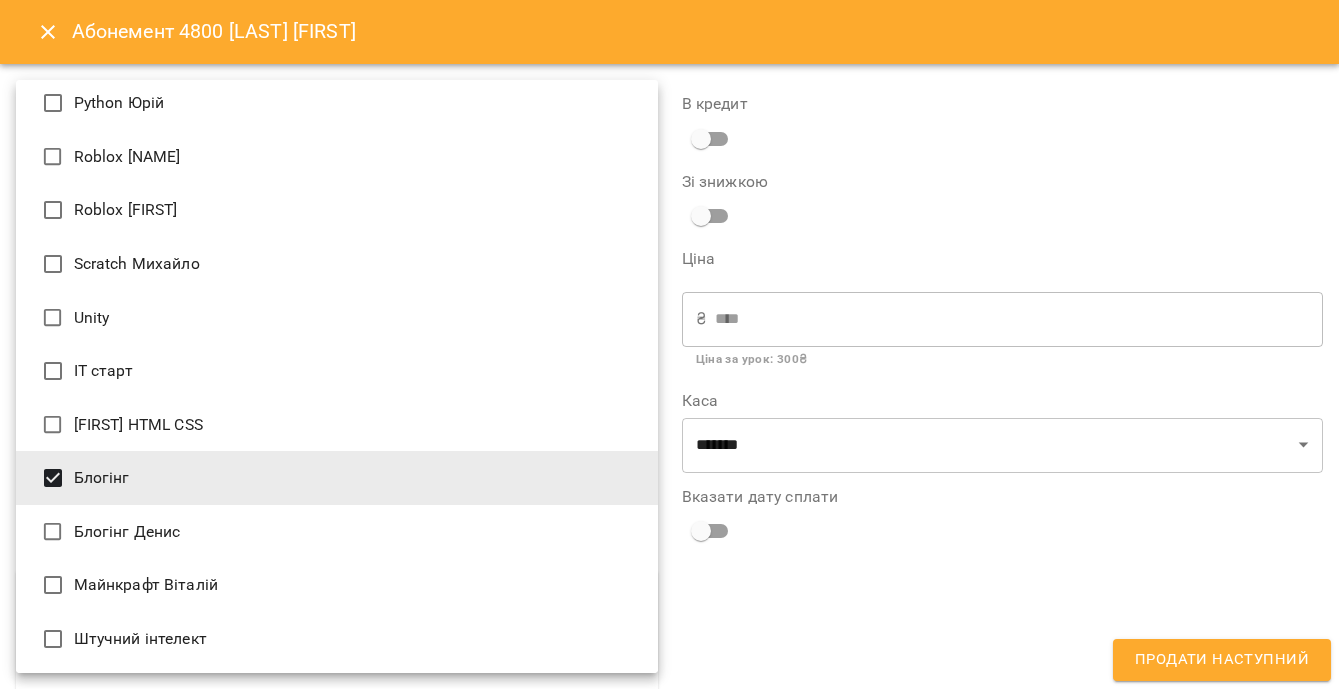 click at bounding box center [669, 344] 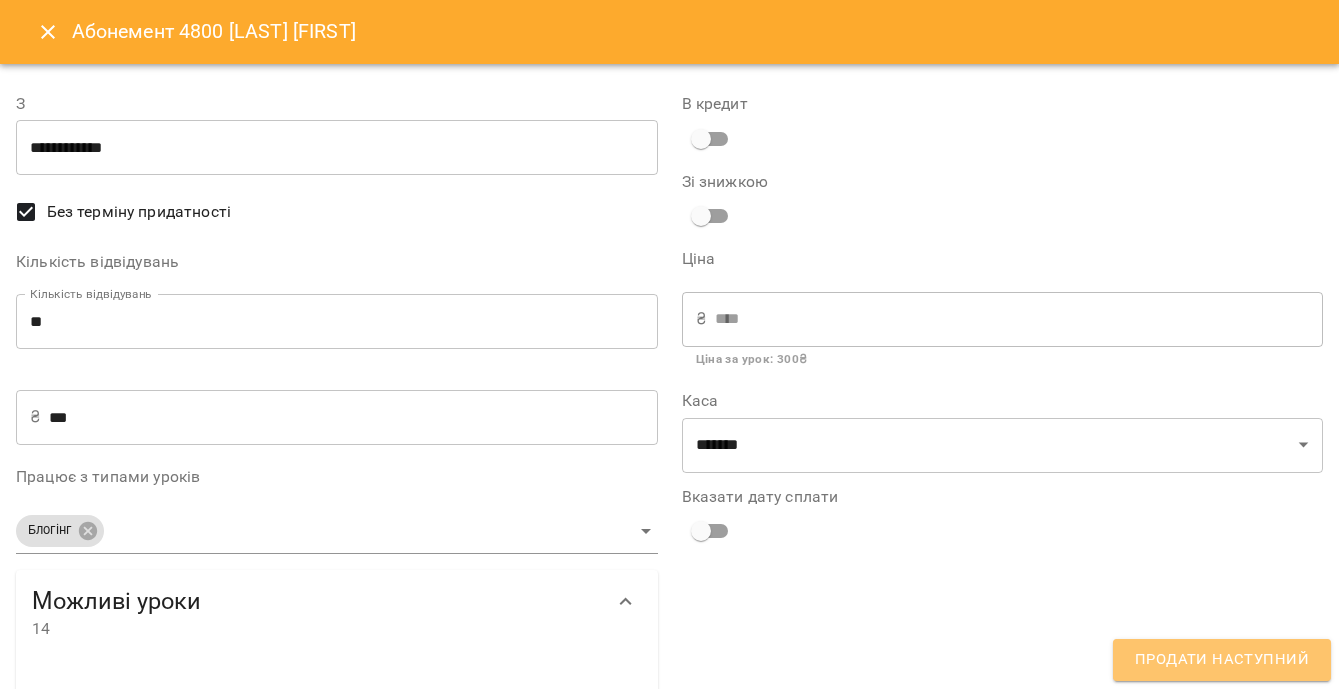 click on "Продати наступний" at bounding box center [1222, 660] 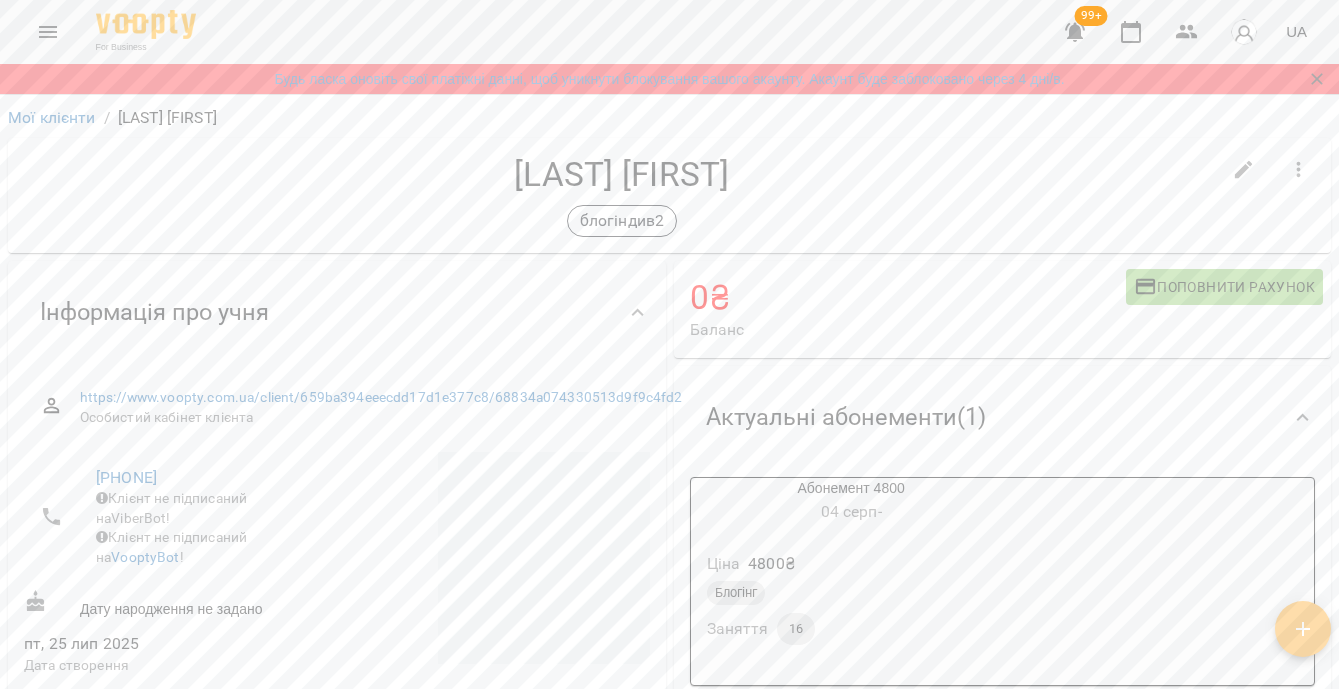 scroll, scrollTop: 41, scrollLeft: 0, axis: vertical 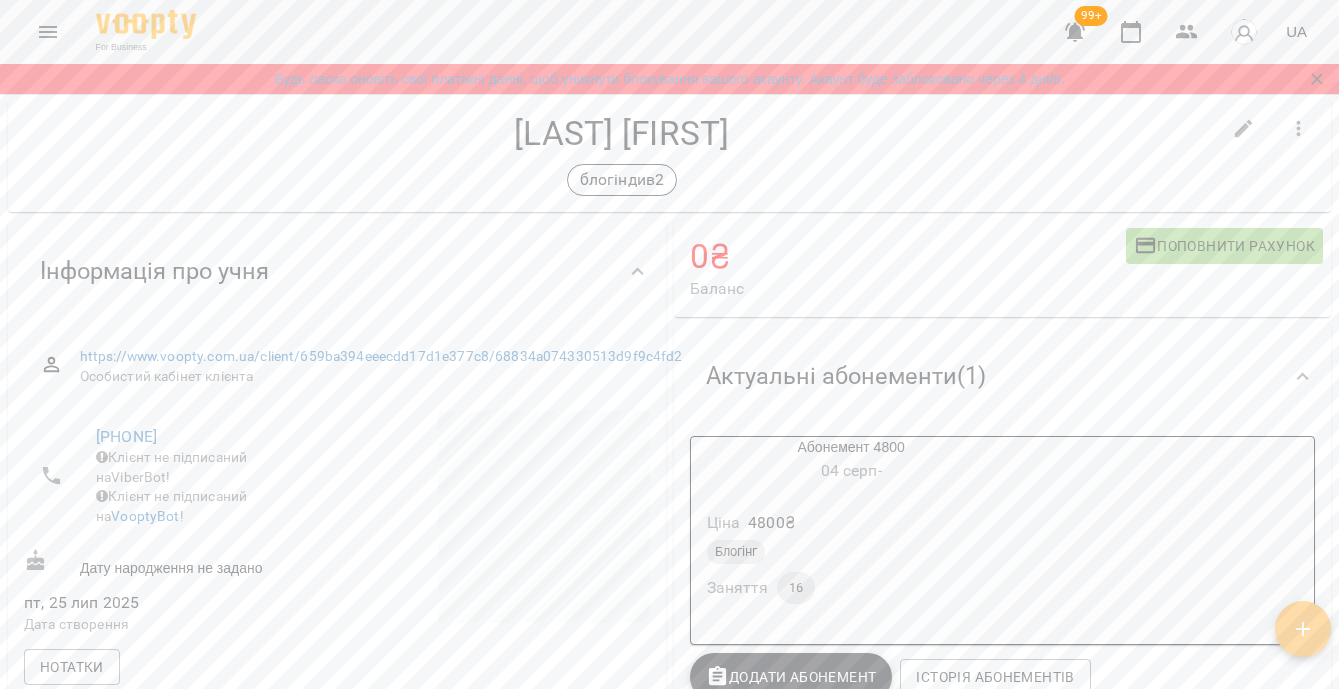 click on "Блогінг" at bounding box center [851, 552] 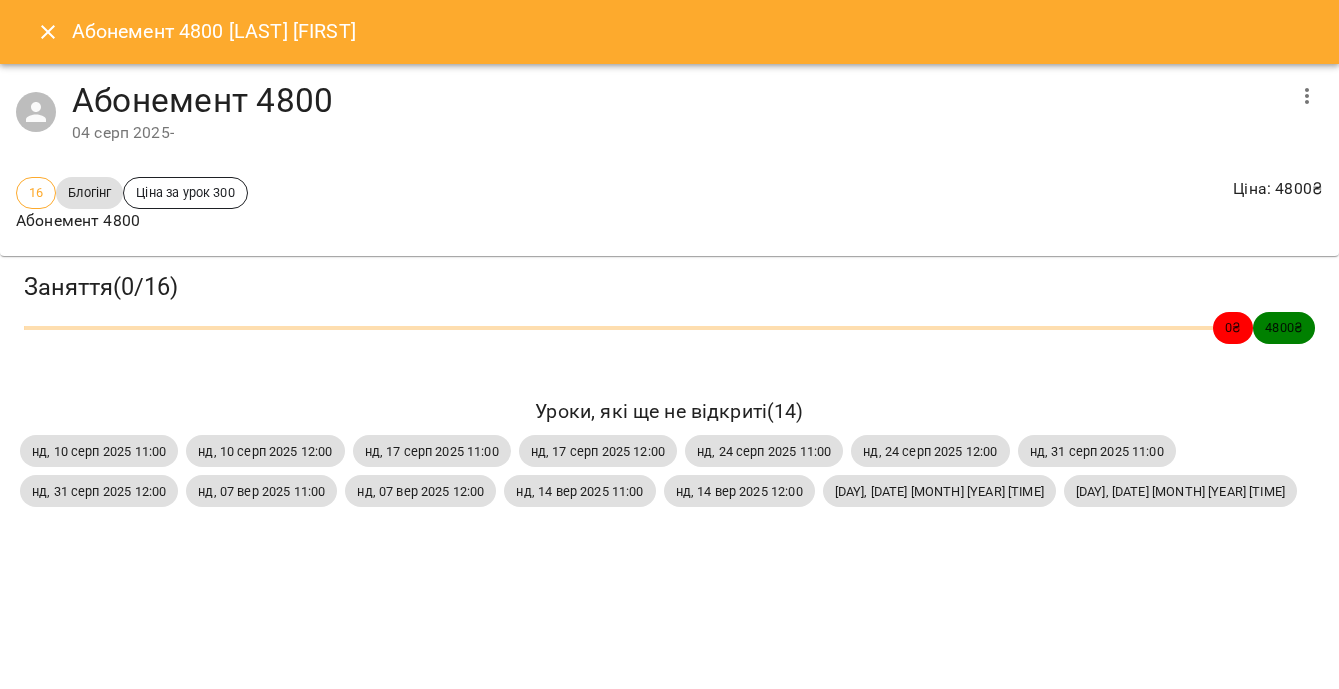 click at bounding box center [1307, 96] 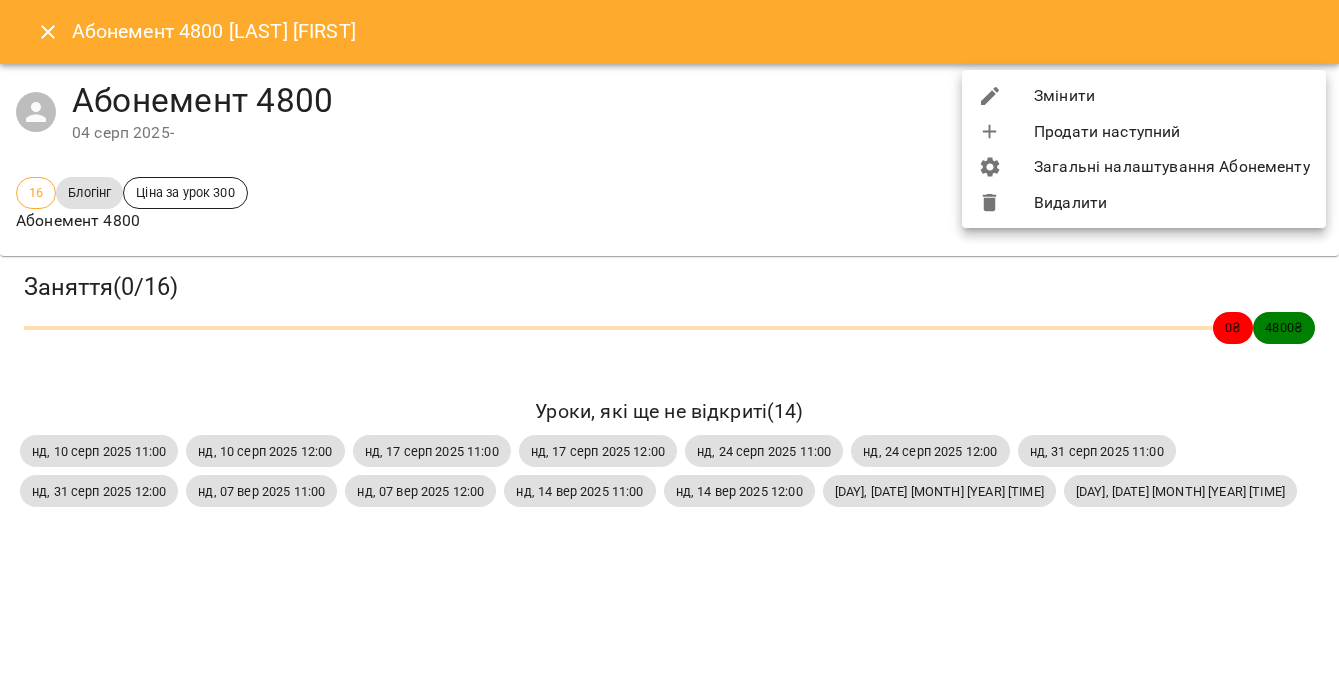 click on "Змінити" at bounding box center (1144, 96) 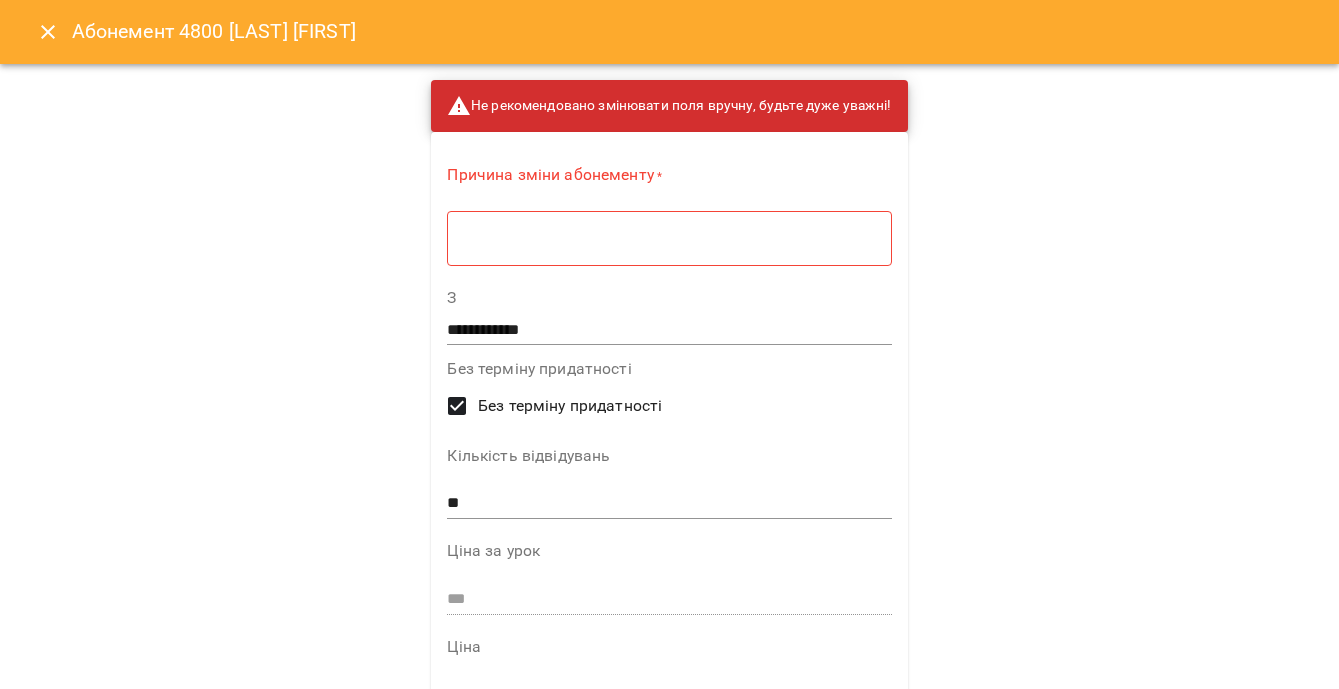 click on "* ​" at bounding box center [669, 238] 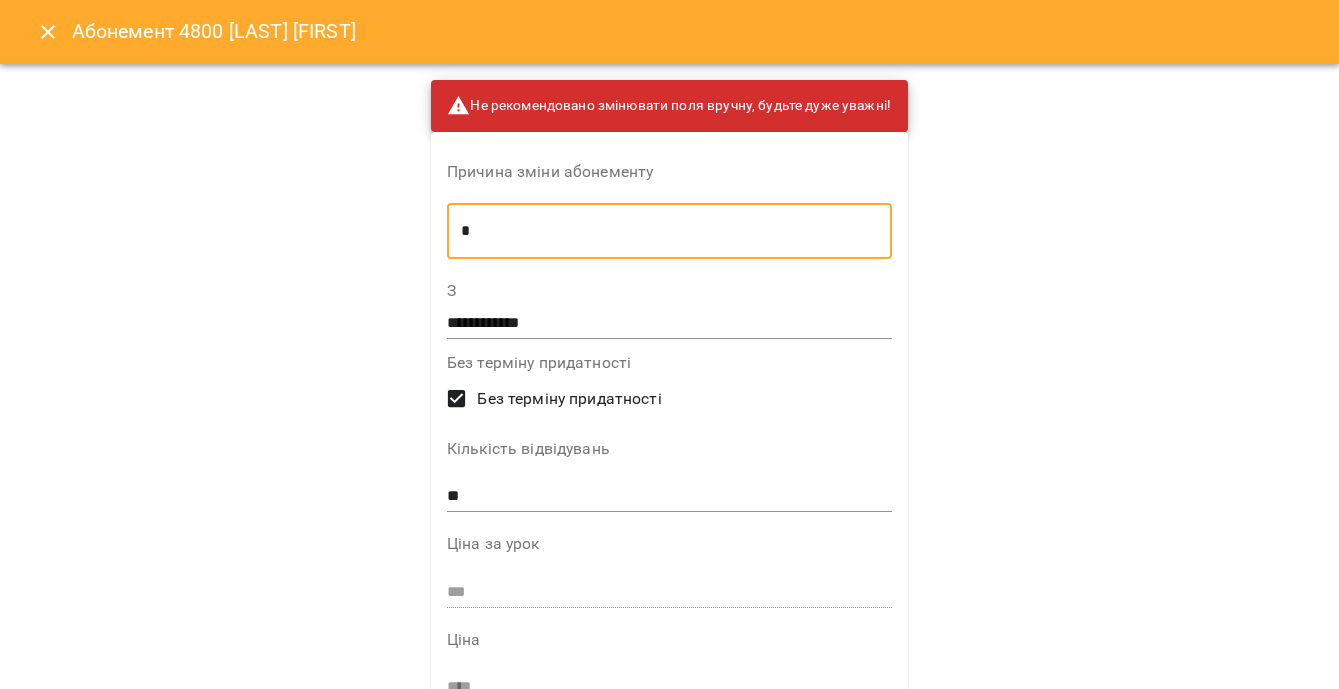 type on "*" 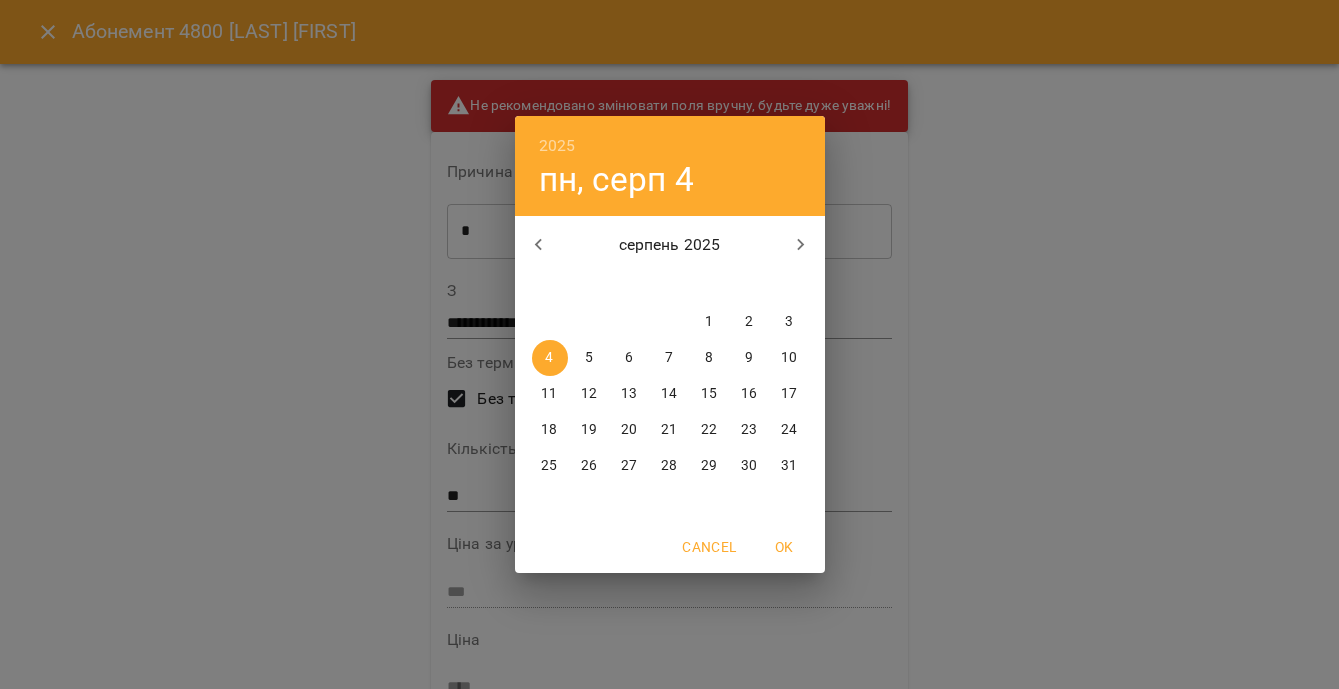 click on "2" at bounding box center [750, 322] 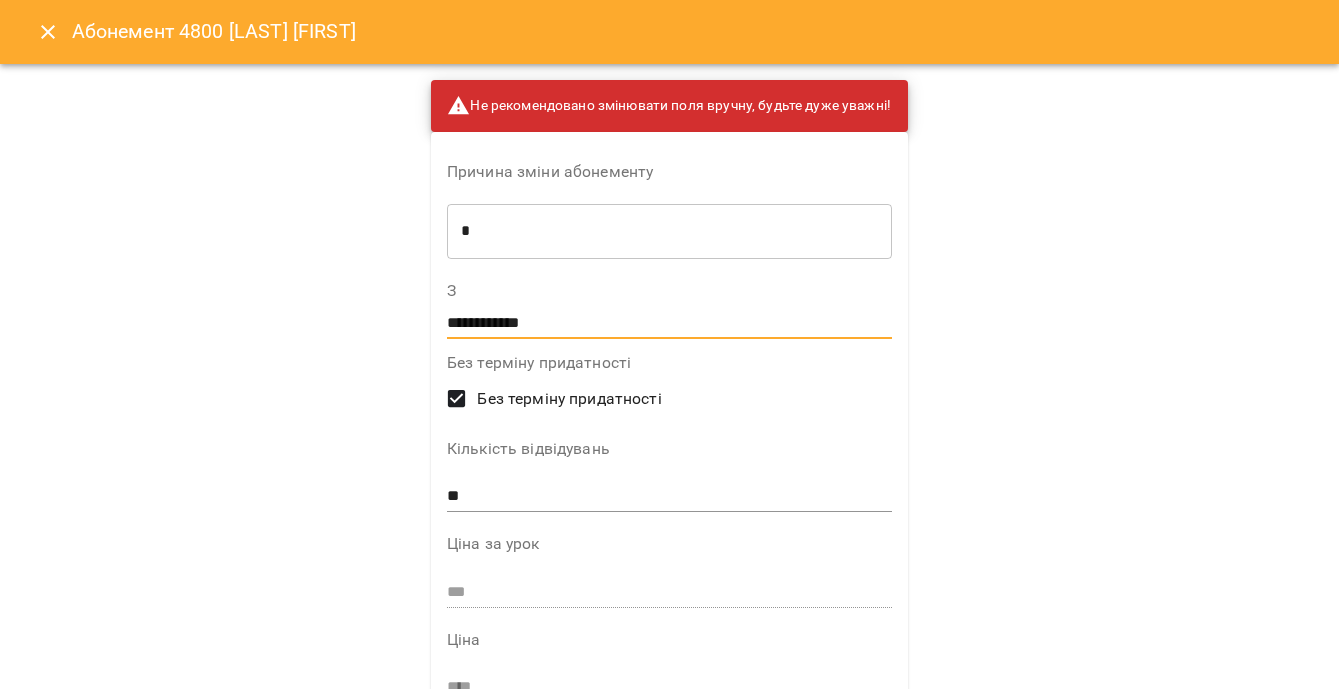 scroll, scrollTop: 1411, scrollLeft: 0, axis: vertical 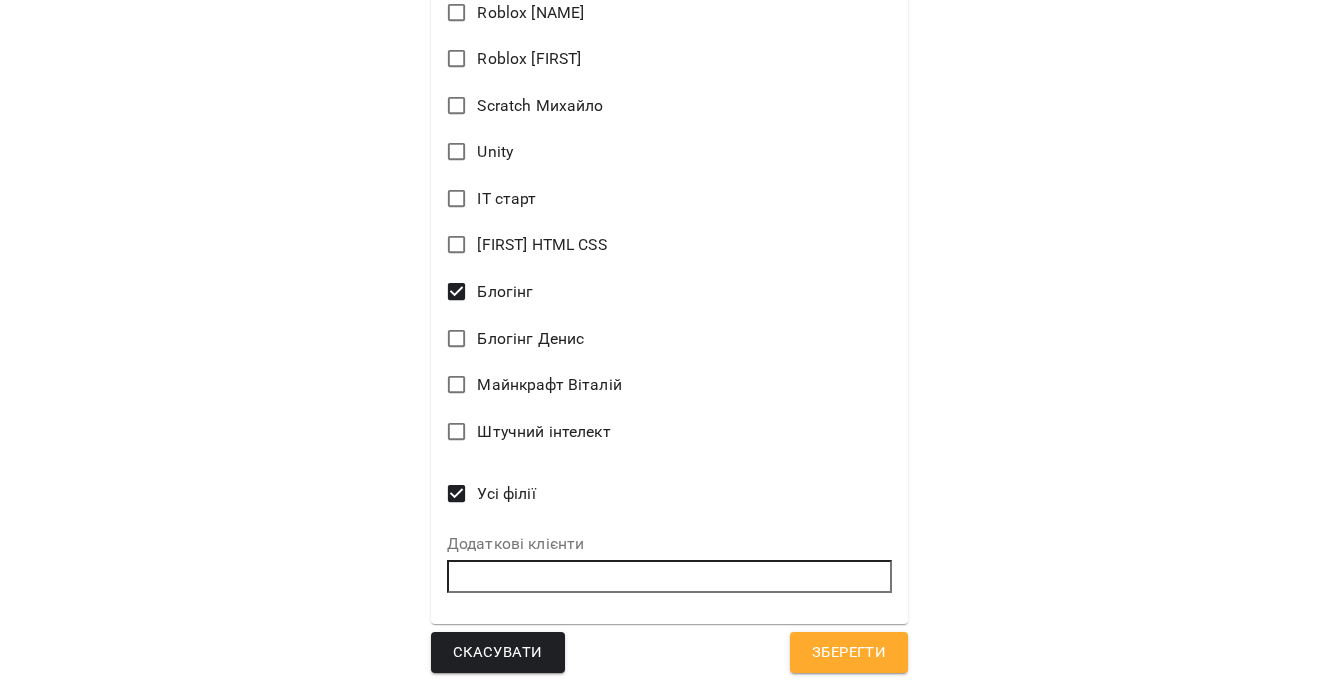 click on "**********" at bounding box center [669, -329] 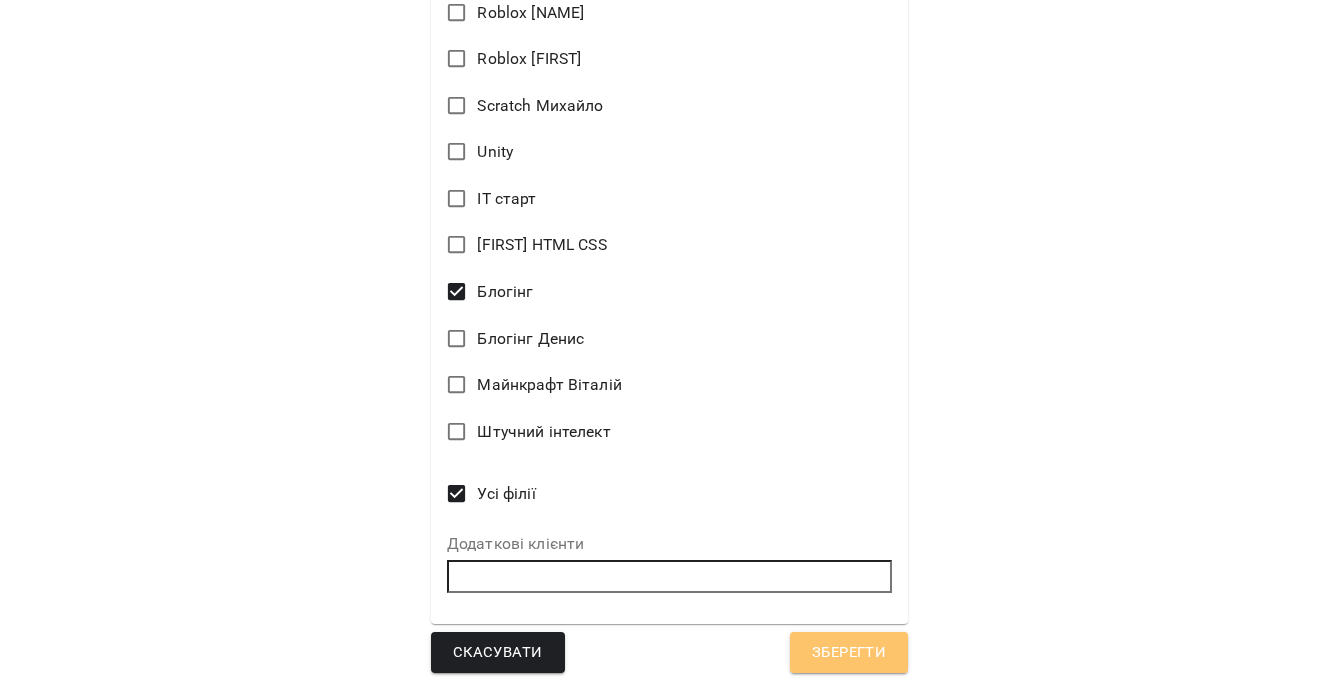 click on "Зберегти" at bounding box center (849, 653) 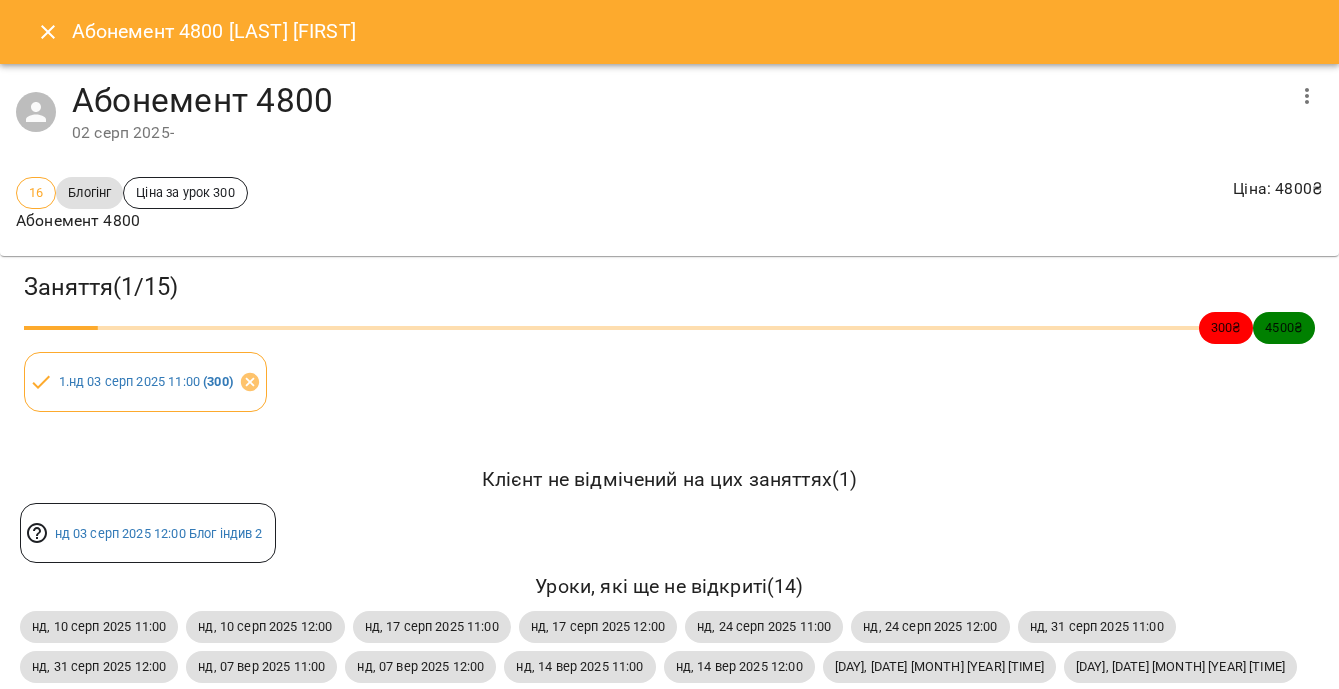 click 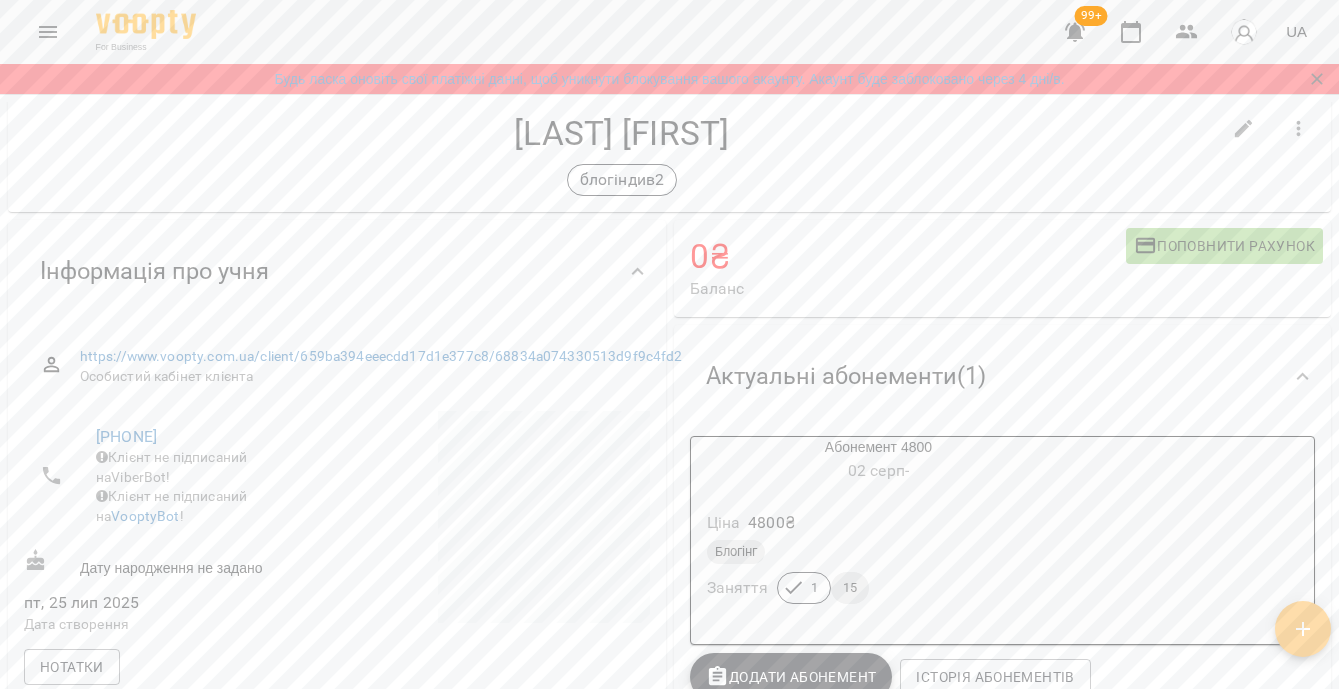 click 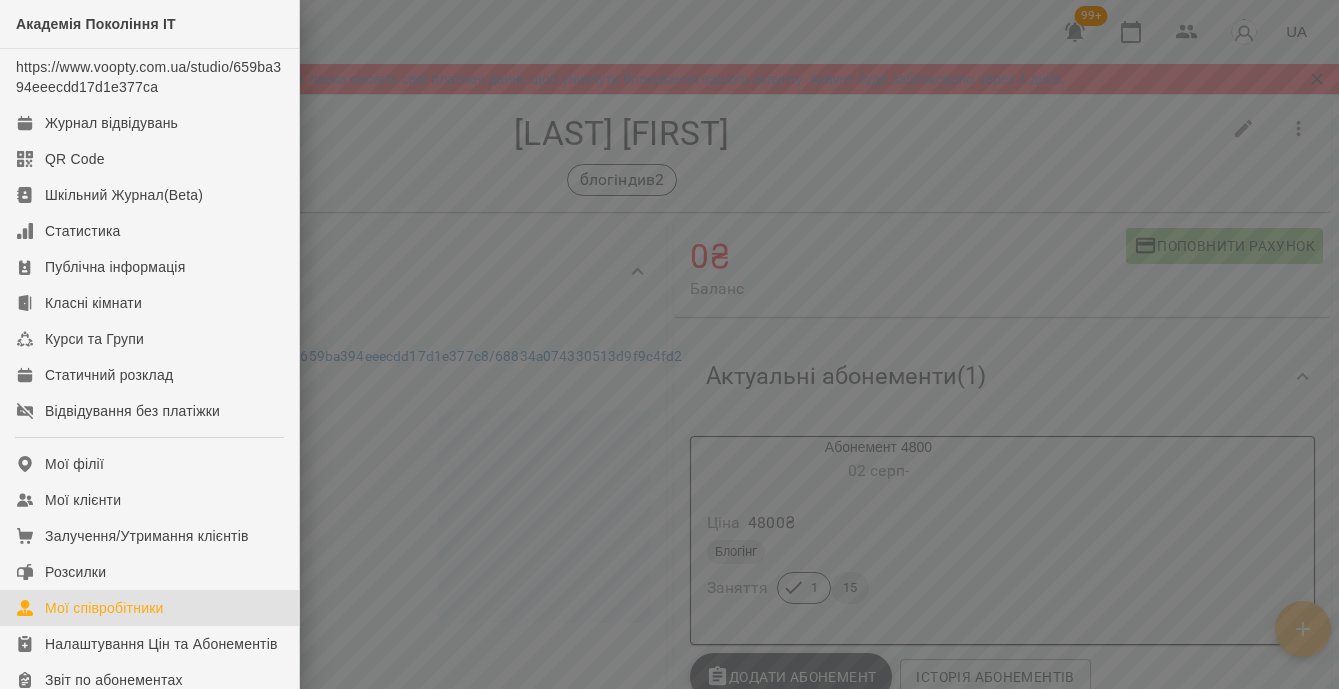click on "Мої співробітники" at bounding box center (104, 608) 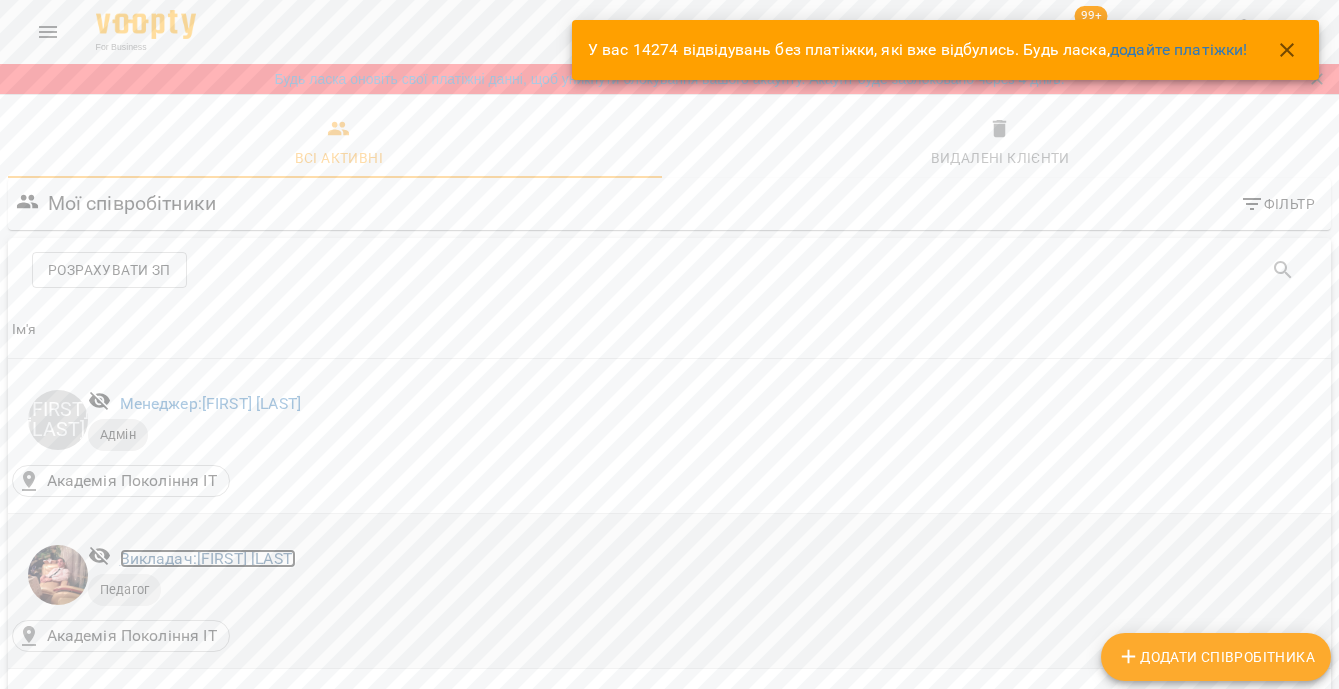 click on "Викладач:  Ілля Петруша" at bounding box center (208, 558) 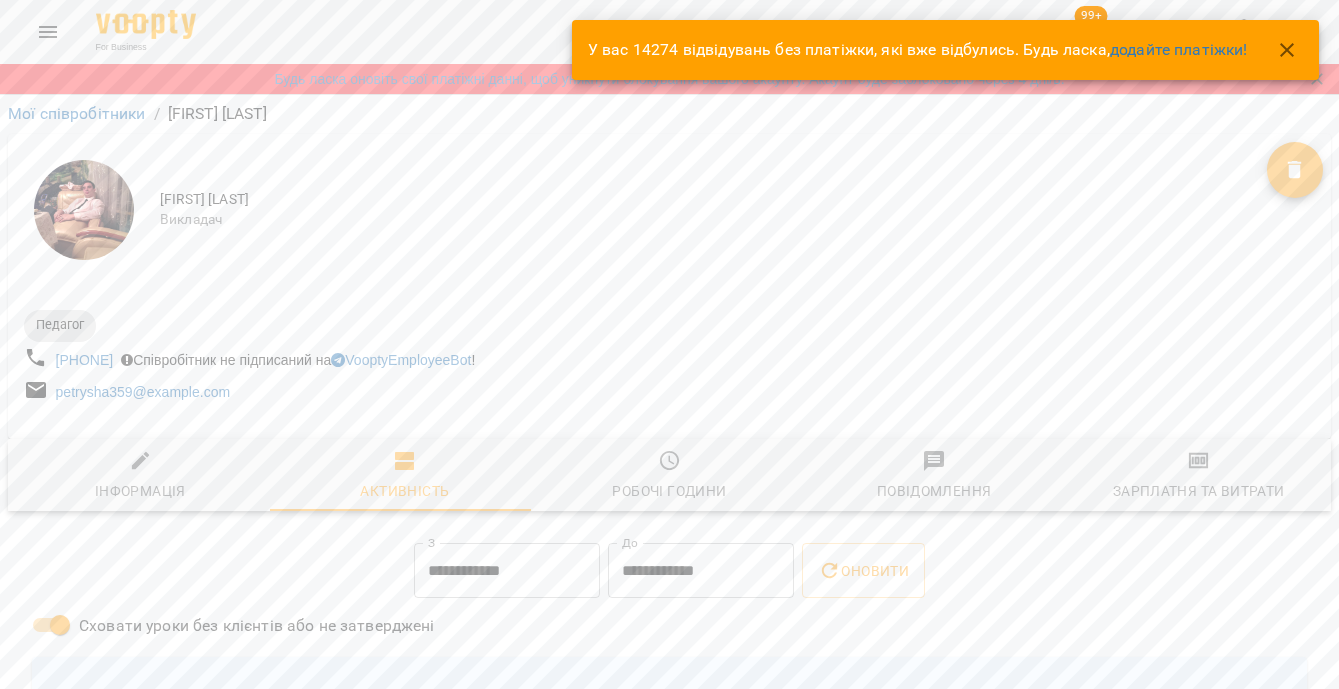 scroll, scrollTop: 331, scrollLeft: 0, axis: vertical 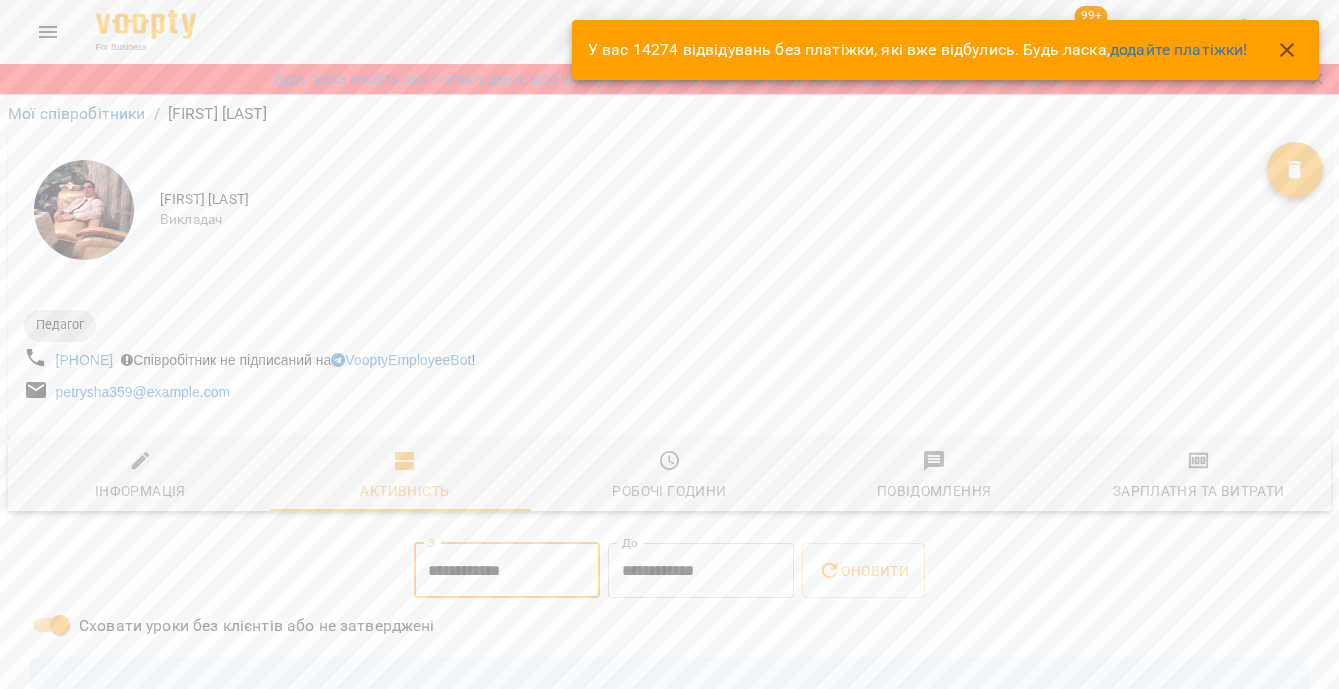 click on "**********" at bounding box center [507, 571] 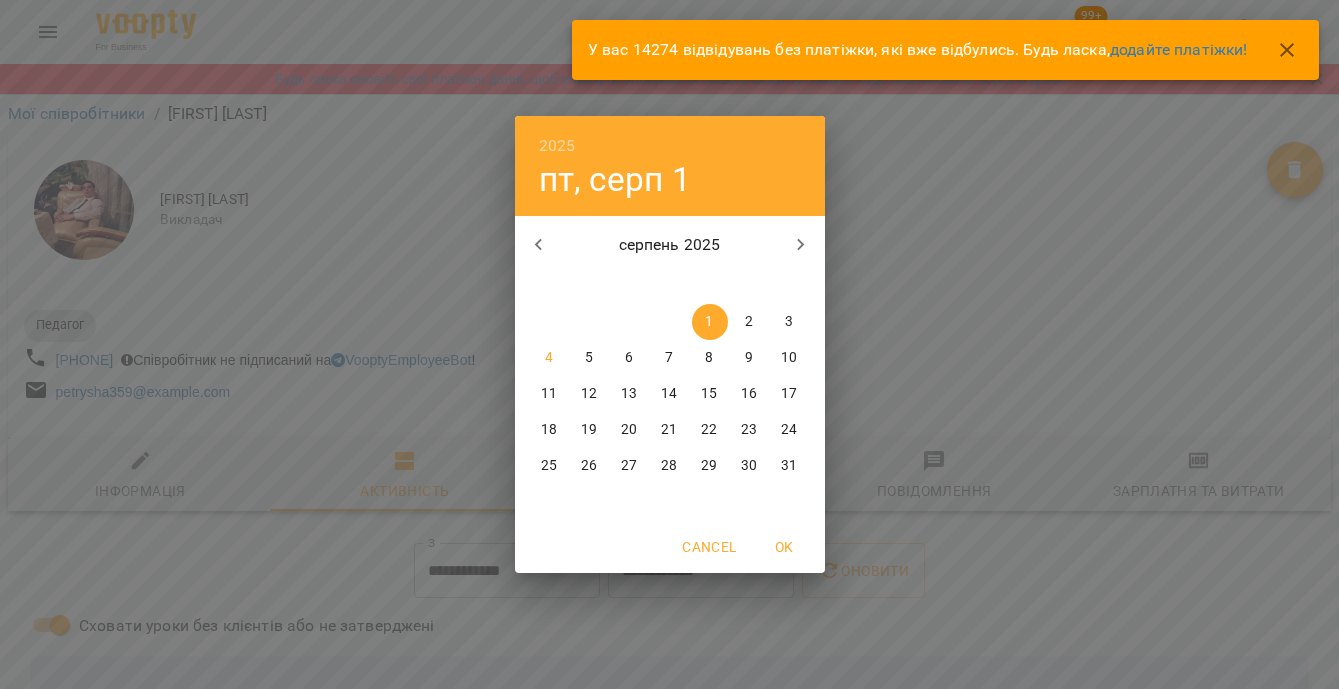 click 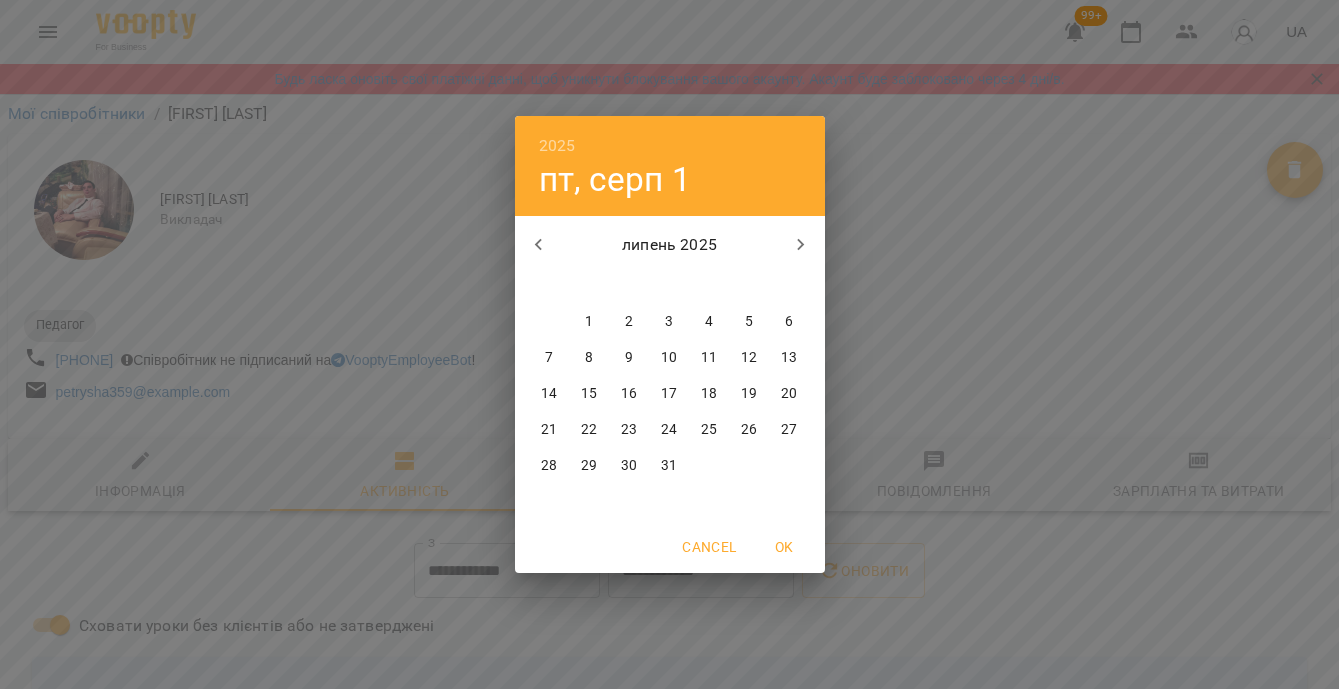 click on "28" at bounding box center [549, 466] 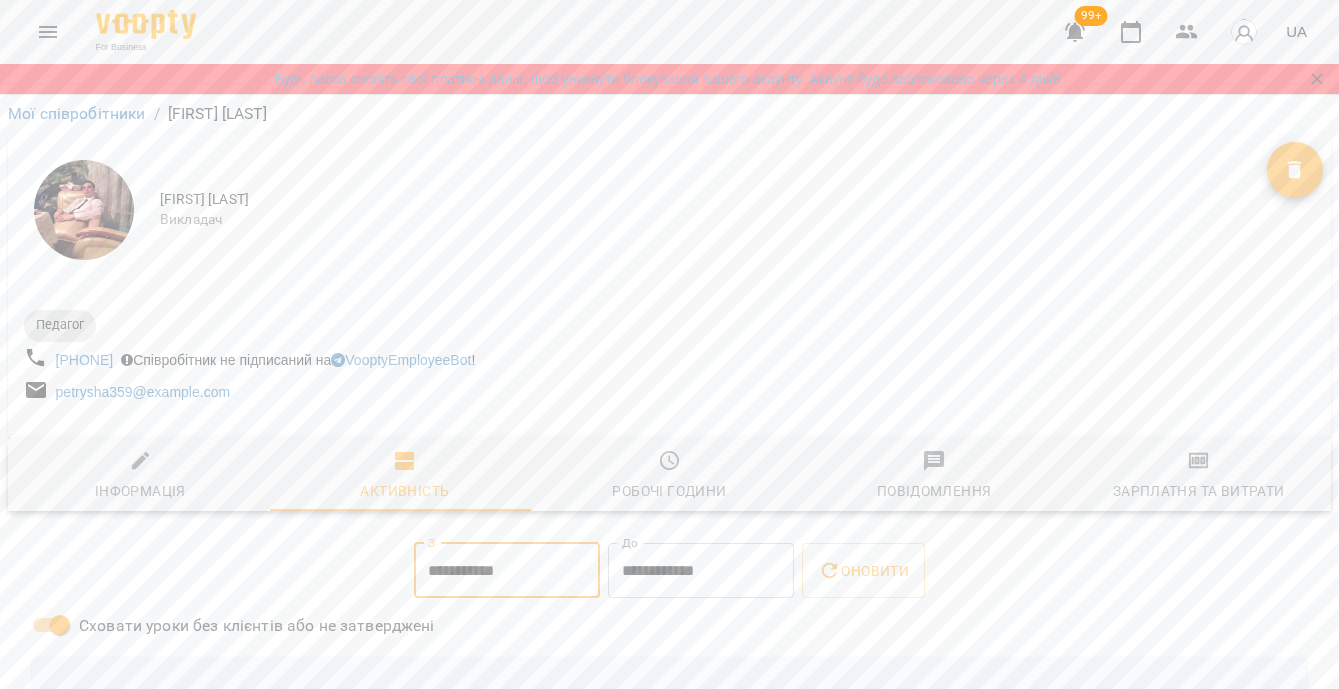 click on "**********" at bounding box center [701, 571] 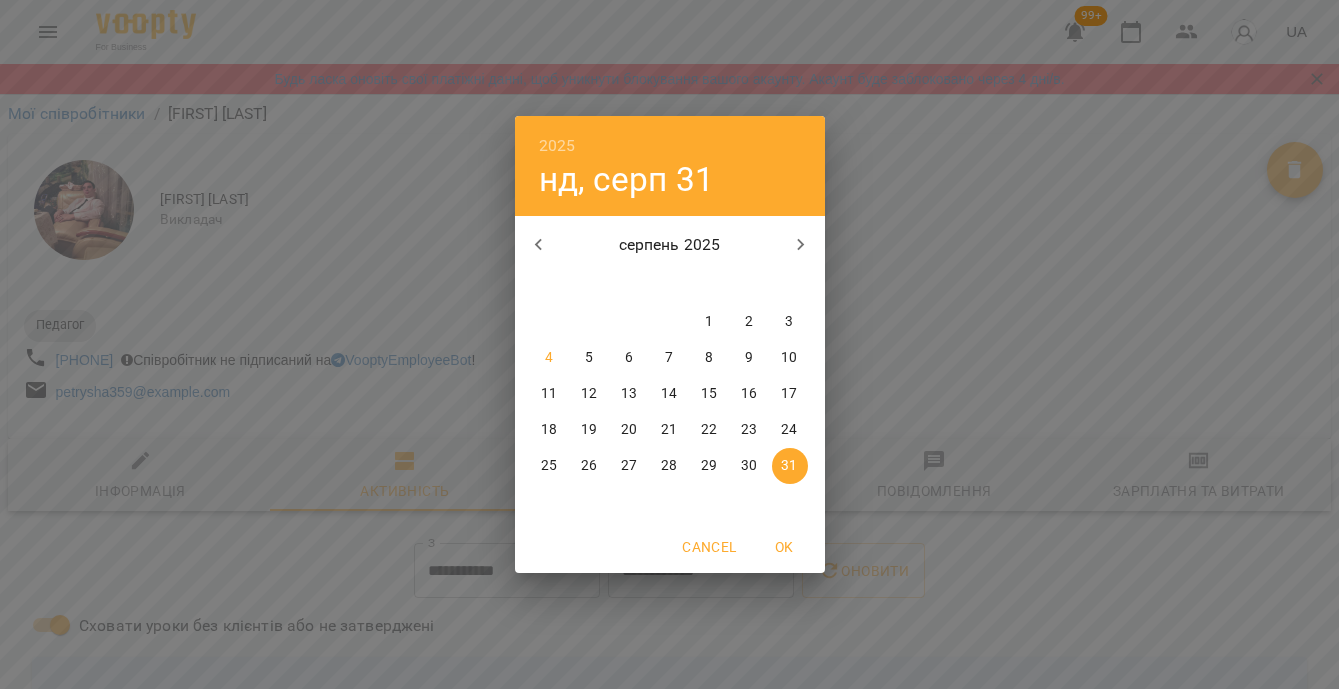click on "2025 нд, серп 31 серпень 2025 пн вт ср чт пт сб нд 28 29 30 31 1 2 3 4 5 6 7 8 9 10 11 12 13 14 15 16 17 18 19 20 21 22 23 24 25 26 27 28 29 30 31 Cancel OK" at bounding box center [669, 344] 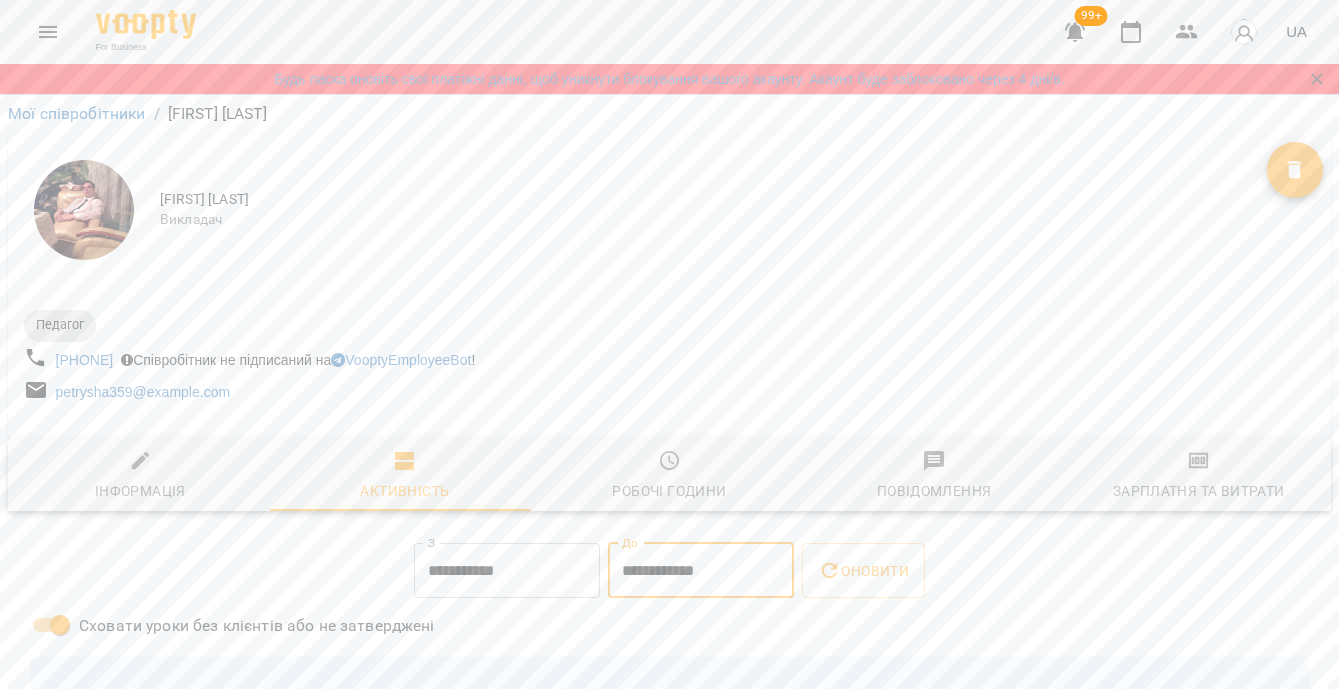 click on "**********" at bounding box center [701, 571] 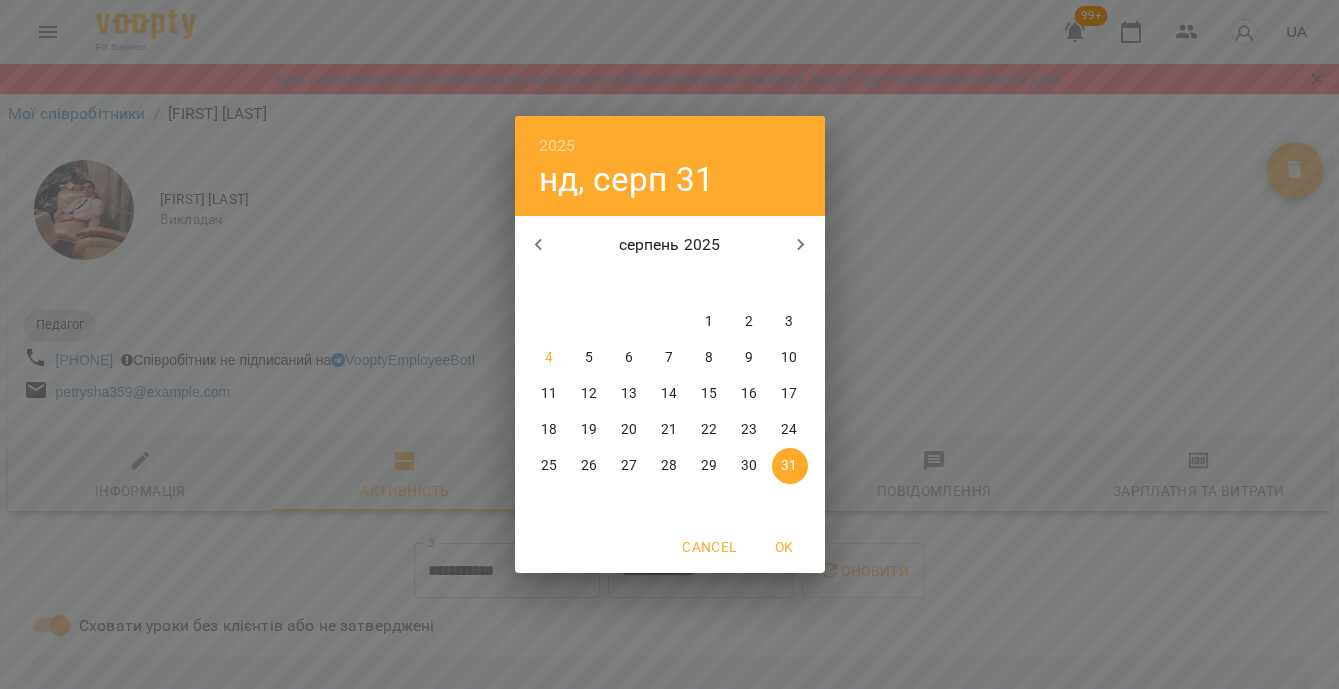 click 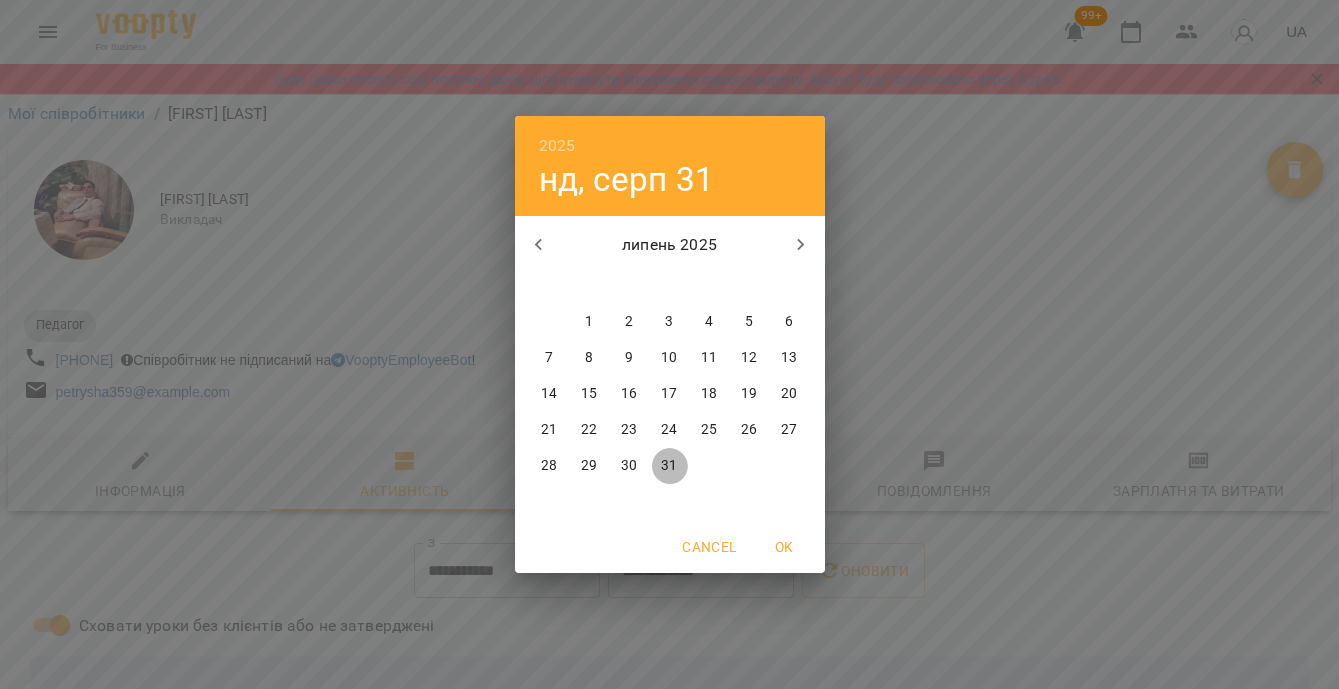 click on "31" at bounding box center (669, 466) 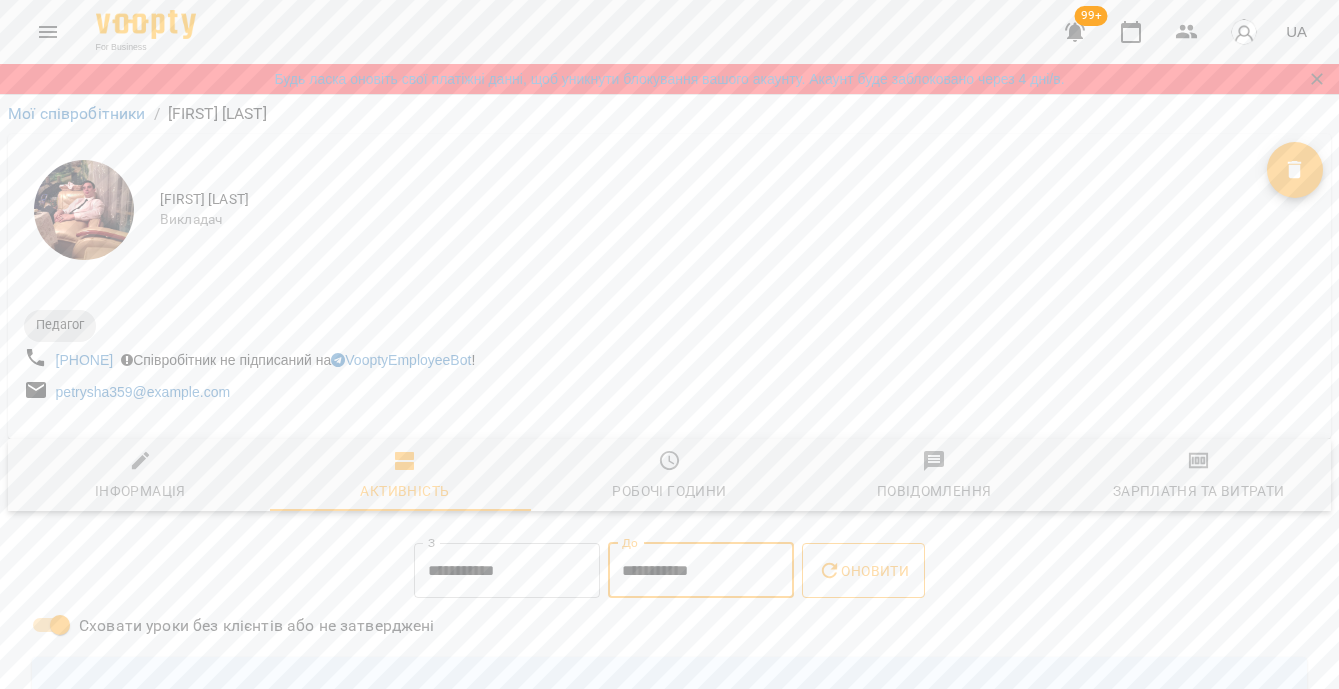 click on "Оновити" at bounding box center (863, 571) 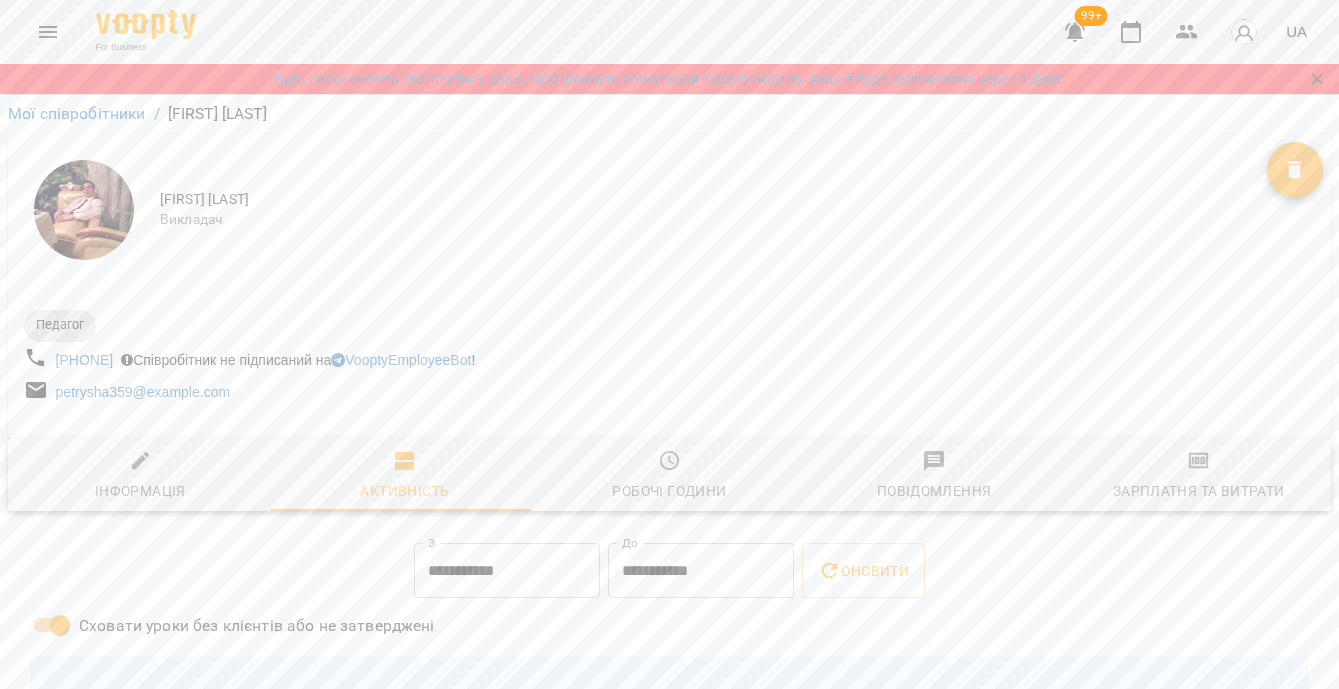 scroll, scrollTop: 0, scrollLeft: 0, axis: both 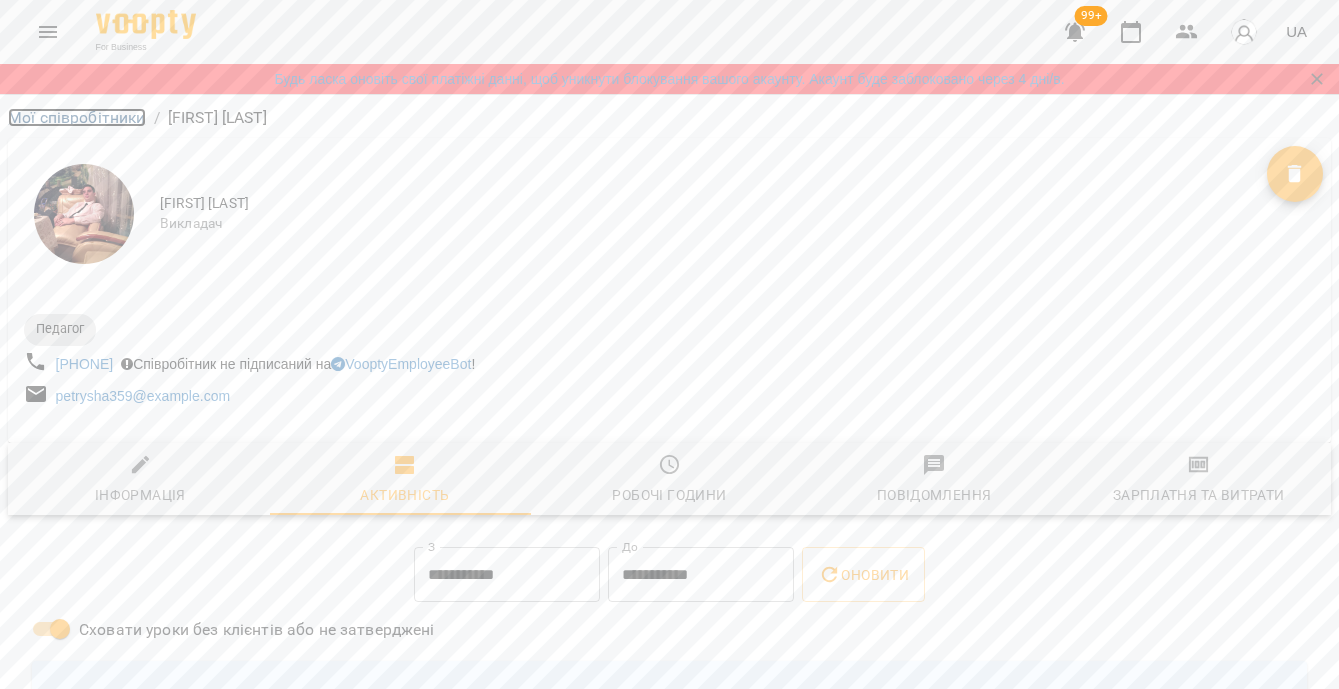 click on "Мої співробітники" at bounding box center (77, 117) 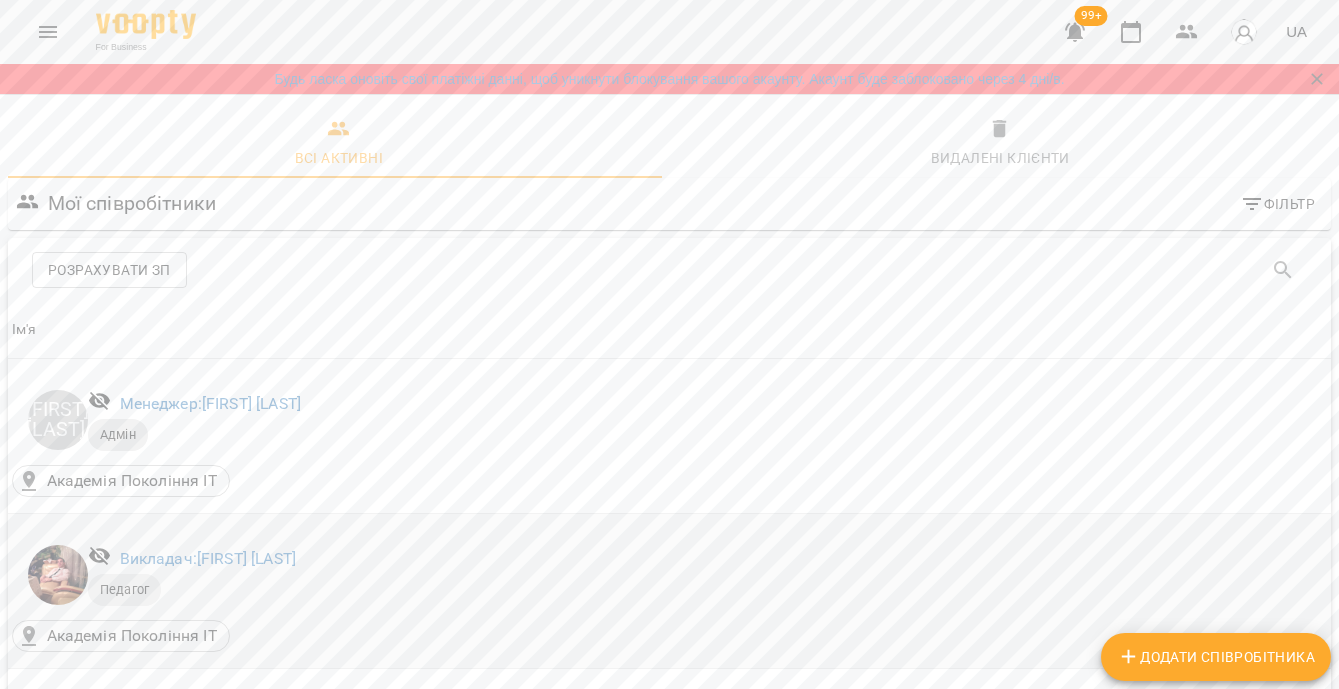 scroll, scrollTop: 168, scrollLeft: 0, axis: vertical 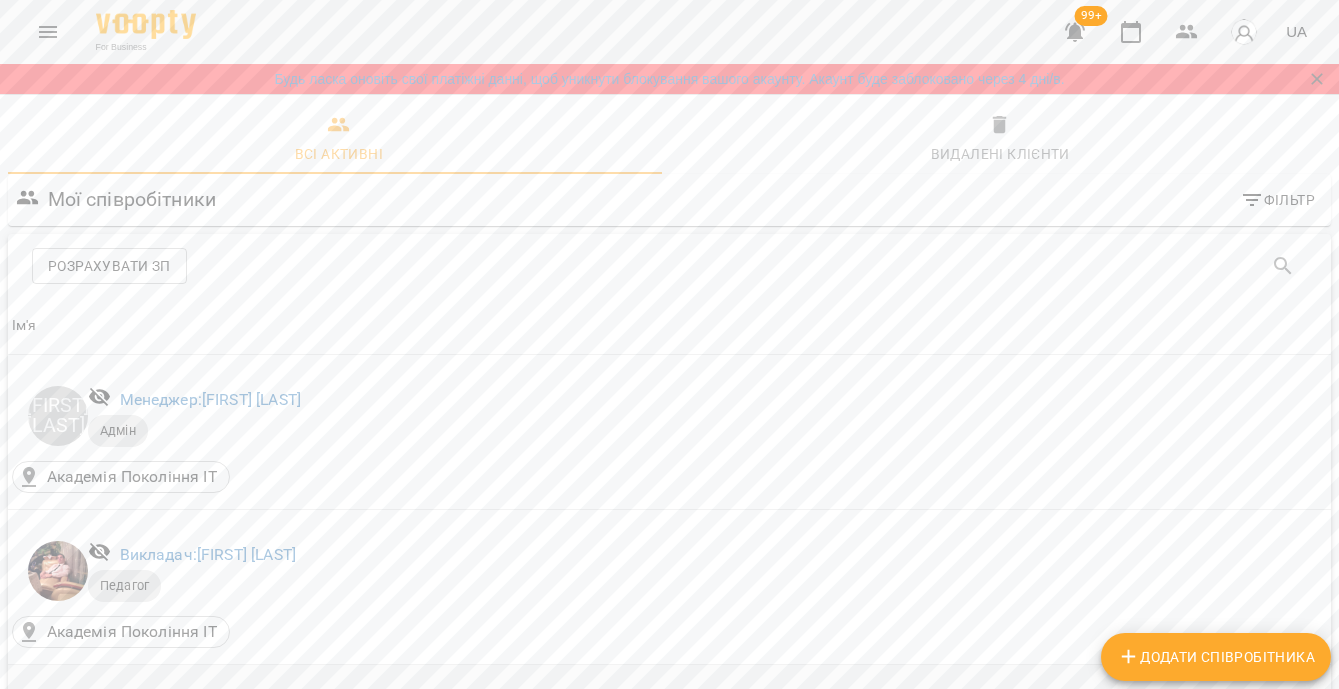 click on "Викладач:  Альберт Волков" at bounding box center [219, 709] 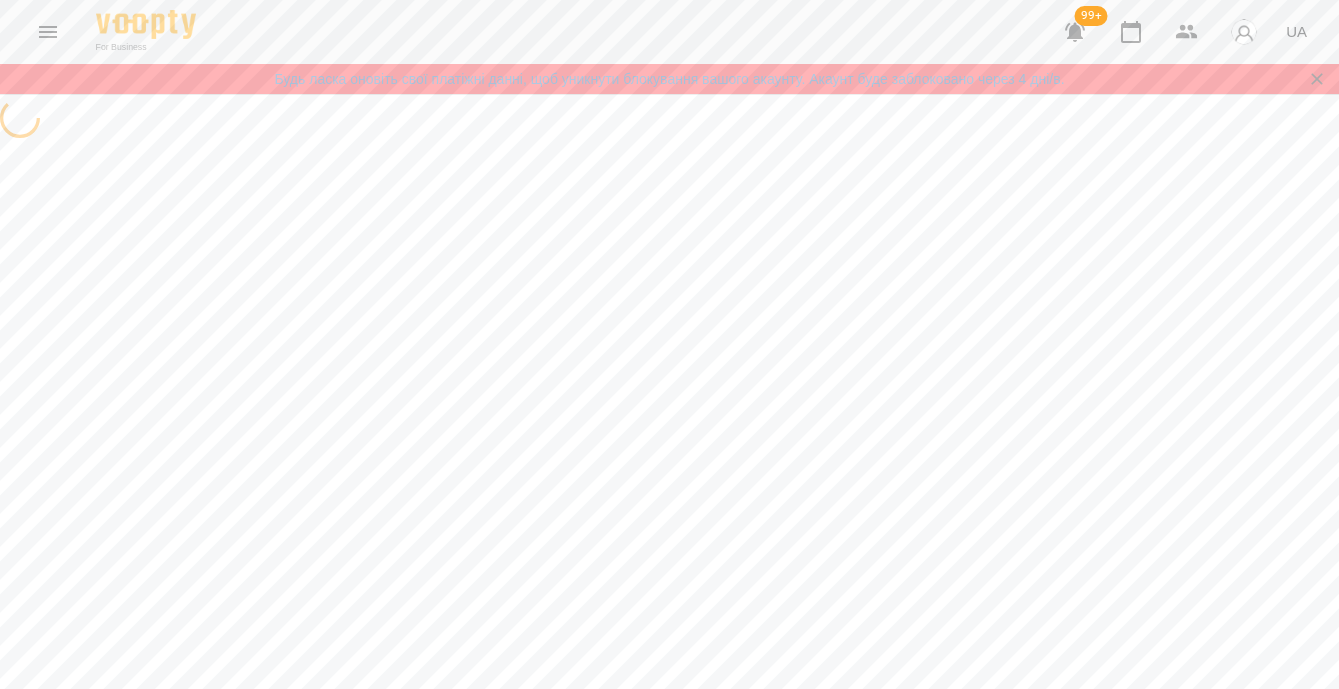 scroll, scrollTop: 0, scrollLeft: 0, axis: both 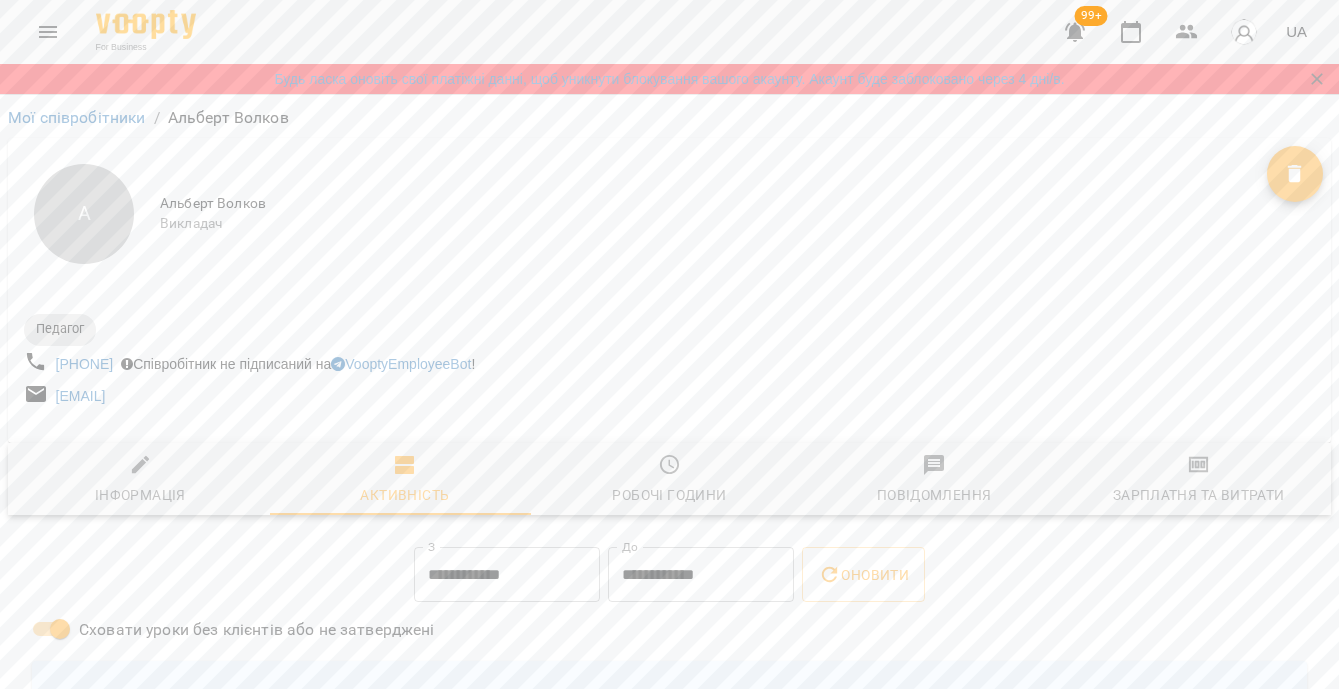 click on "**********" at bounding box center (507, 575) 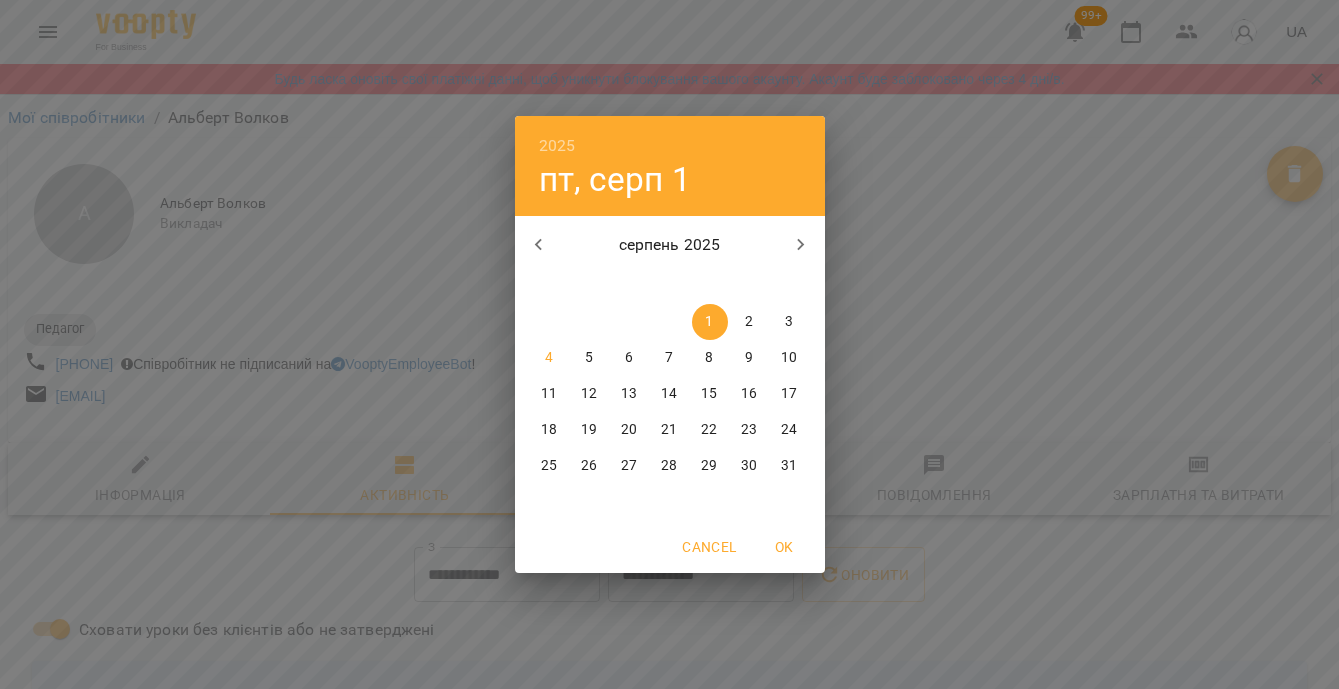 click 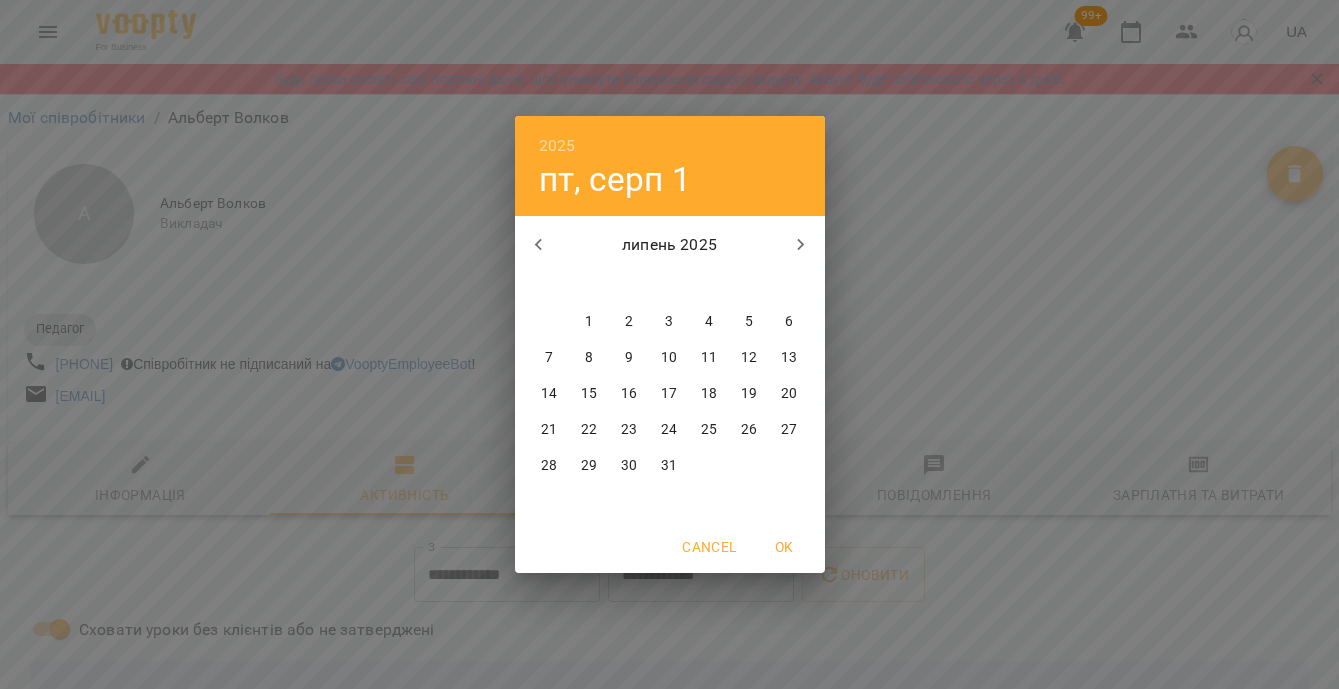 click on "28" at bounding box center [549, 466] 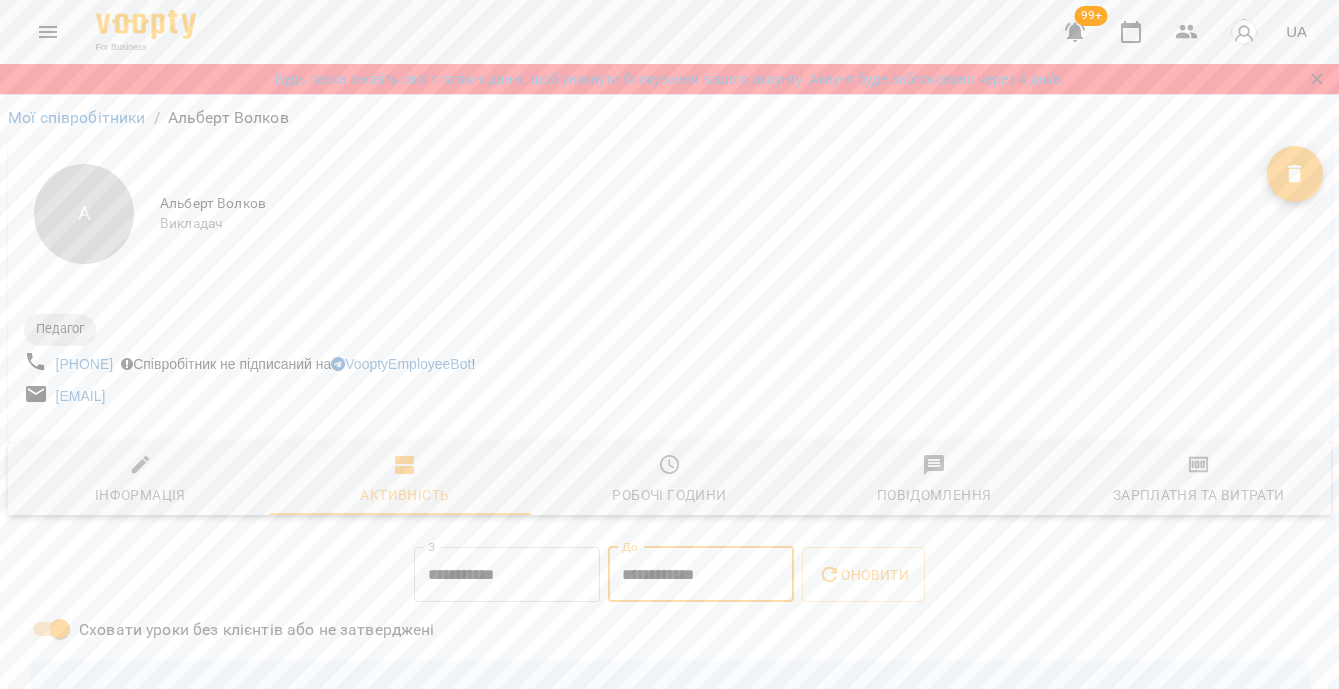 click on "**********" at bounding box center [701, 575] 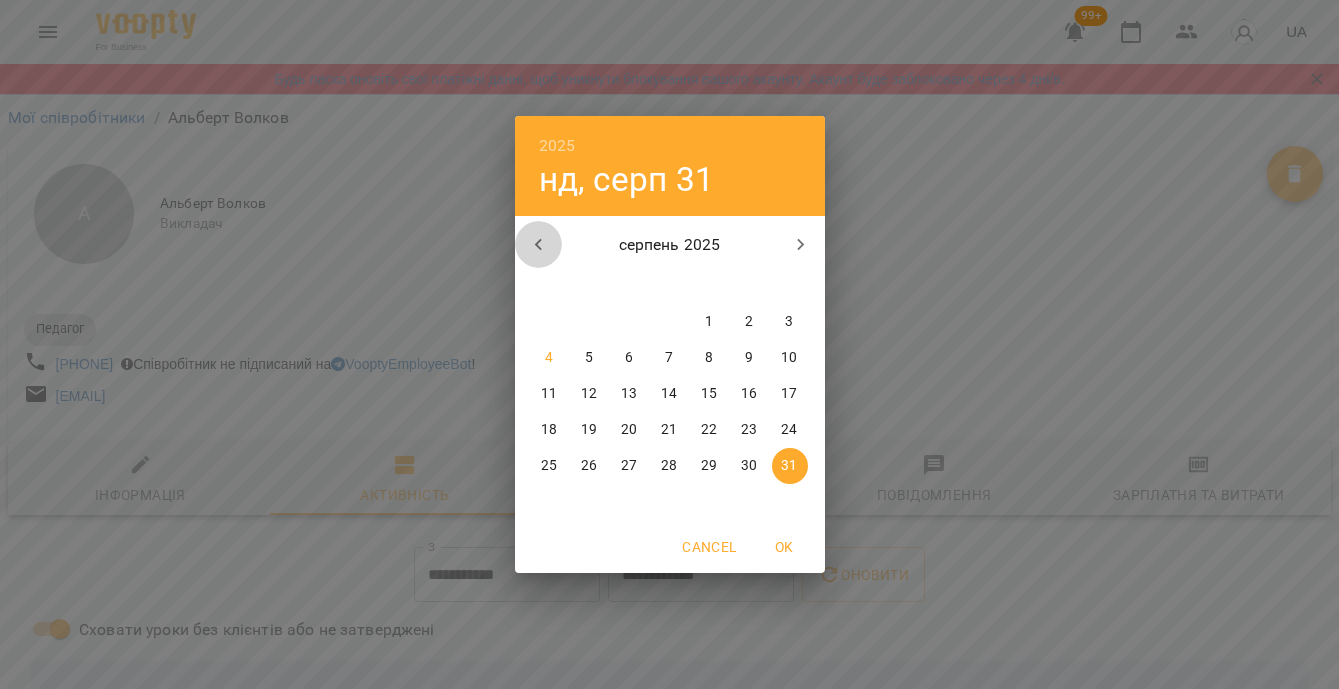 click 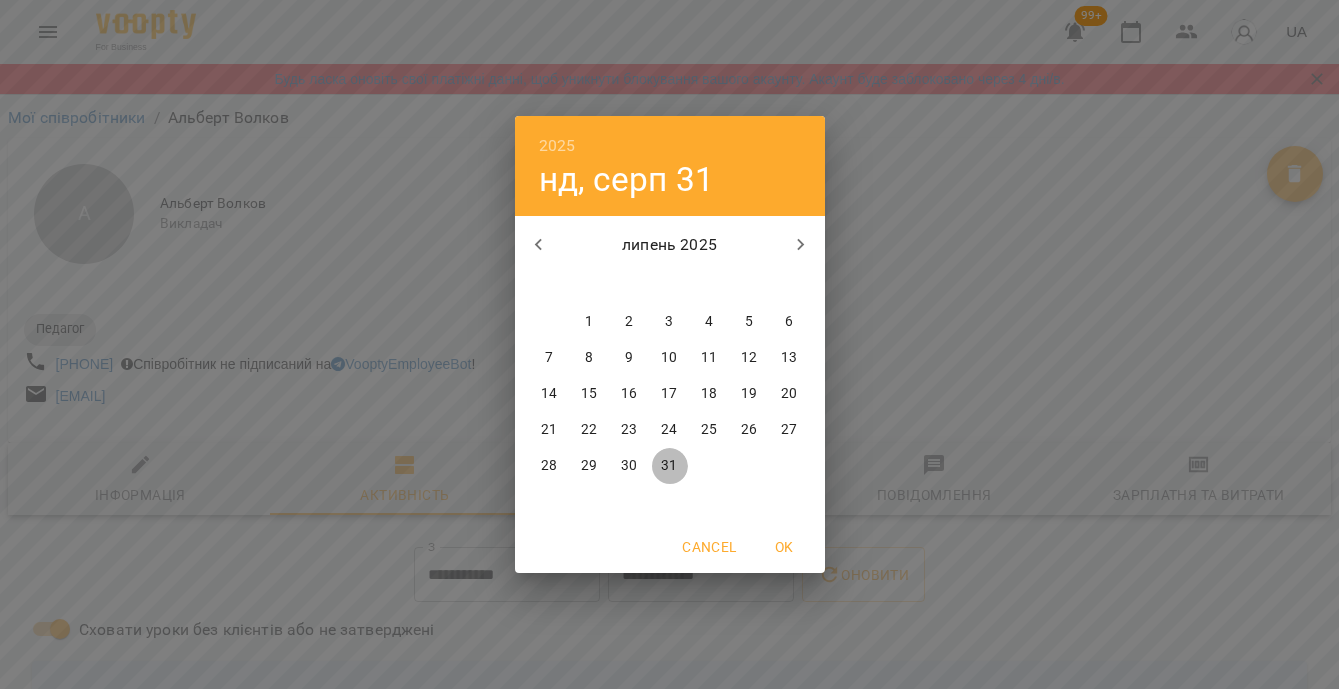 click on "31" at bounding box center (669, 466) 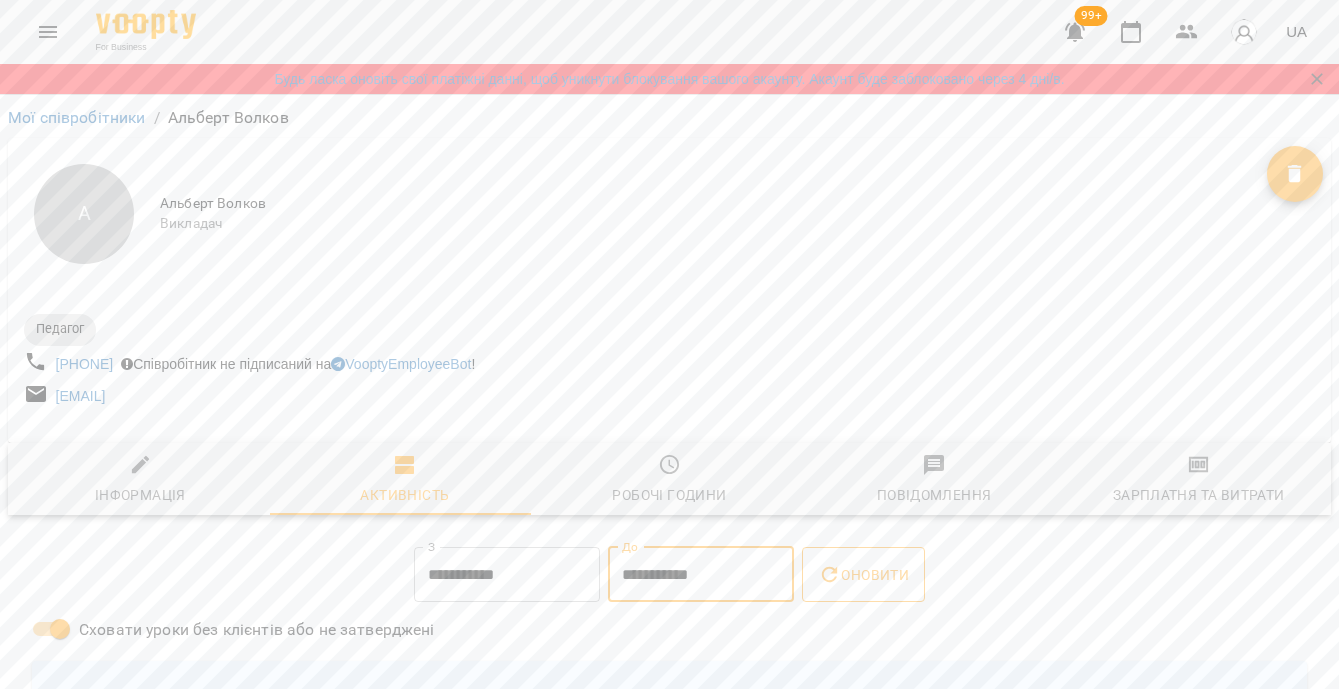 click on "Оновити" at bounding box center [863, 575] 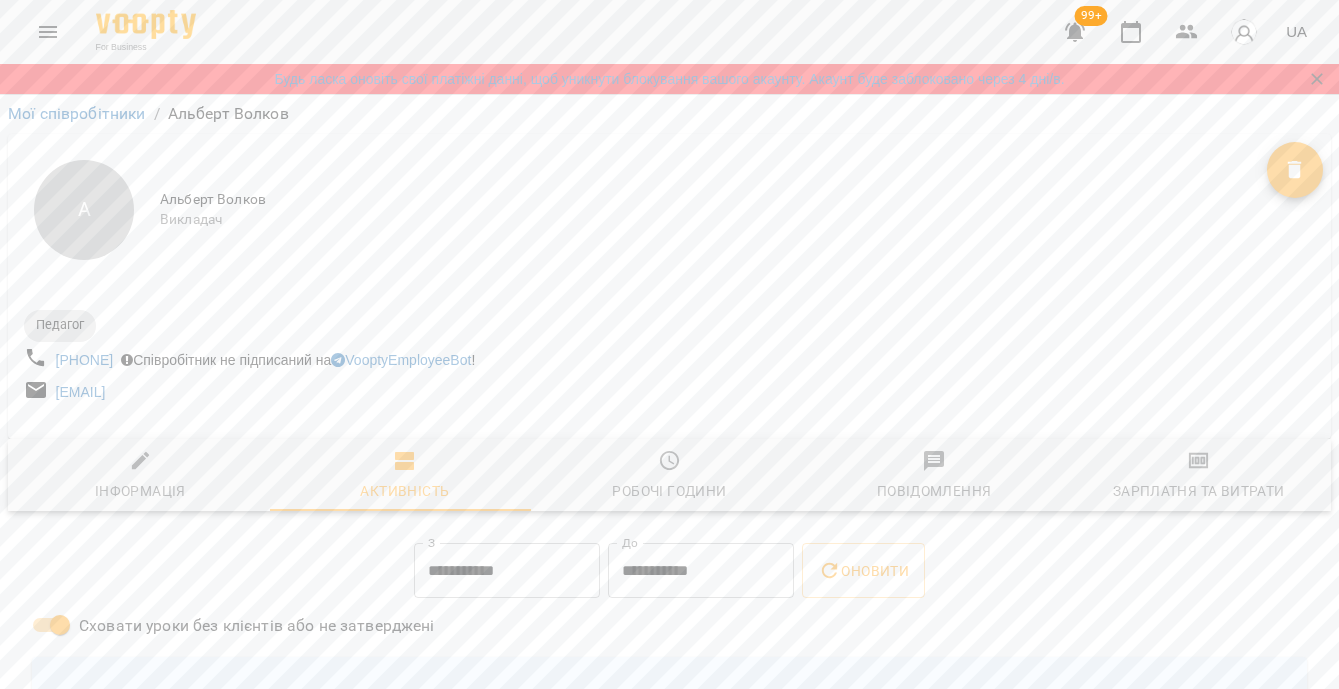 scroll, scrollTop: 0, scrollLeft: 0, axis: both 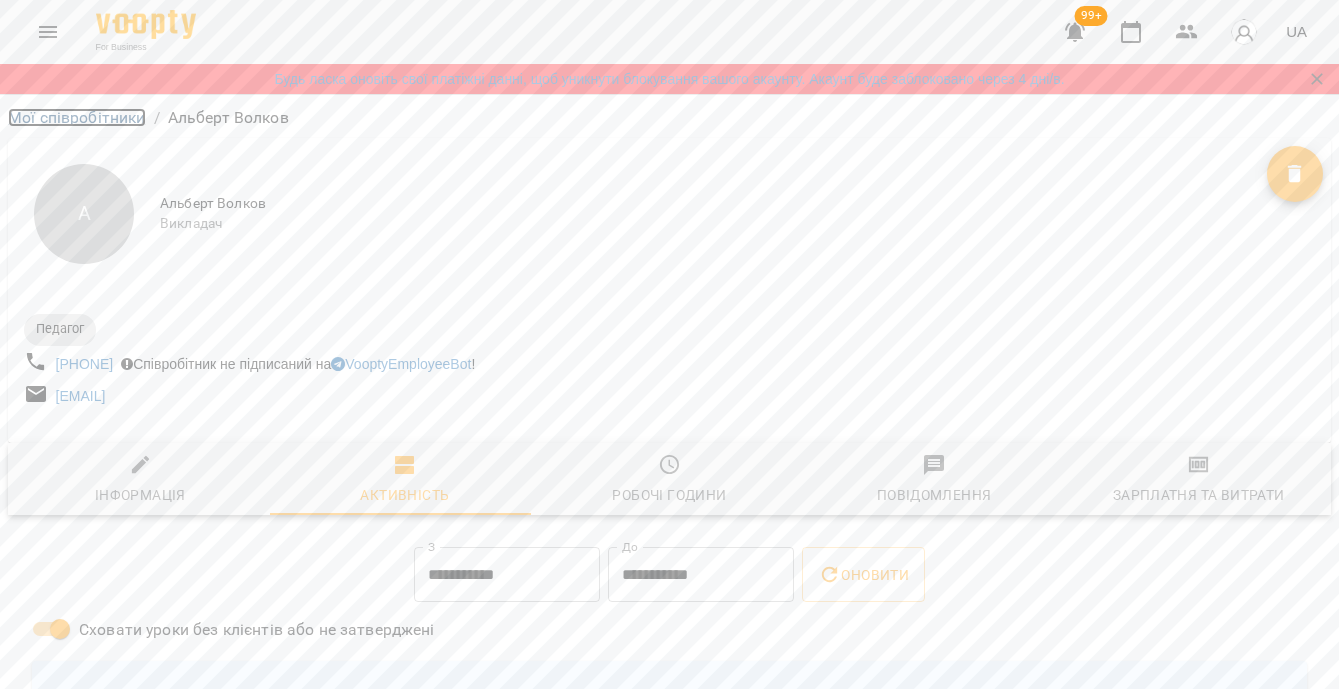 click on "Мої співробітники" at bounding box center (77, 117) 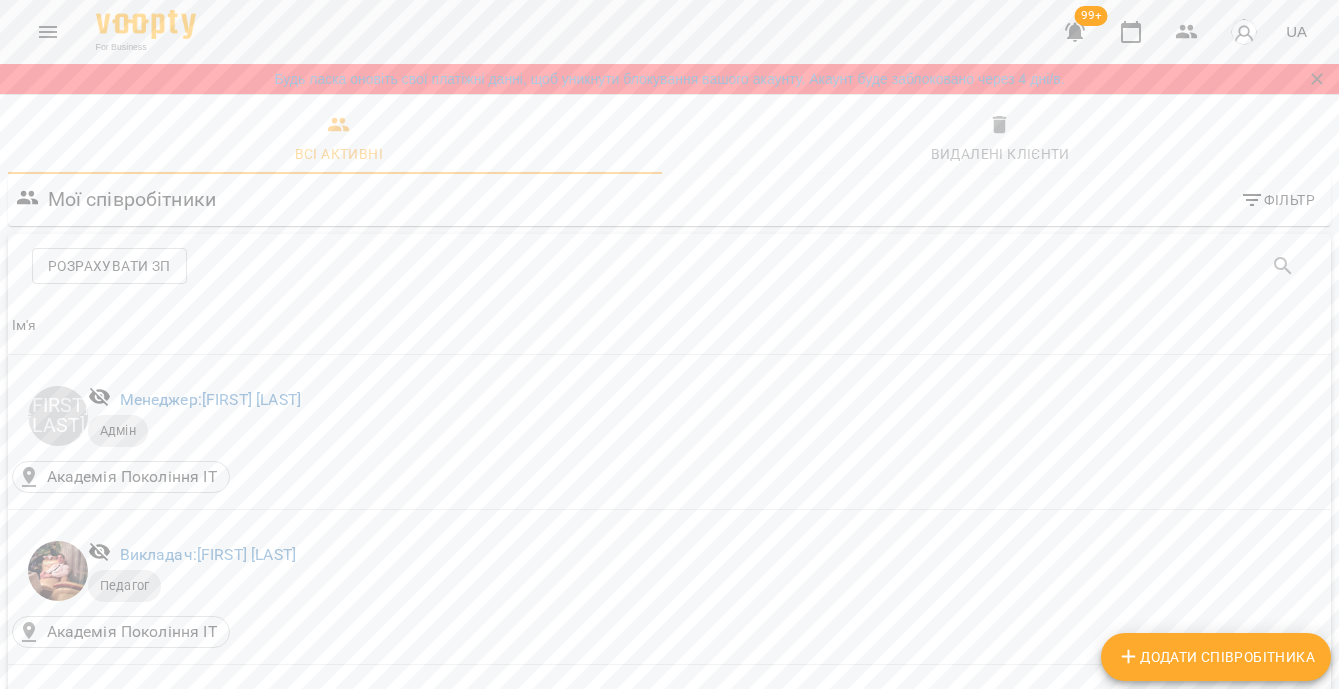 scroll, scrollTop: 640, scrollLeft: 0, axis: vertical 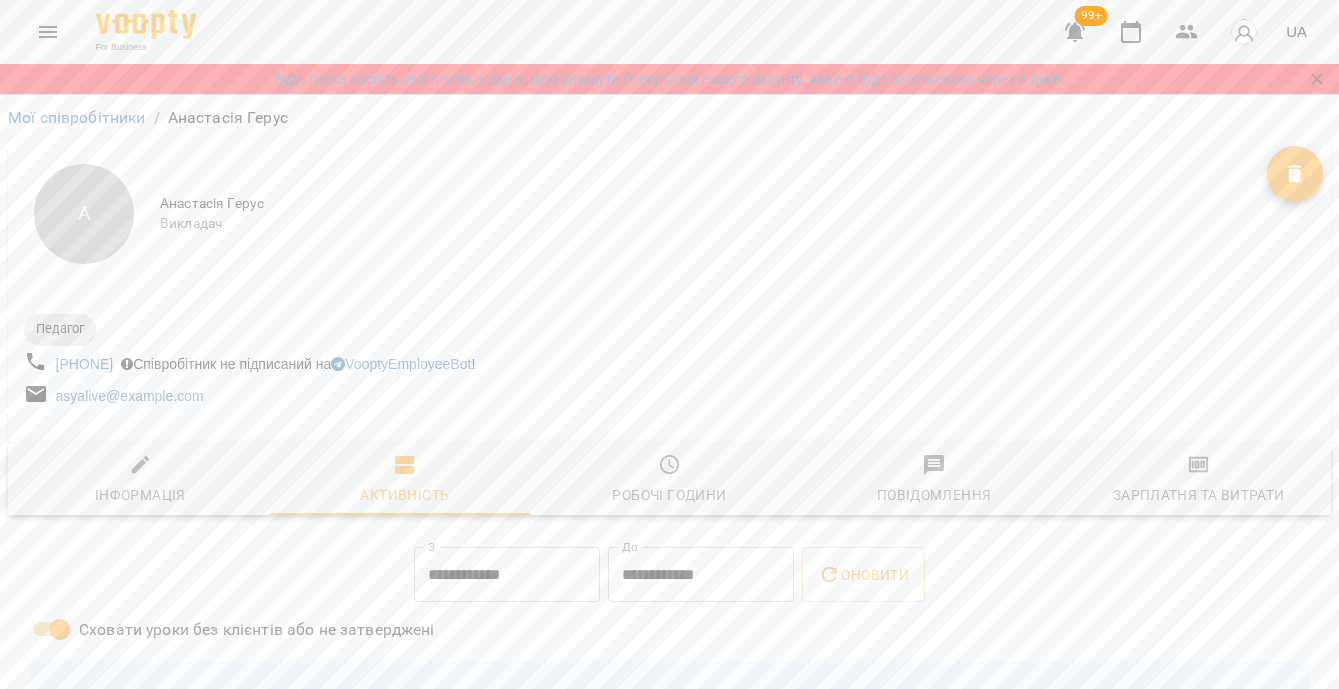 click on "**********" at bounding box center [507, 575] 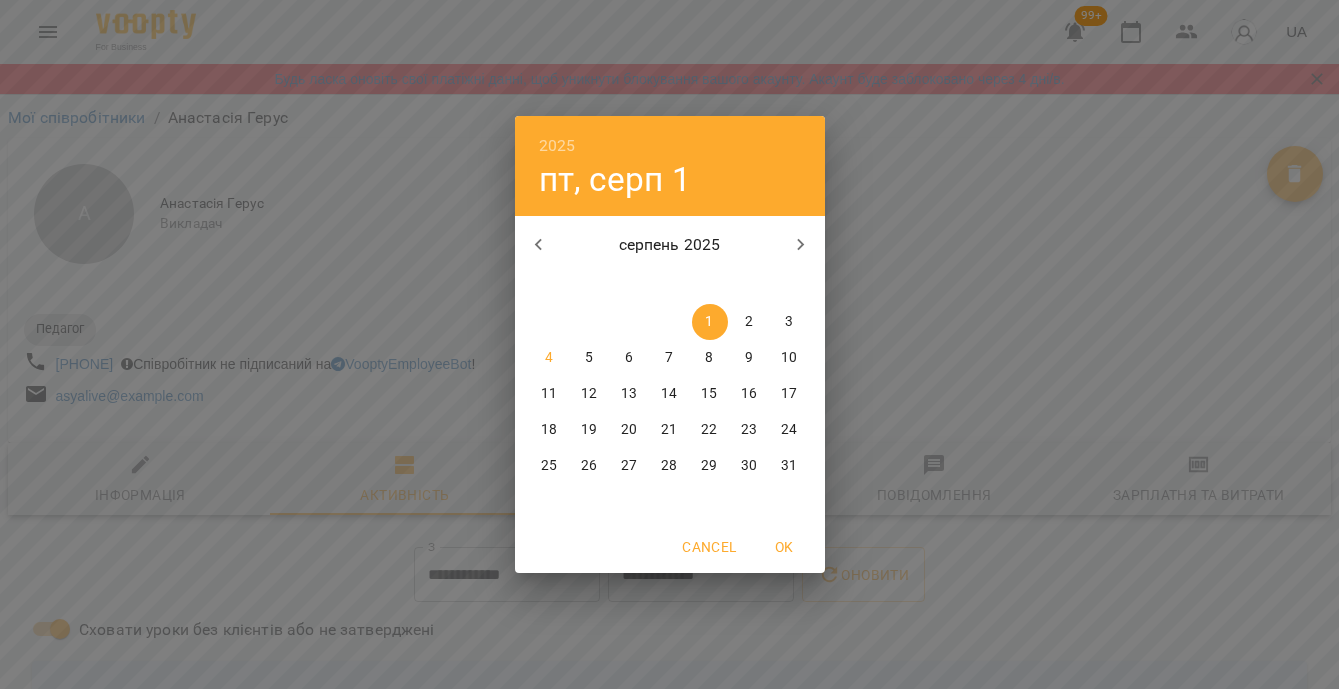 click 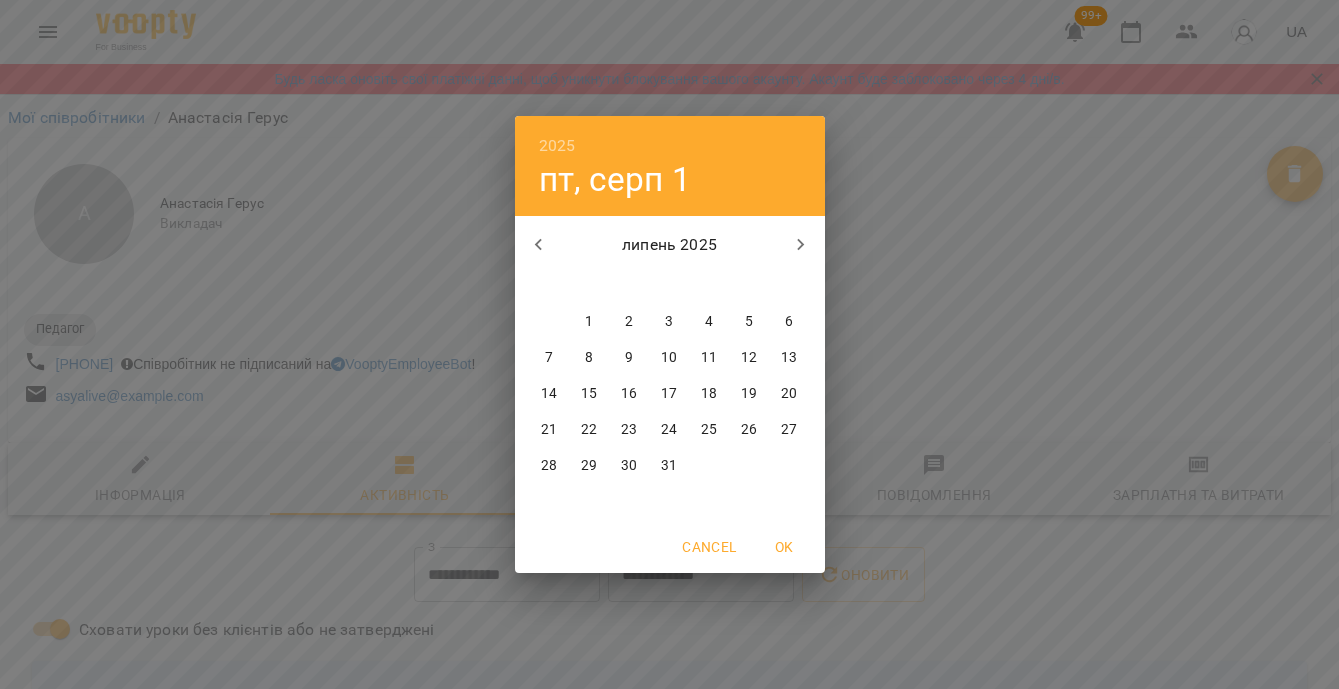 click on "28" at bounding box center [549, 466] 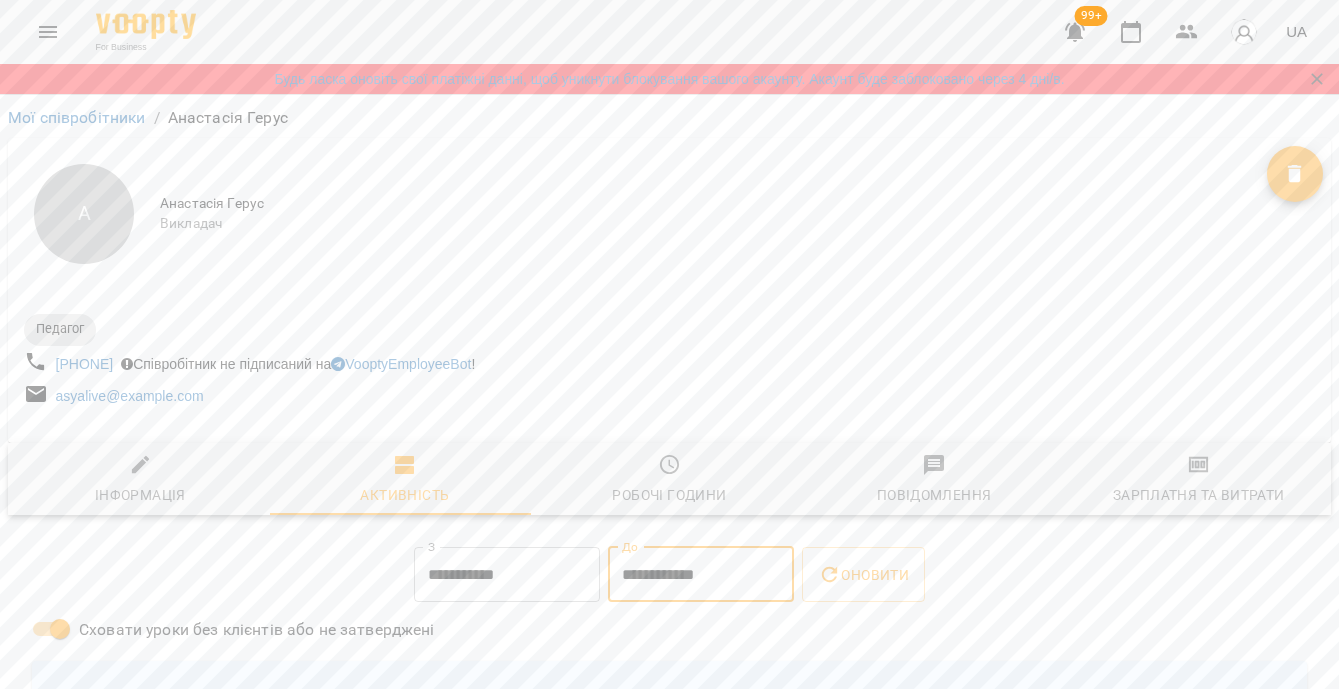 click on "**********" at bounding box center [701, 575] 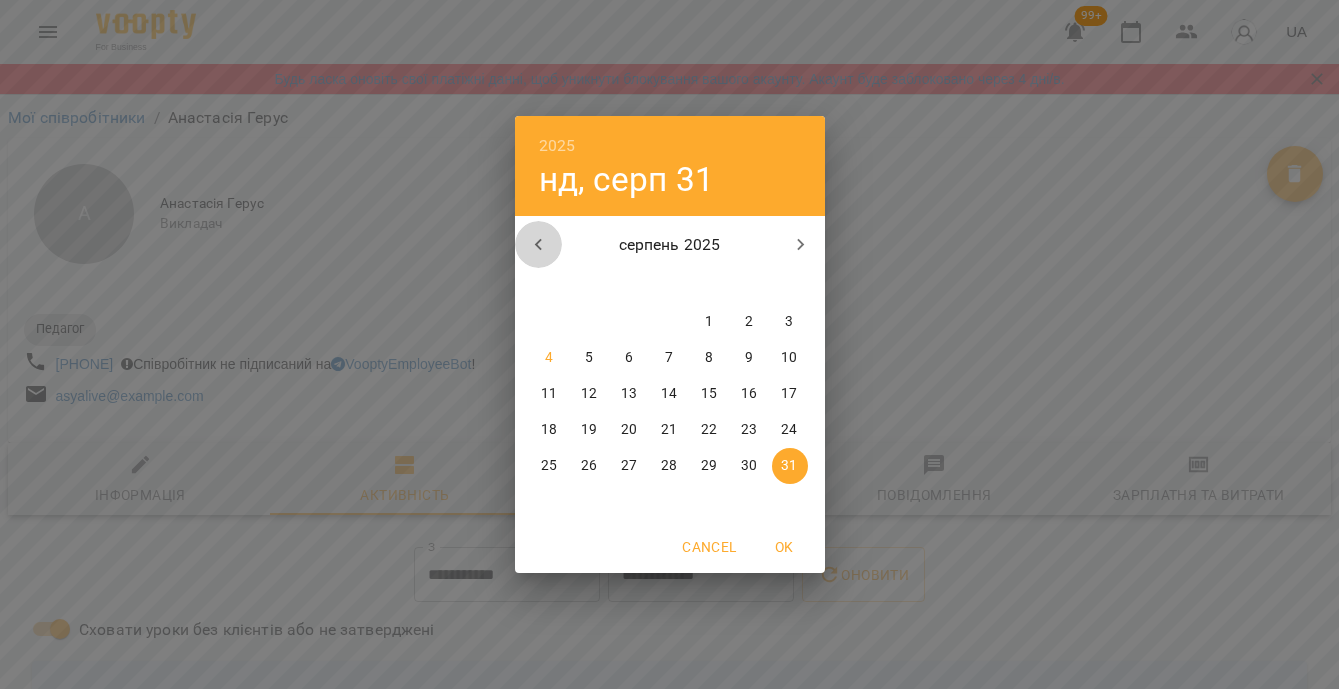 click 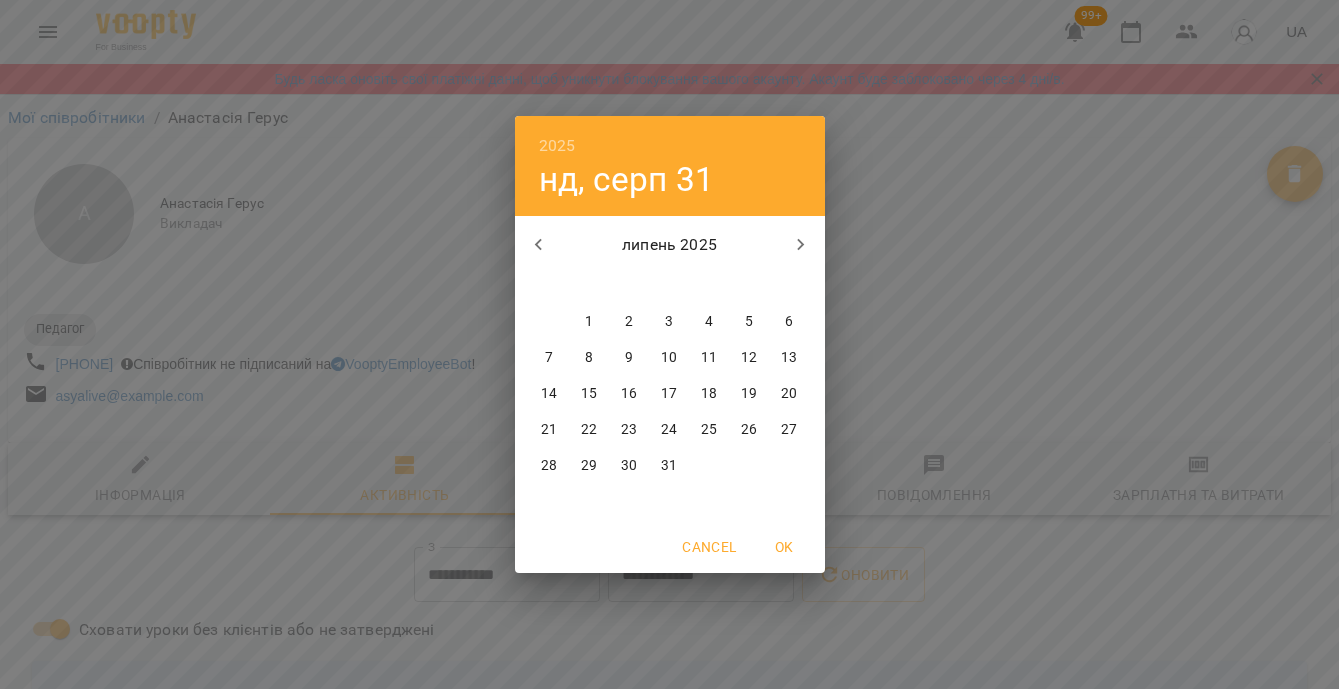 click on "31" at bounding box center [669, 466] 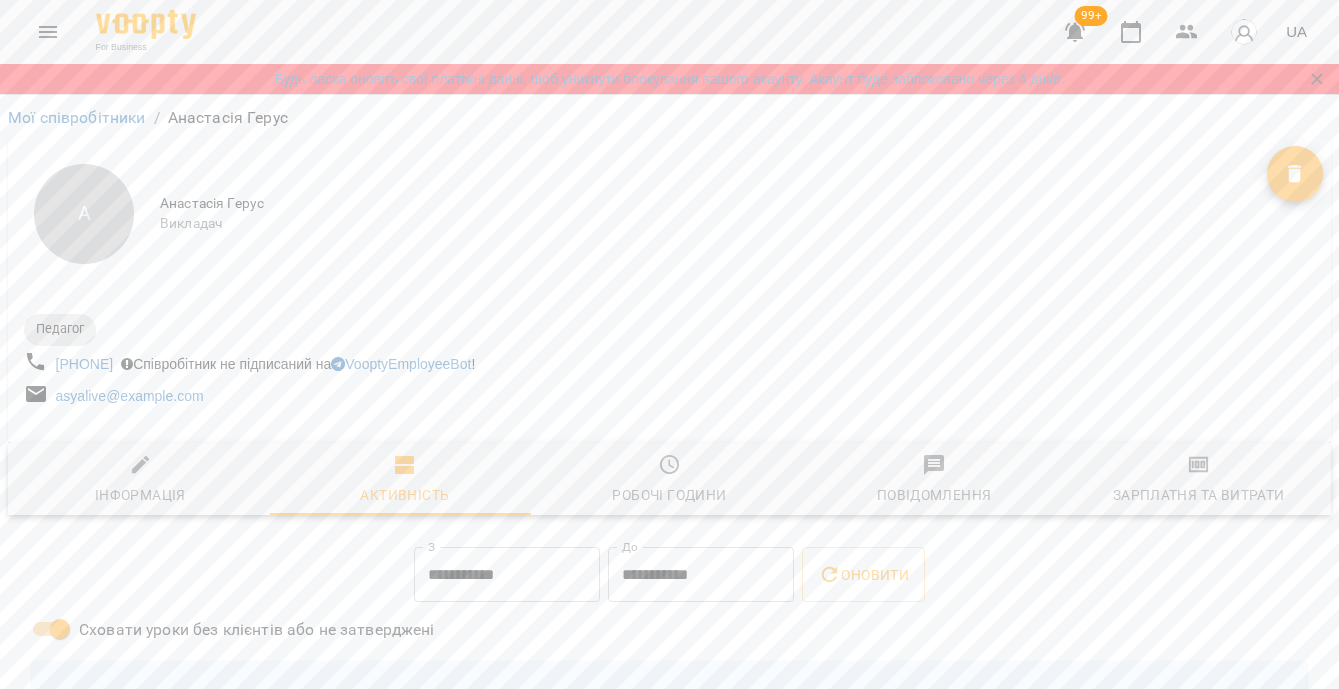 click on "Оновити" at bounding box center (863, 575) 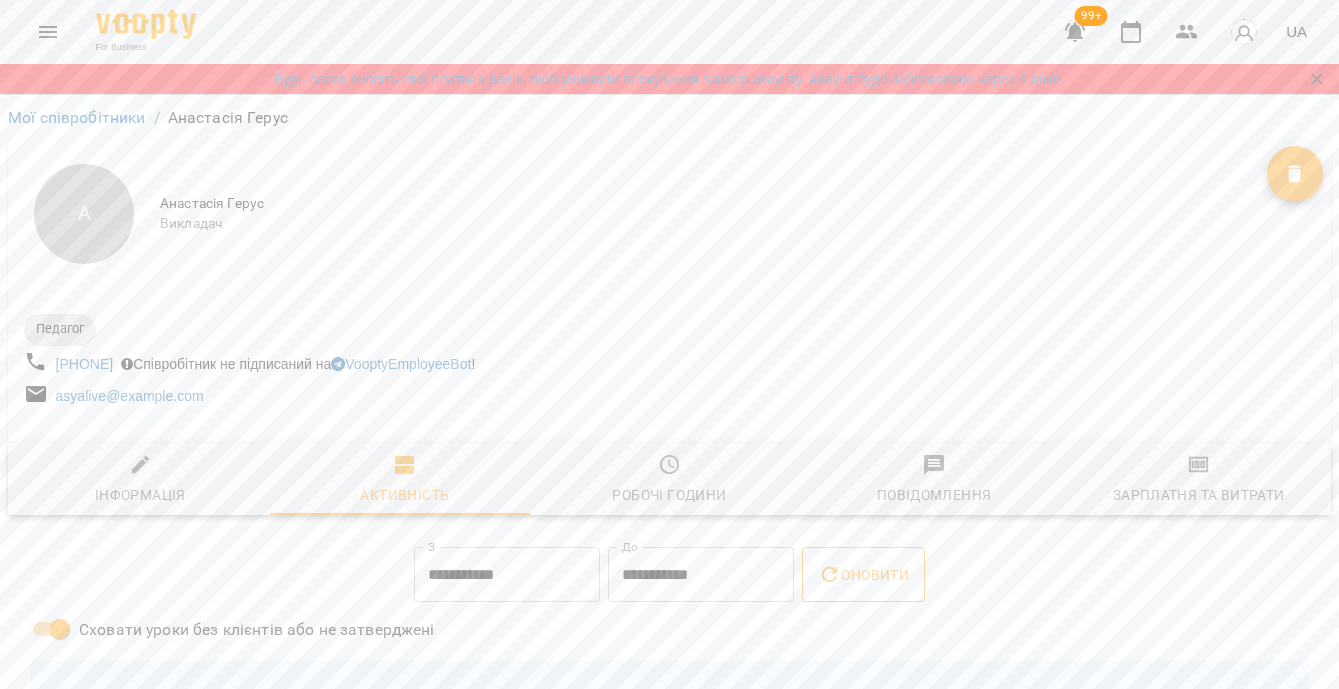click on "Оновити" at bounding box center (863, 575) 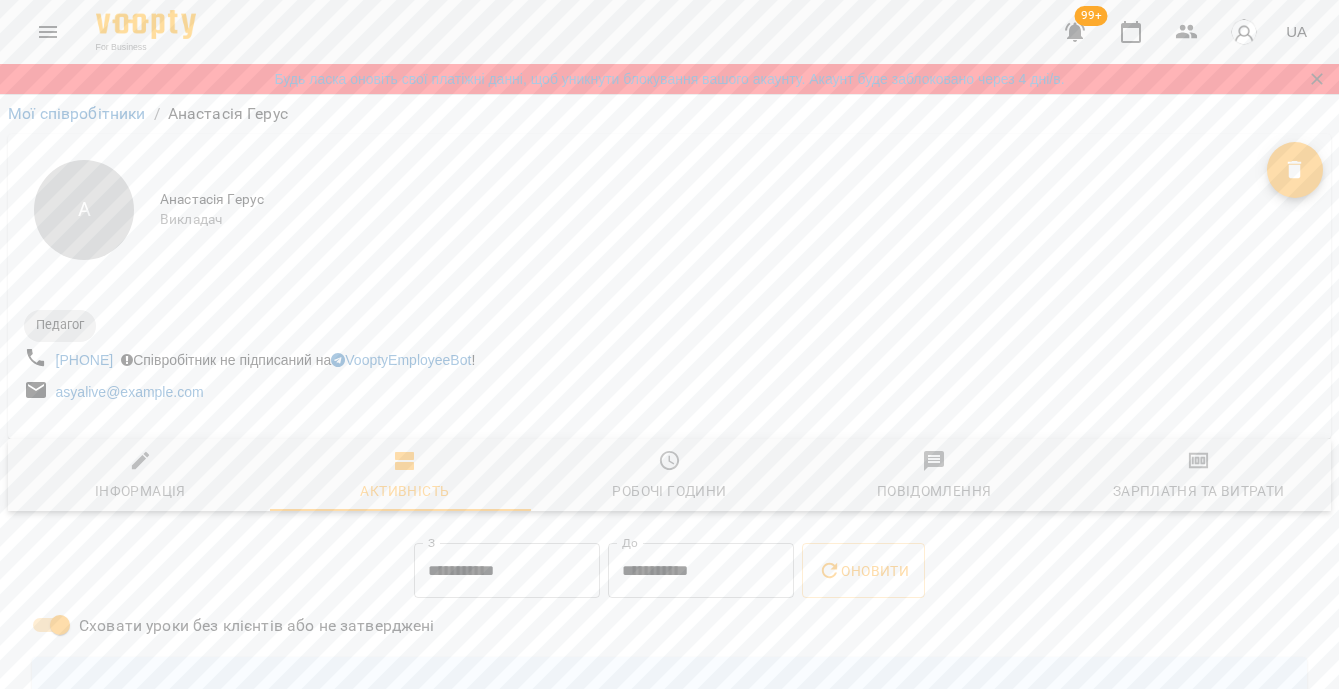 scroll, scrollTop: 0, scrollLeft: 0, axis: both 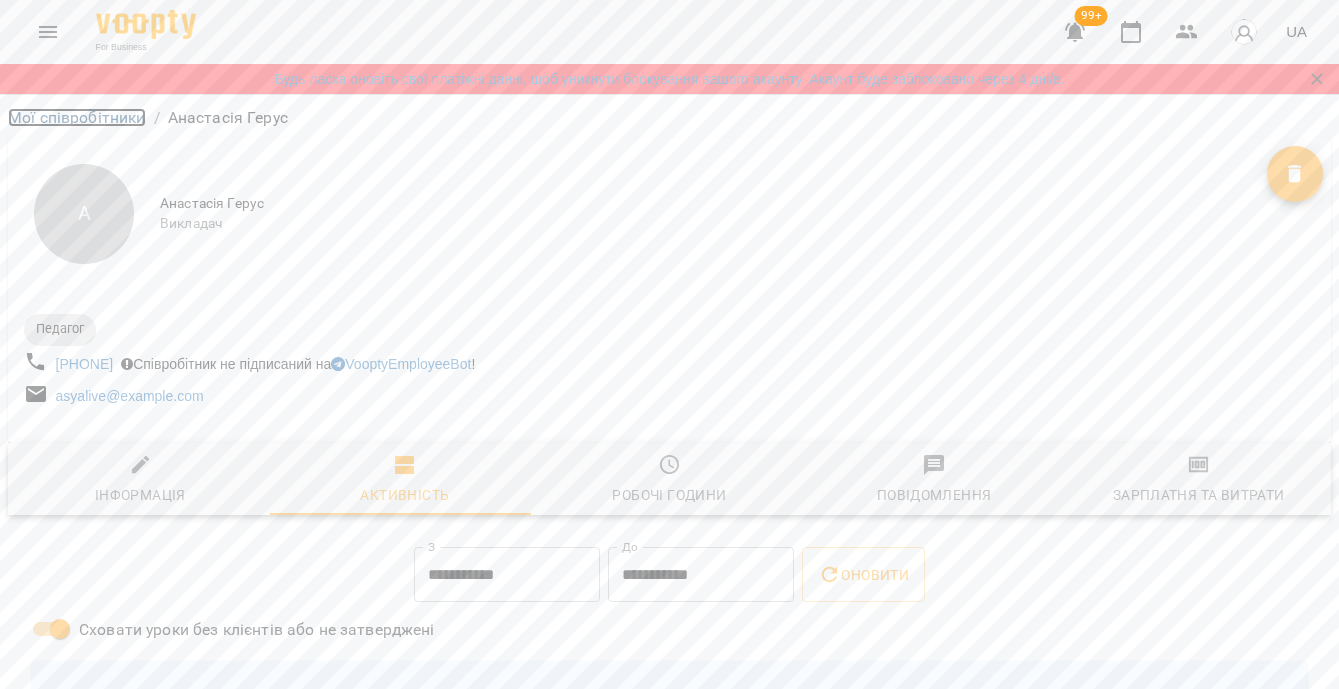 click on "Мої співробітники" at bounding box center (77, 117) 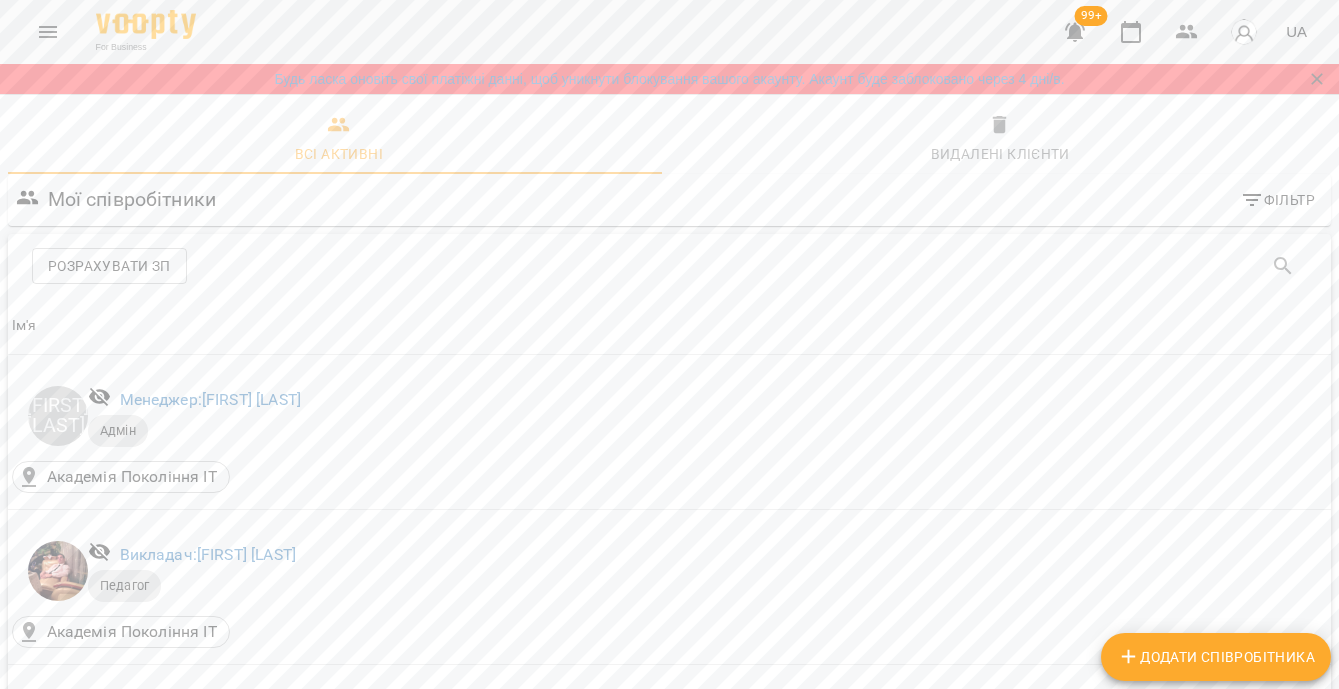 scroll, scrollTop: 874, scrollLeft: 0, axis: vertical 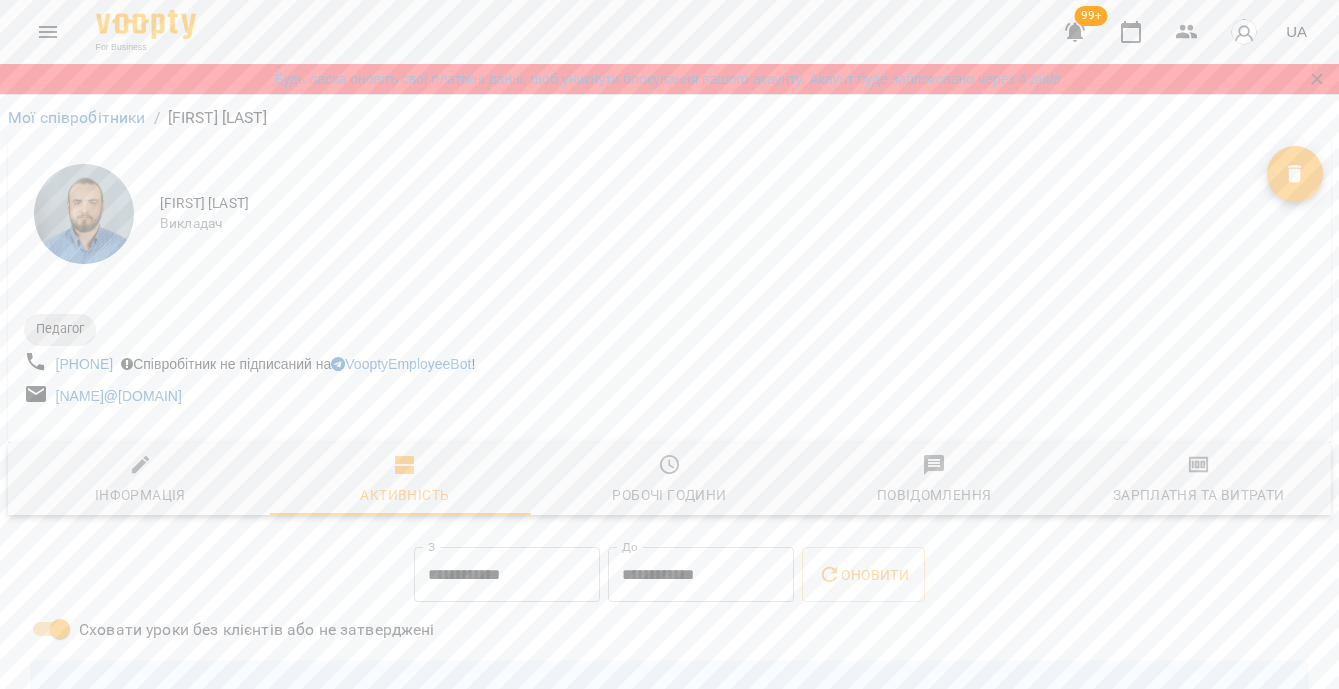 click on "**********" at bounding box center [507, 575] 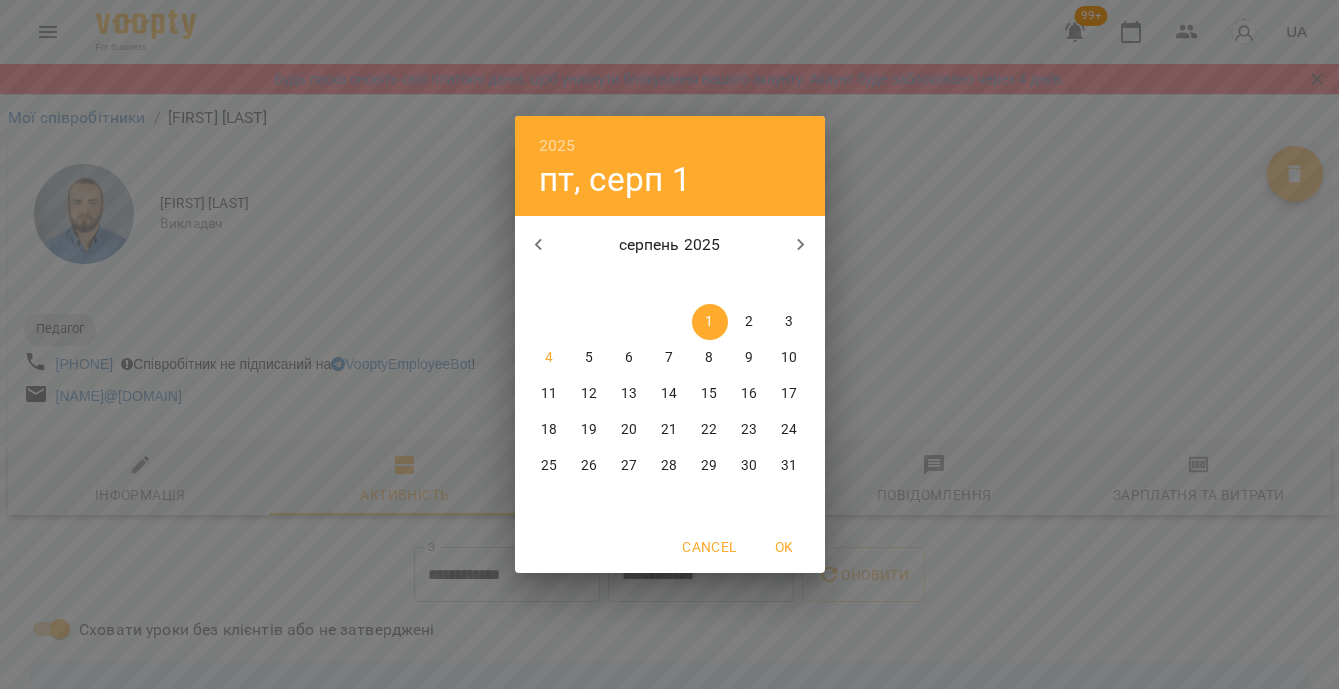 click 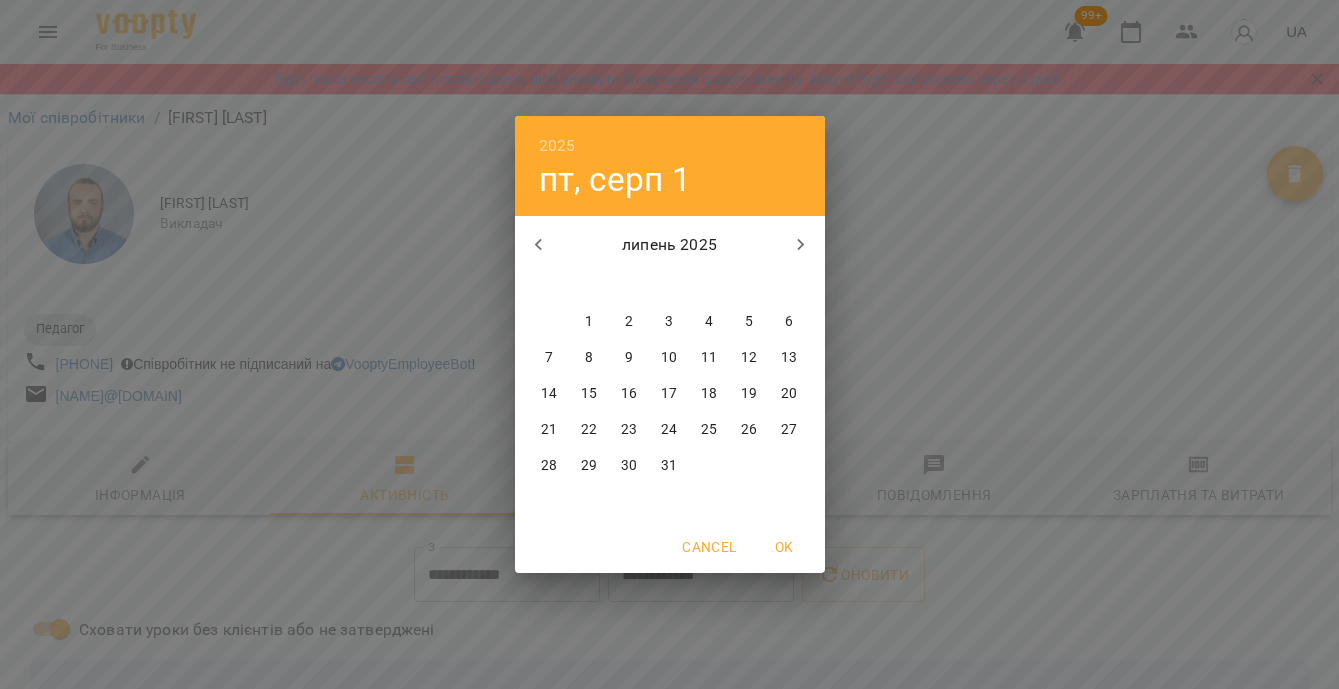 click on "28" at bounding box center [550, 466] 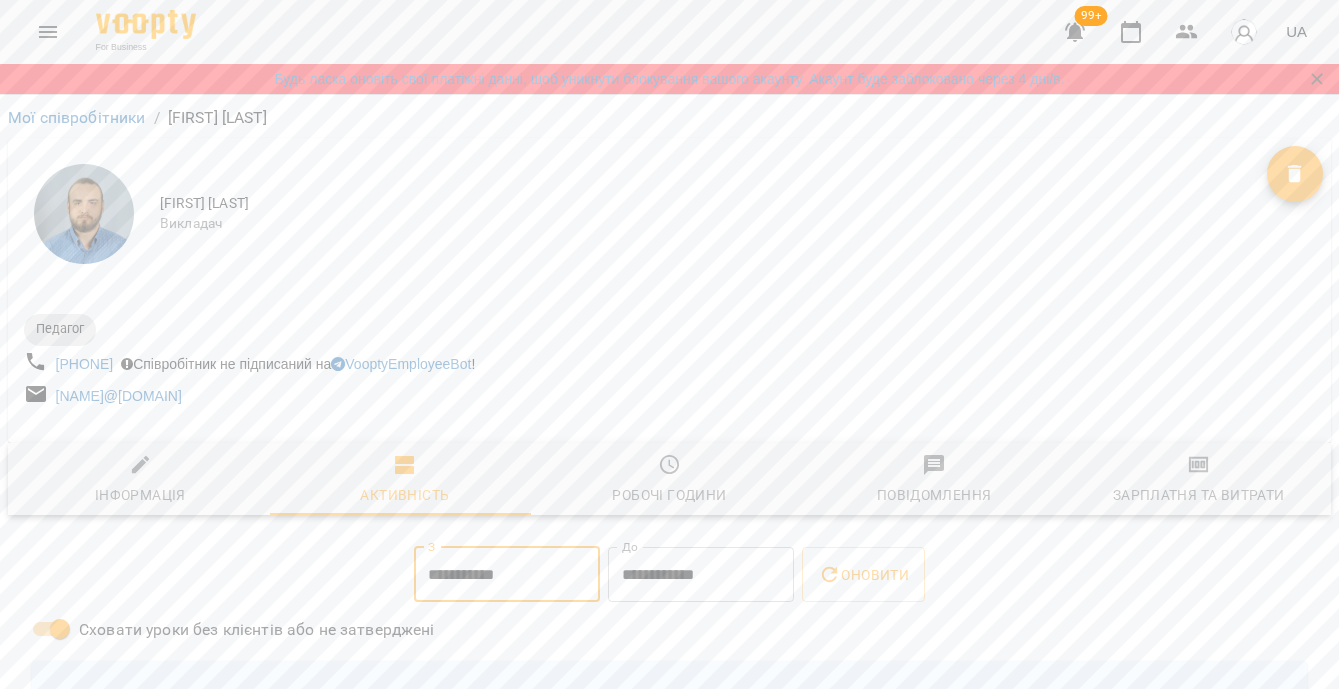 click on "**********" at bounding box center (701, 575) 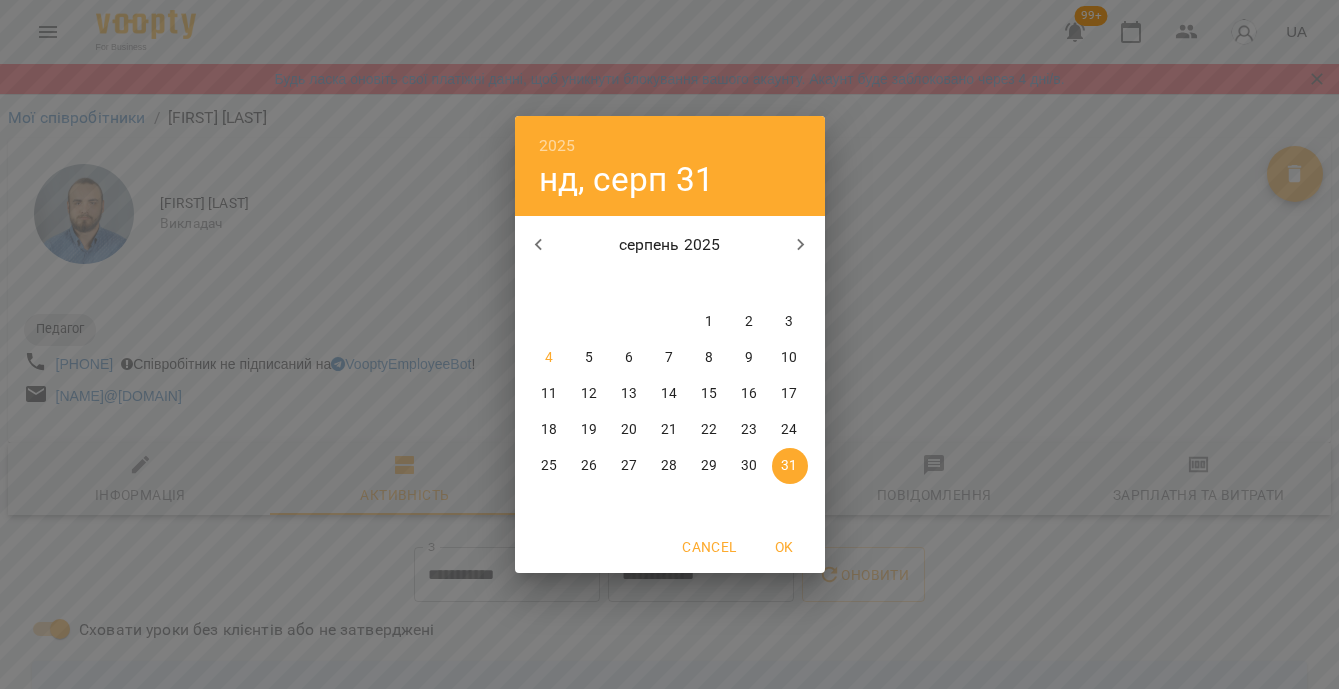 click 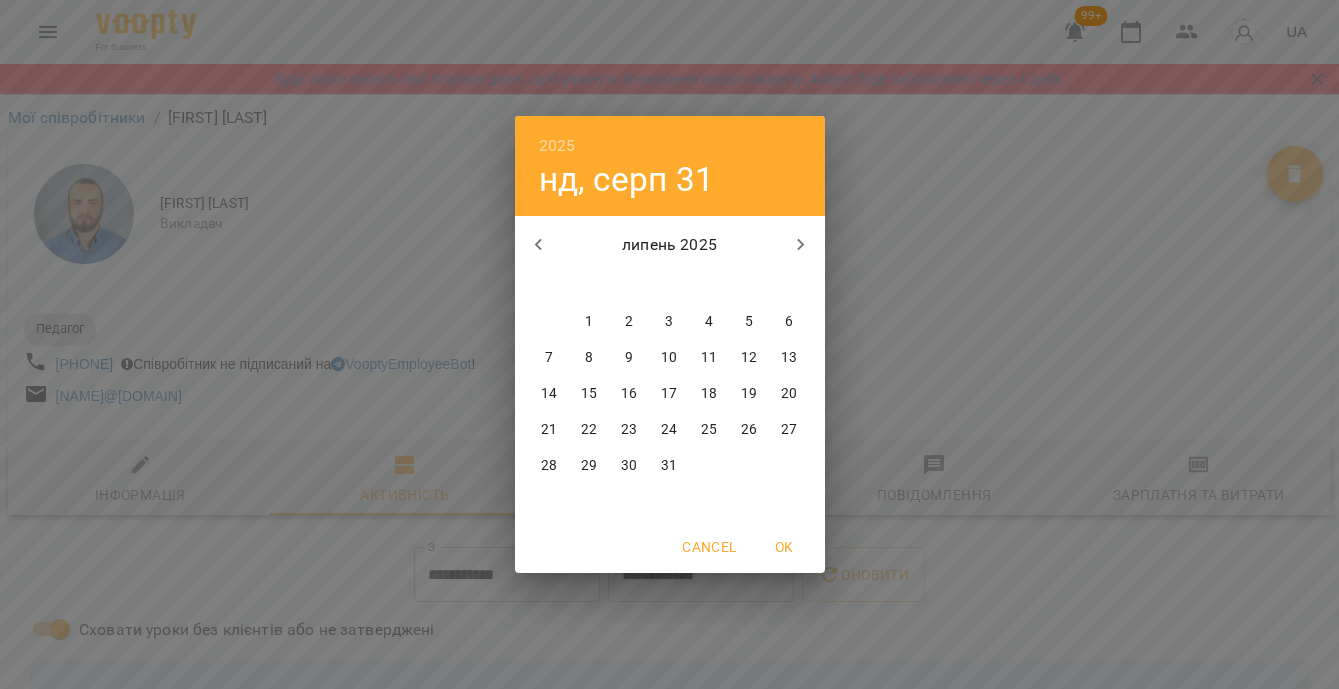 click on "31" at bounding box center (669, 466) 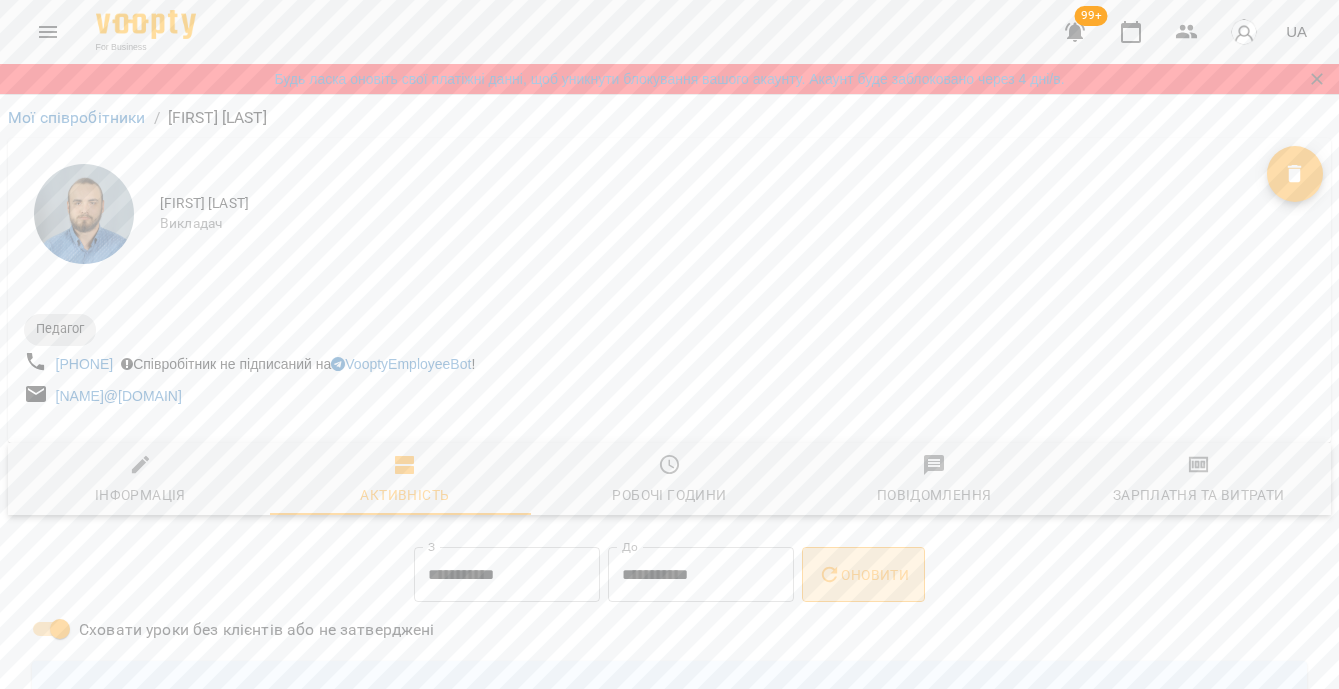 click on "Оновити" at bounding box center (863, 575) 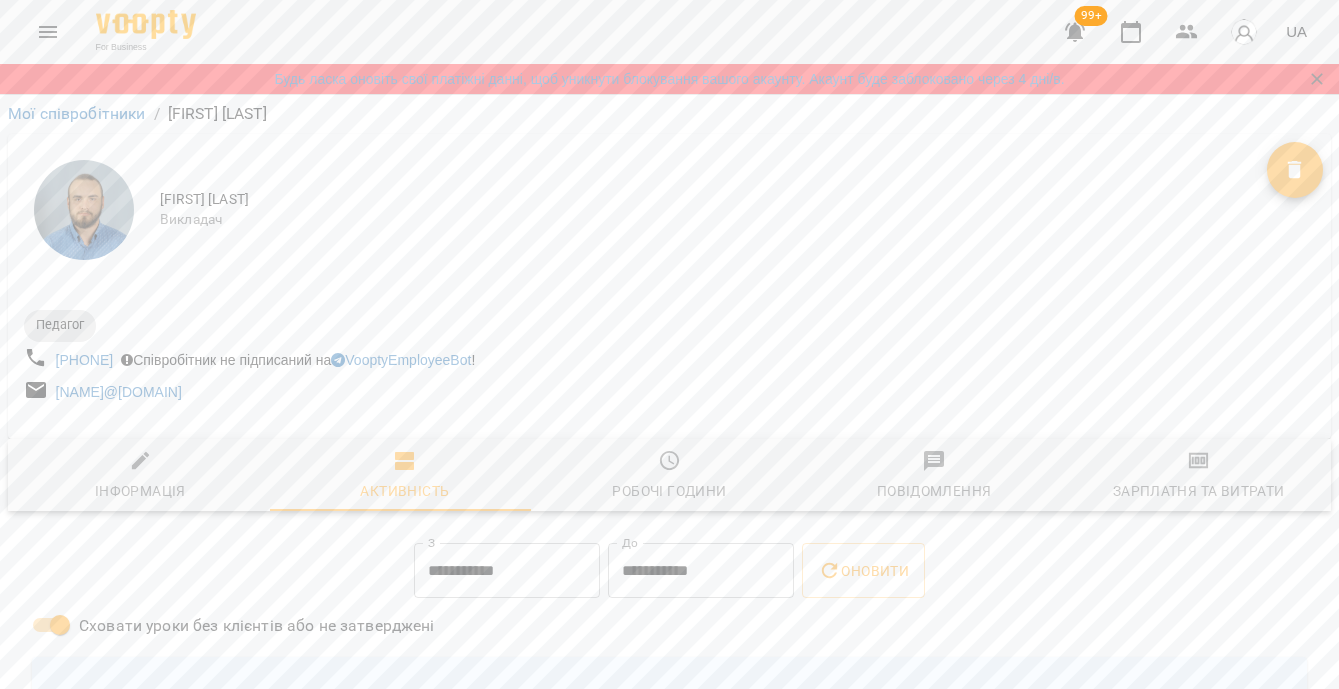 scroll, scrollTop: 0, scrollLeft: 0, axis: both 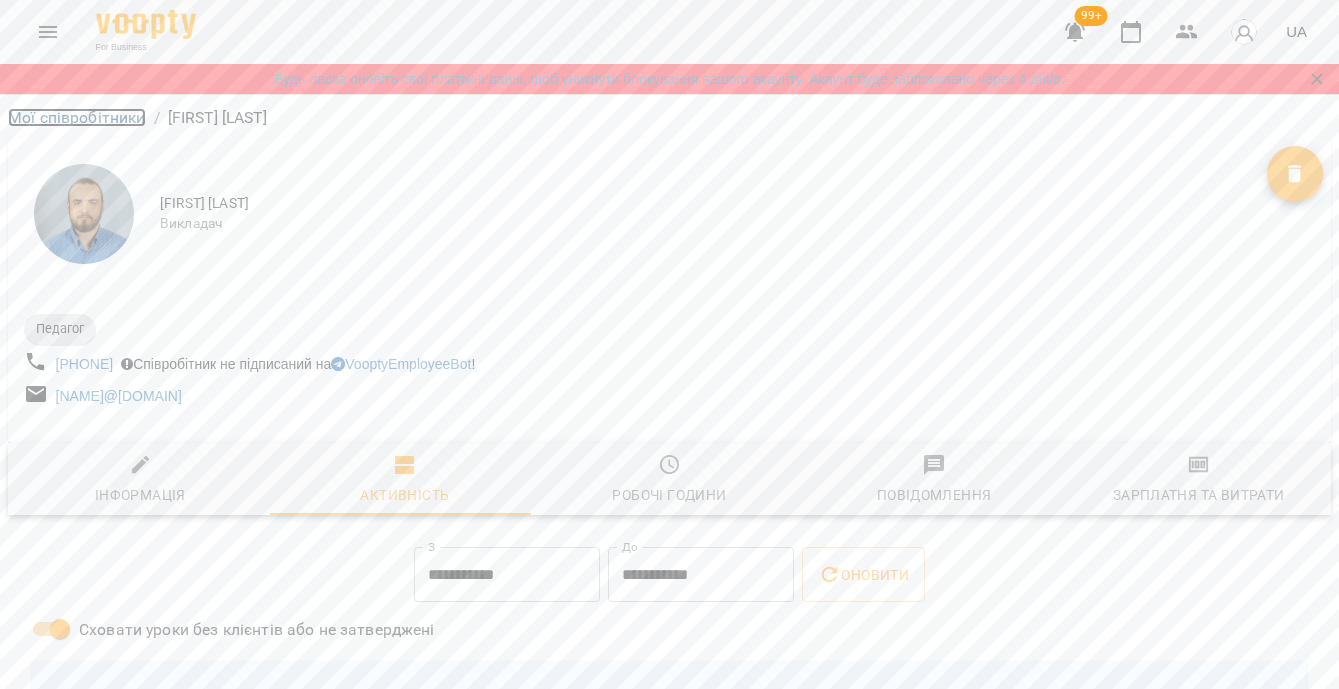 click on "Мої співробітники" at bounding box center (77, 117) 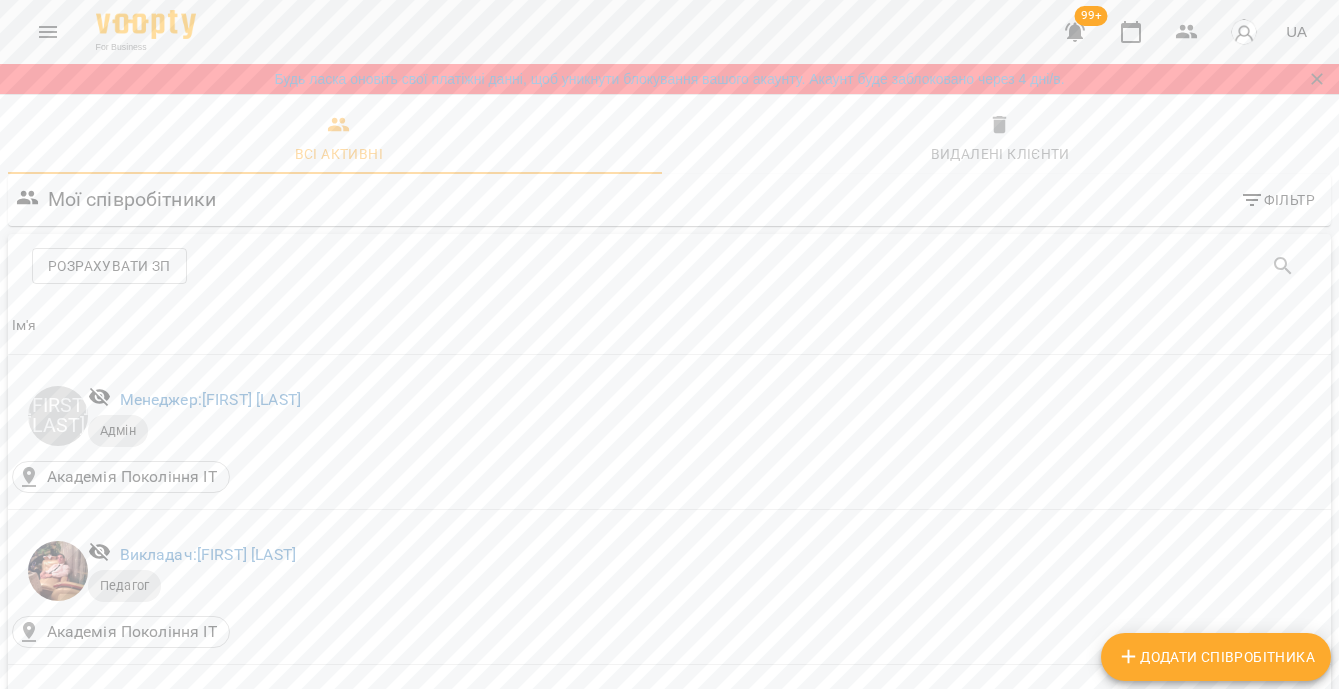 scroll, scrollTop: 1080, scrollLeft: 0, axis: vertical 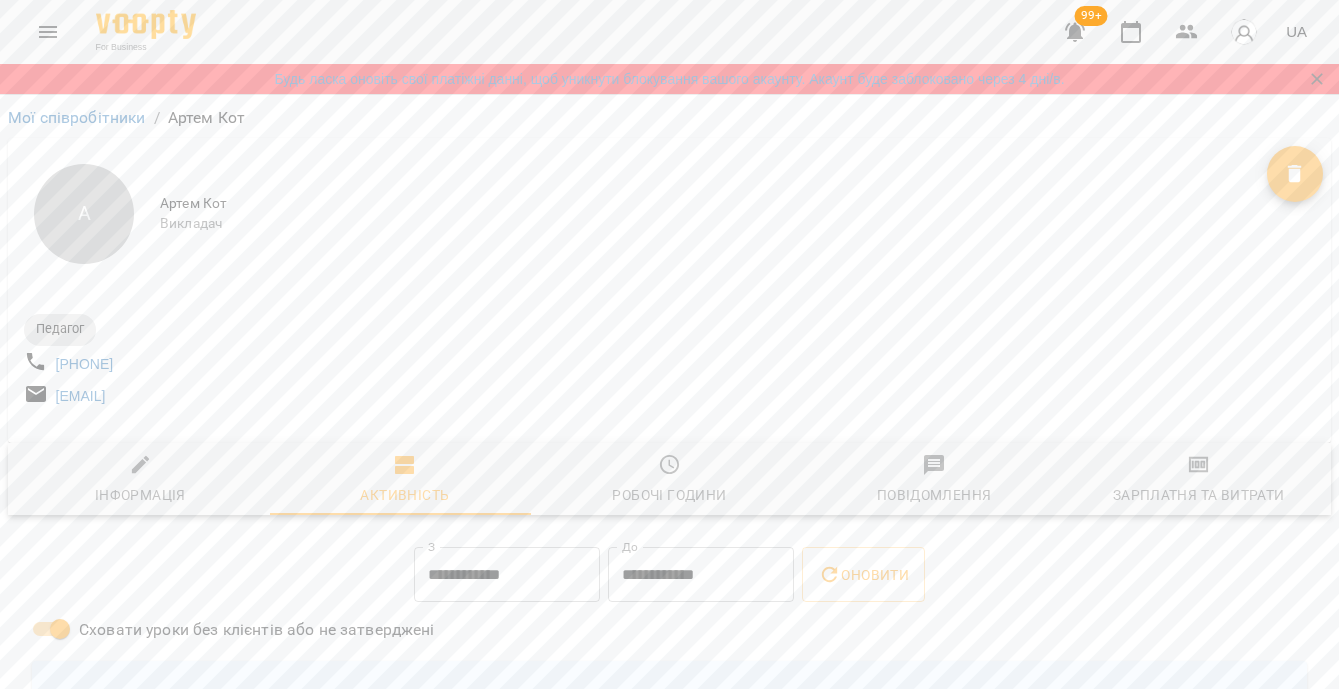 click on "**********" at bounding box center (507, 575) 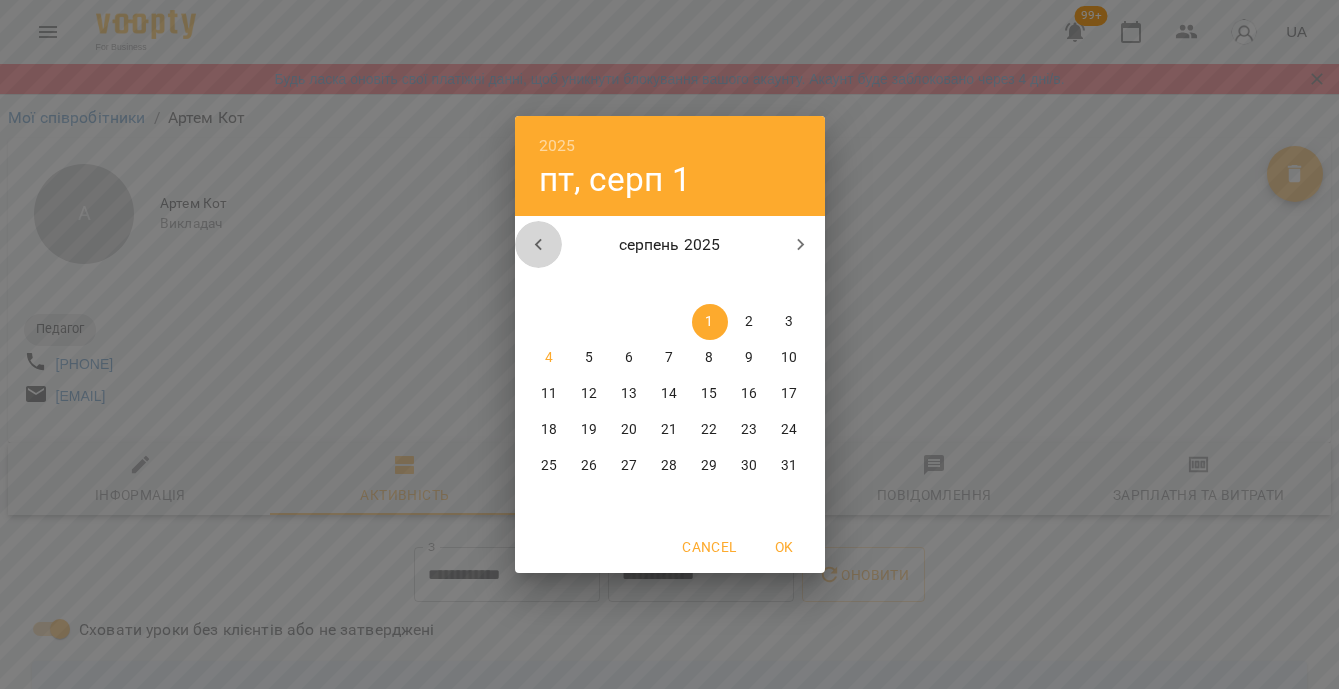 click at bounding box center (539, 245) 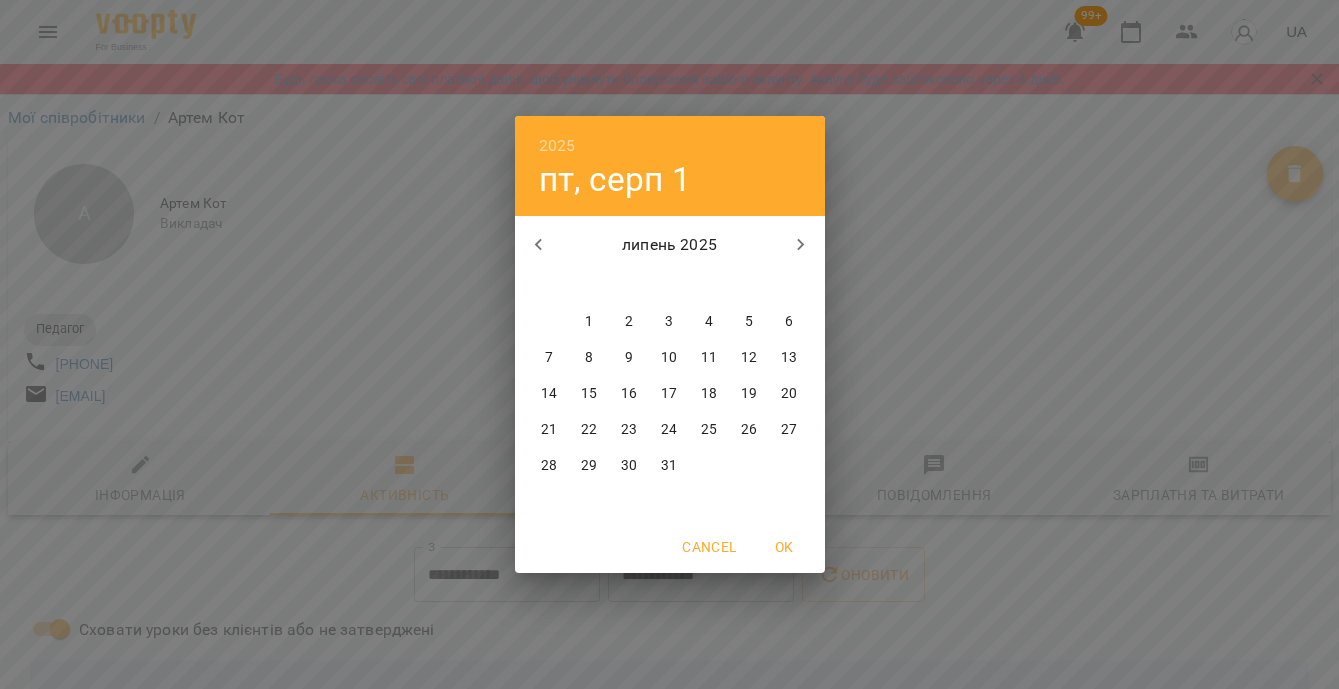 click on "21" at bounding box center [550, 430] 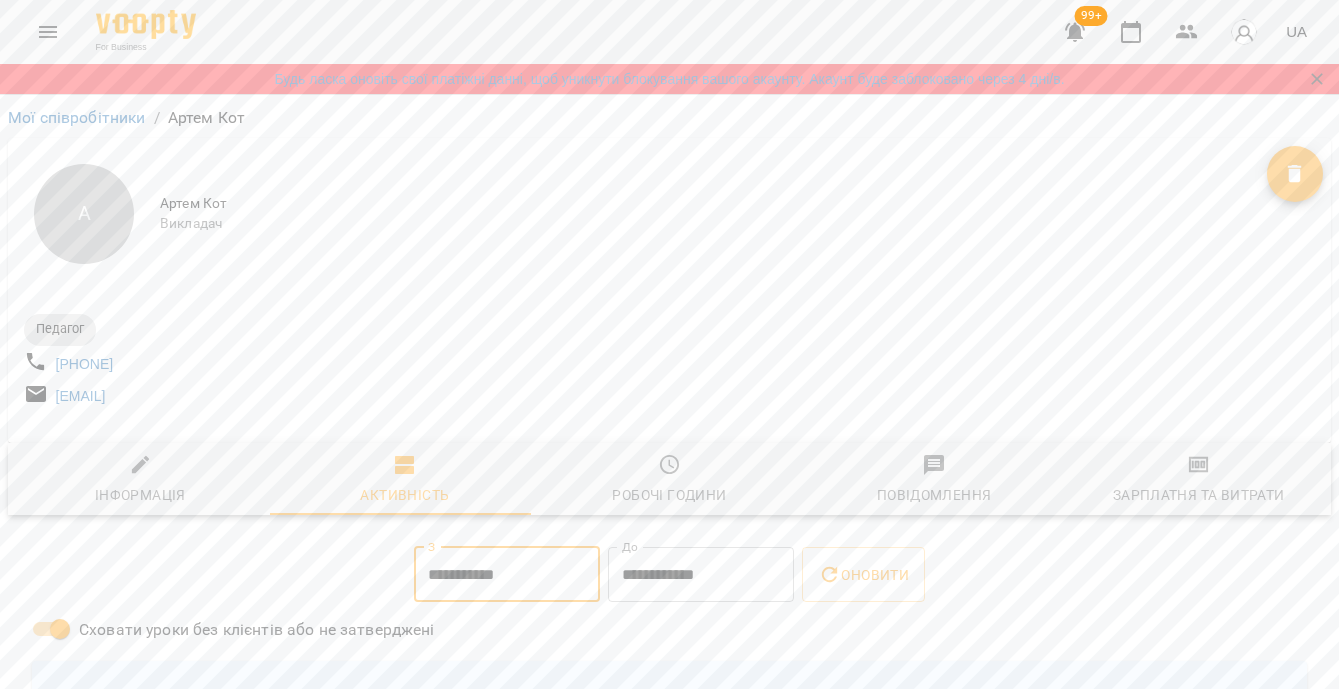 click on "**********" at bounding box center [507, 575] 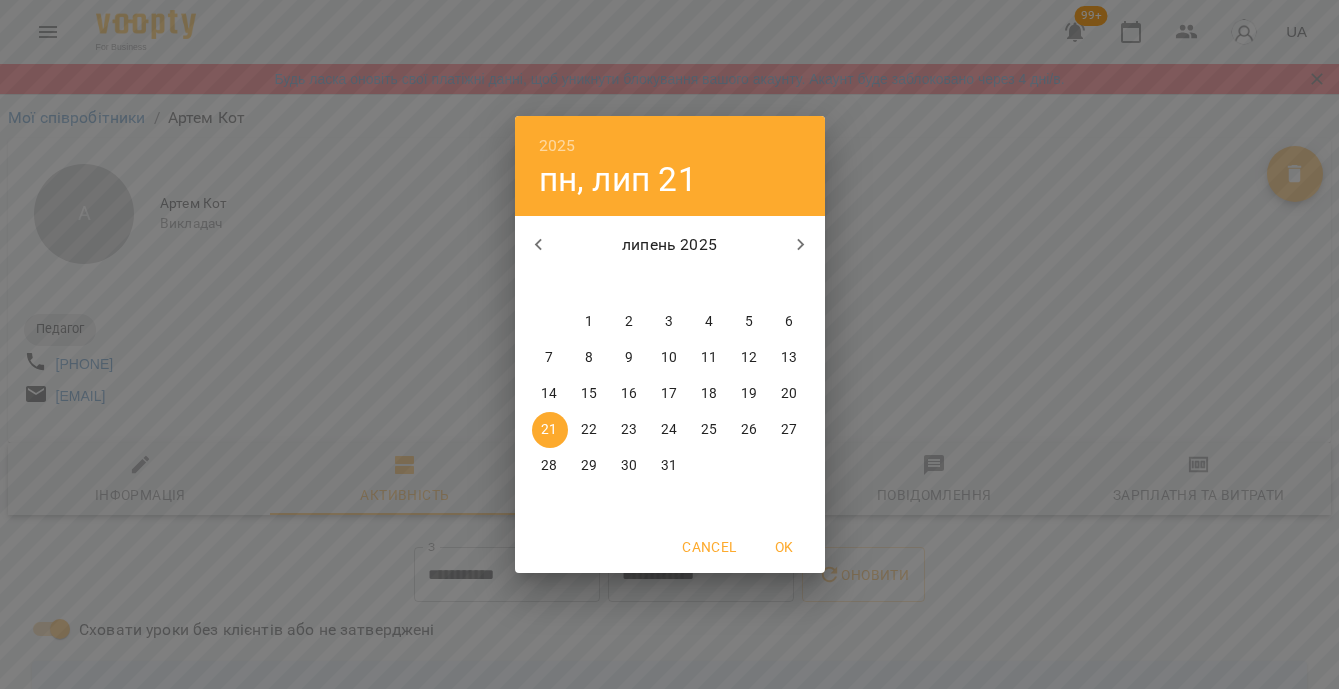 click on "28" at bounding box center (549, 466) 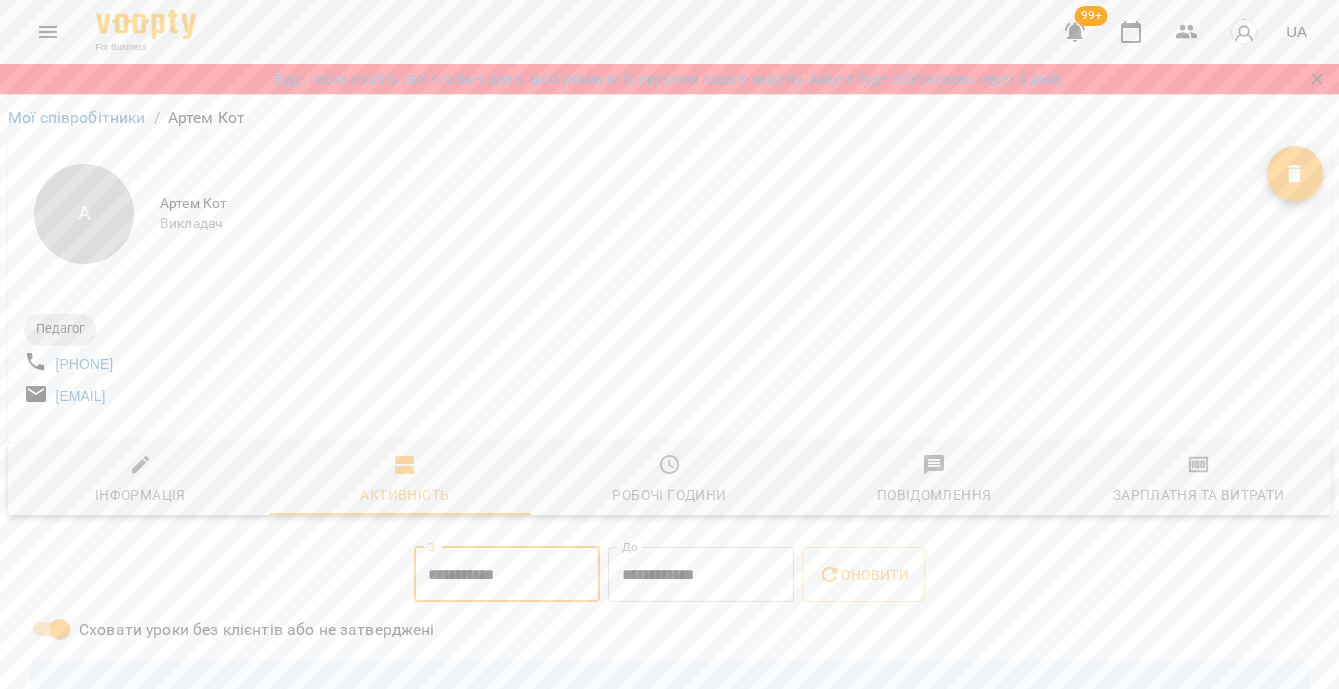 click on "**********" at bounding box center [701, 575] 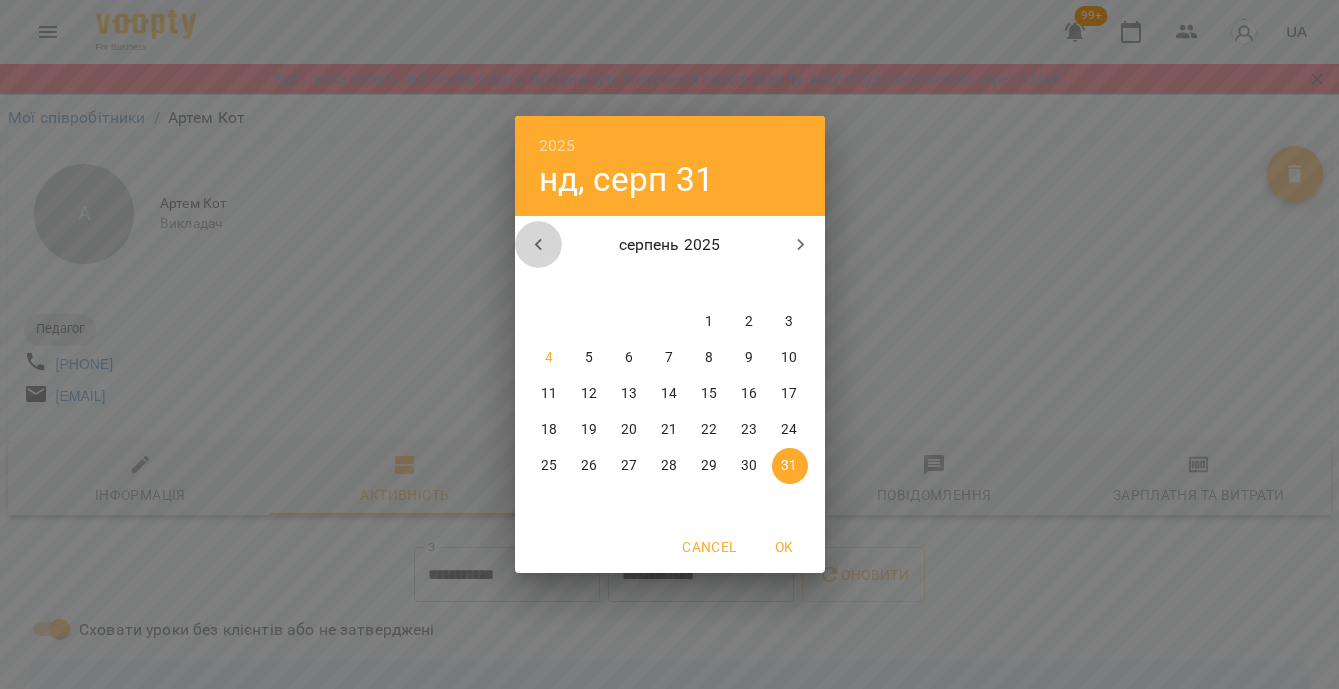 click 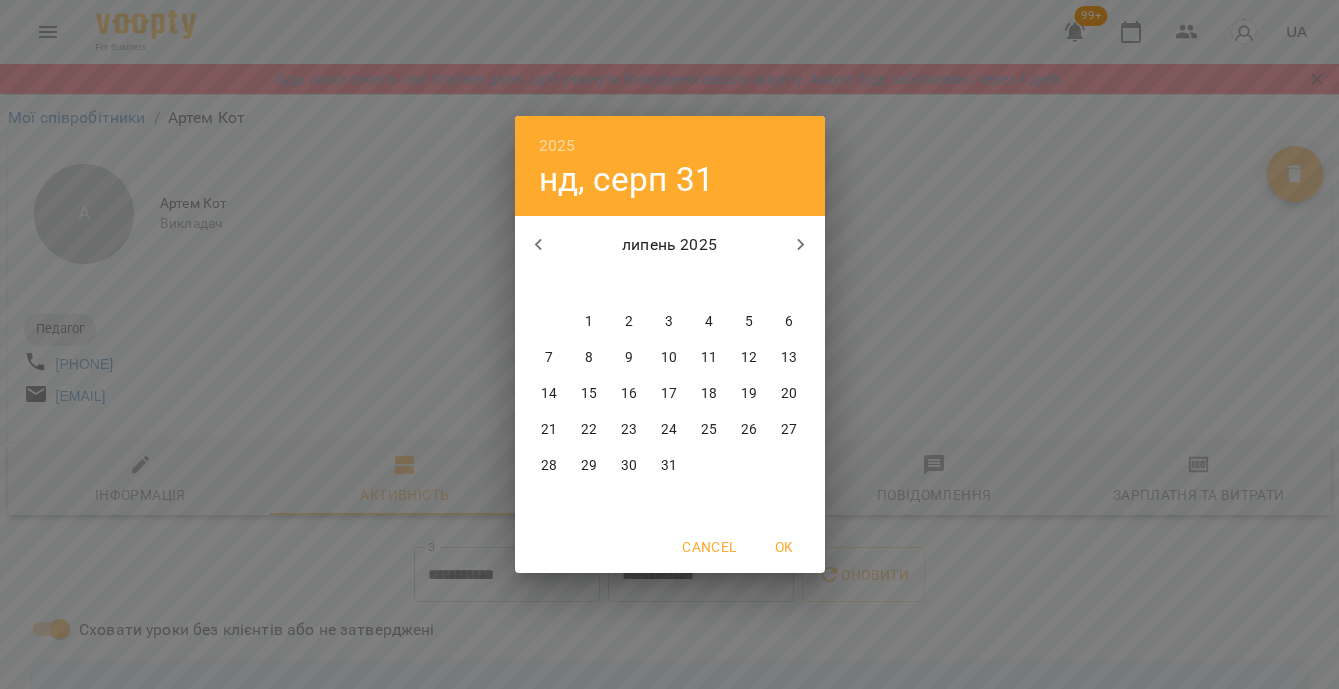 drag, startPoint x: 673, startPoint y: 467, endPoint x: 694, endPoint y: 489, distance: 30.413813 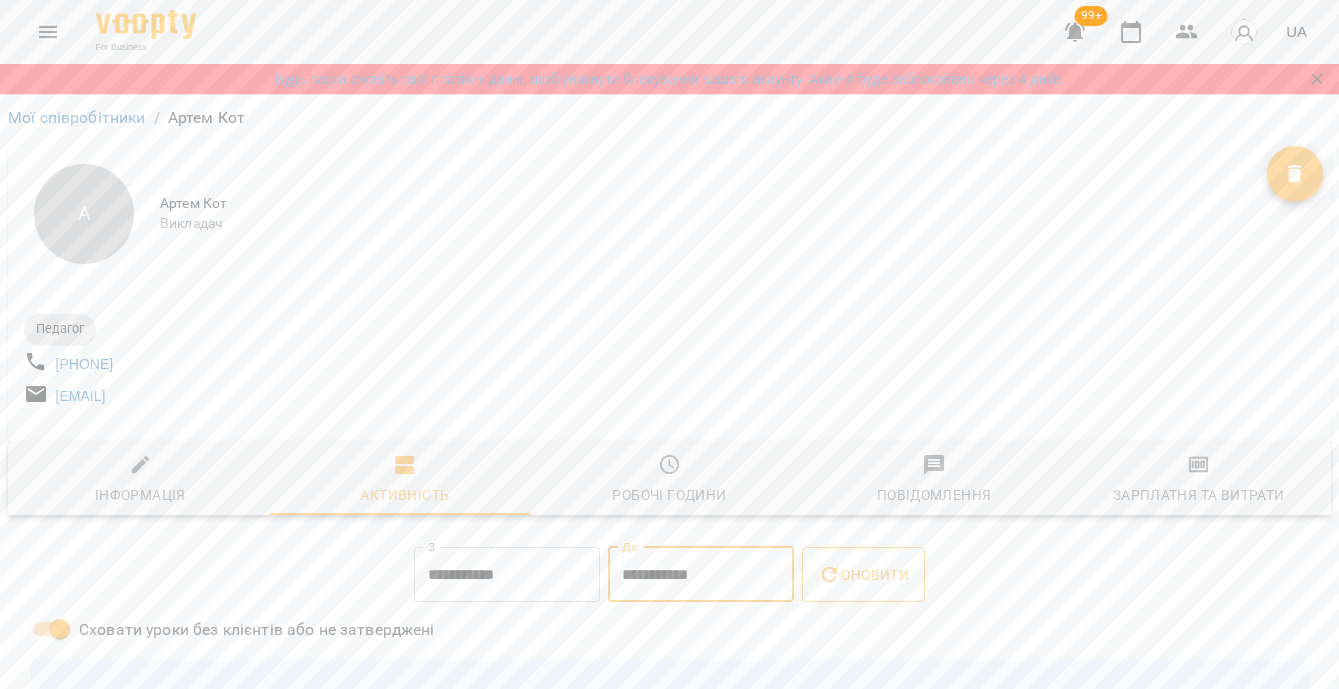 click on "Оновити" at bounding box center [863, 575] 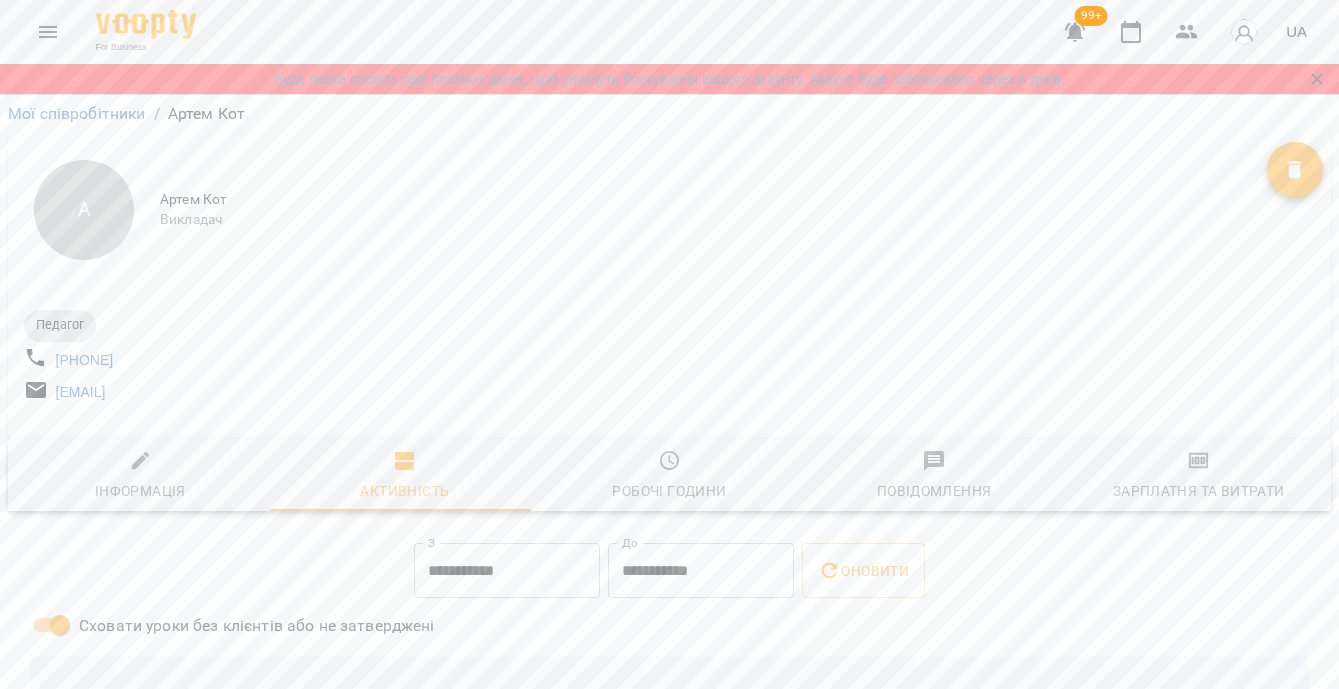 scroll, scrollTop: 0, scrollLeft: 0, axis: both 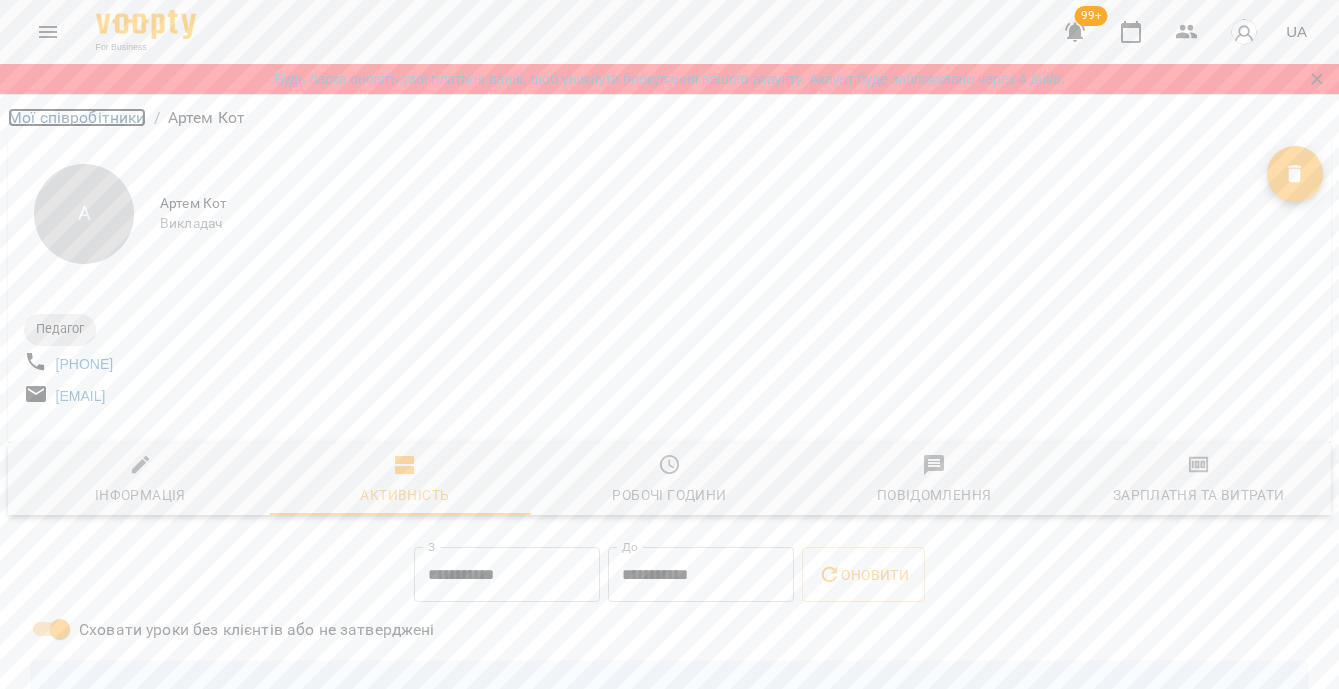 click on "Мої співробітники" at bounding box center (77, 117) 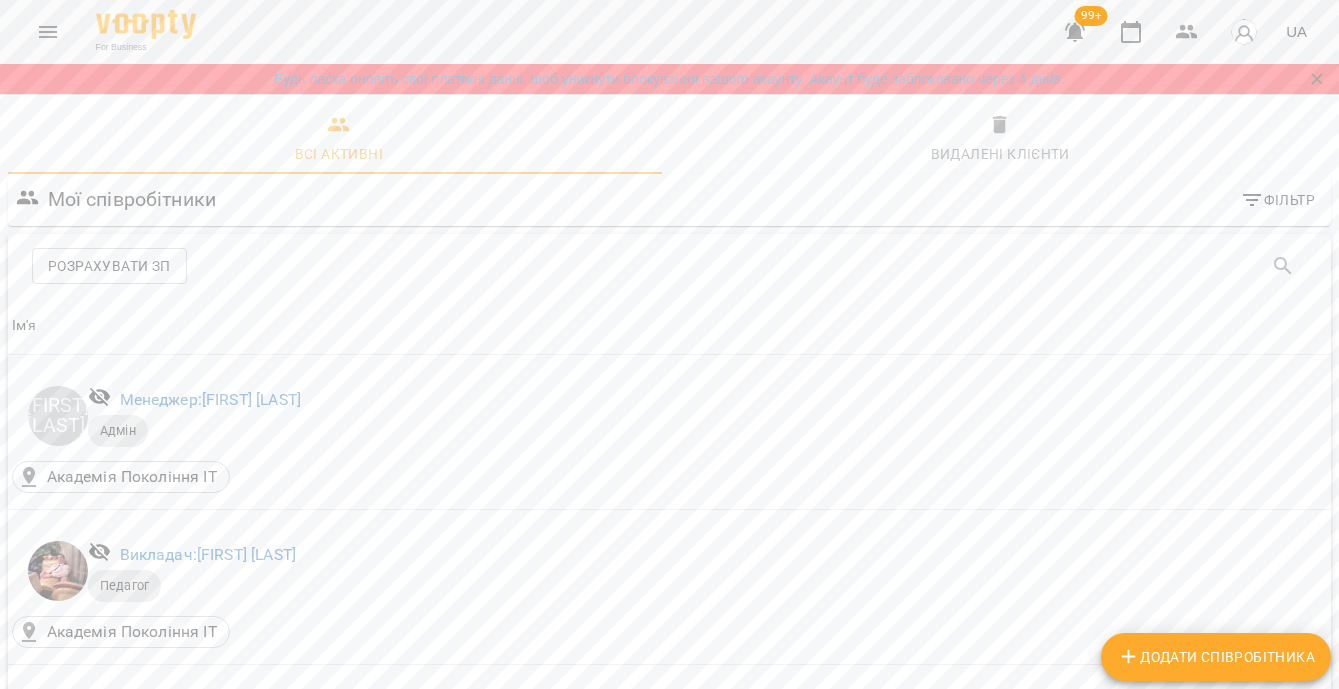 scroll, scrollTop: 1361, scrollLeft: 0, axis: vertical 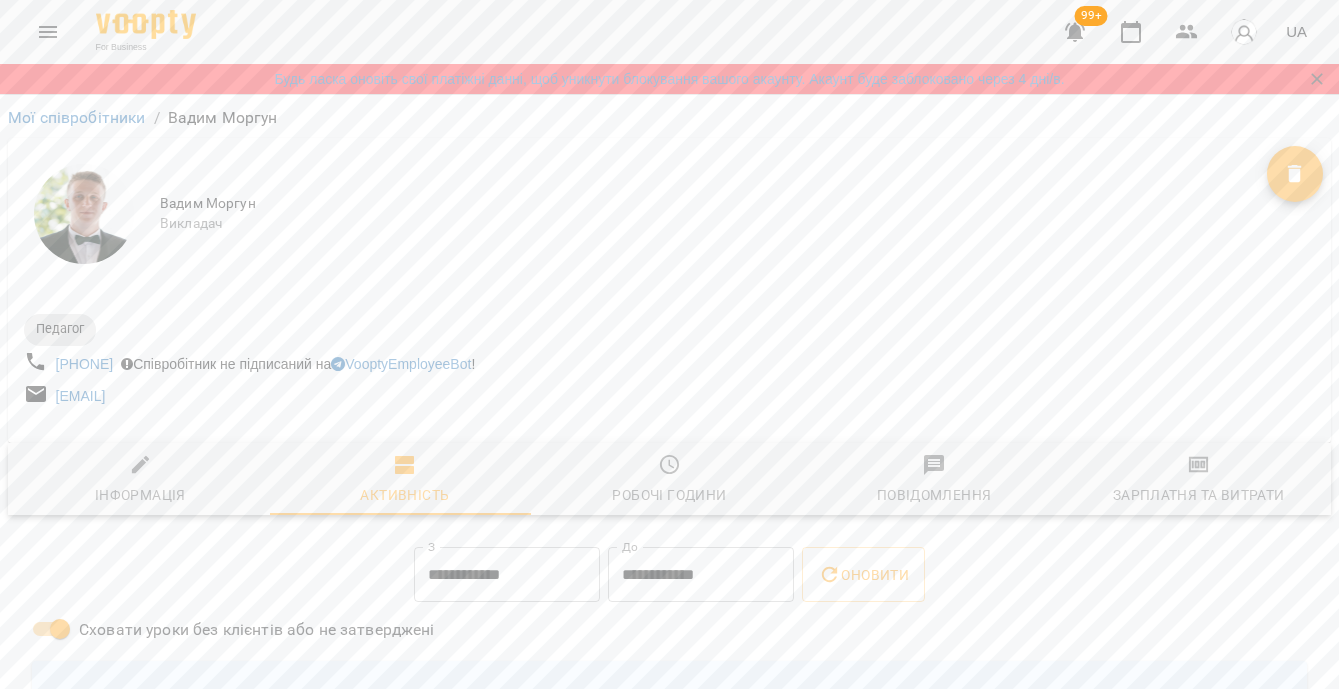 click on "**********" at bounding box center (507, 575) 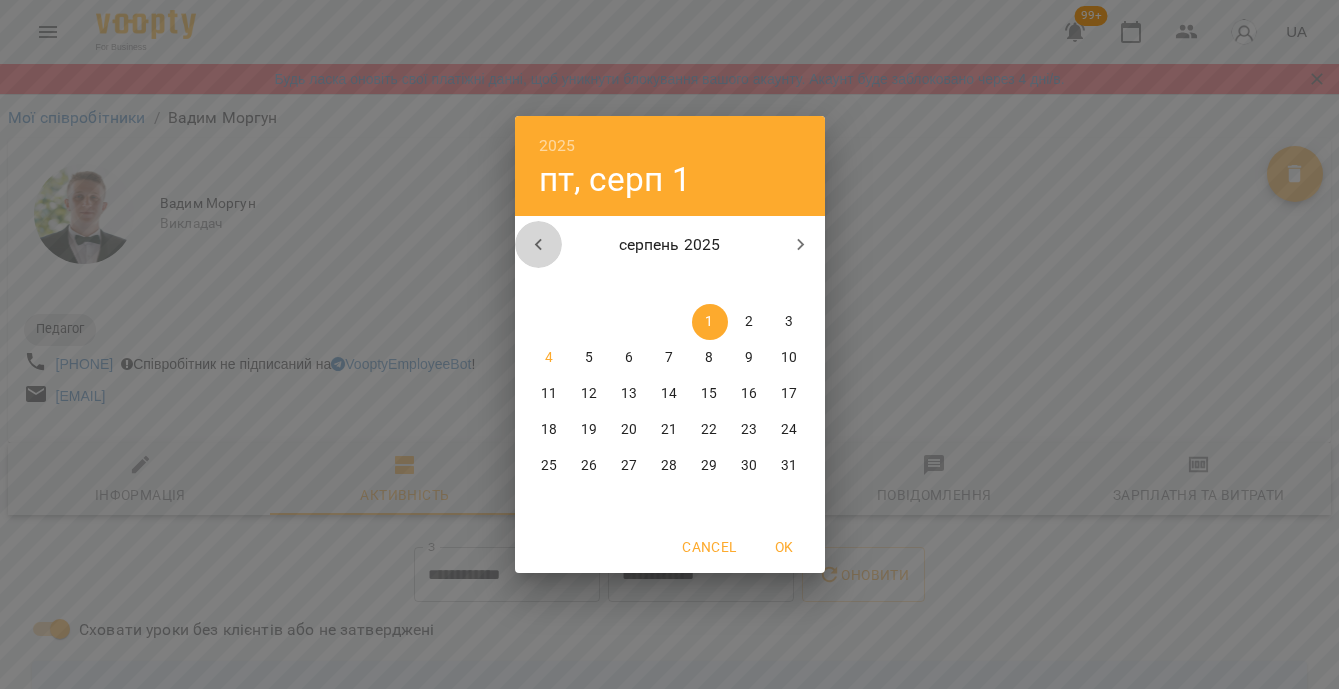 click at bounding box center [539, 245] 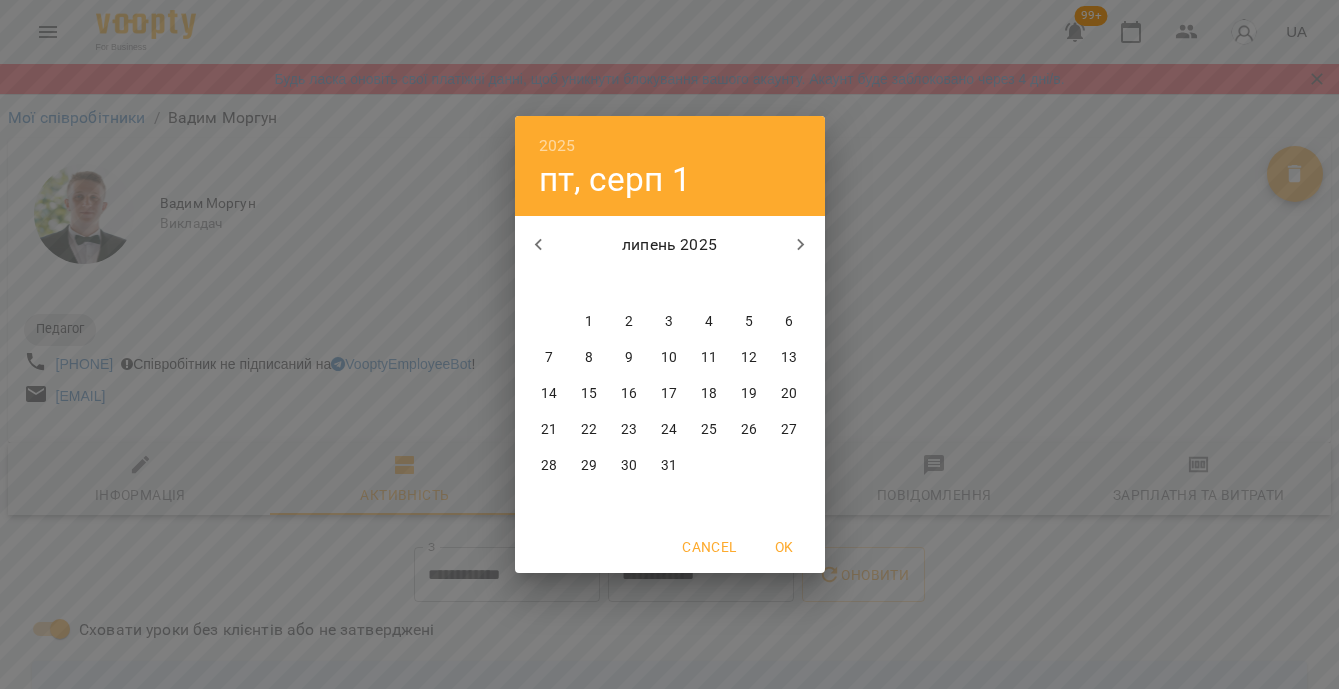click on "28" at bounding box center [550, 466] 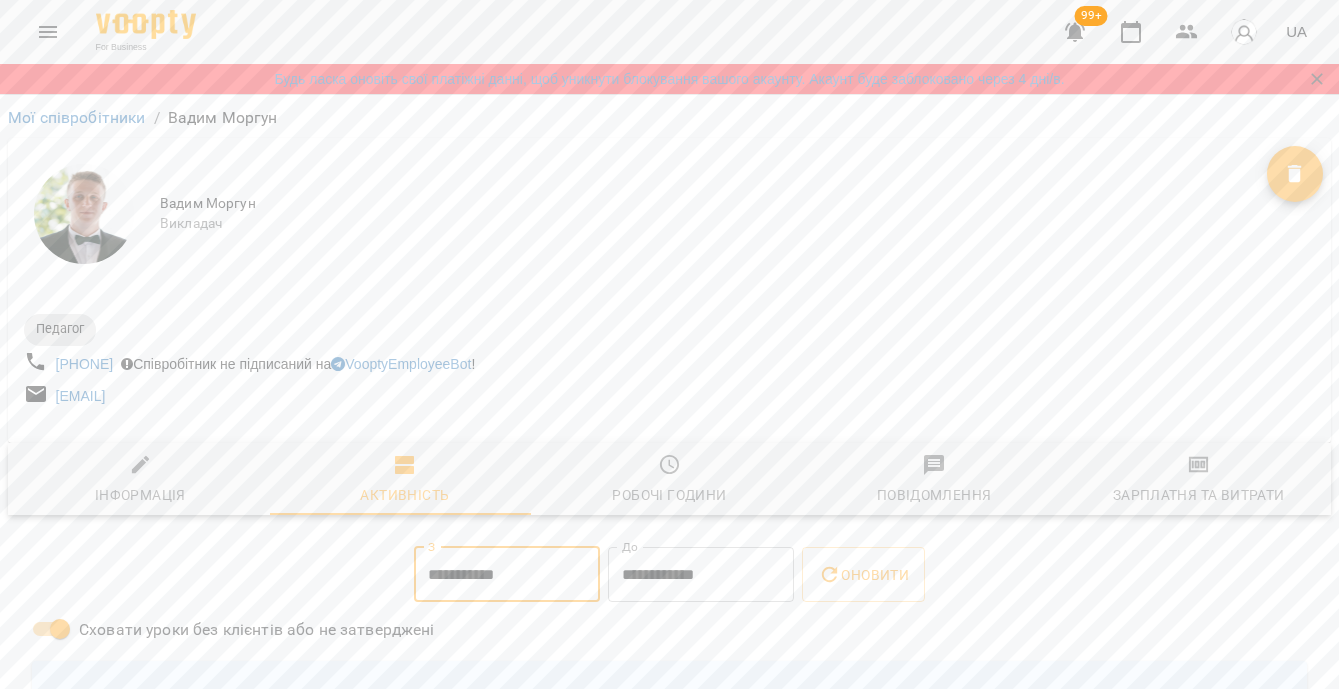 click on "**********" at bounding box center [701, 575] 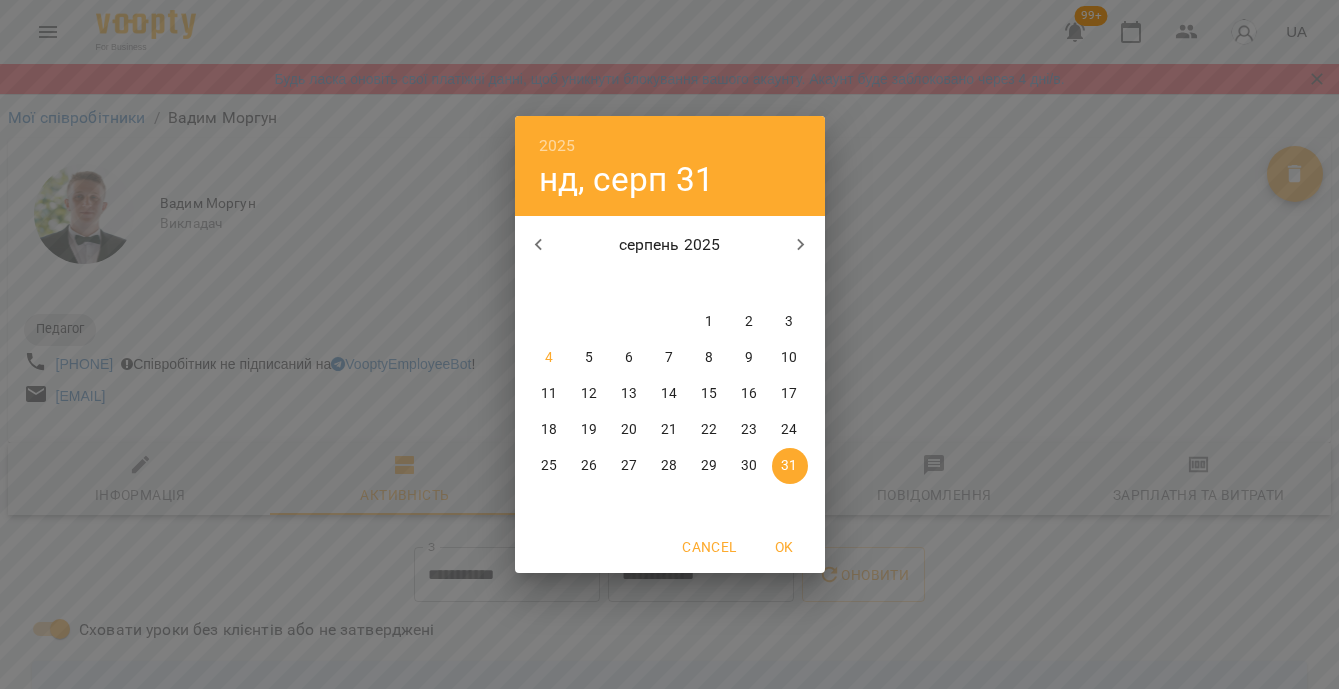 click 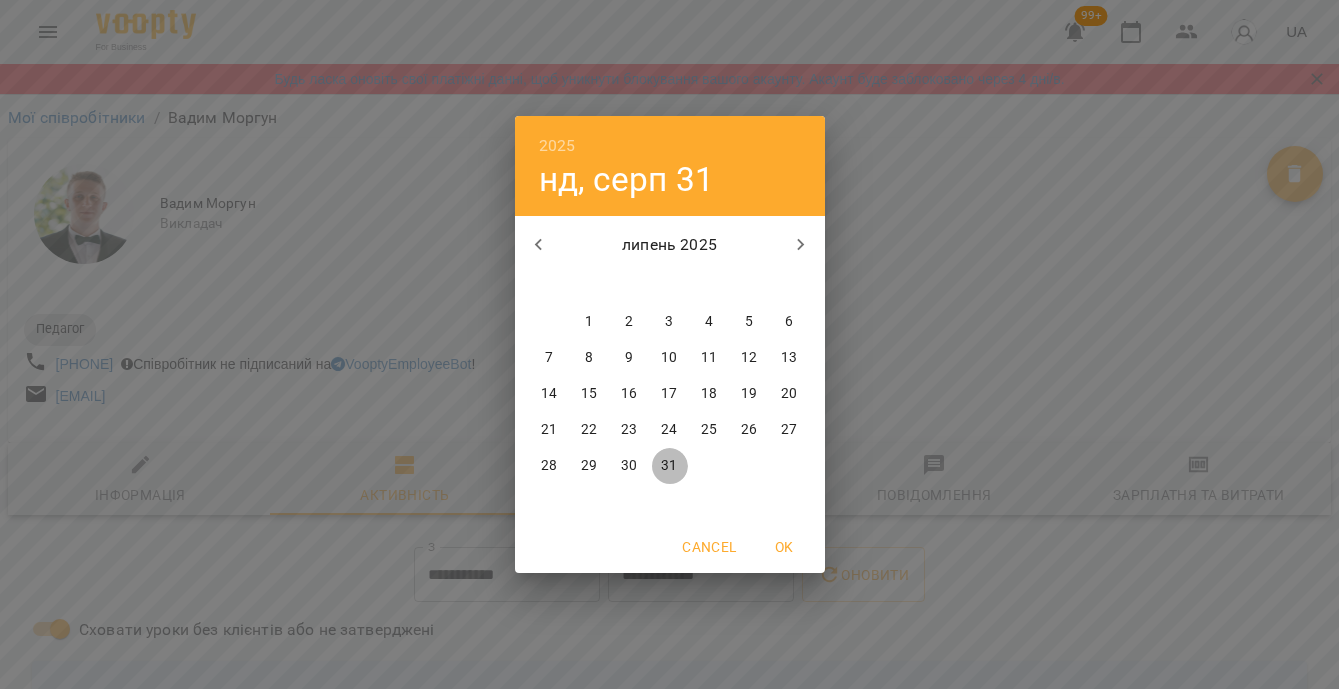 click on "31" at bounding box center [670, 466] 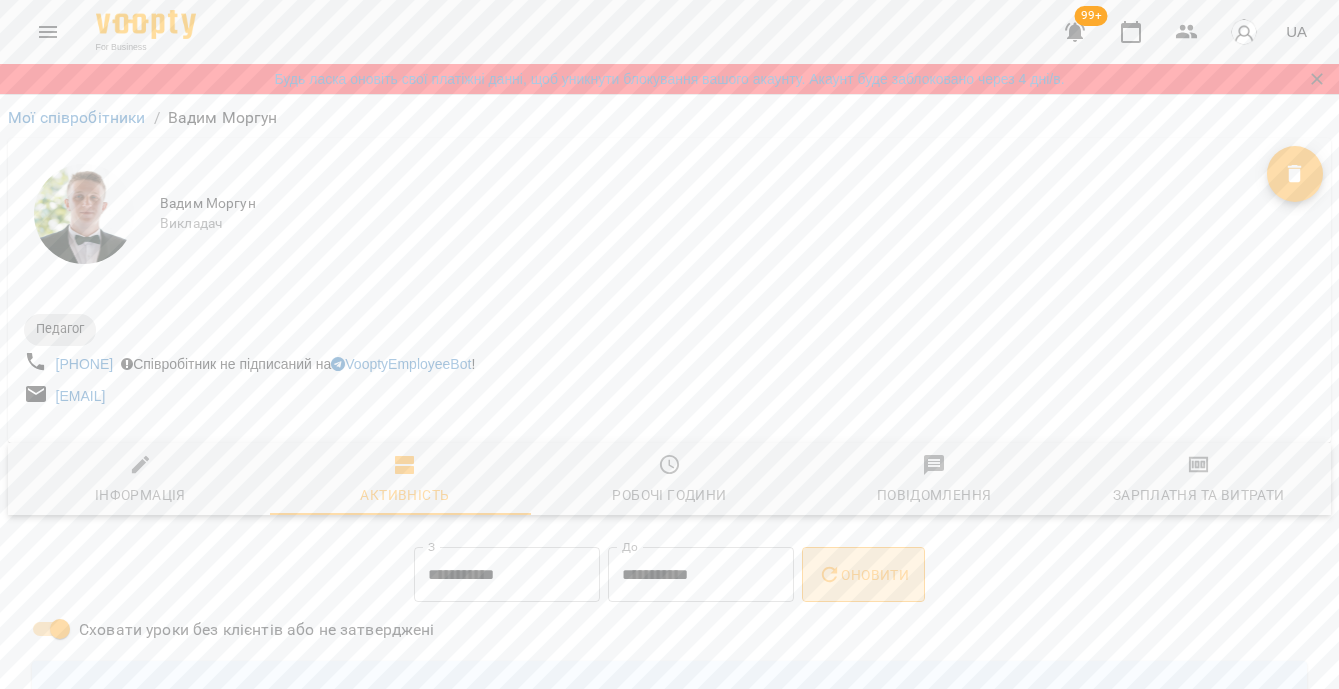 click on "Оновити" at bounding box center (863, 575) 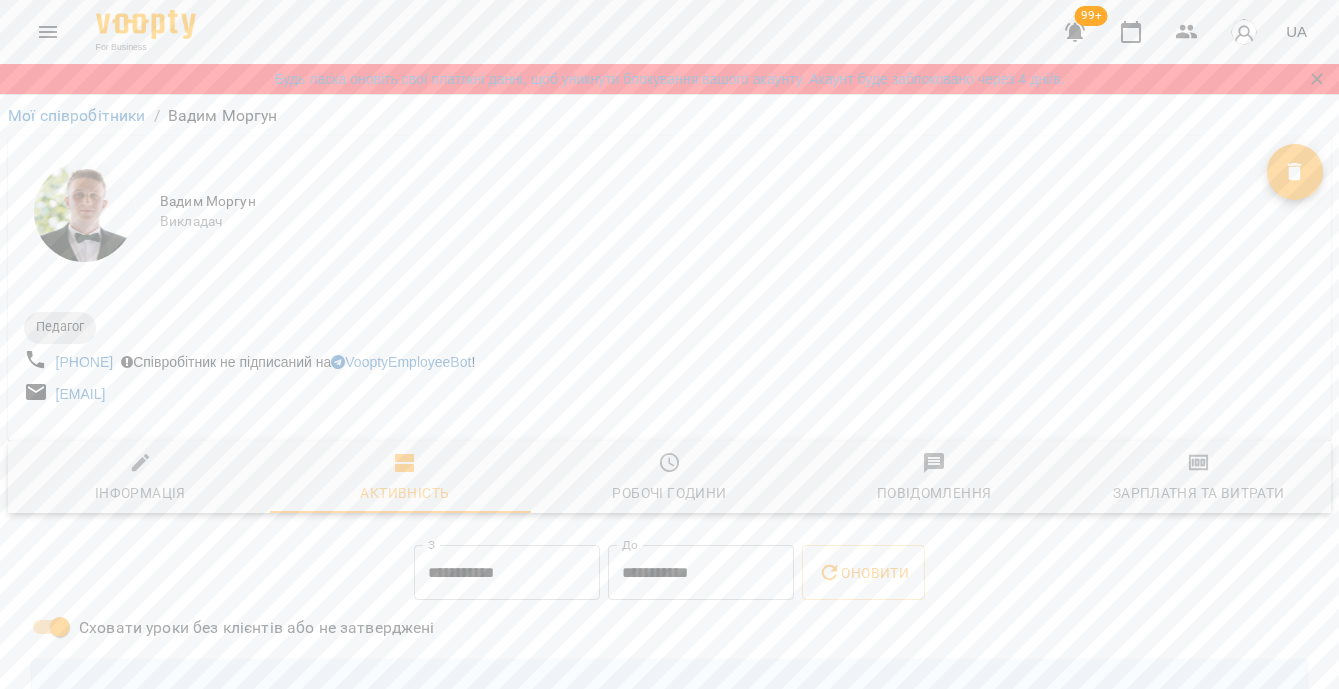 scroll, scrollTop: 0, scrollLeft: 0, axis: both 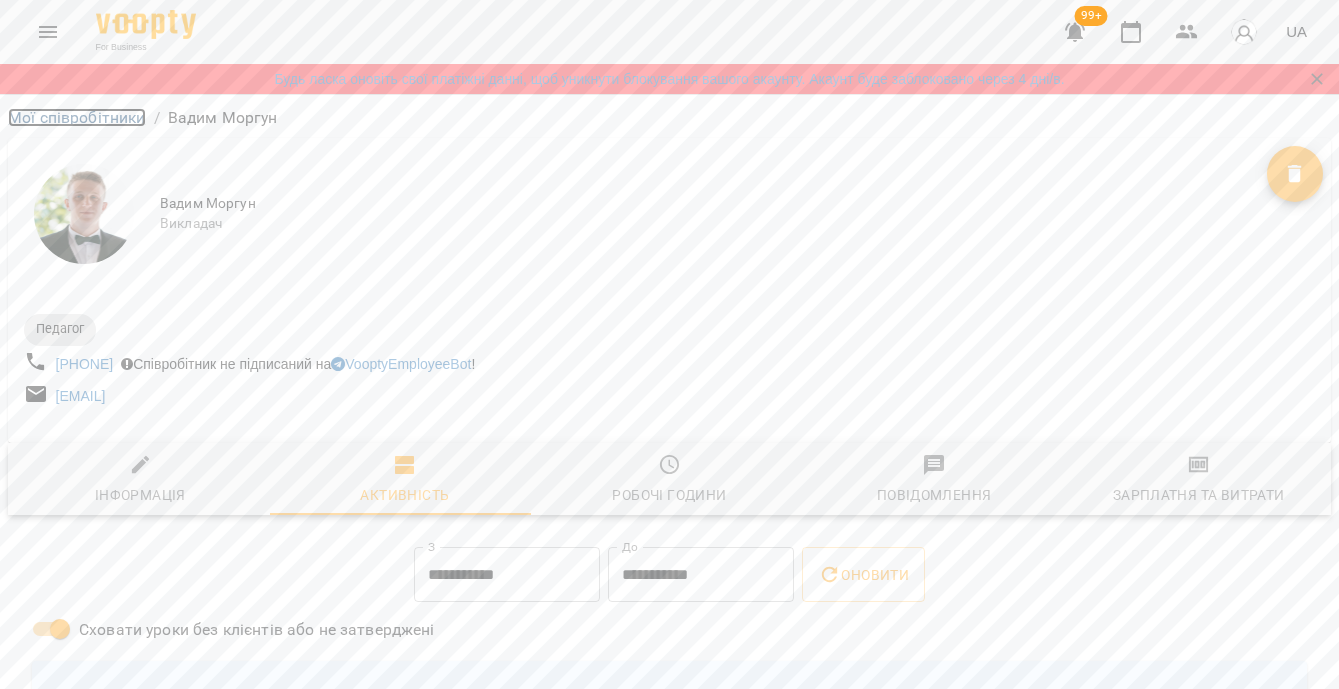 click on "Мої співробітники" at bounding box center [77, 117] 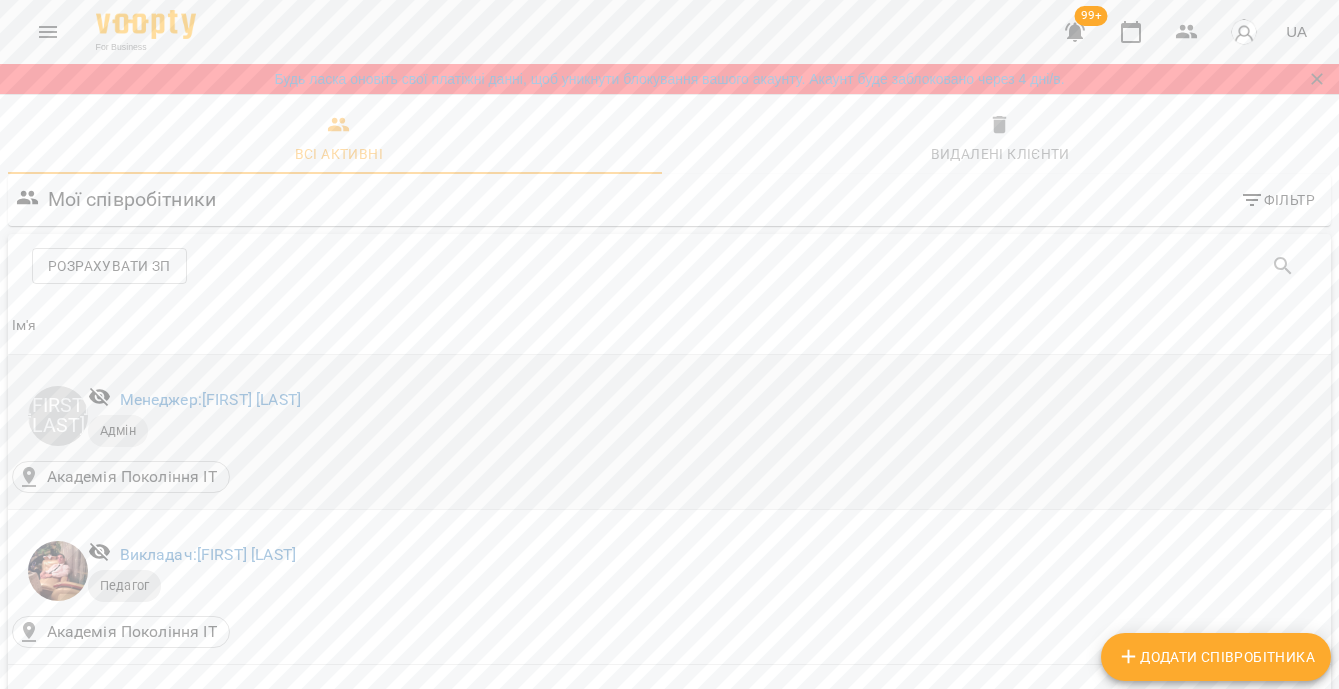 scroll, scrollTop: 1594, scrollLeft: 0, axis: vertical 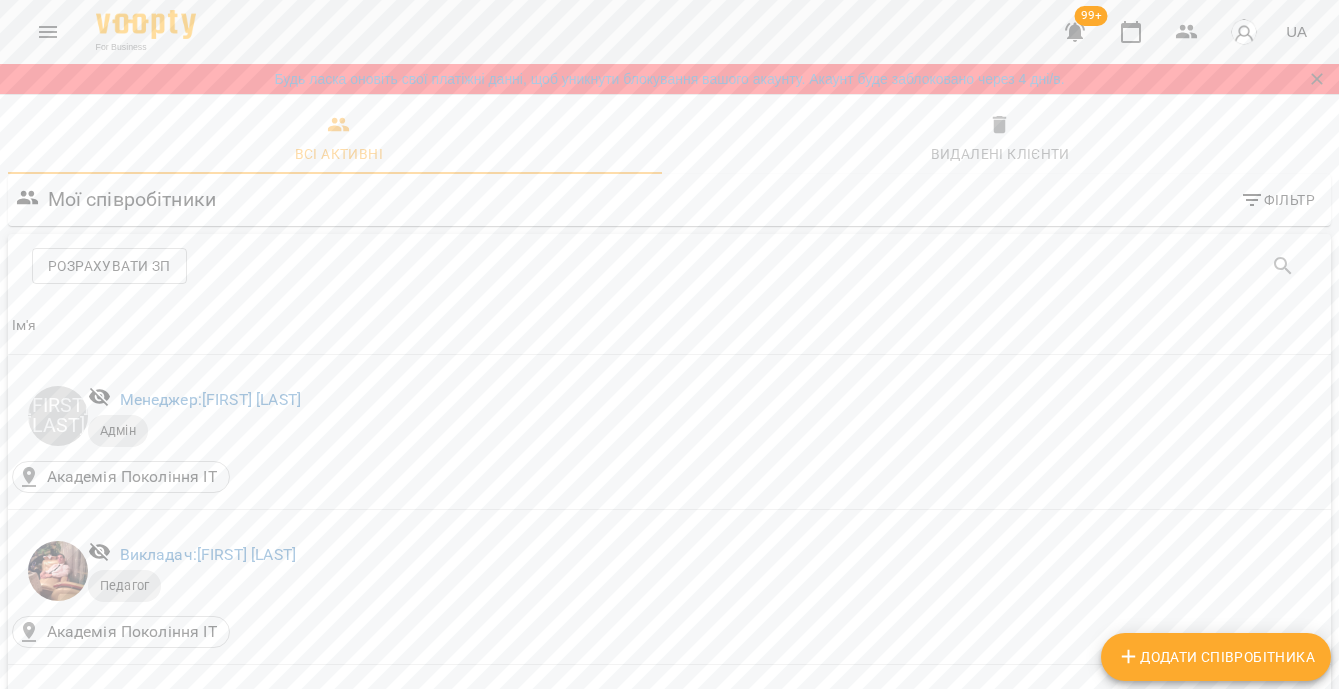 click on "Викладач:  Владислав Границький" at bounding box center [246, 2099] 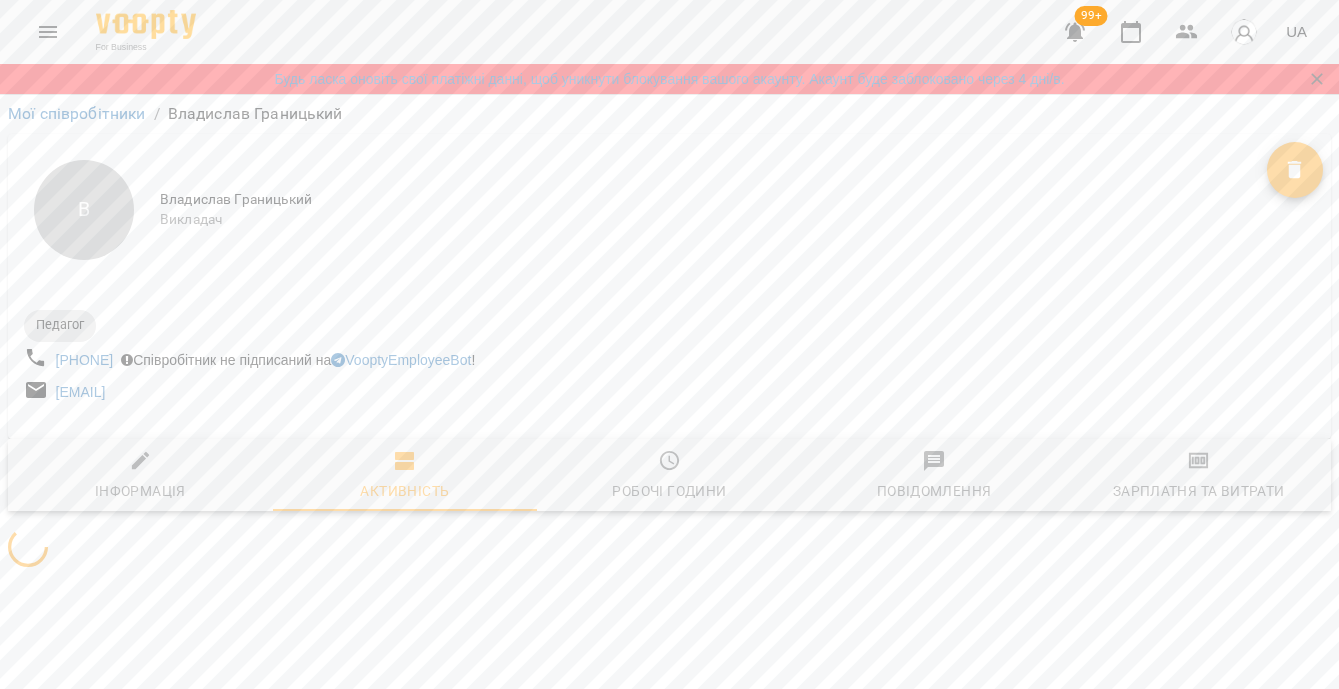 scroll, scrollTop: 0, scrollLeft: 0, axis: both 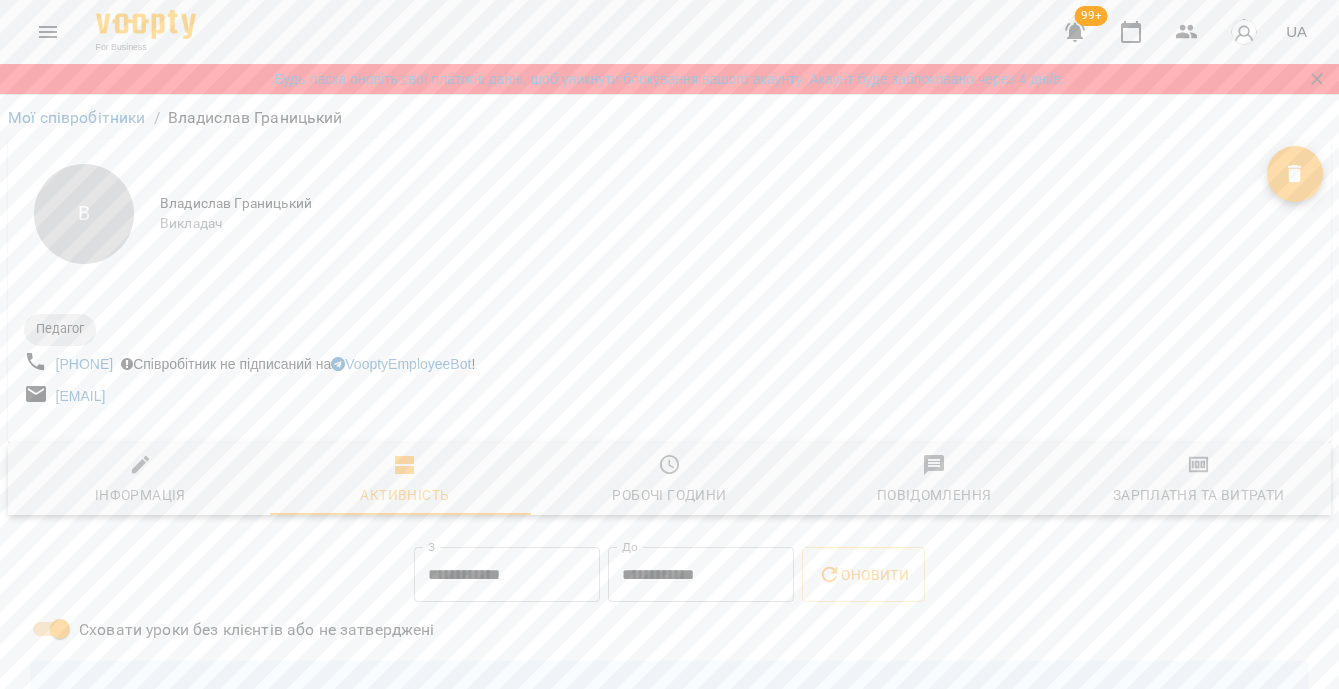 click on "**********" at bounding box center [507, 575] 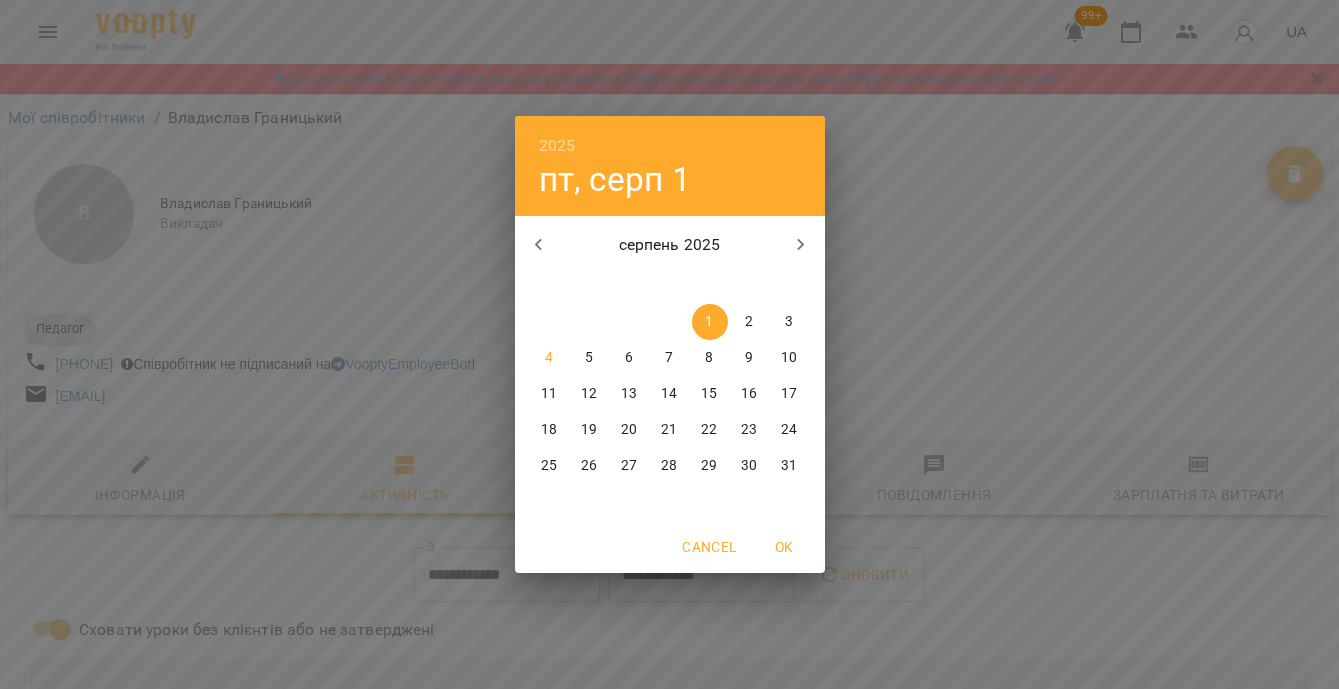 click on "серпень 2025 пн вт ср чт пт сб нд" at bounding box center [670, 255] 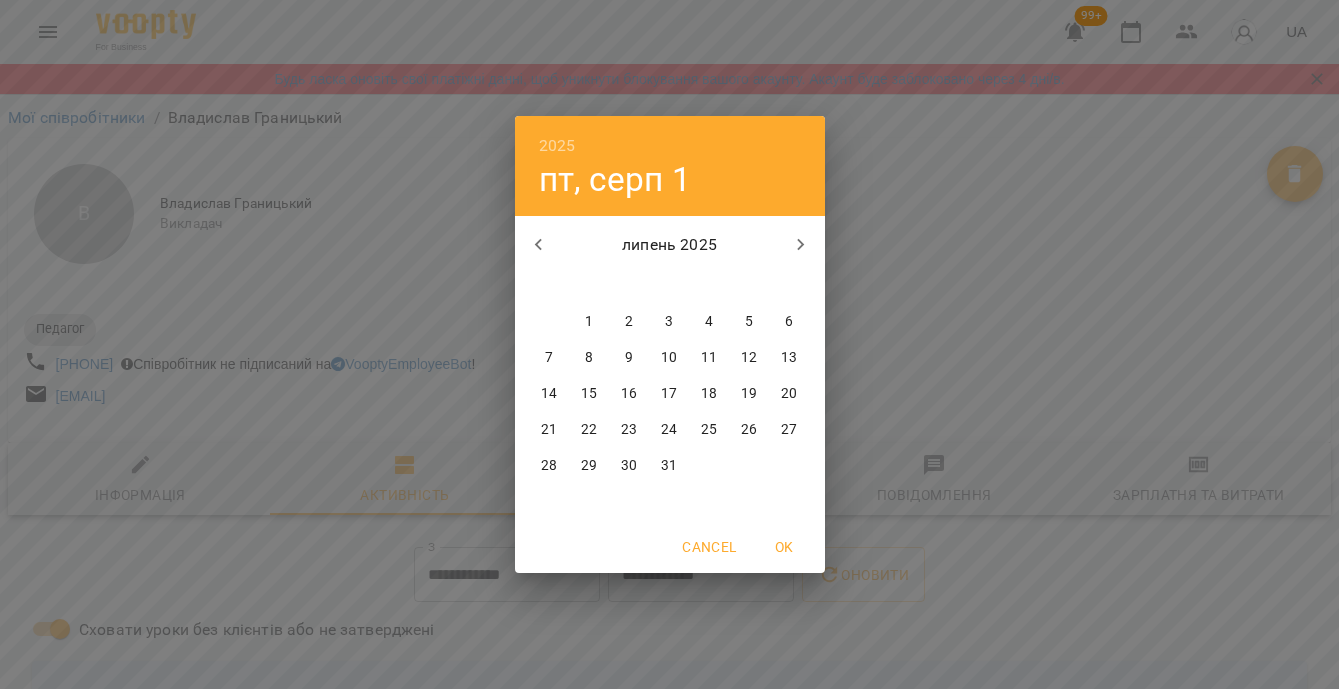 click on "28" at bounding box center [549, 466] 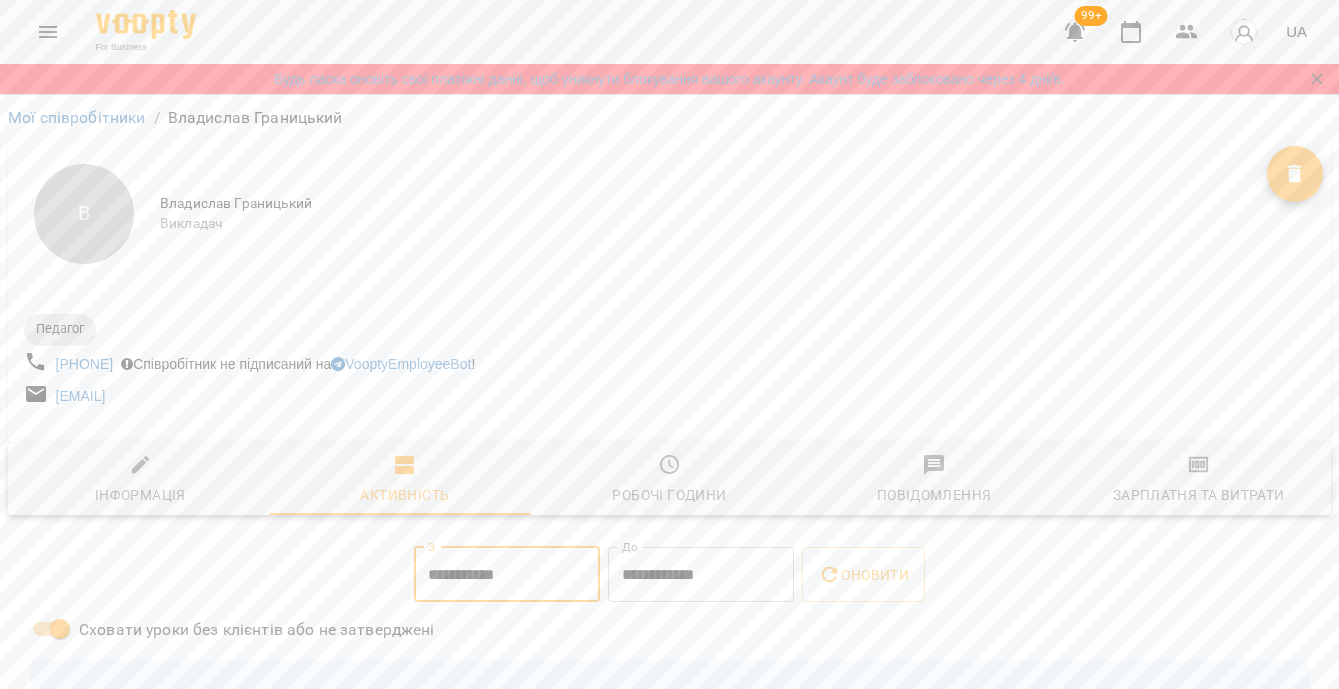 click on "**********" at bounding box center (701, 575) 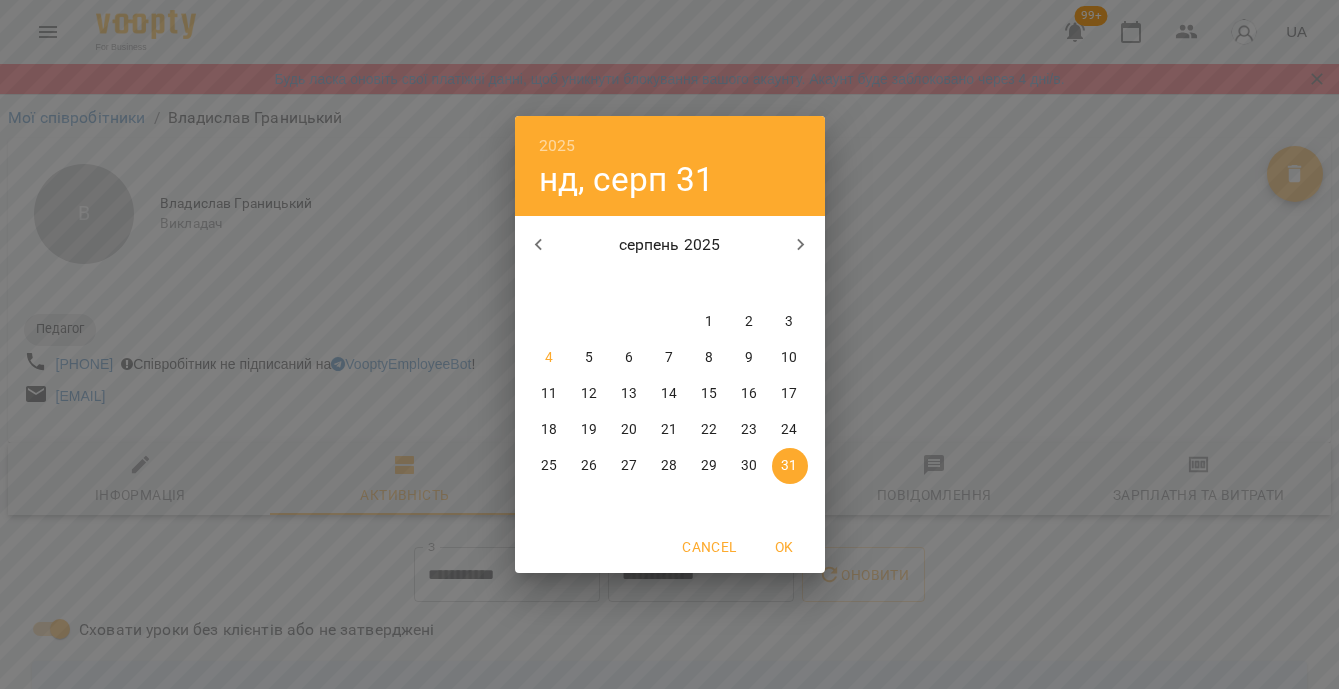 click 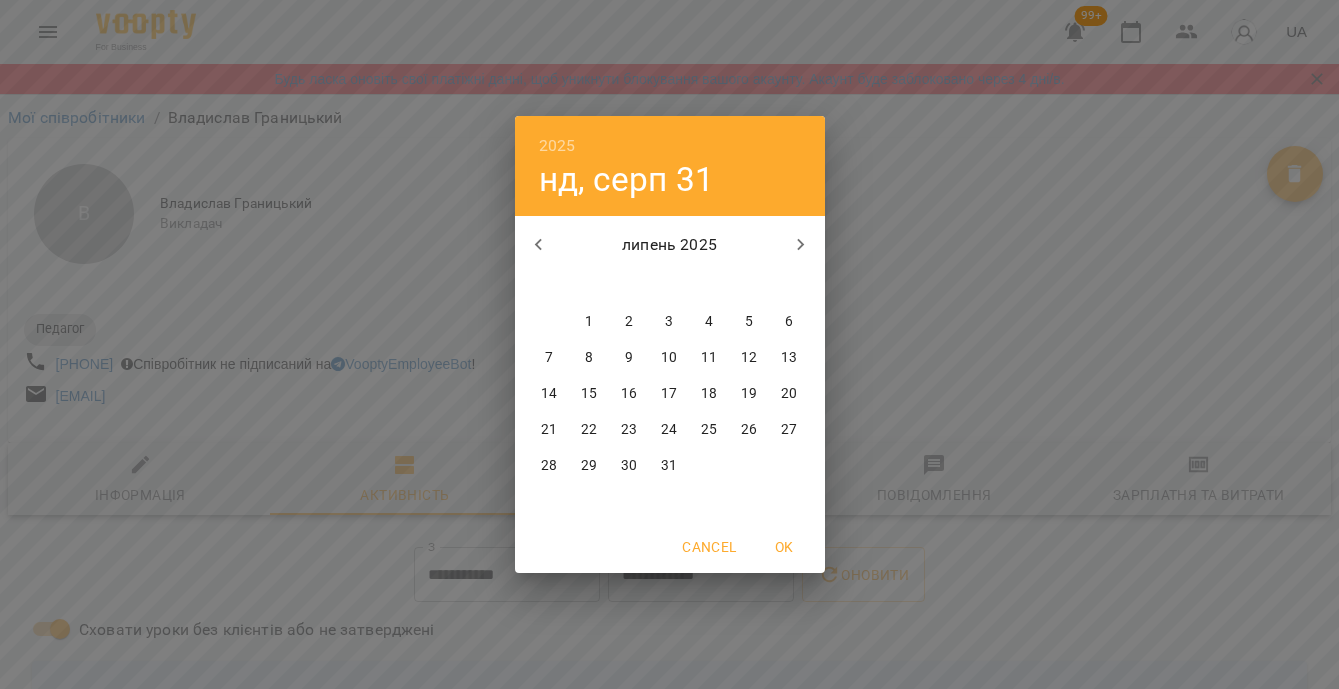 click on "31" at bounding box center (669, 466) 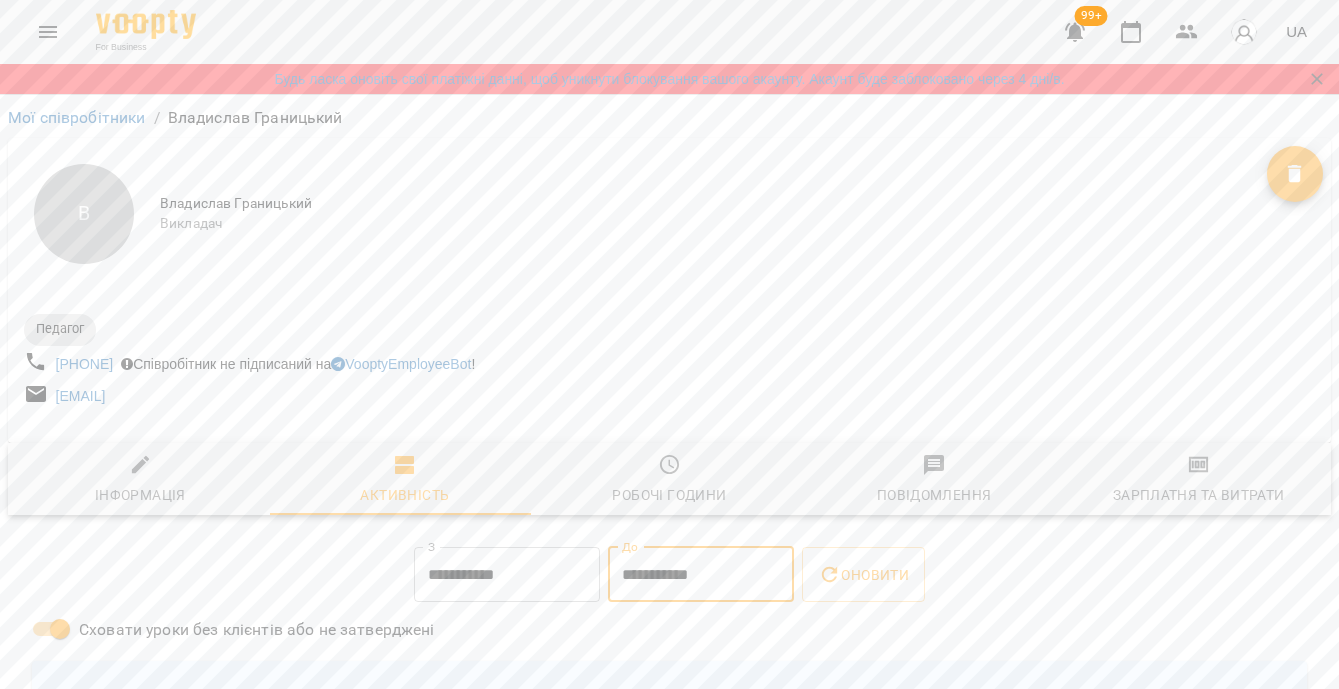 click on "Оновити" at bounding box center (863, 575) 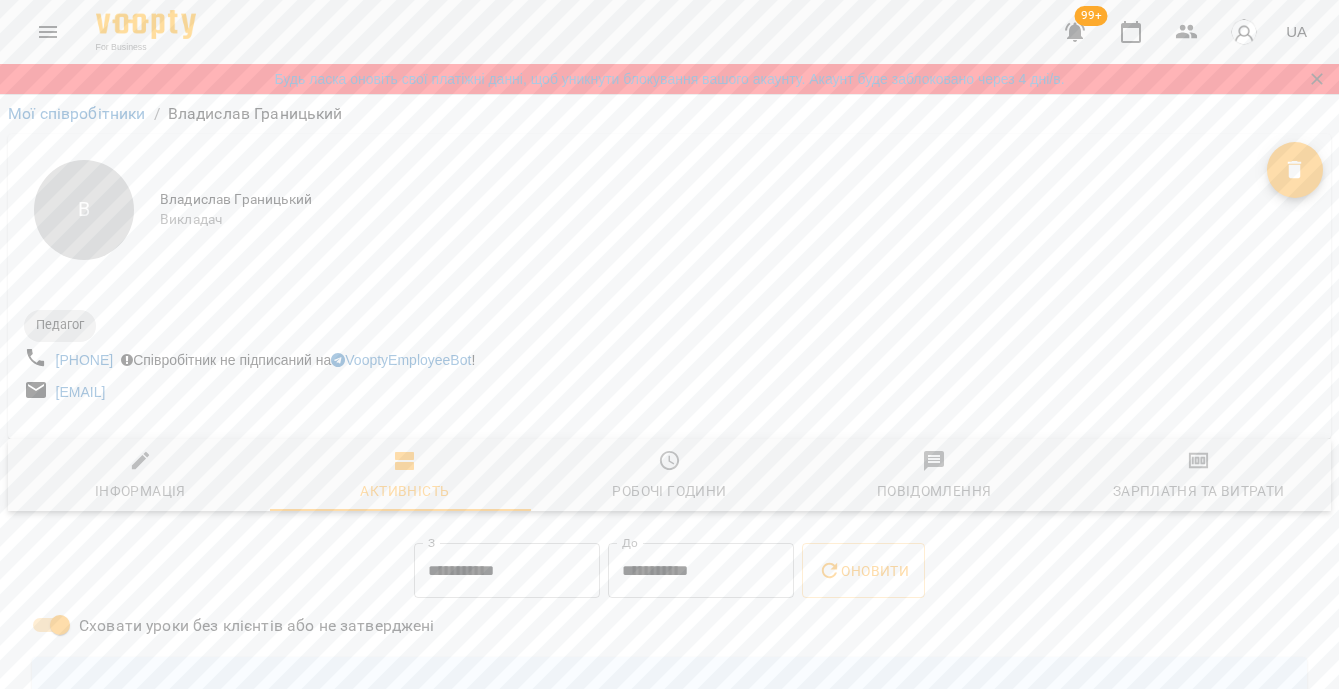 scroll, scrollTop: 0, scrollLeft: 0, axis: both 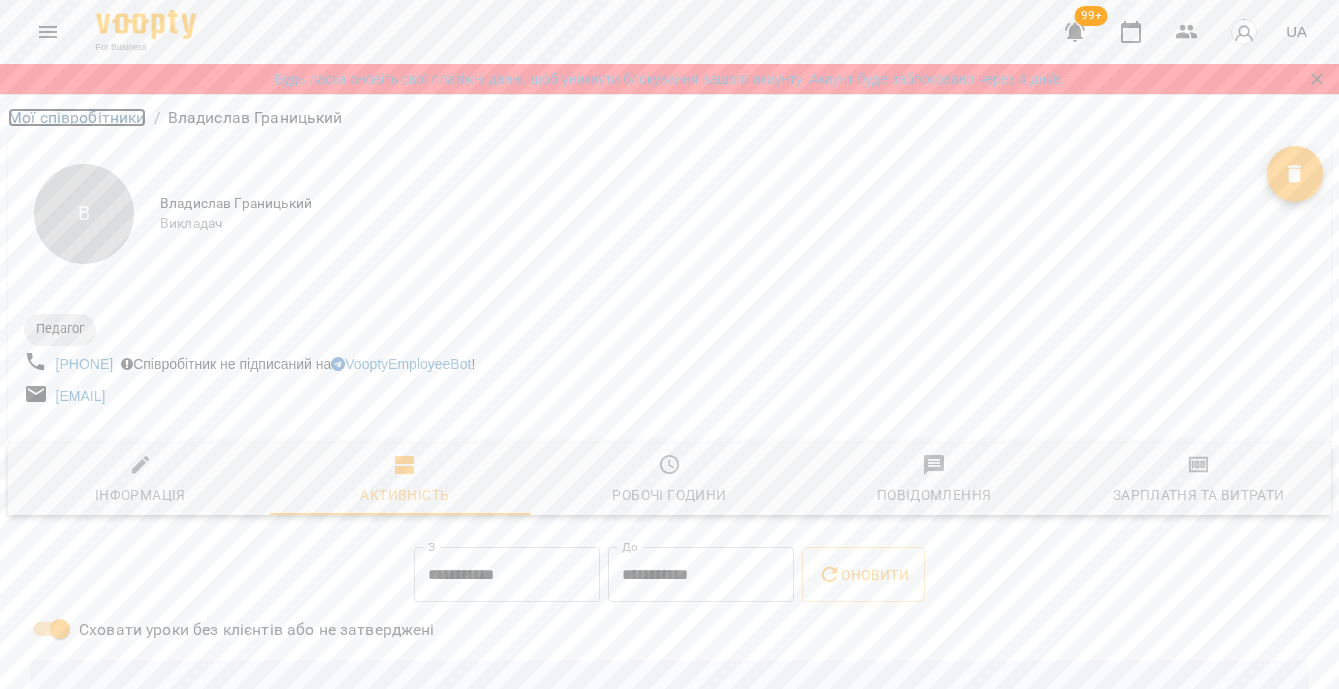 click on "Мої співробітники" at bounding box center [77, 117] 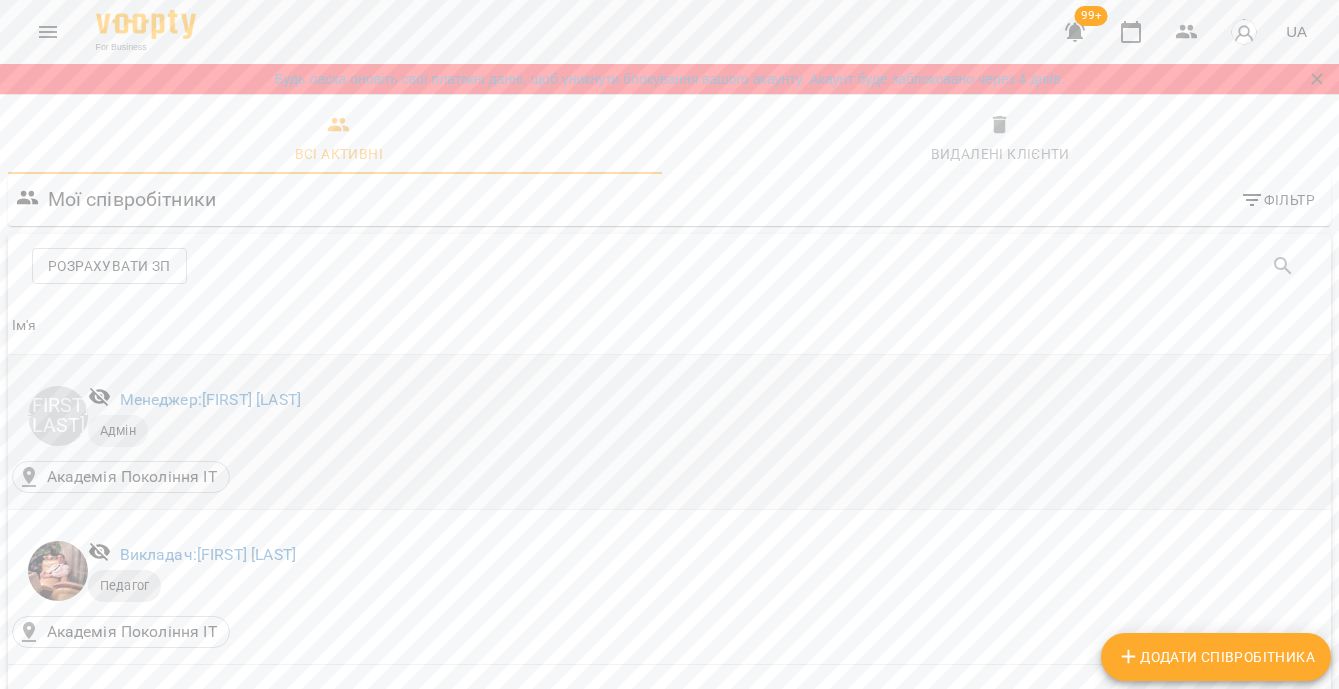 scroll, scrollTop: 2029, scrollLeft: 0, axis: vertical 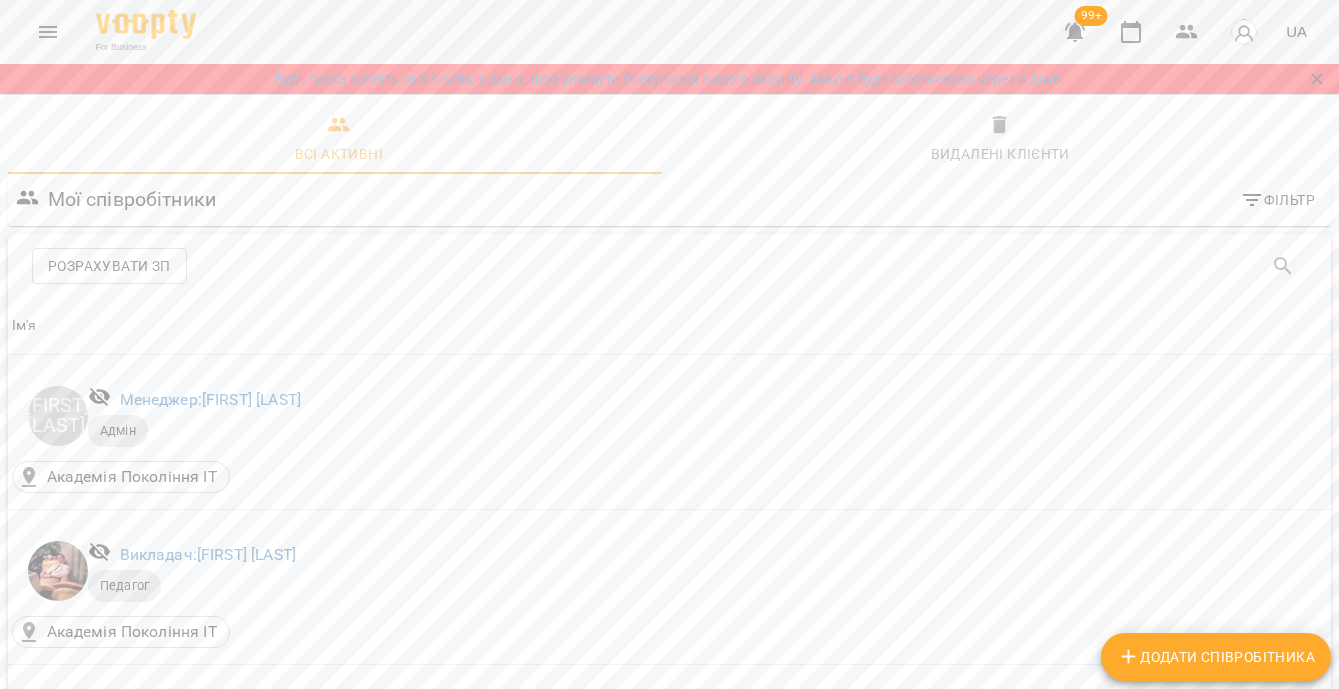 click on "Викладач:  Володимир Ярошинський" at bounding box center [255, 2409] 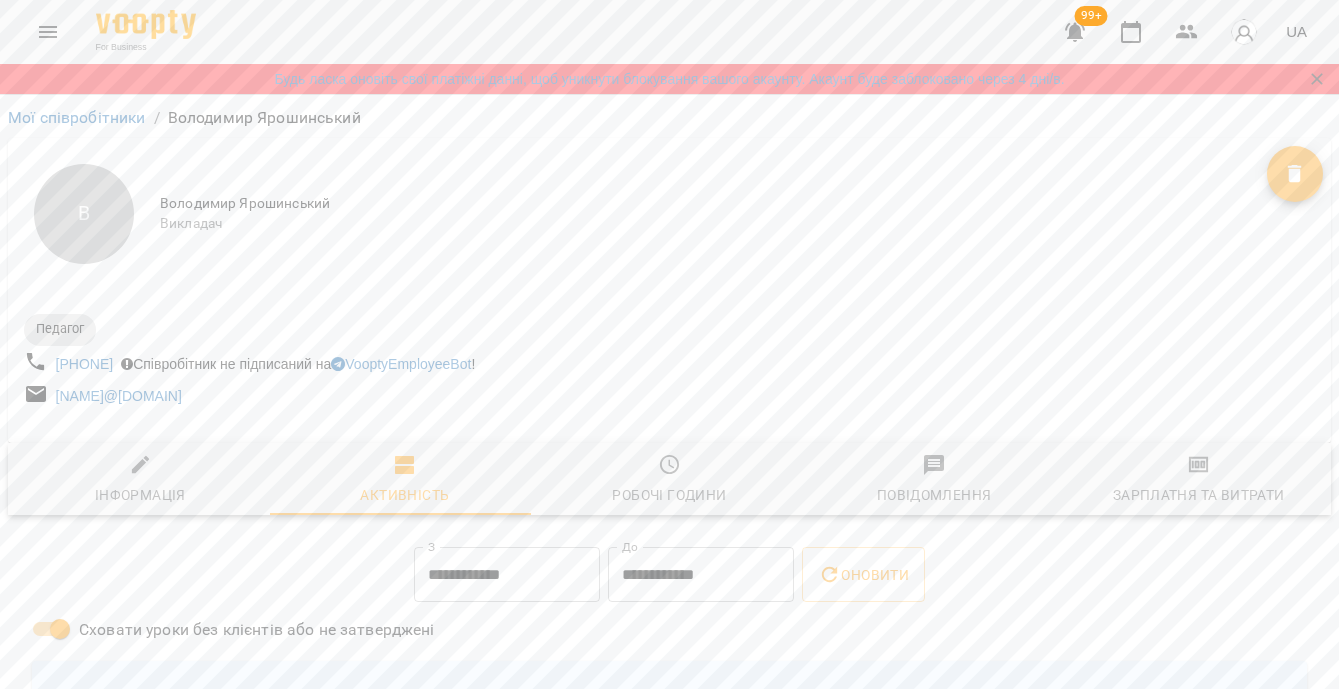 click on "**********" at bounding box center [507, 575] 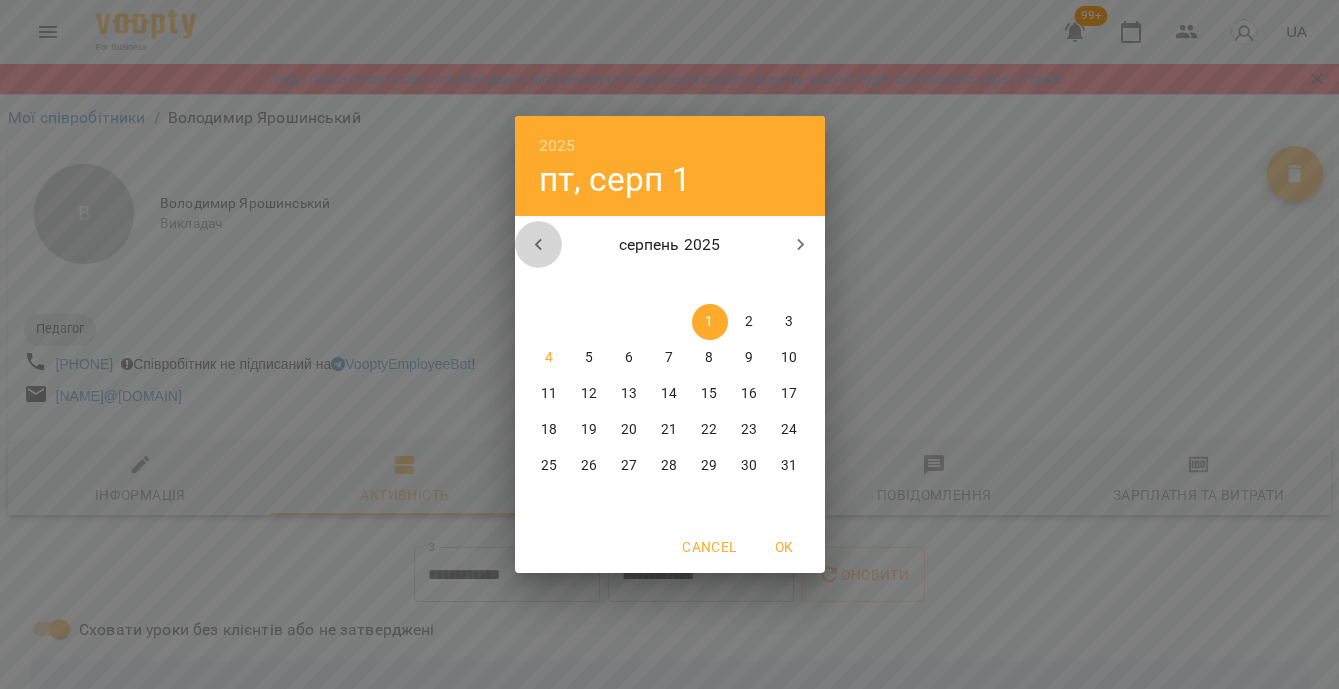 click 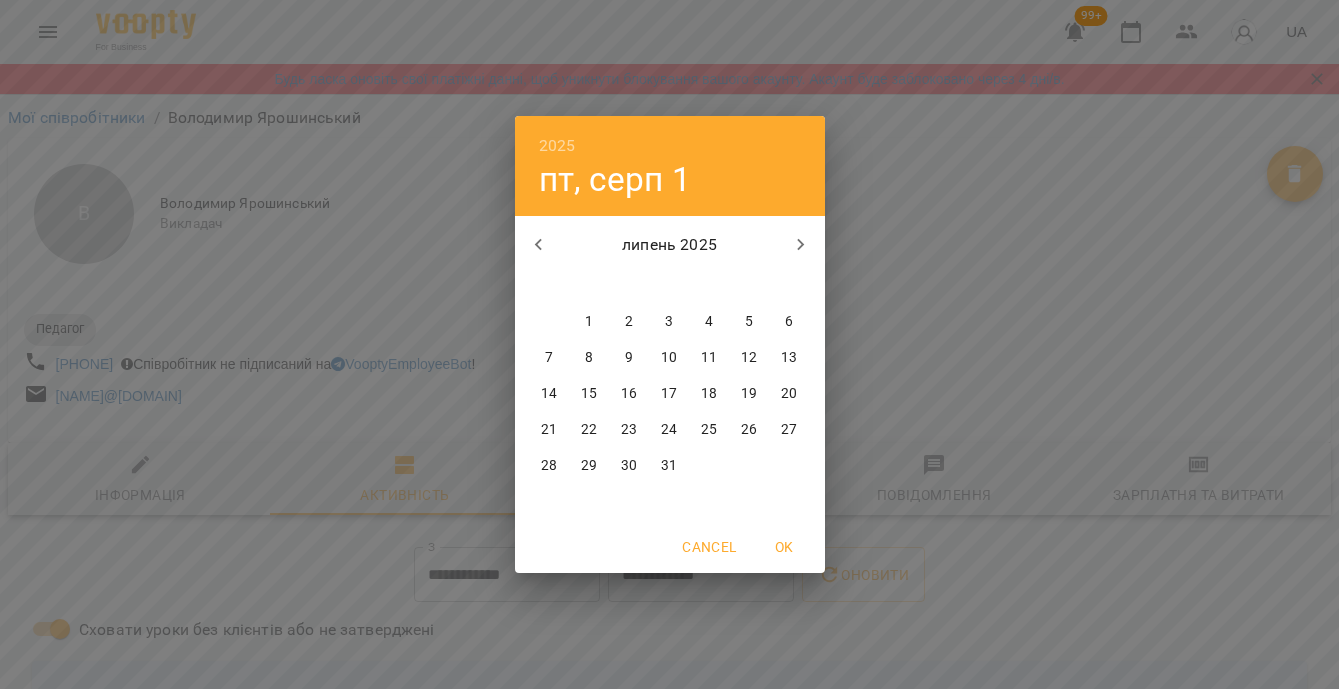 click on "28" at bounding box center [549, 466] 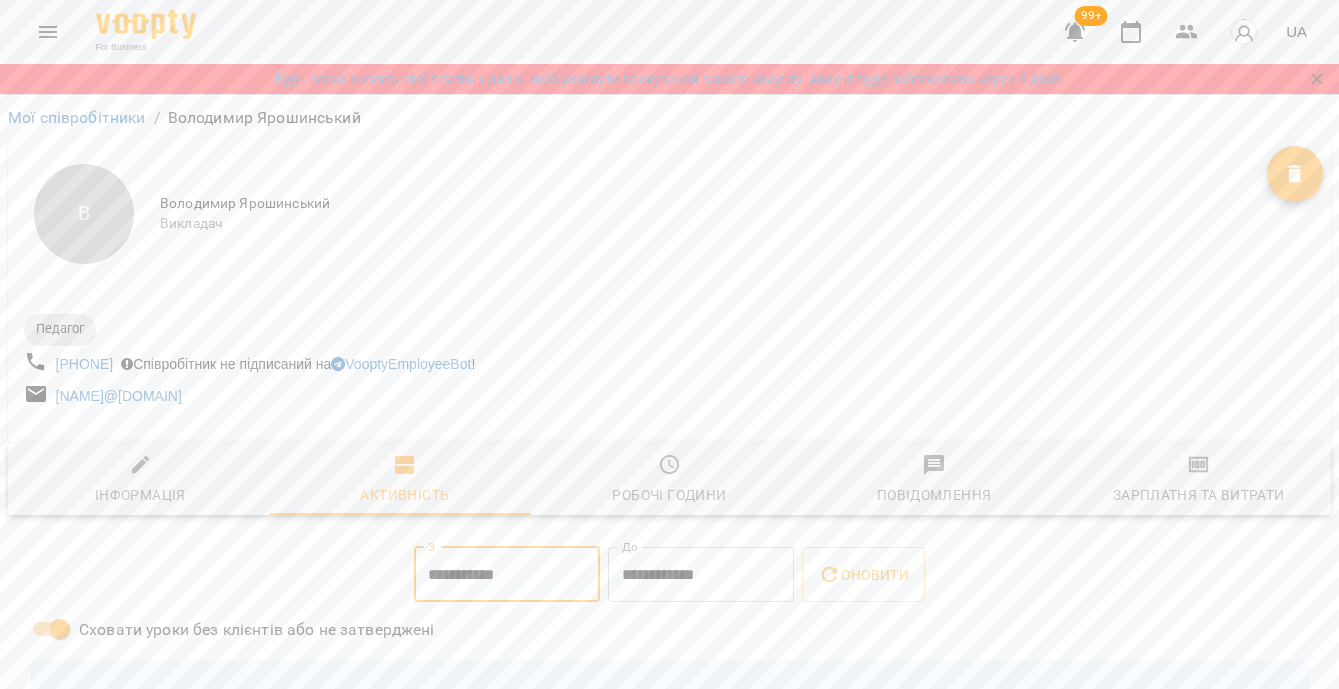 click on "**********" at bounding box center [701, 575] 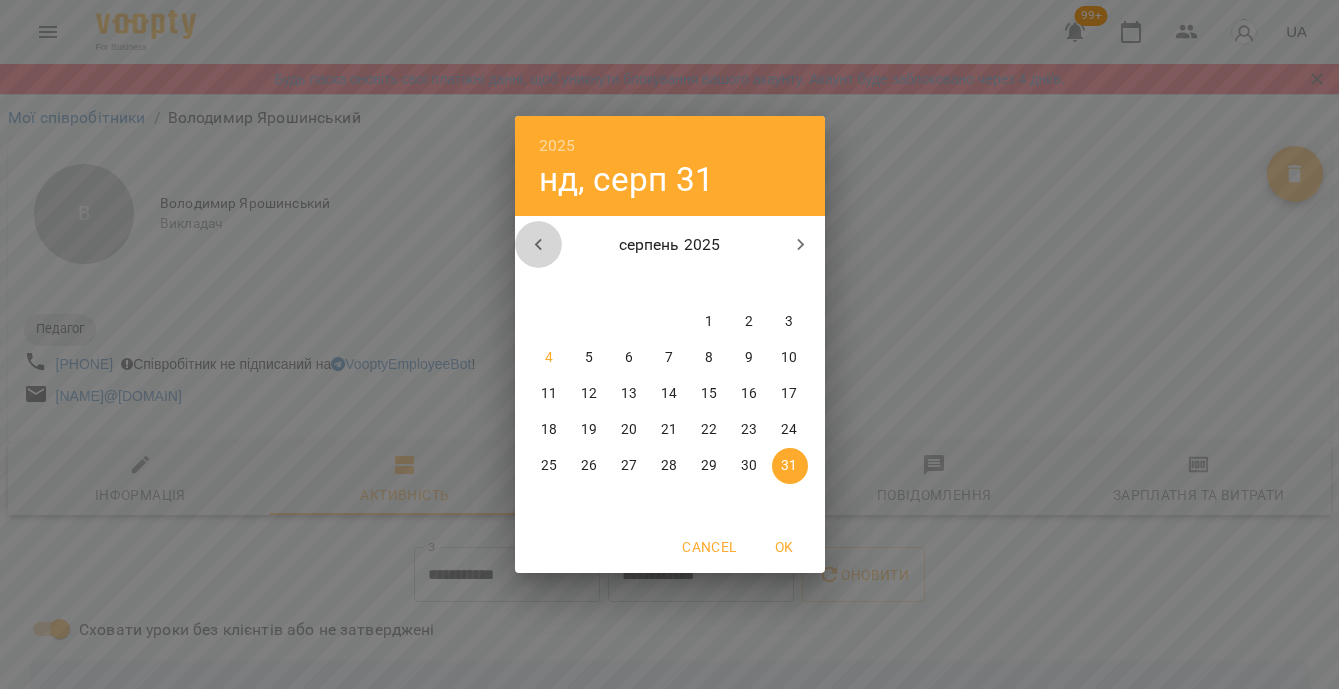 click at bounding box center [539, 245] 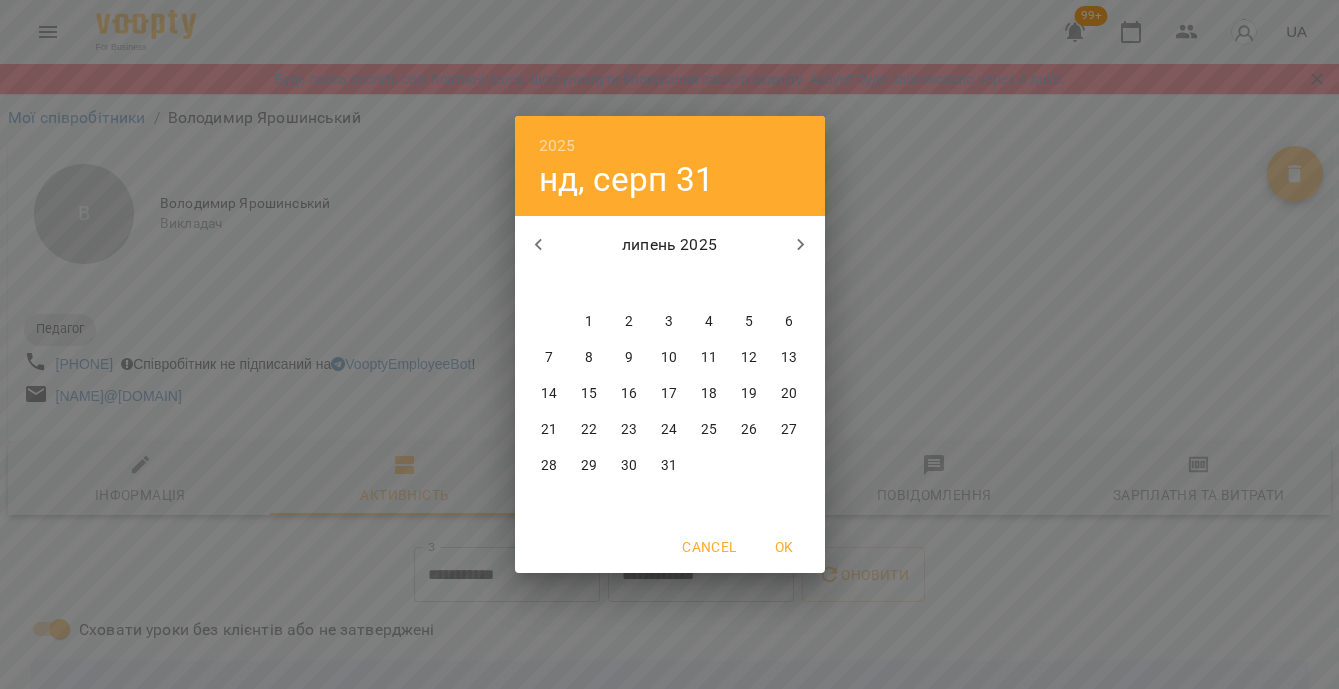 click on "31" at bounding box center (669, 466) 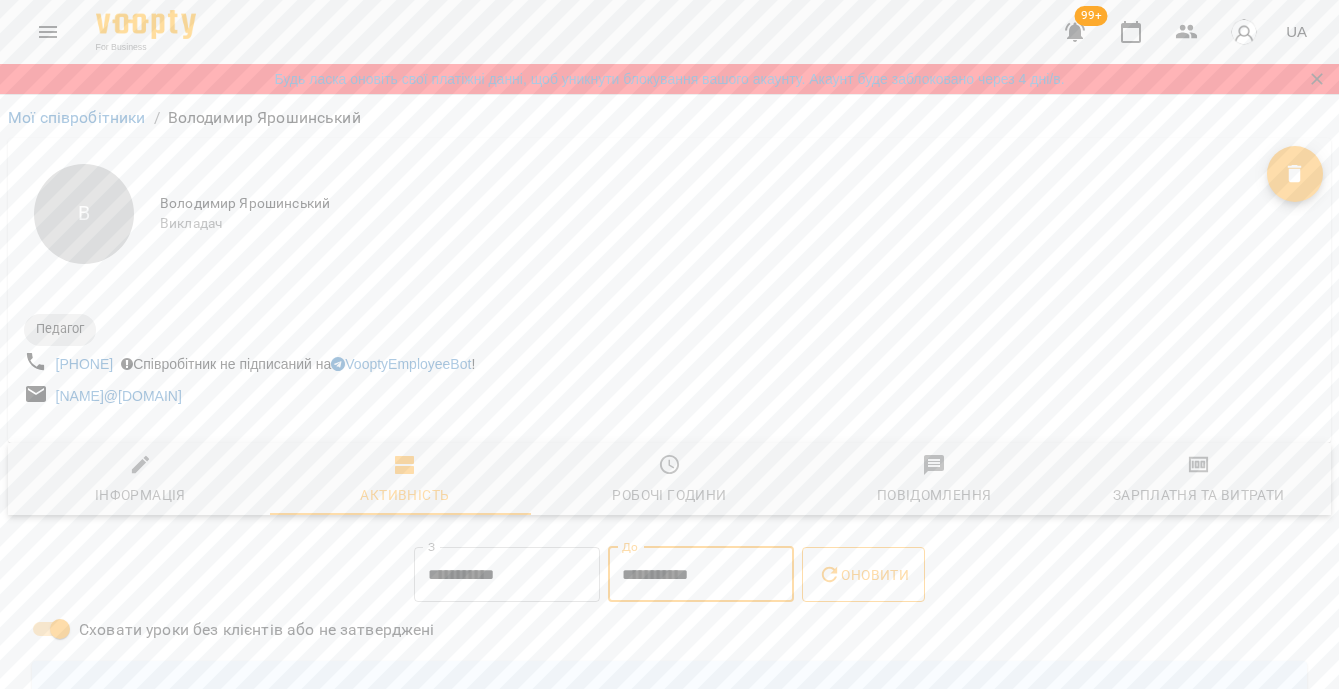 click on "Оновити" at bounding box center (863, 575) 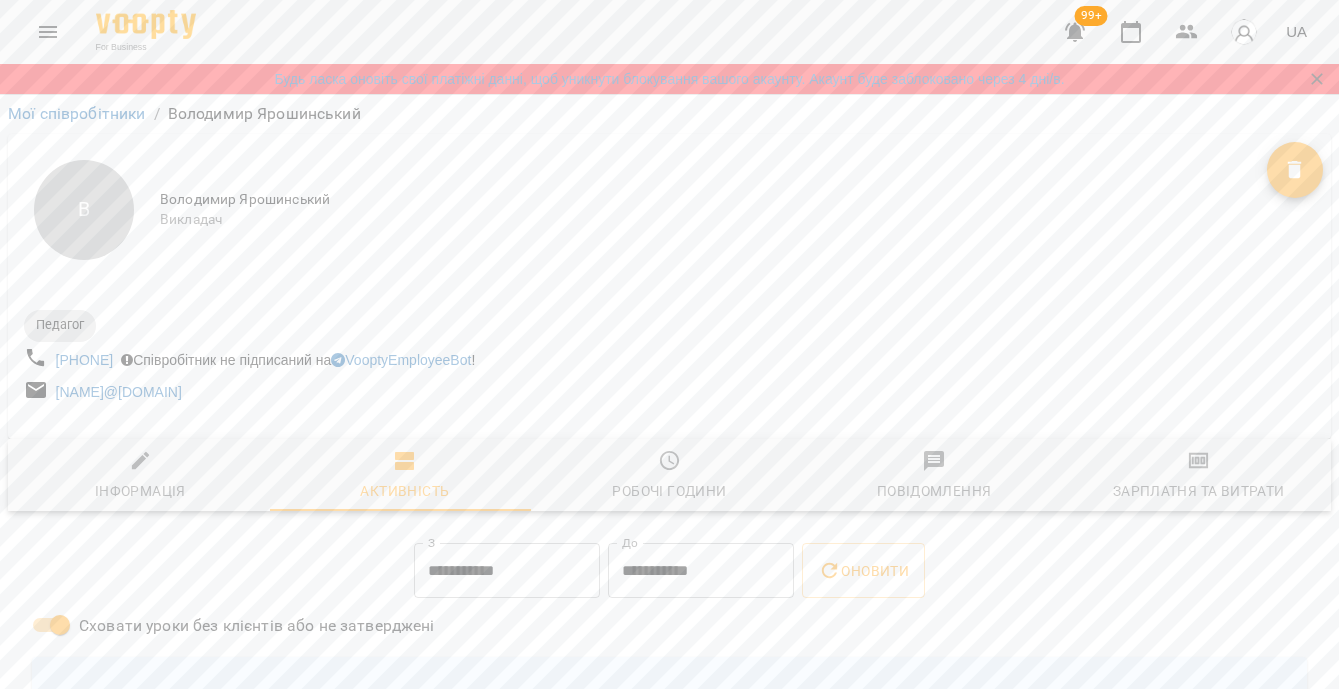 scroll, scrollTop: 0, scrollLeft: 0, axis: both 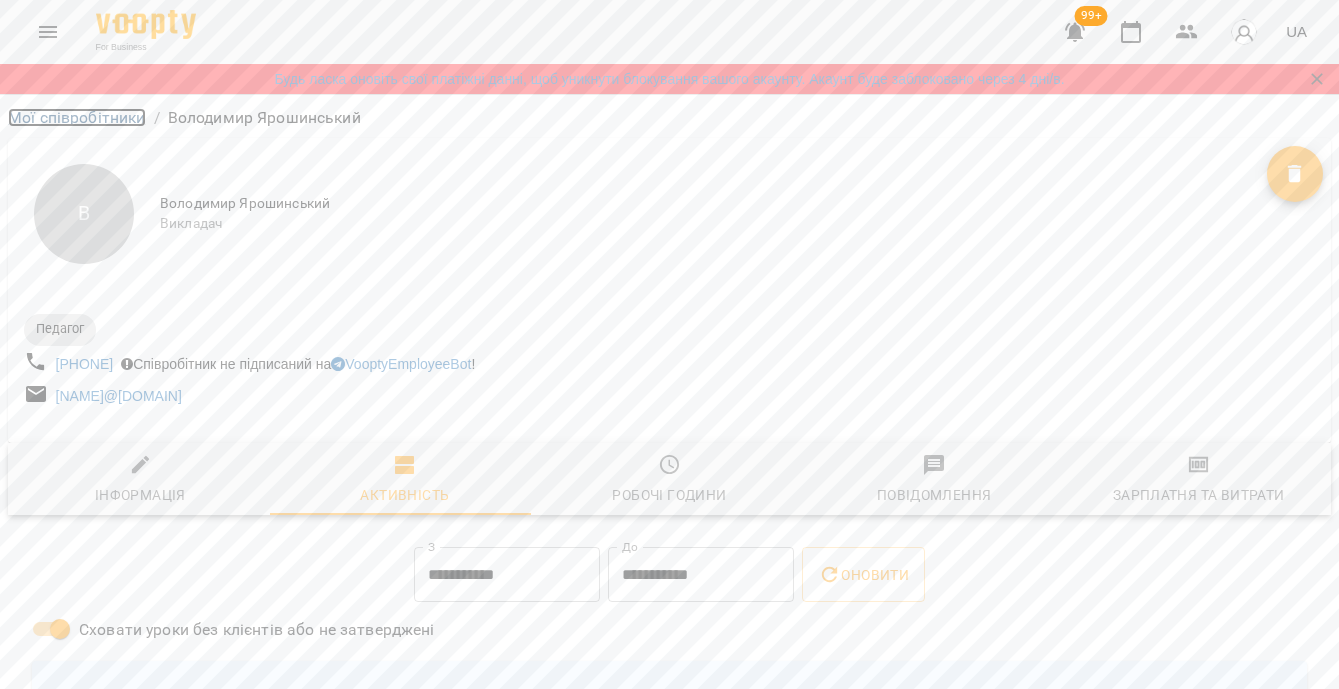 click on "Мої співробітники" at bounding box center (77, 117) 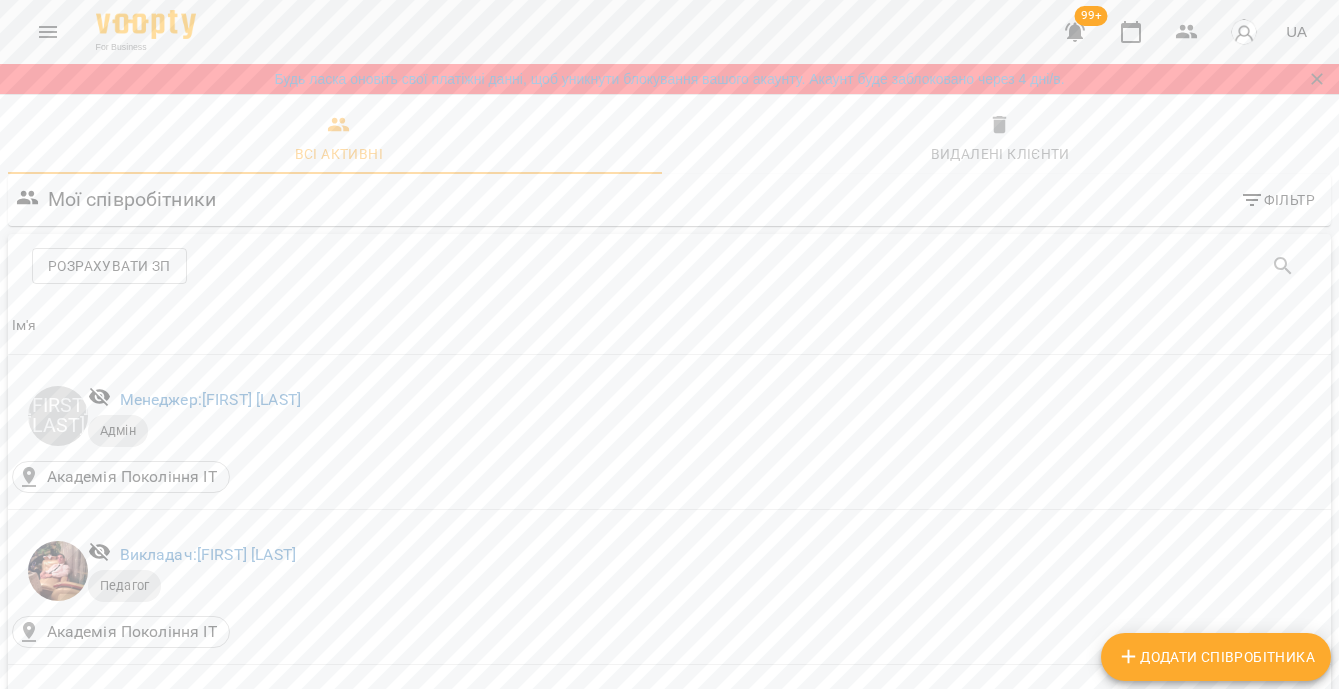 scroll, scrollTop: 2217, scrollLeft: 0, axis: vertical 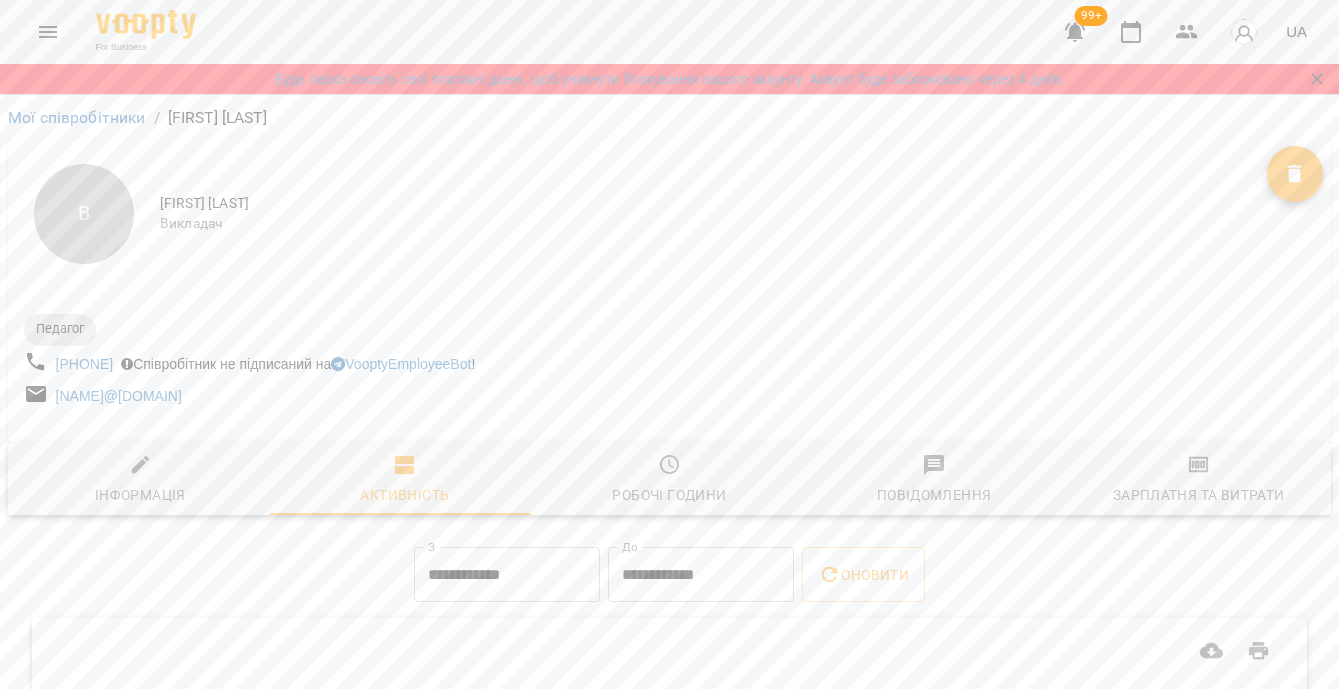 click on "**********" at bounding box center (507, 575) 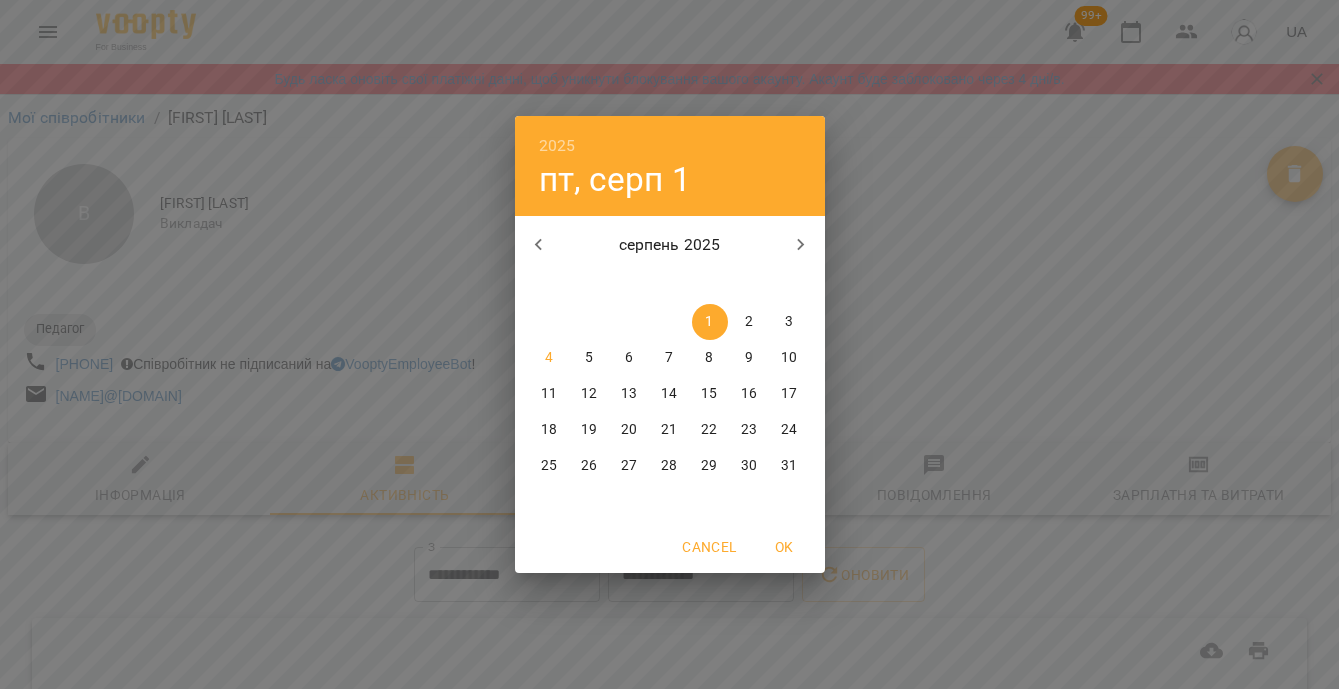 click 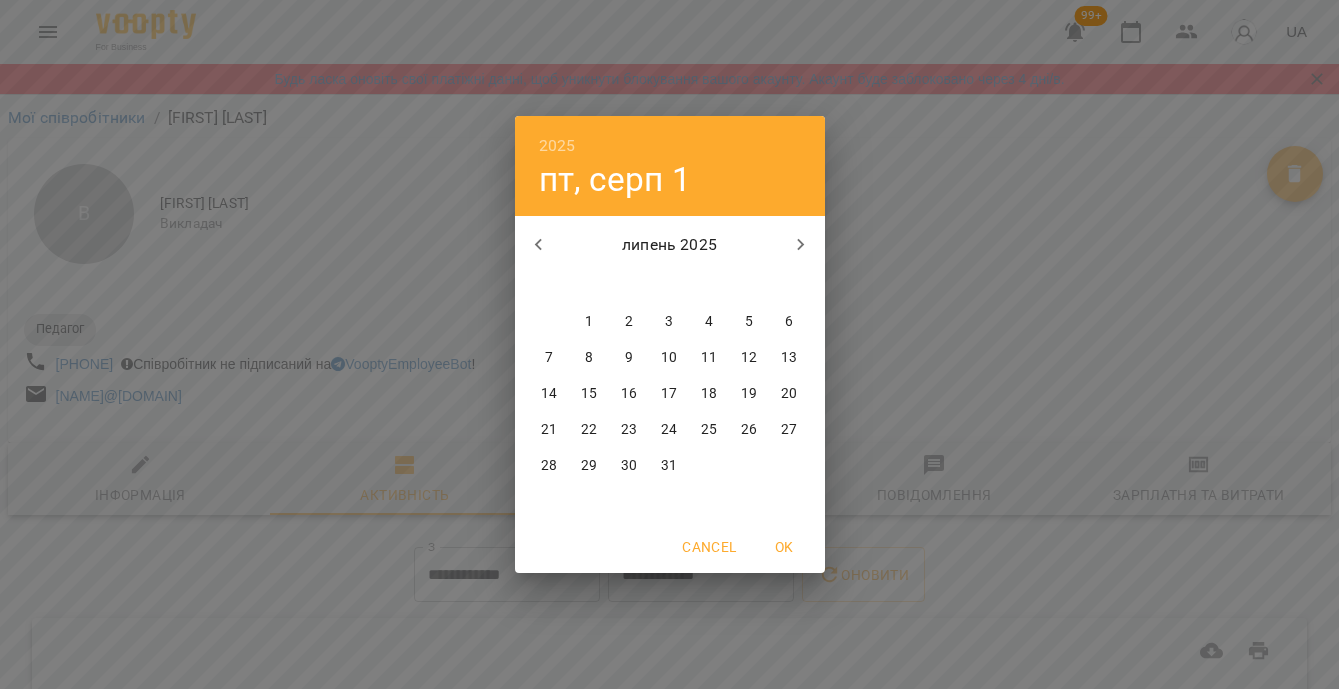 click on "28" at bounding box center (549, 466) 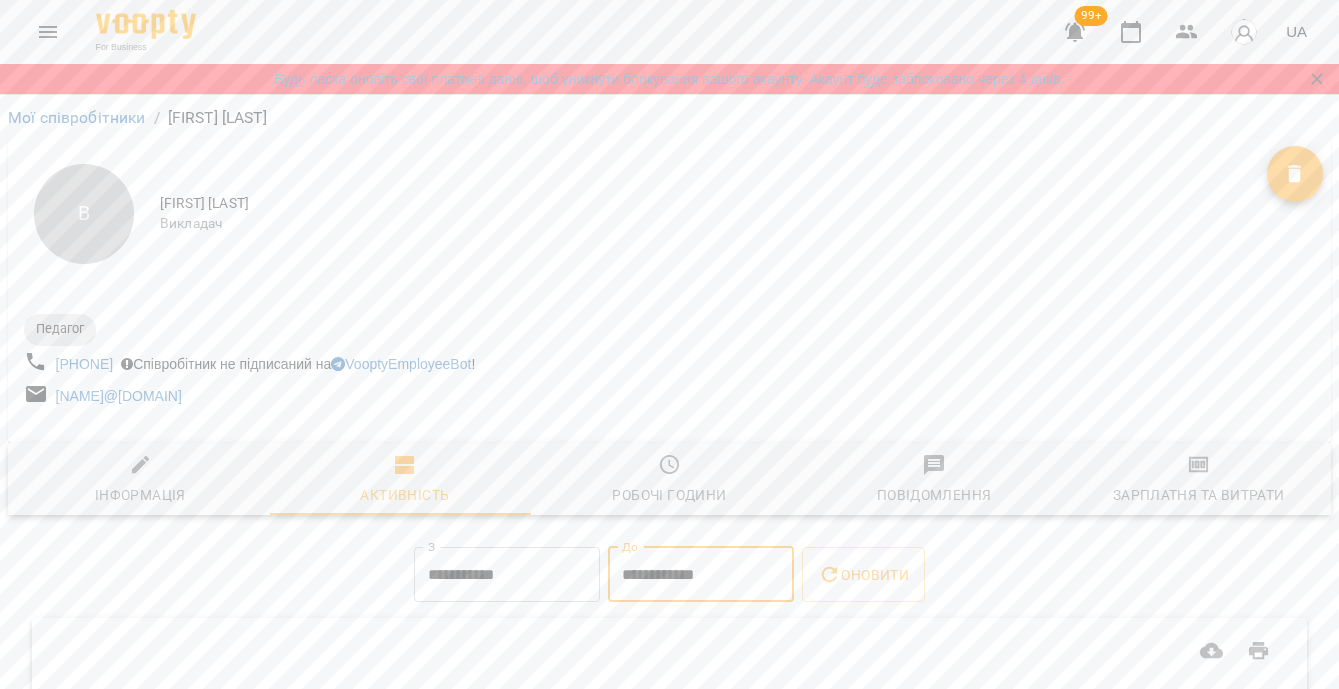 click on "**********" at bounding box center (701, 575) 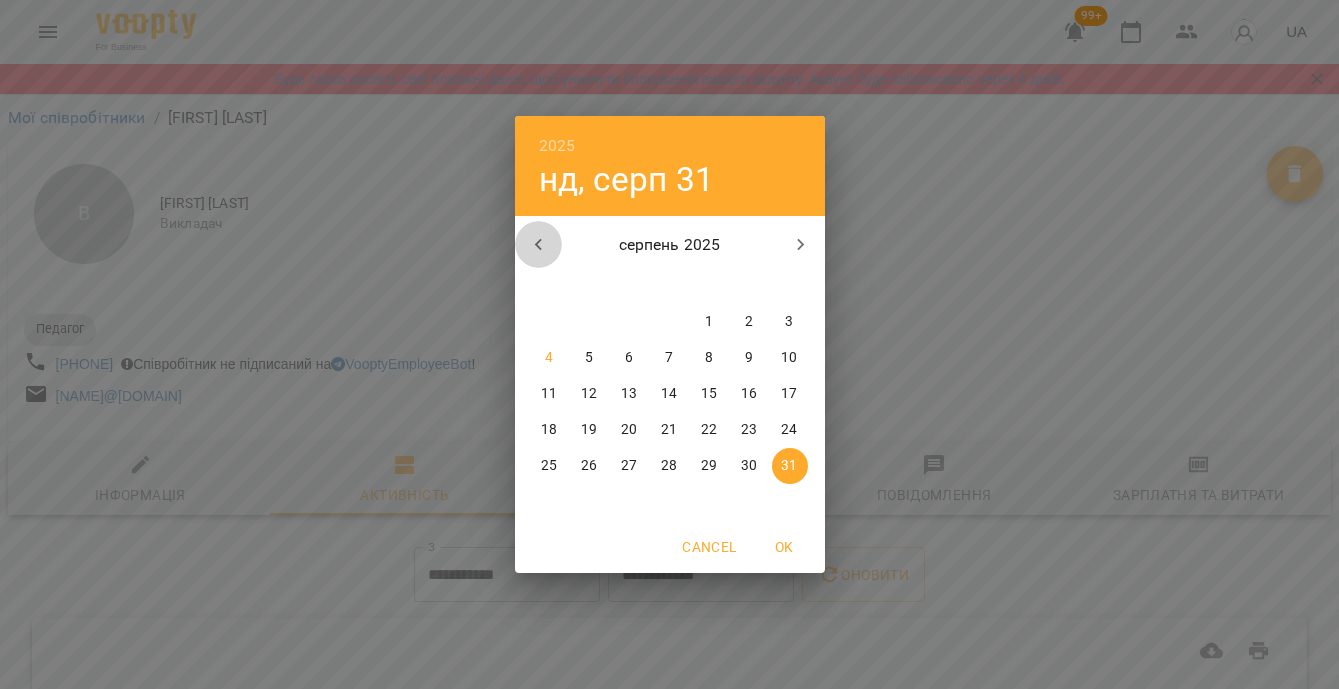 click at bounding box center [539, 245] 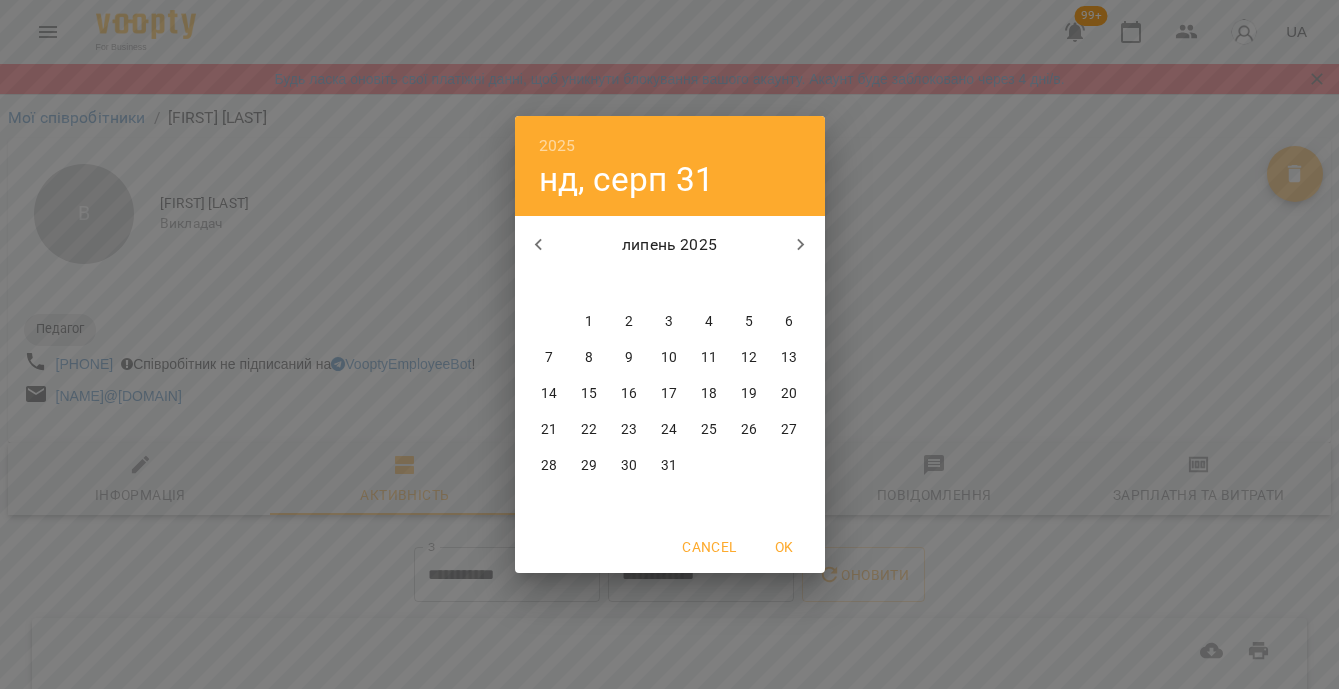 click on "31" at bounding box center [669, 466] 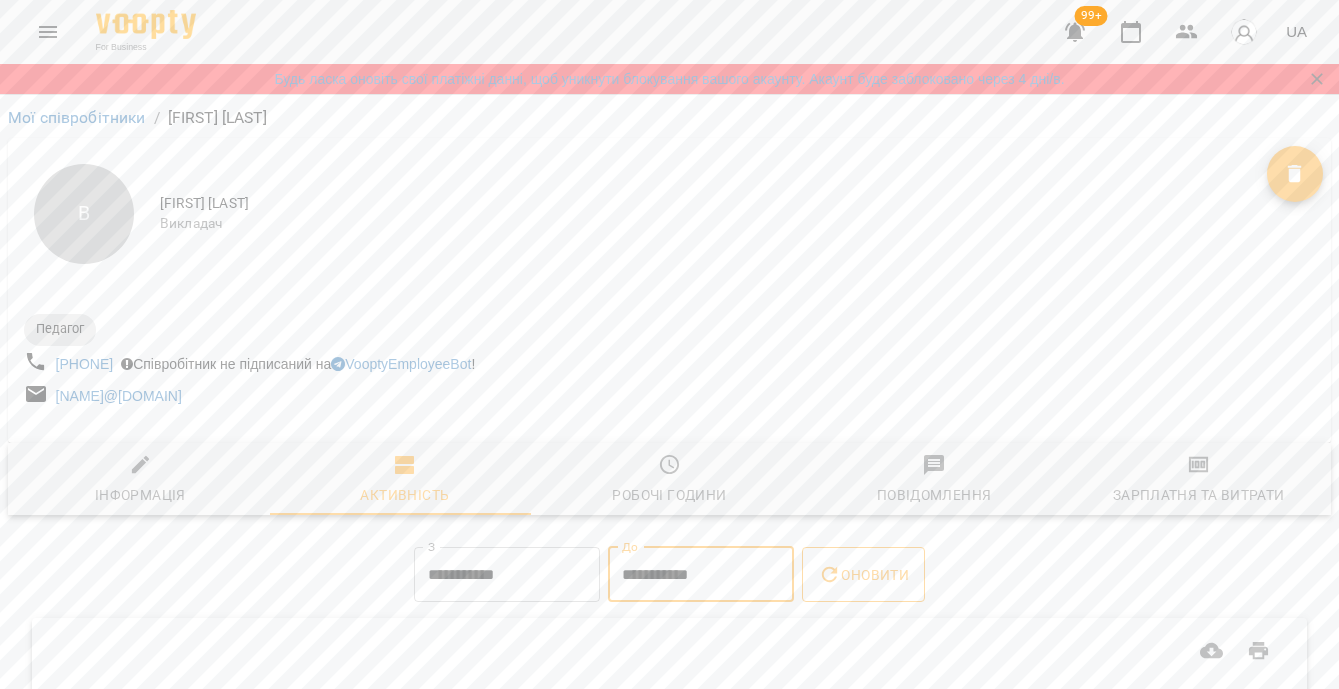 click on "Оновити" at bounding box center [863, 575] 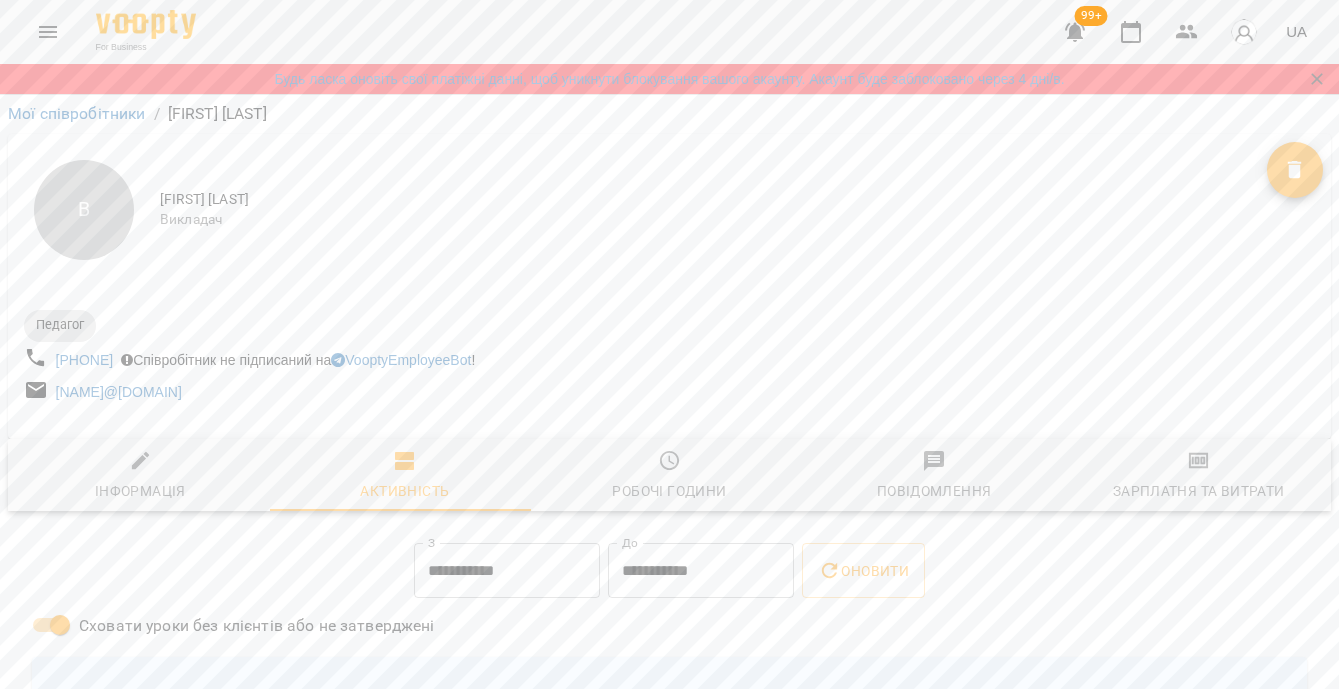 scroll, scrollTop: 0, scrollLeft: 0, axis: both 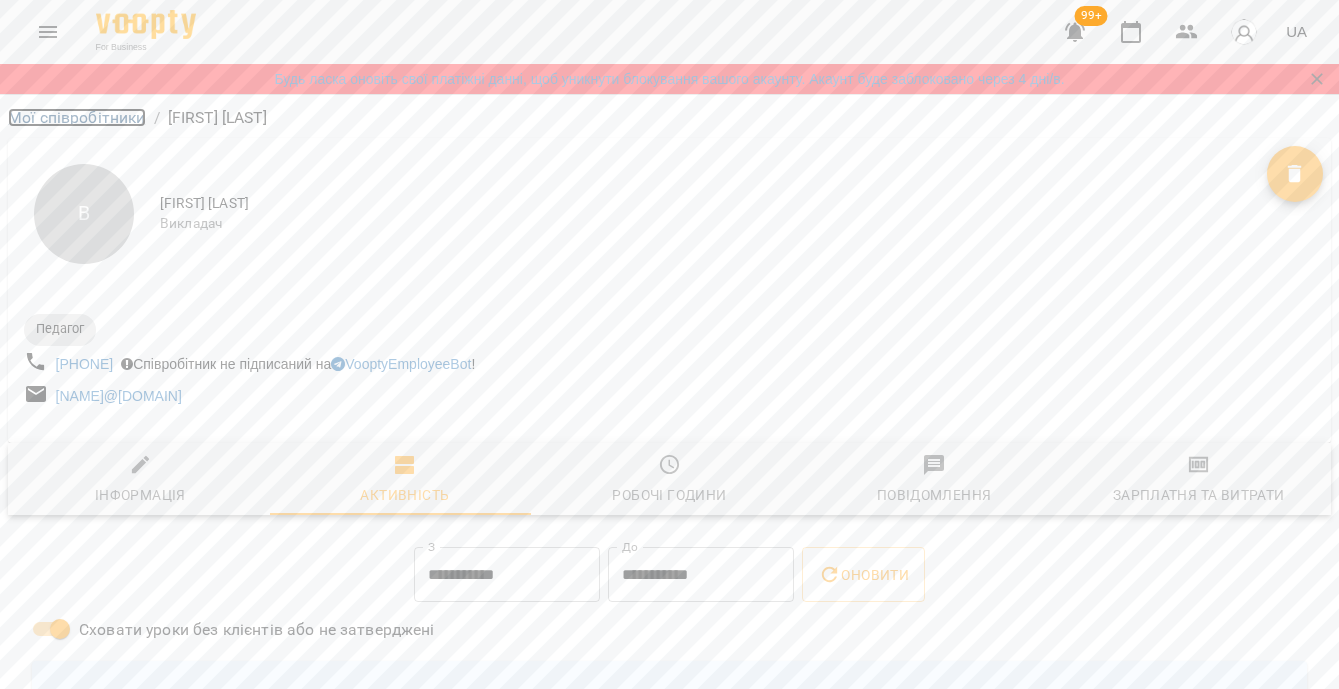 click on "Мої співробітники" at bounding box center (77, 117) 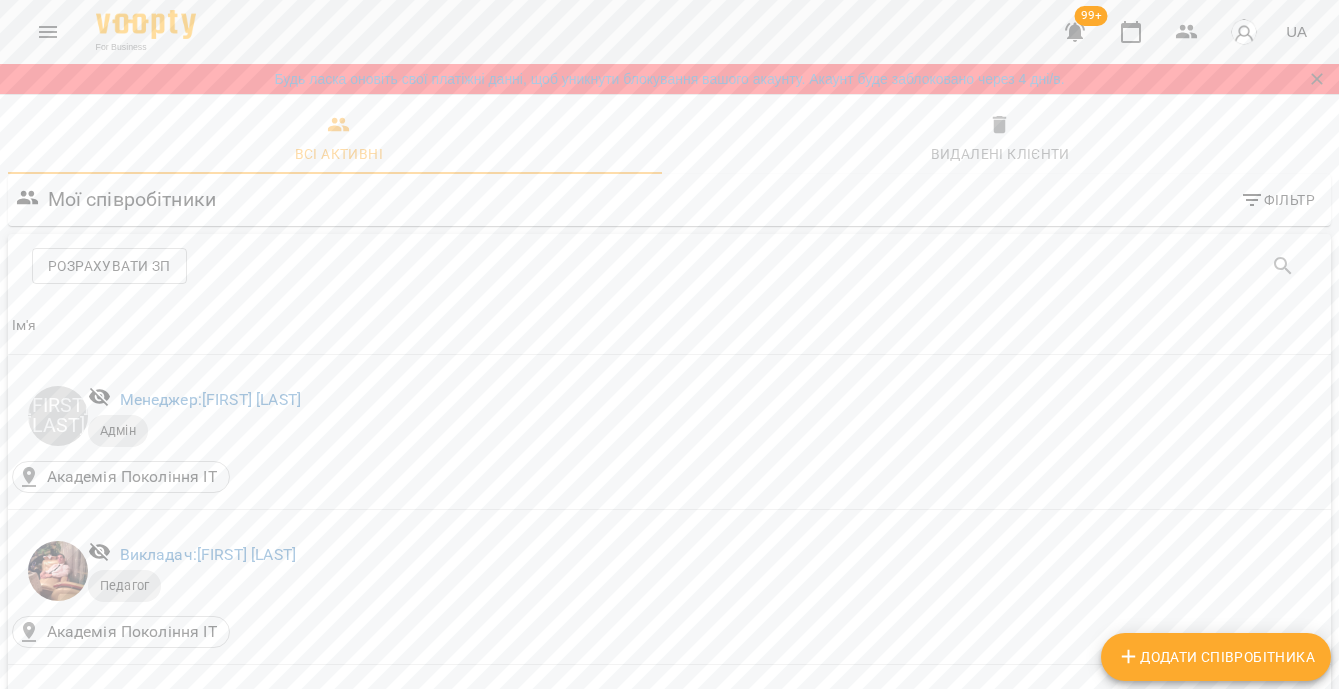 scroll, scrollTop: 2298, scrollLeft: 0, axis: vertical 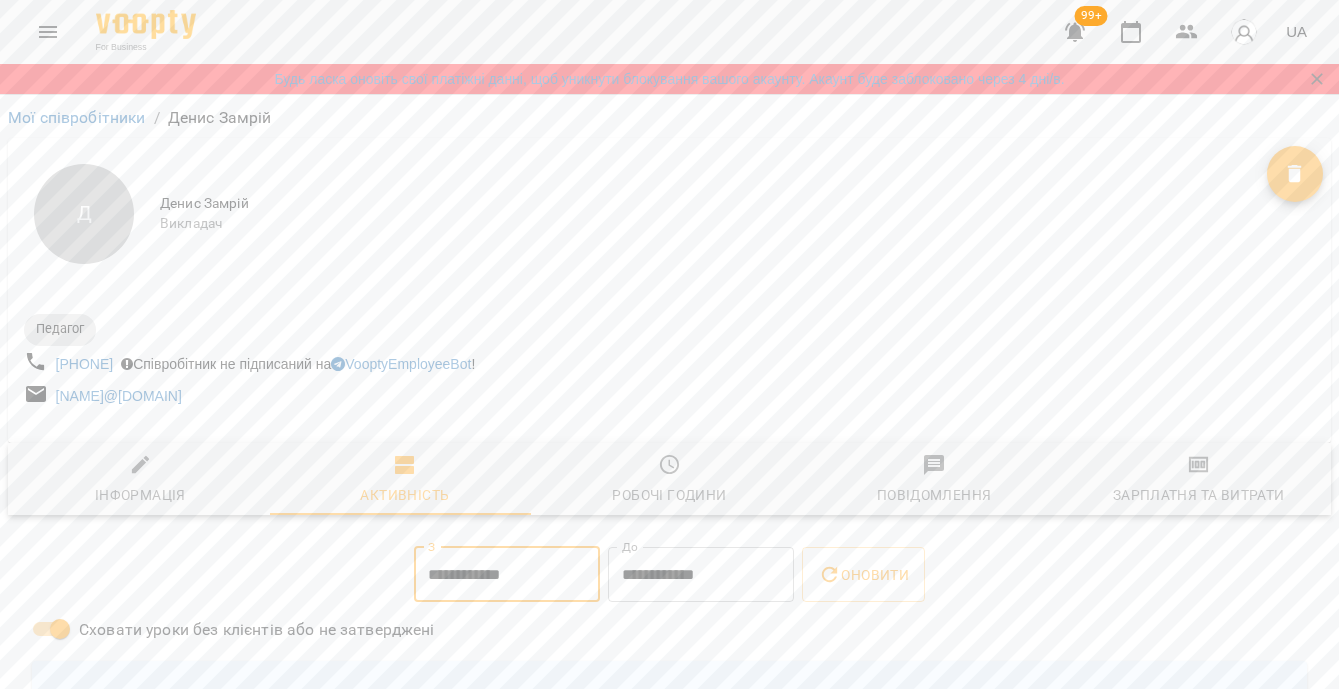 click on "**********" at bounding box center (507, 575) 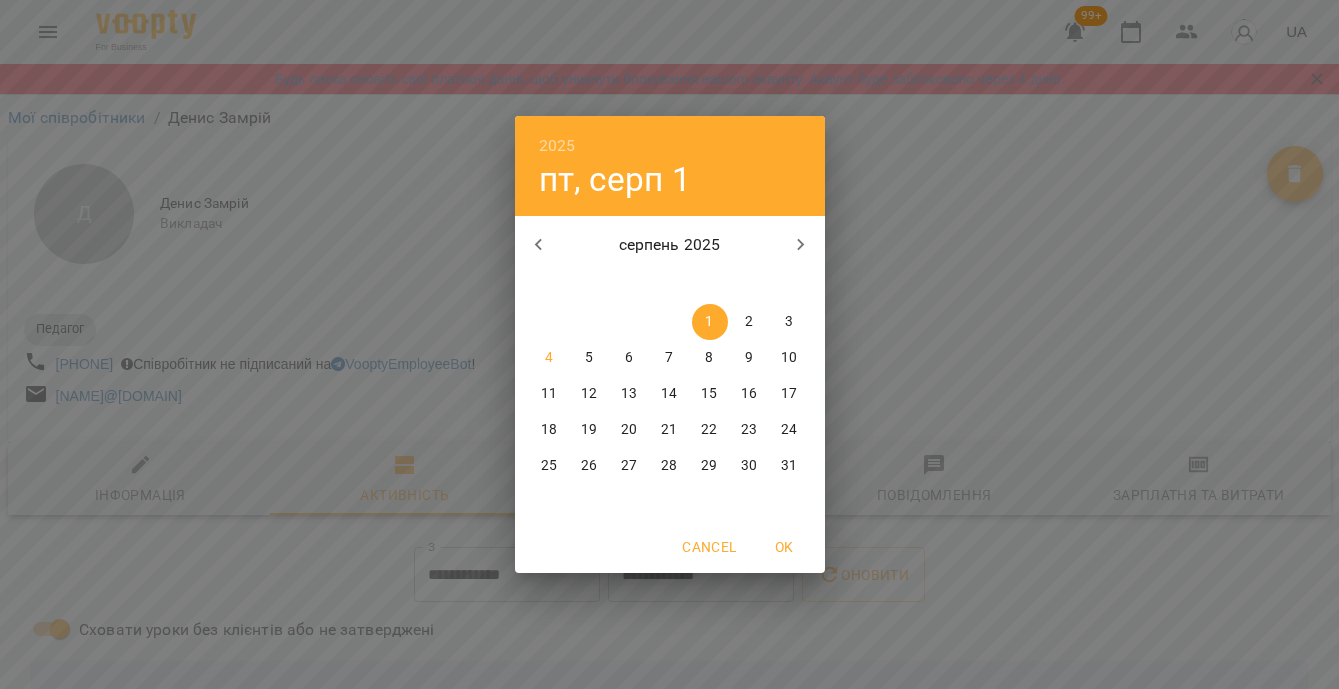 click 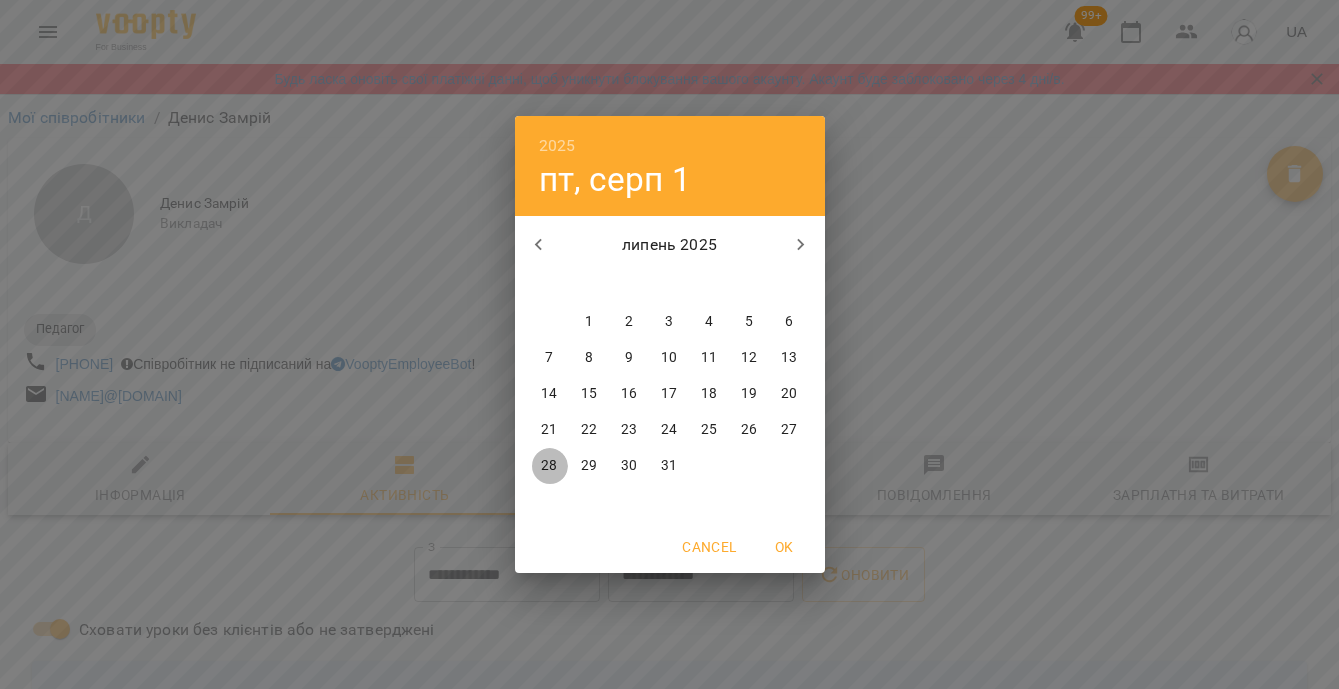 click on "28" at bounding box center [549, 466] 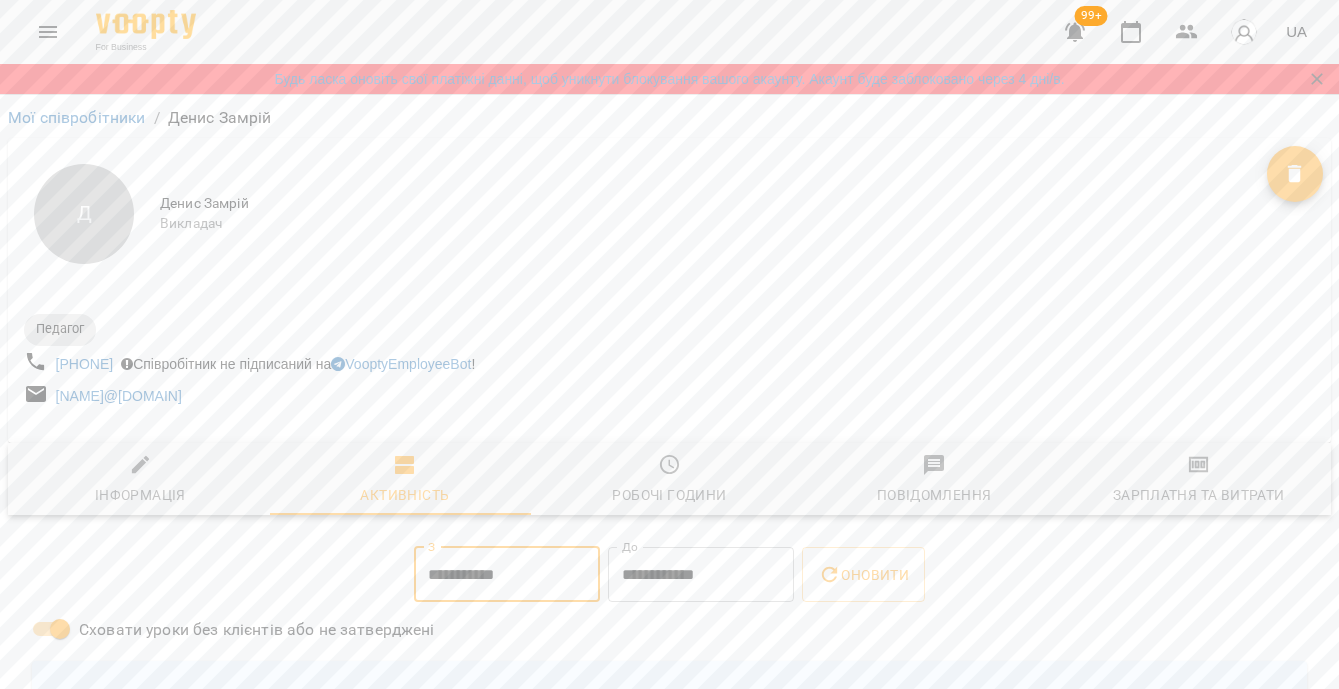 click on "**********" at bounding box center (701, 575) 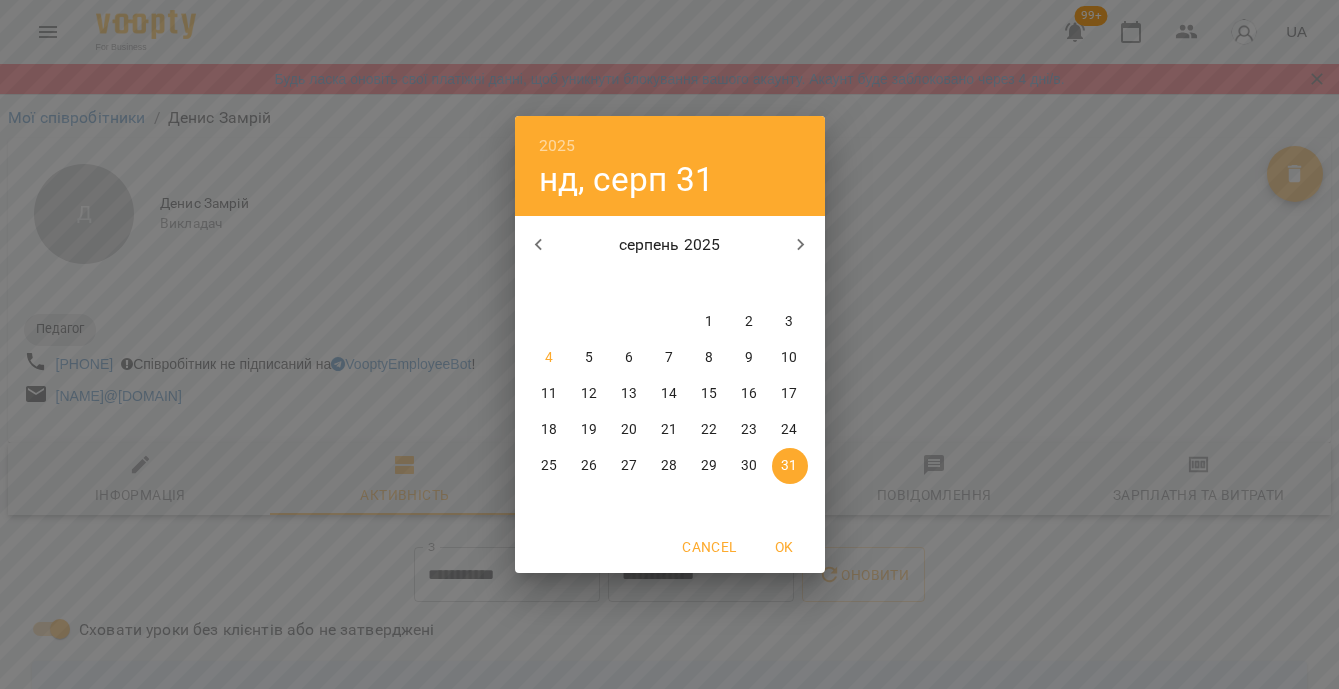 click 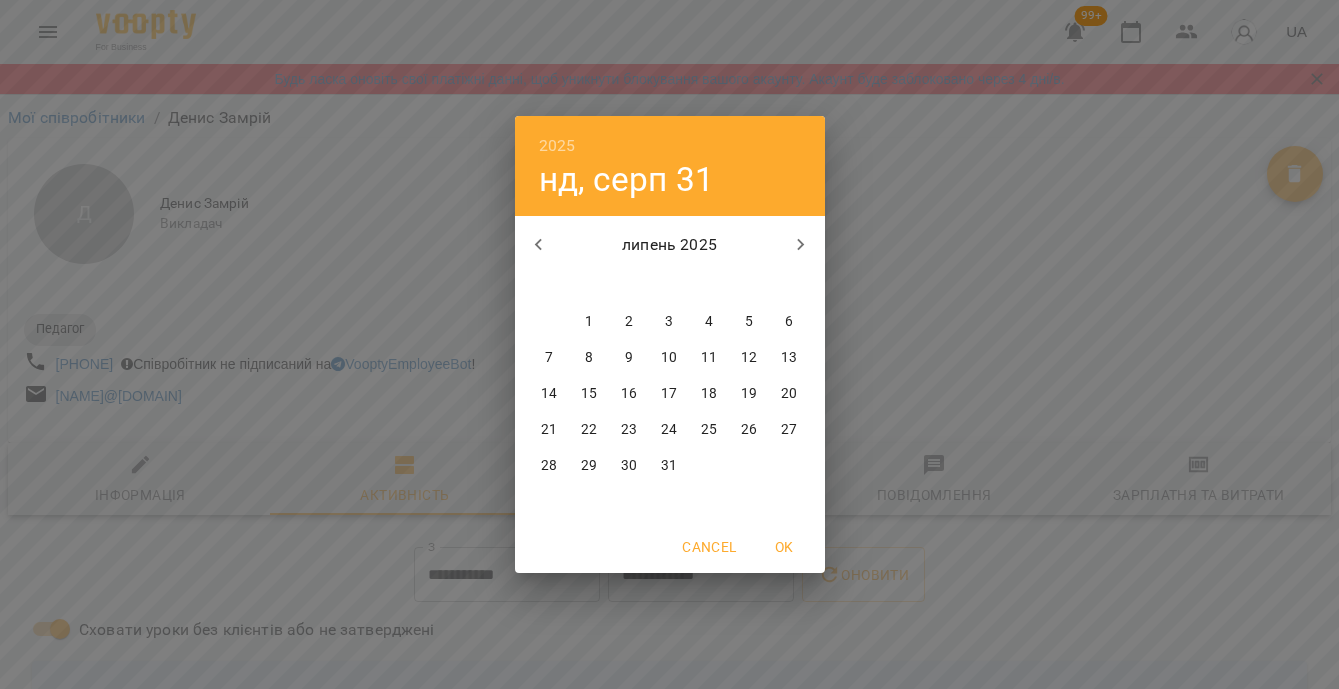click on "31" at bounding box center (669, 466) 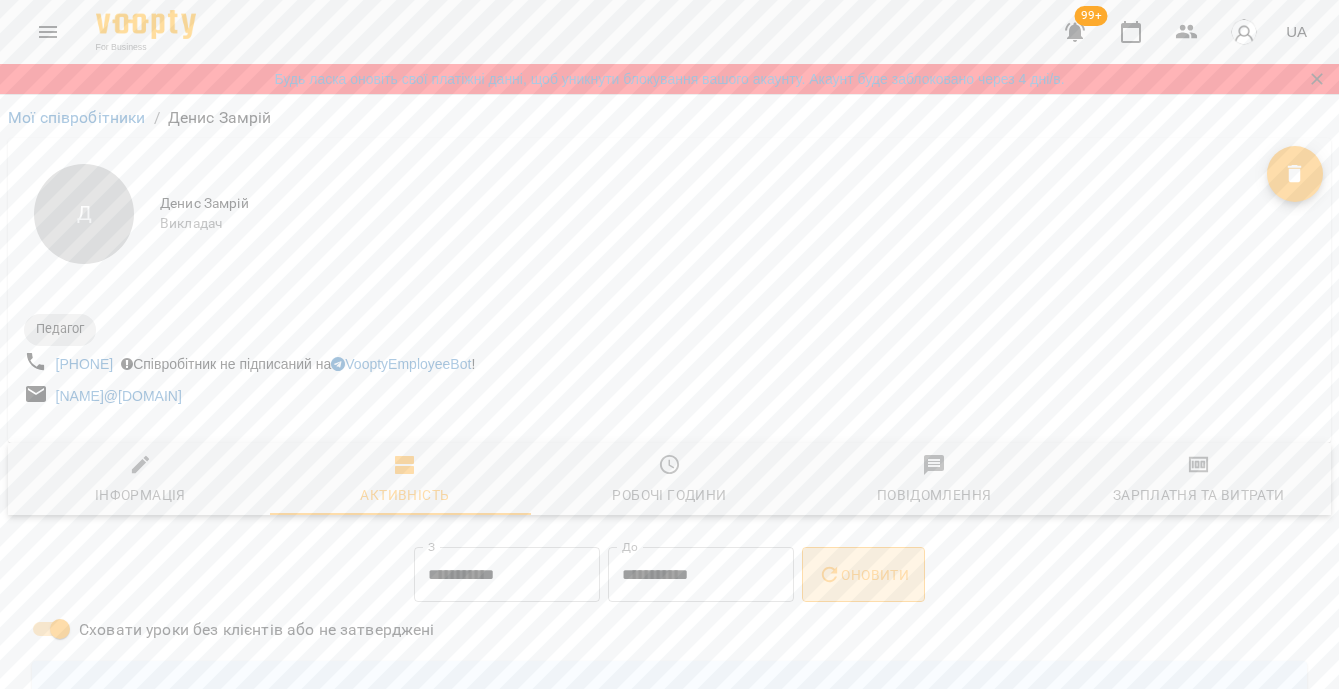 click on "Оновити" at bounding box center [863, 575] 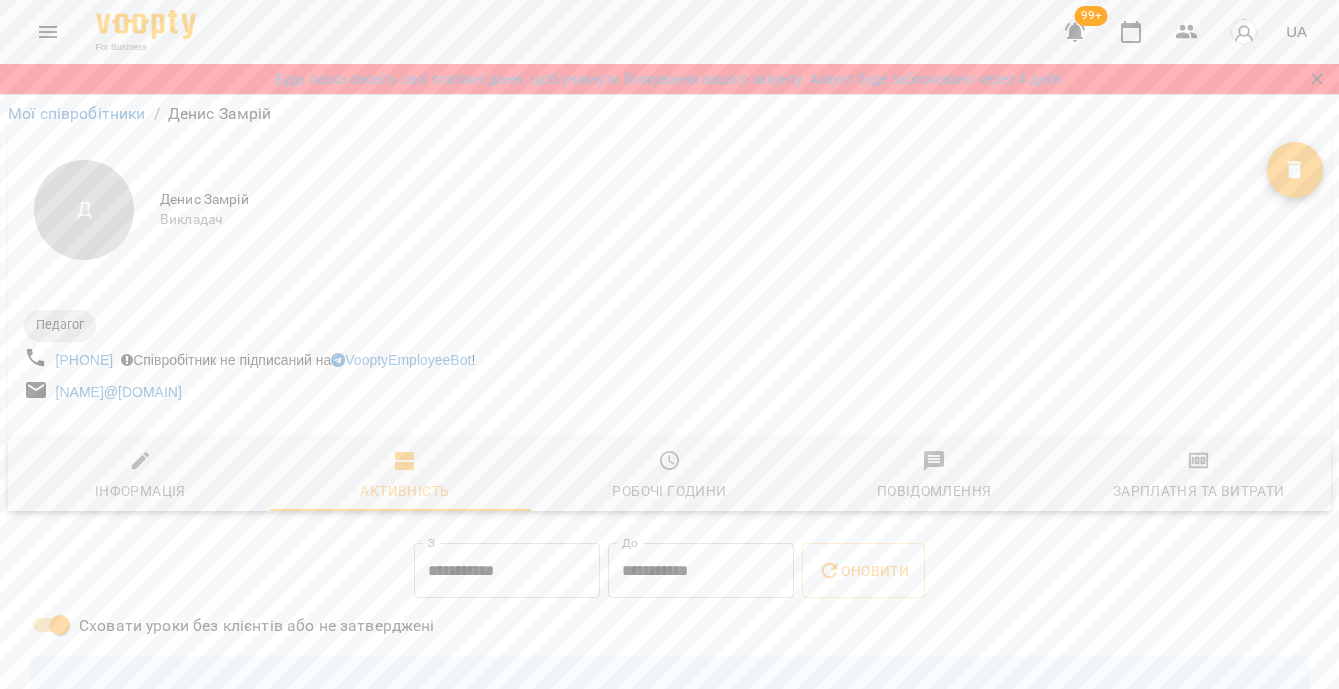 scroll, scrollTop: 0, scrollLeft: 0, axis: both 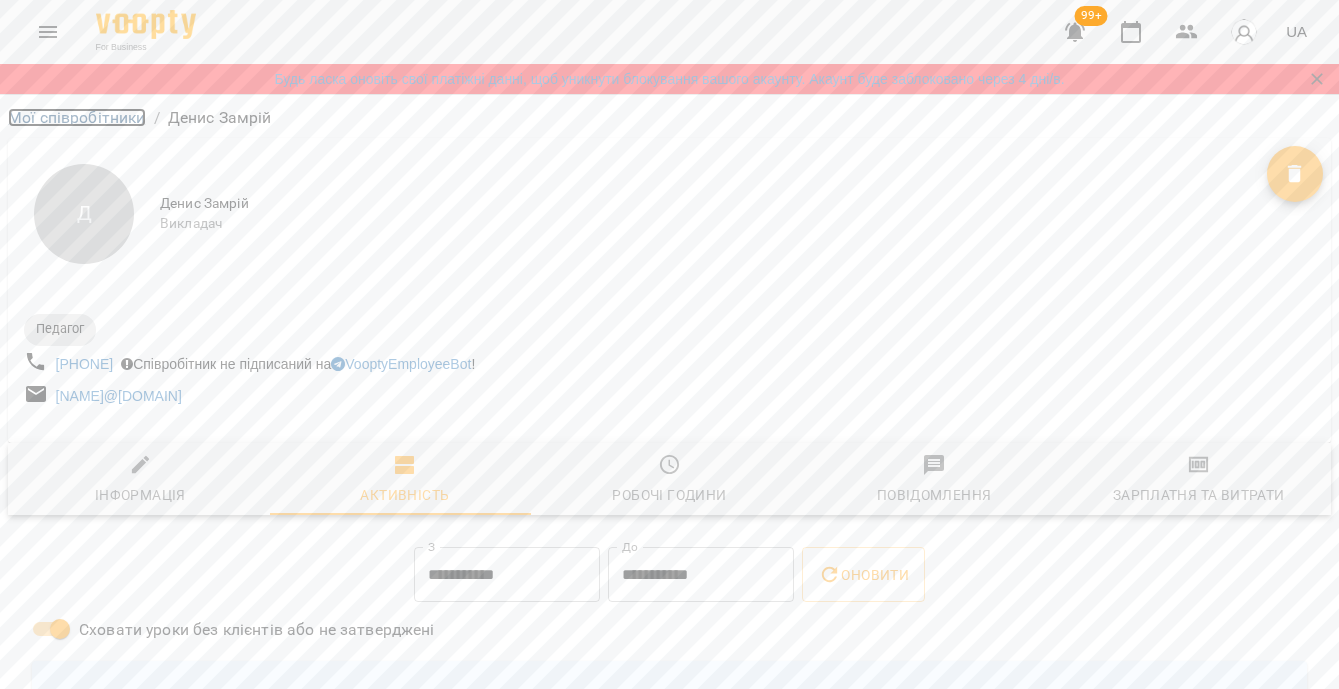 click on "Мої співробітники" at bounding box center [77, 117] 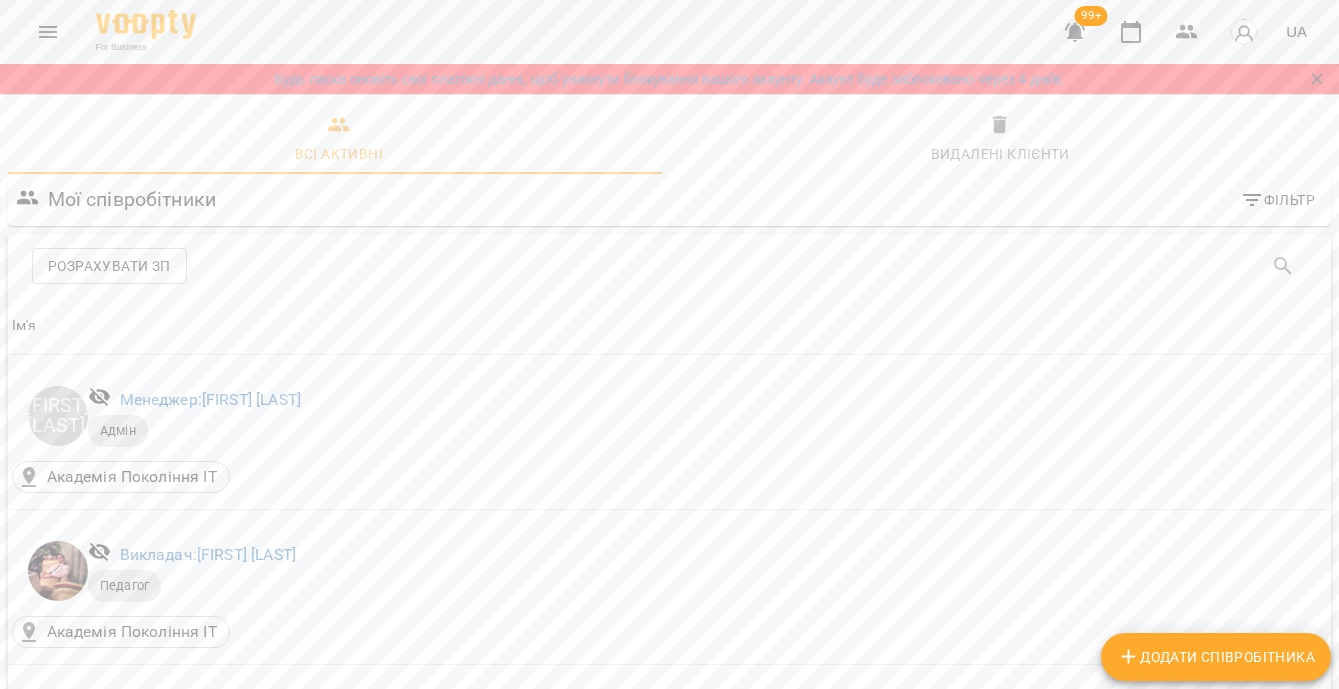 scroll, scrollTop: 2442, scrollLeft: 0, axis: vertical 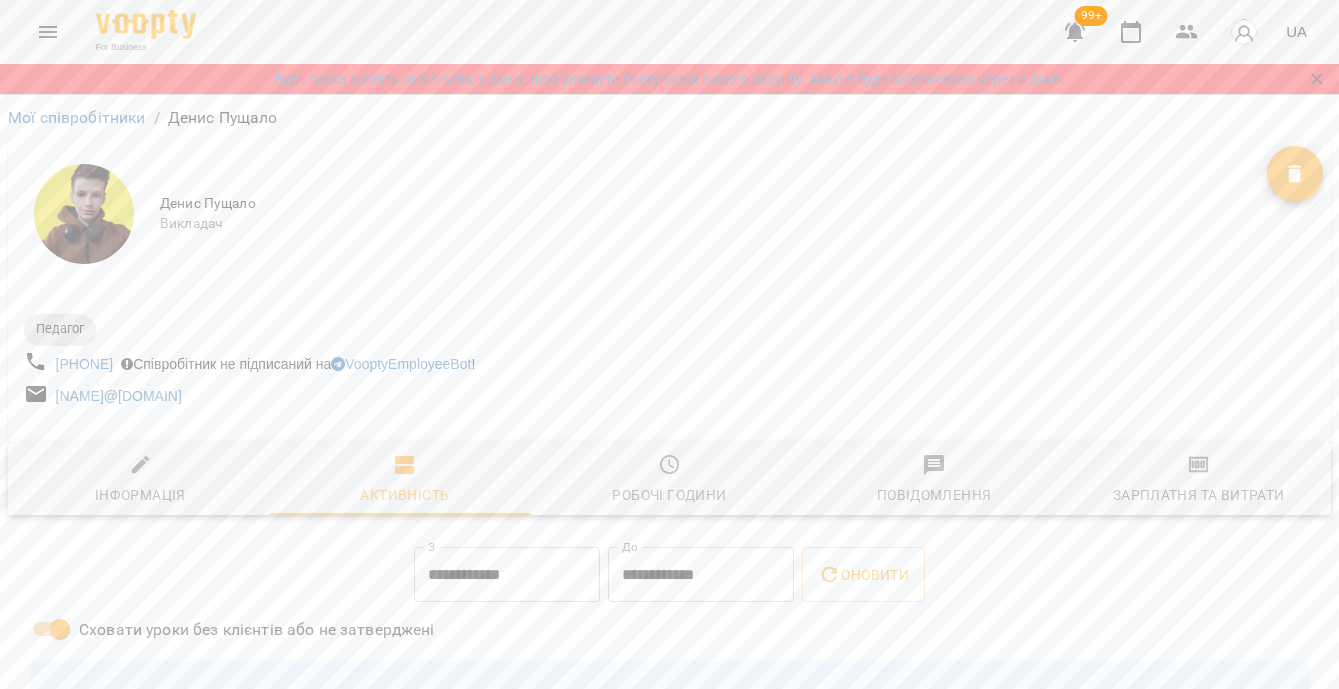 click on "**********" at bounding box center [507, 575] 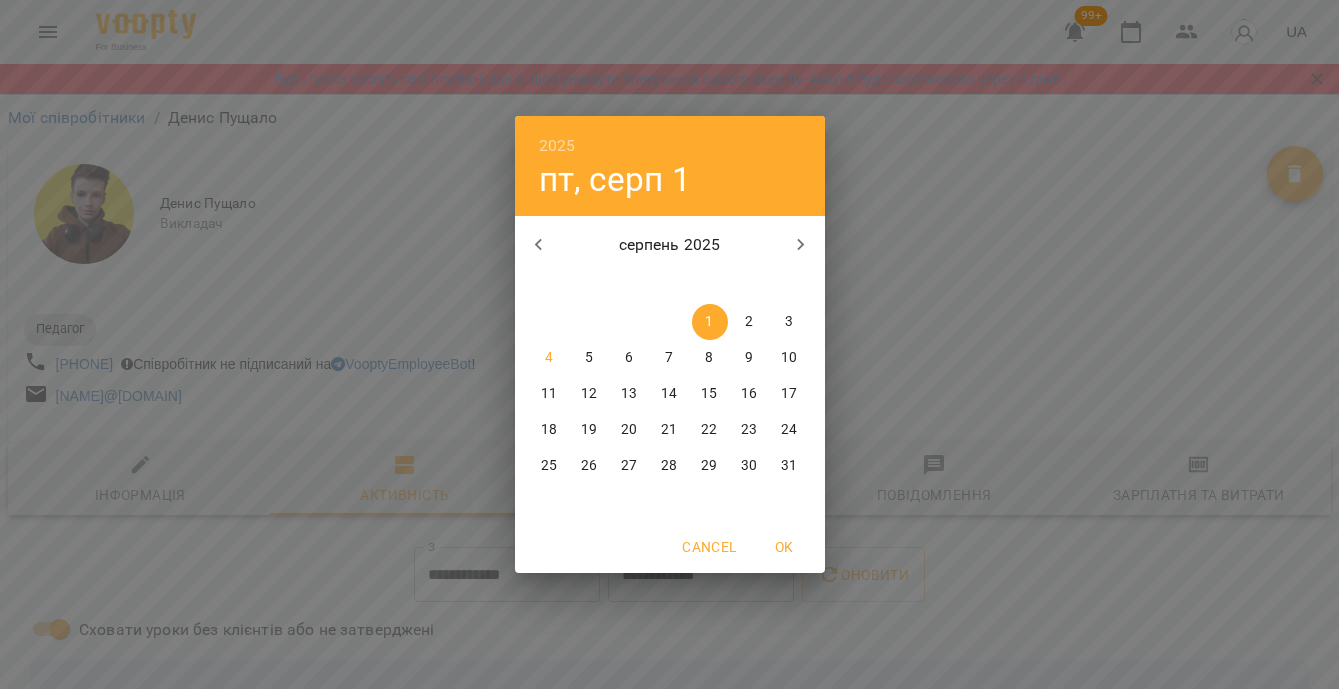 click 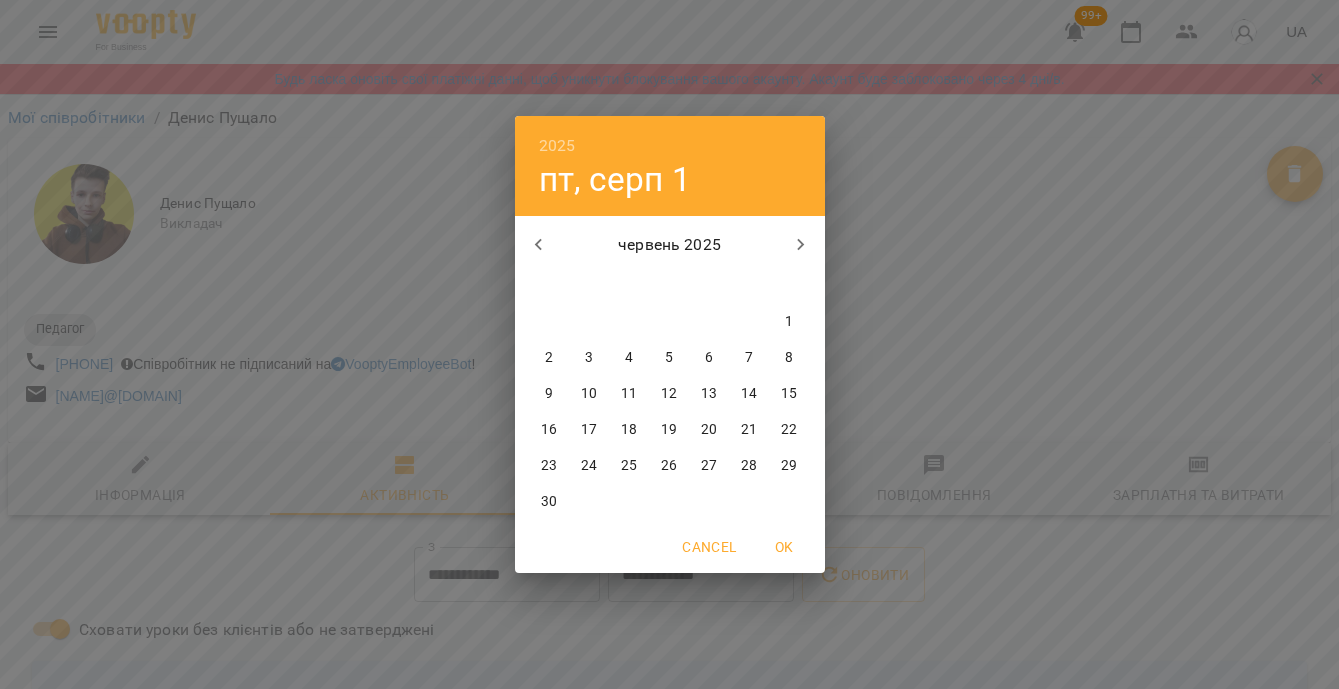 click on "30" at bounding box center [550, 502] 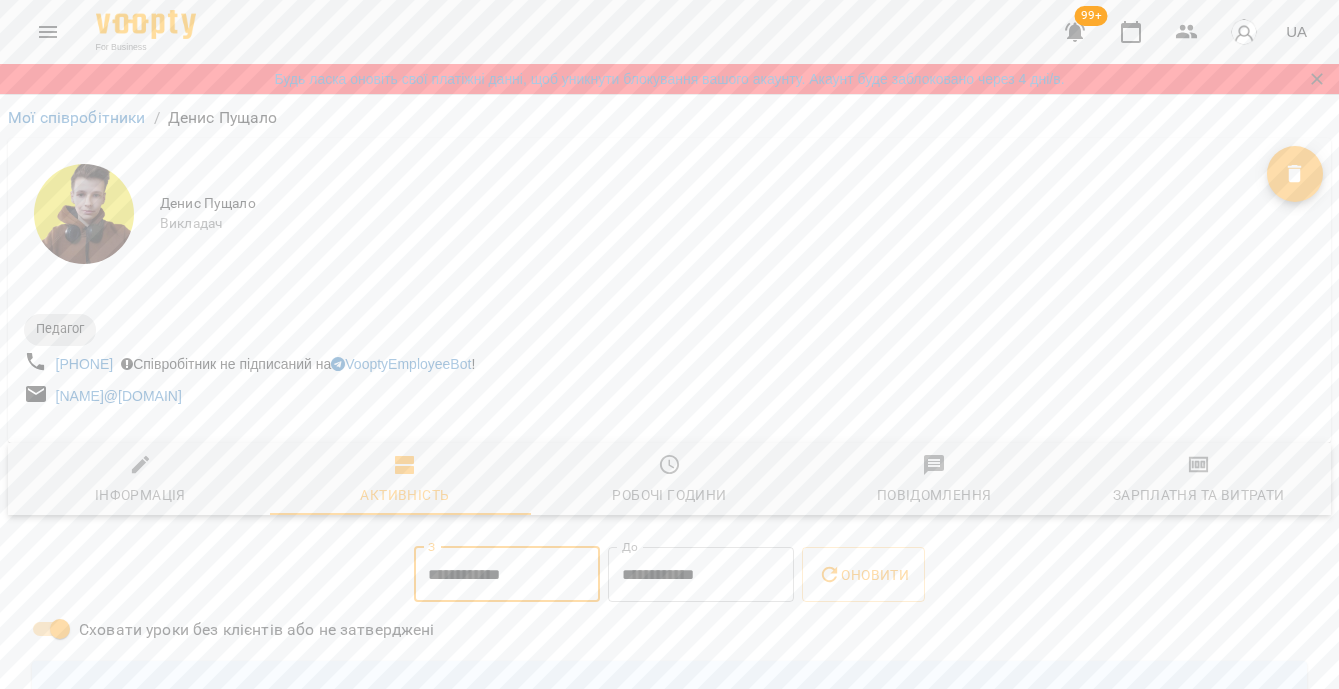 click on "**********" at bounding box center (507, 575) 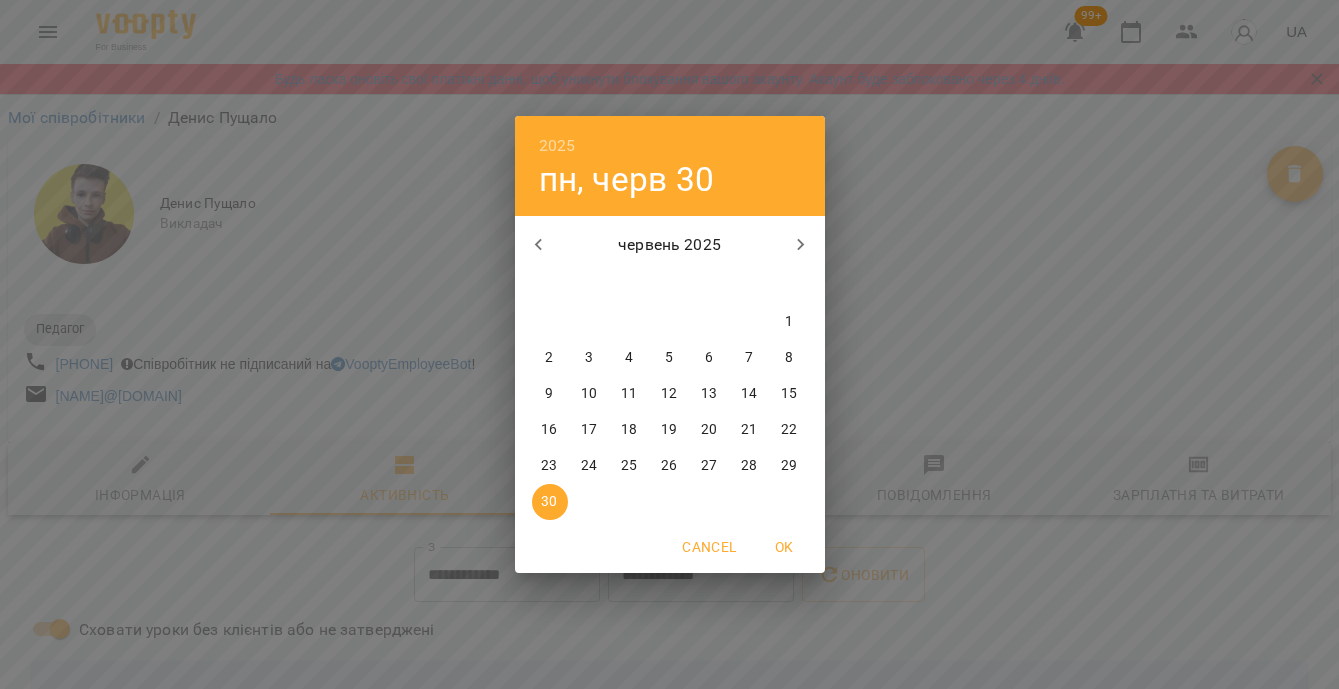 click 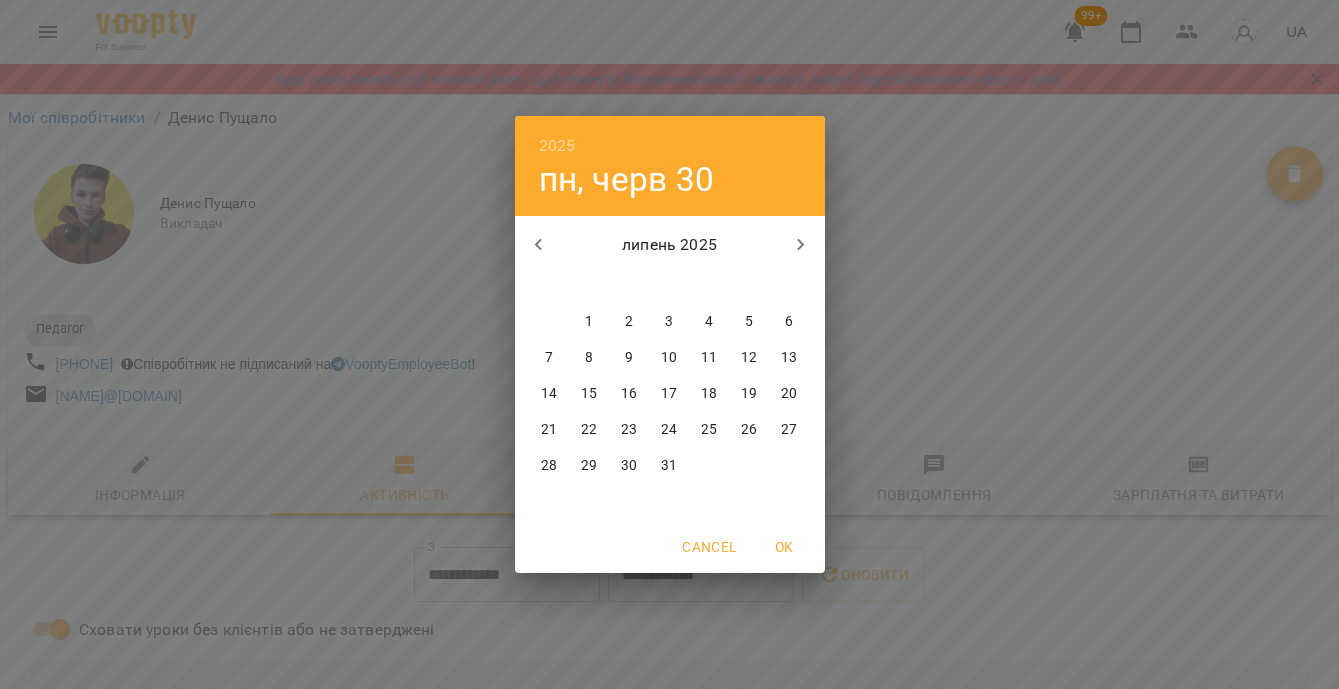 click on "28" at bounding box center (549, 466) 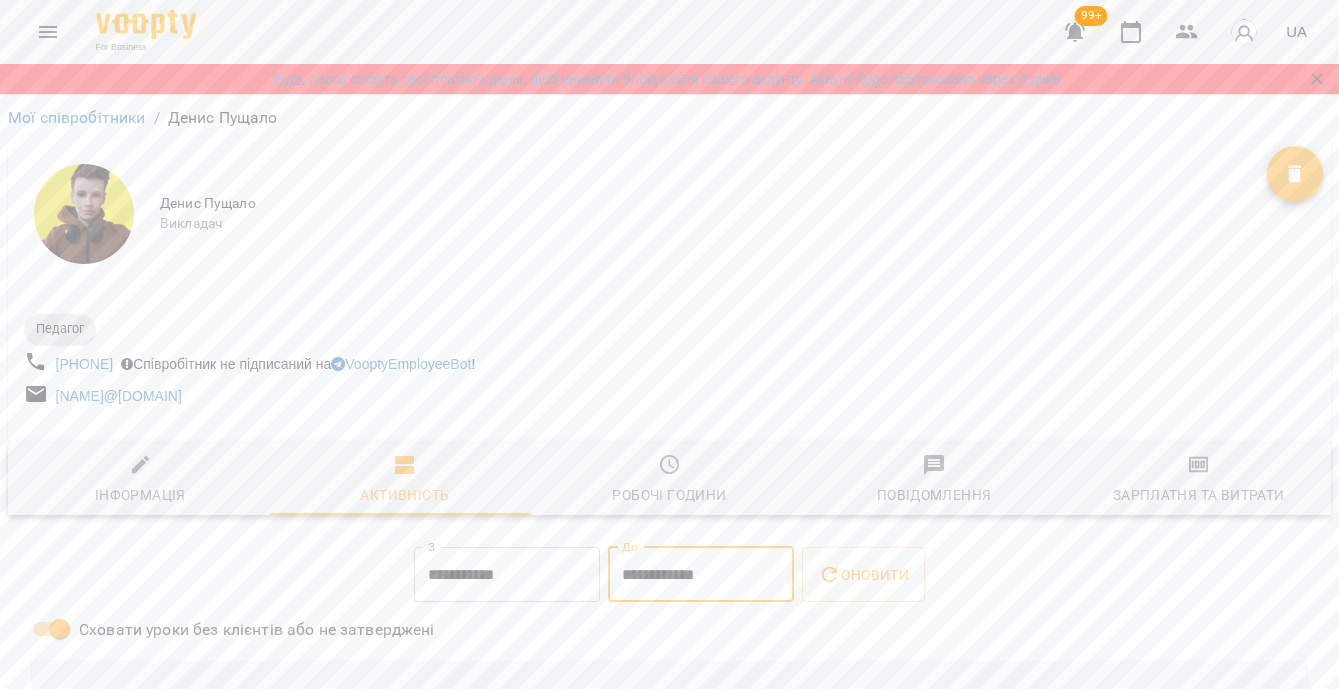 click on "**********" at bounding box center (701, 575) 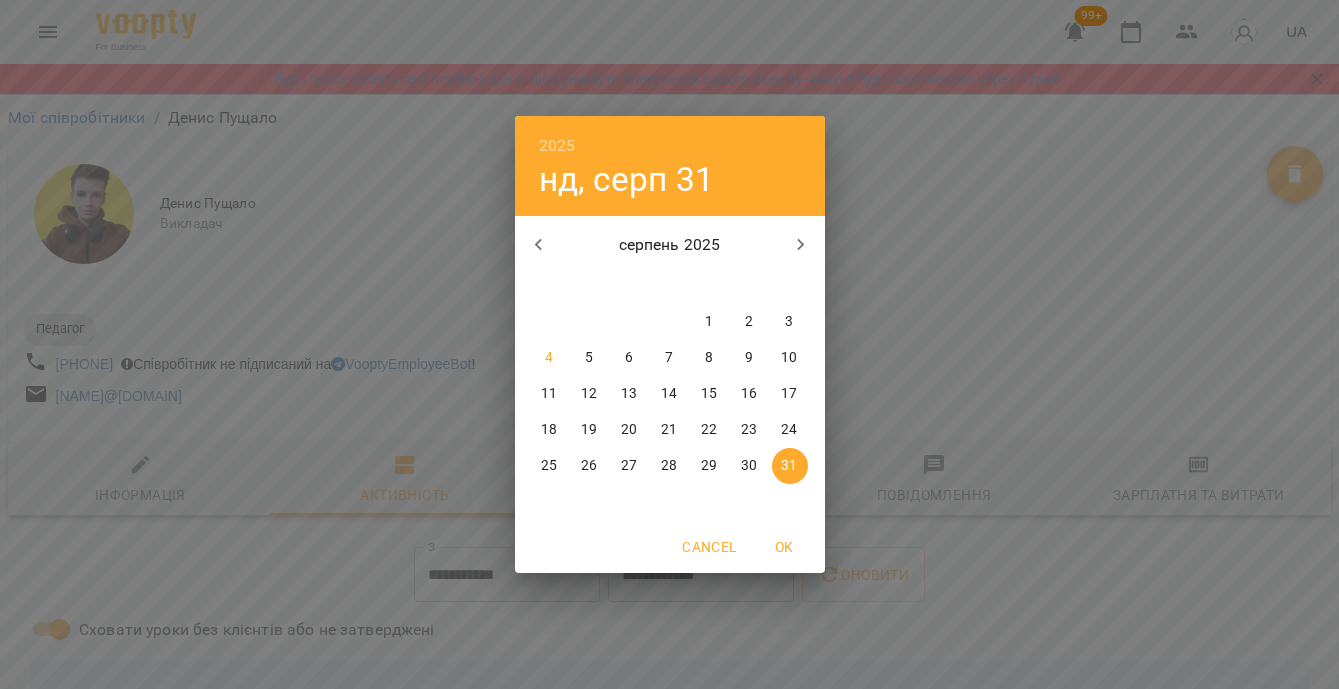 click 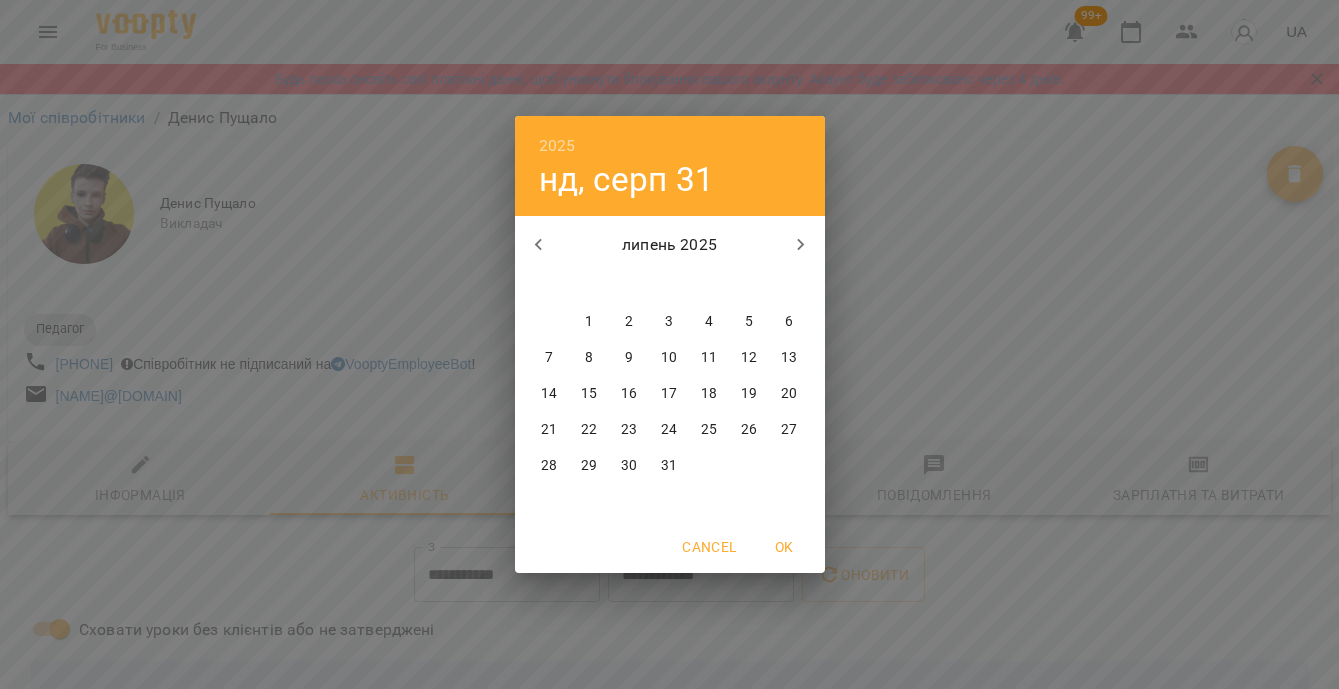 click on "31" at bounding box center [669, 466] 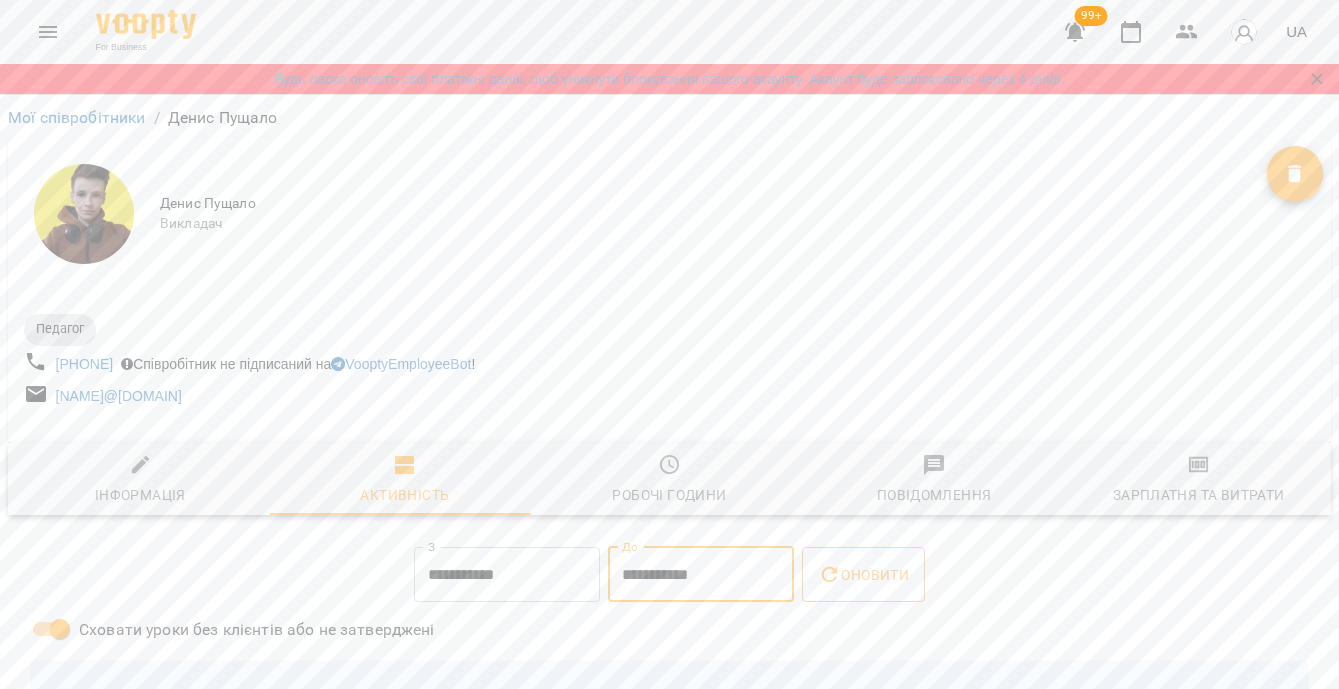 click on "Оновити" at bounding box center [863, 575] 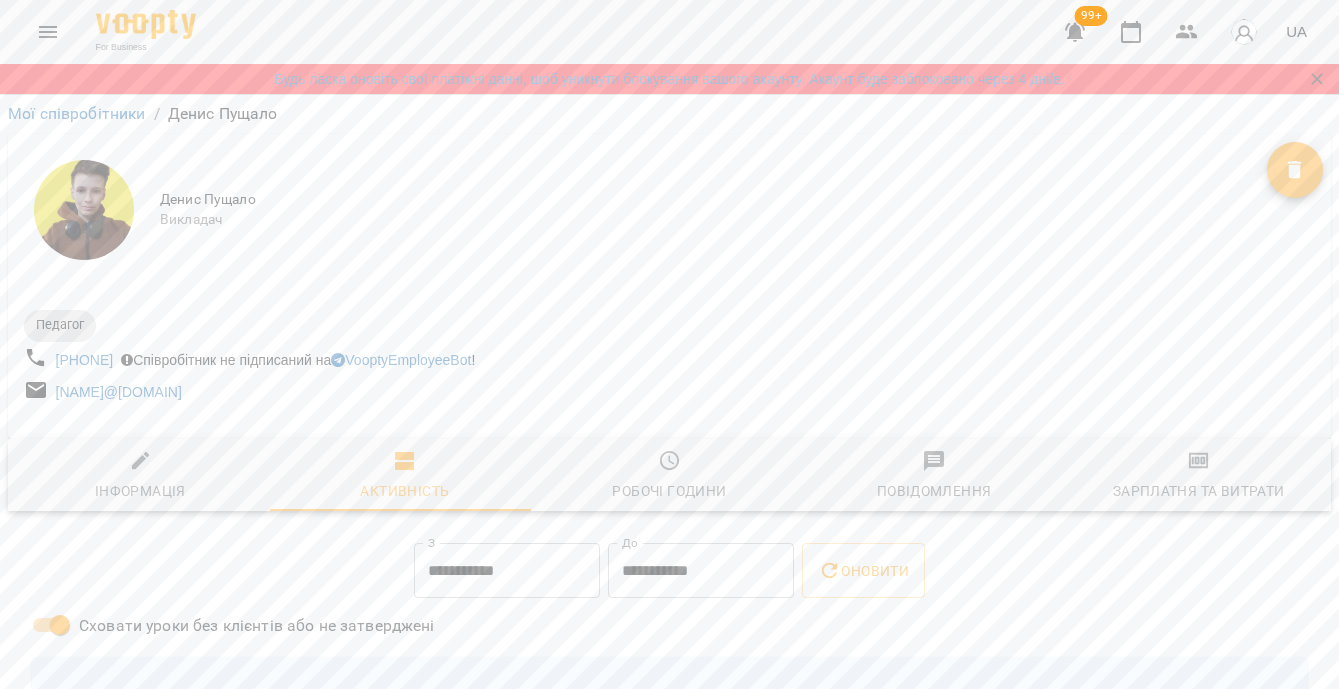 scroll, scrollTop: 0, scrollLeft: 0, axis: both 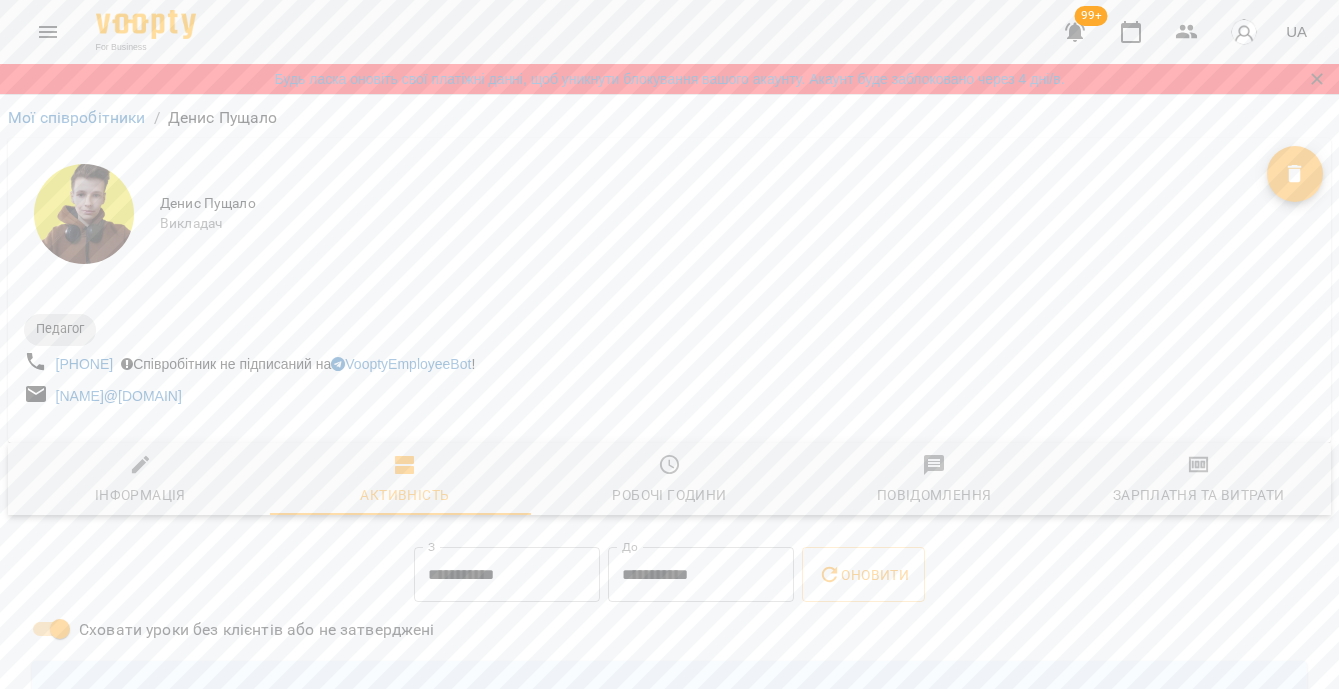 click on "Мої співробітники / Денис Пущало" at bounding box center [669, 118] 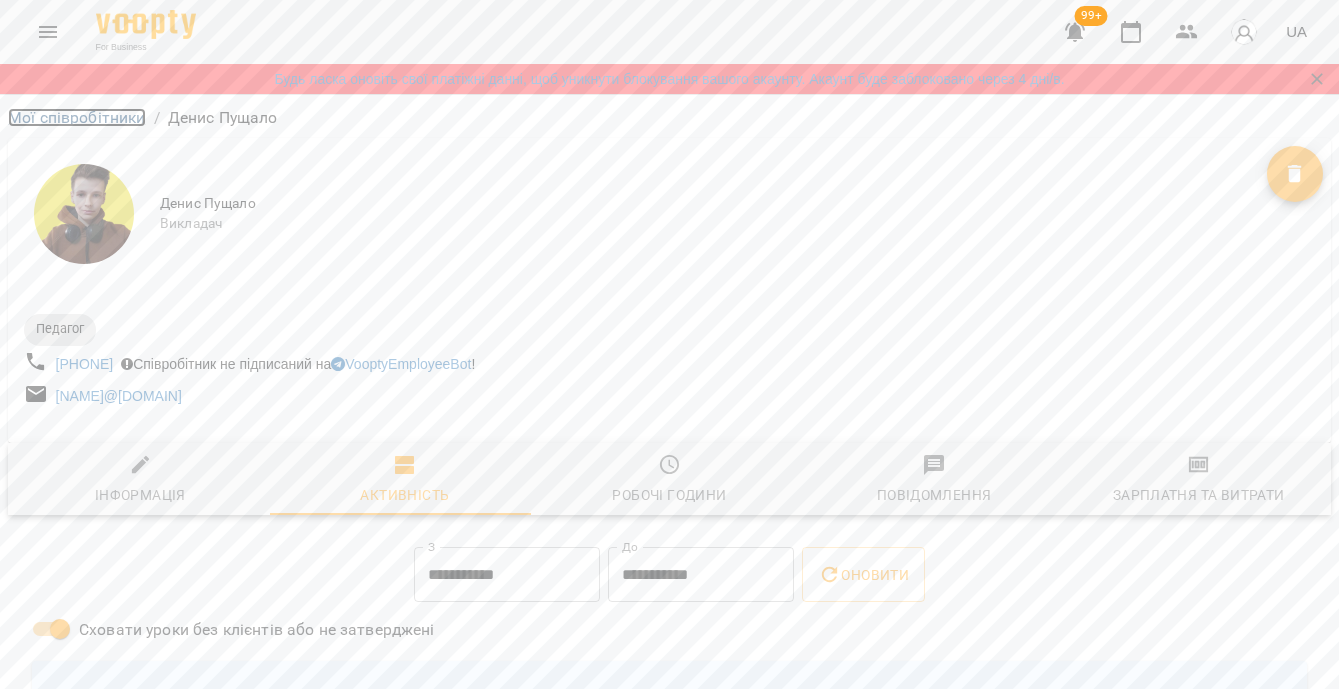 click on "Мої співробітники" at bounding box center [77, 117] 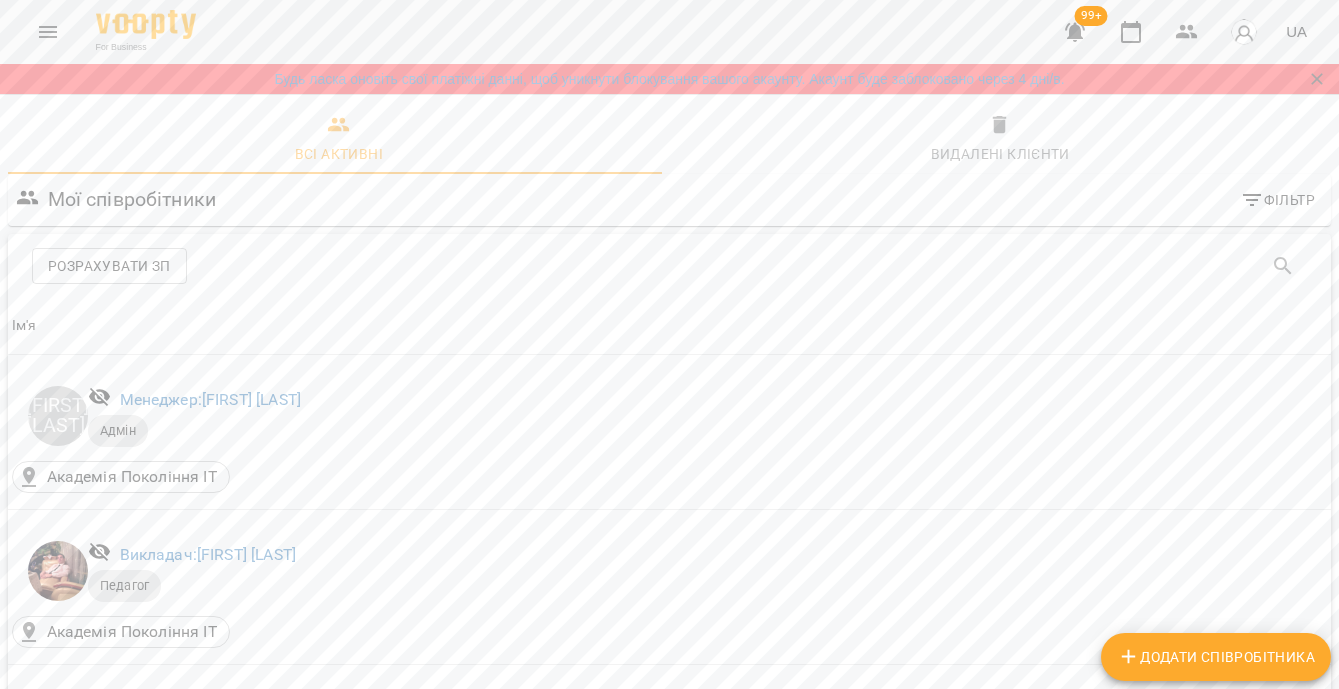 scroll, scrollTop: 2914, scrollLeft: 0, axis: vertical 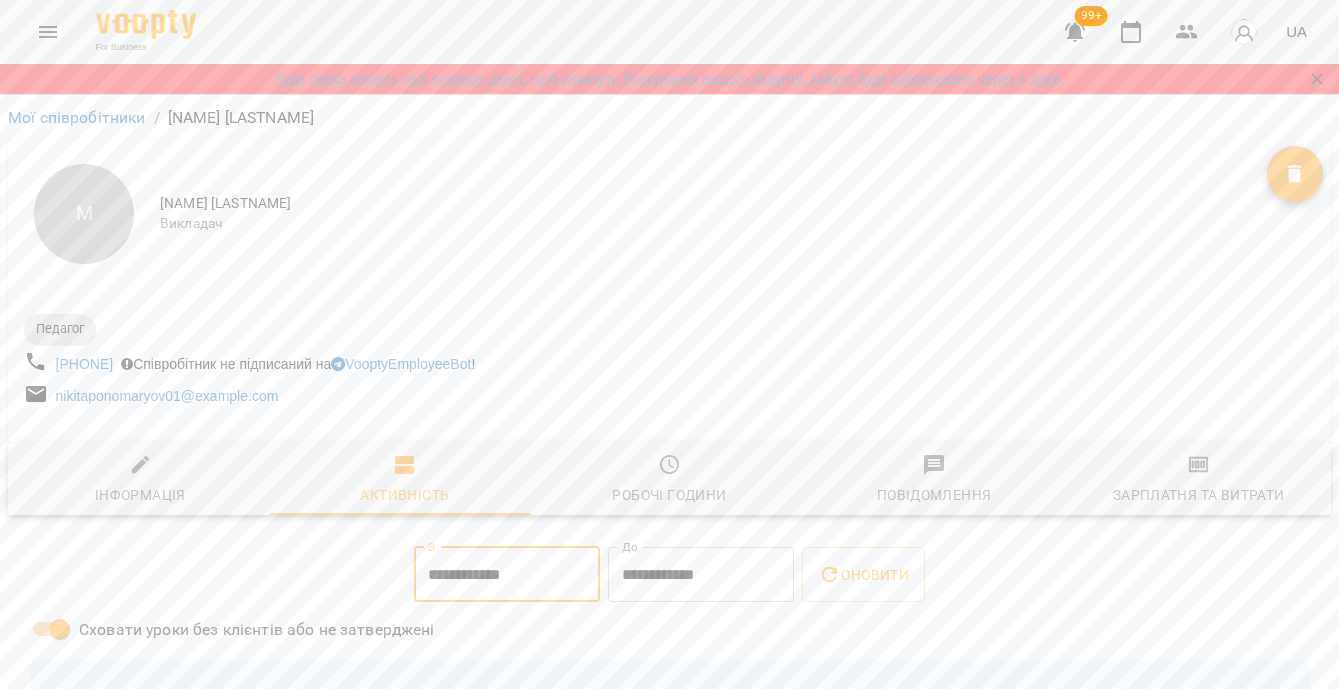 click on "**********" at bounding box center [507, 575] 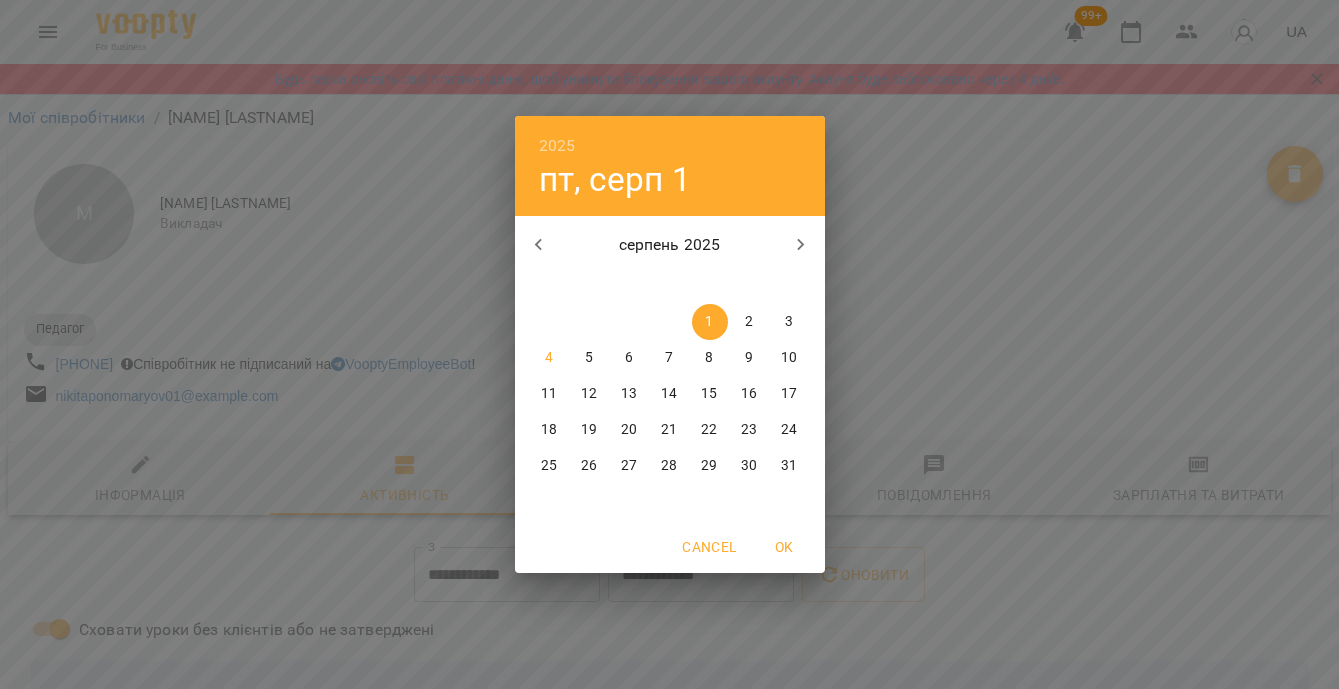 click 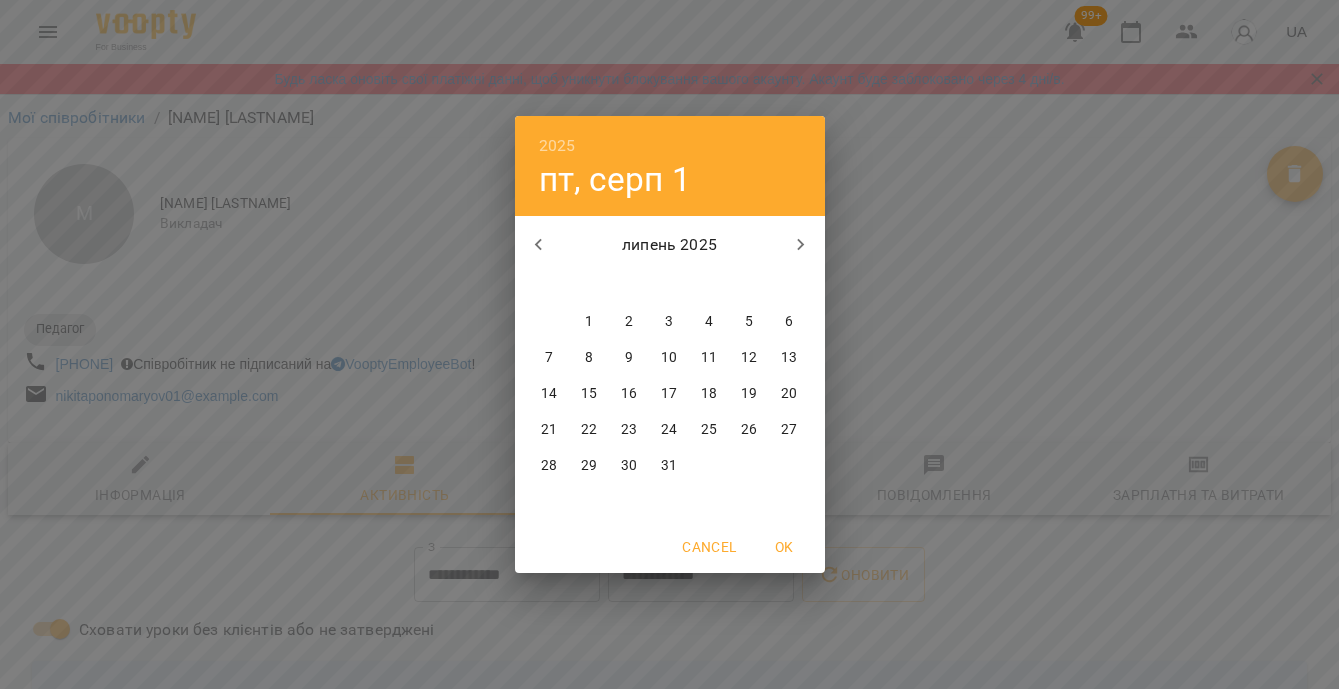 click on "28" at bounding box center [549, 466] 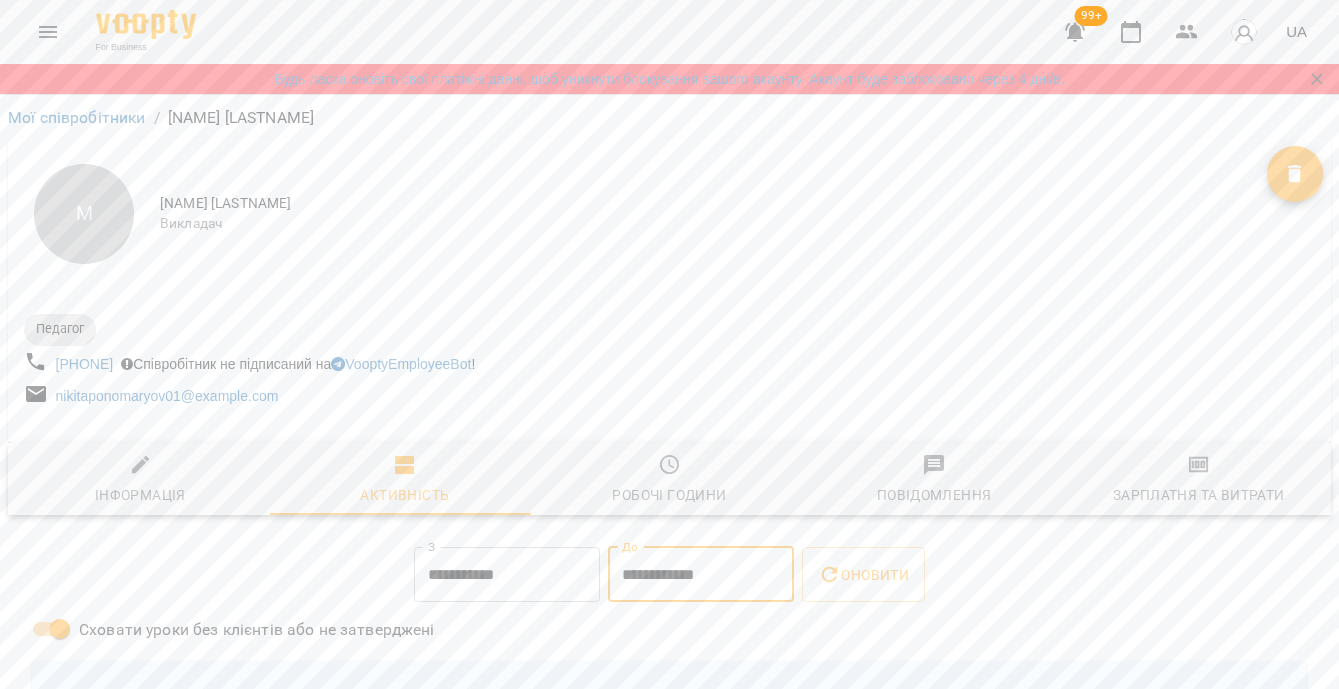 click on "**********" at bounding box center (701, 575) 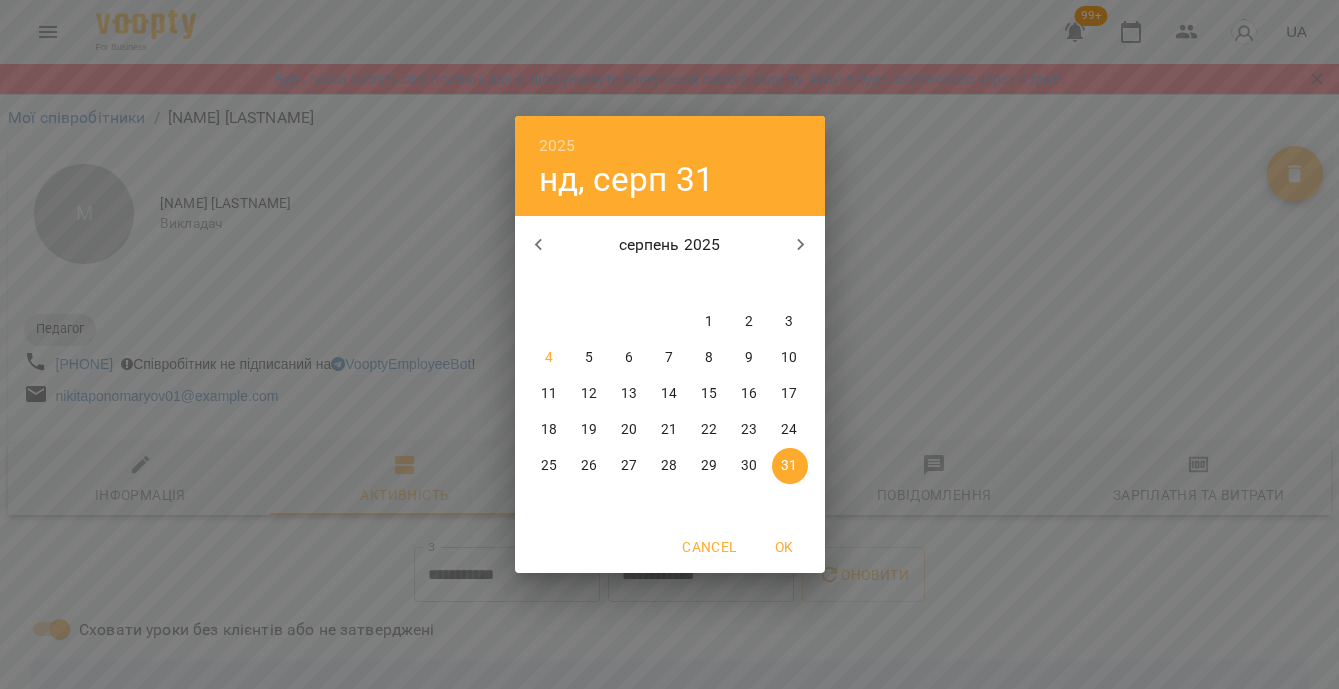 click 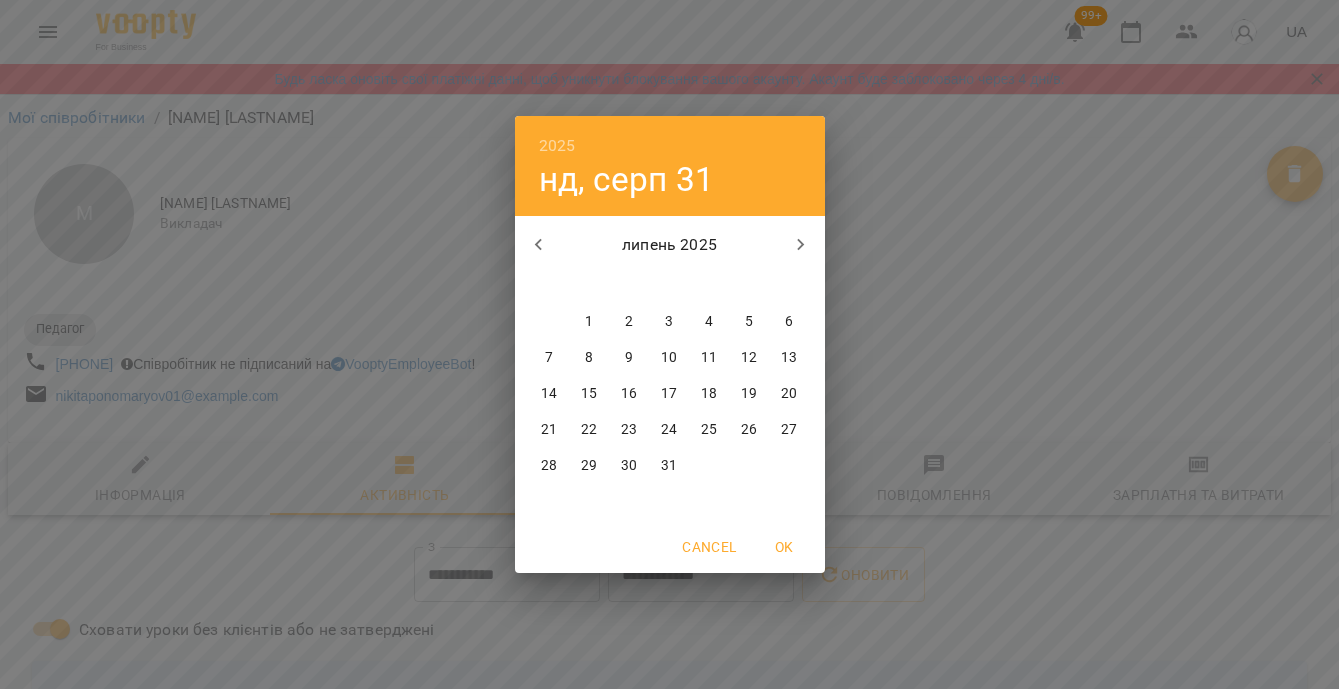 click on "31" at bounding box center (670, 466) 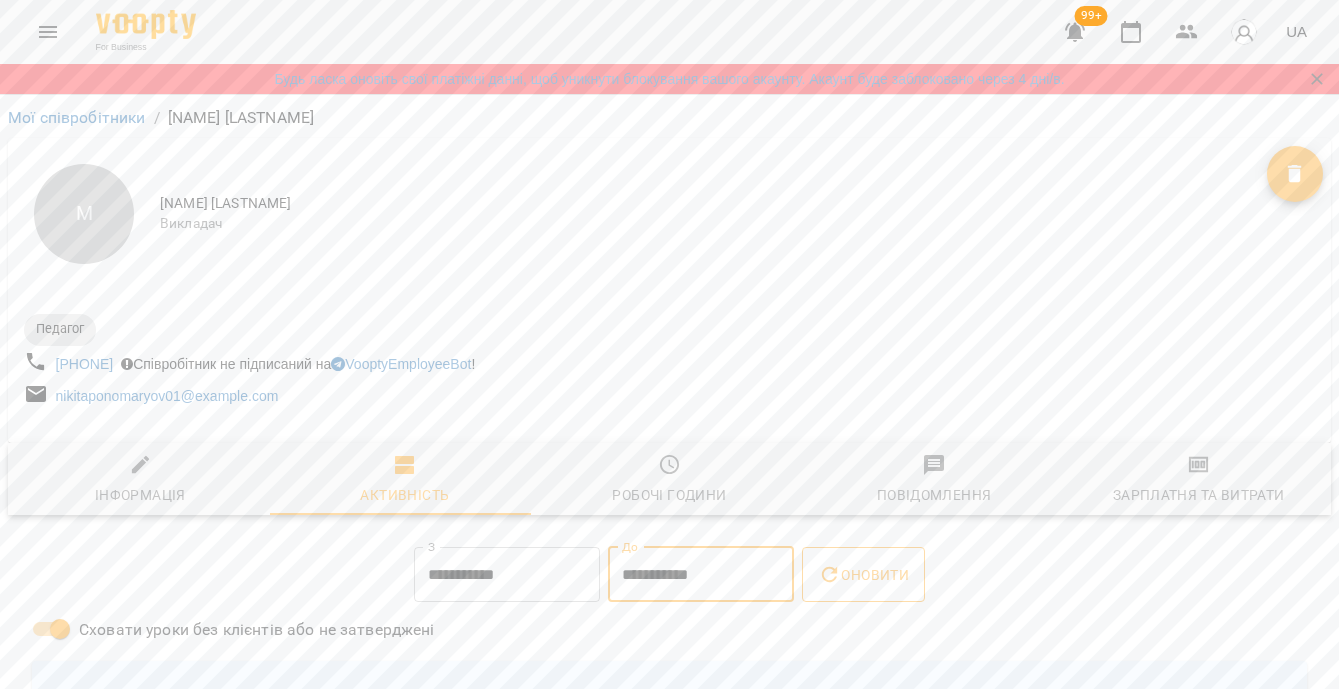 click on "Оновити" at bounding box center [863, 575] 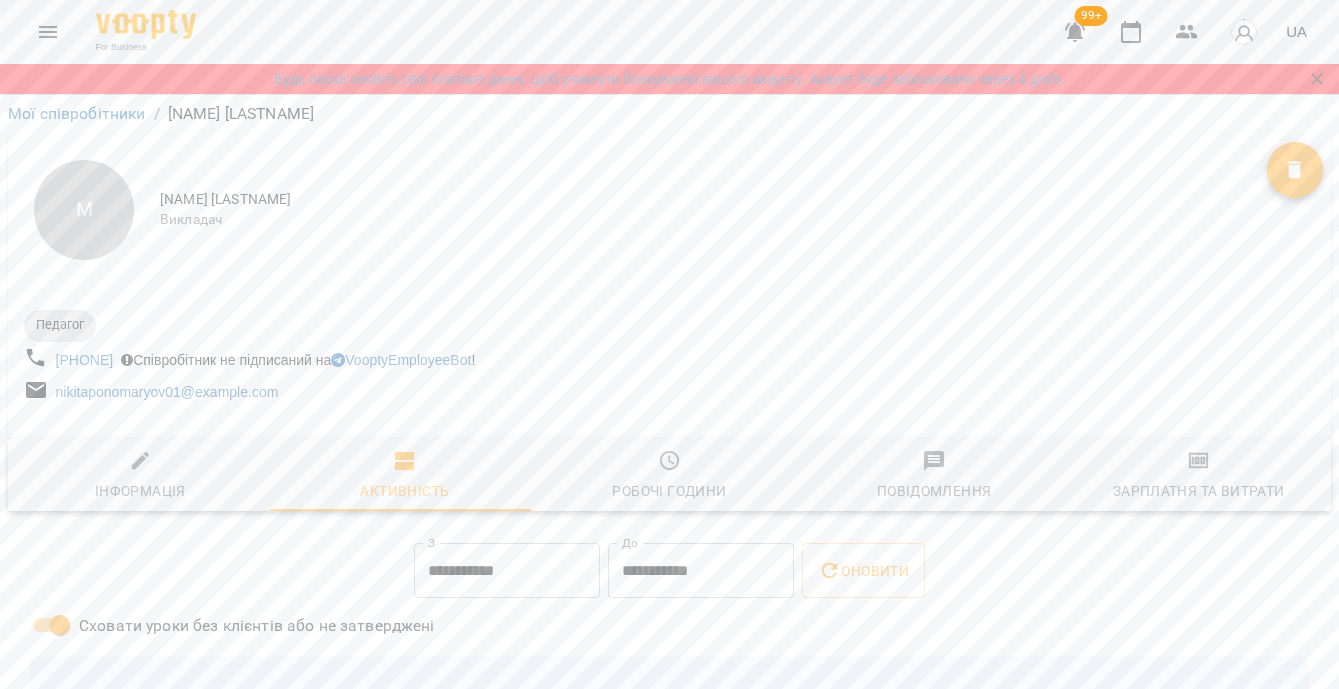 scroll, scrollTop: 0, scrollLeft: 0, axis: both 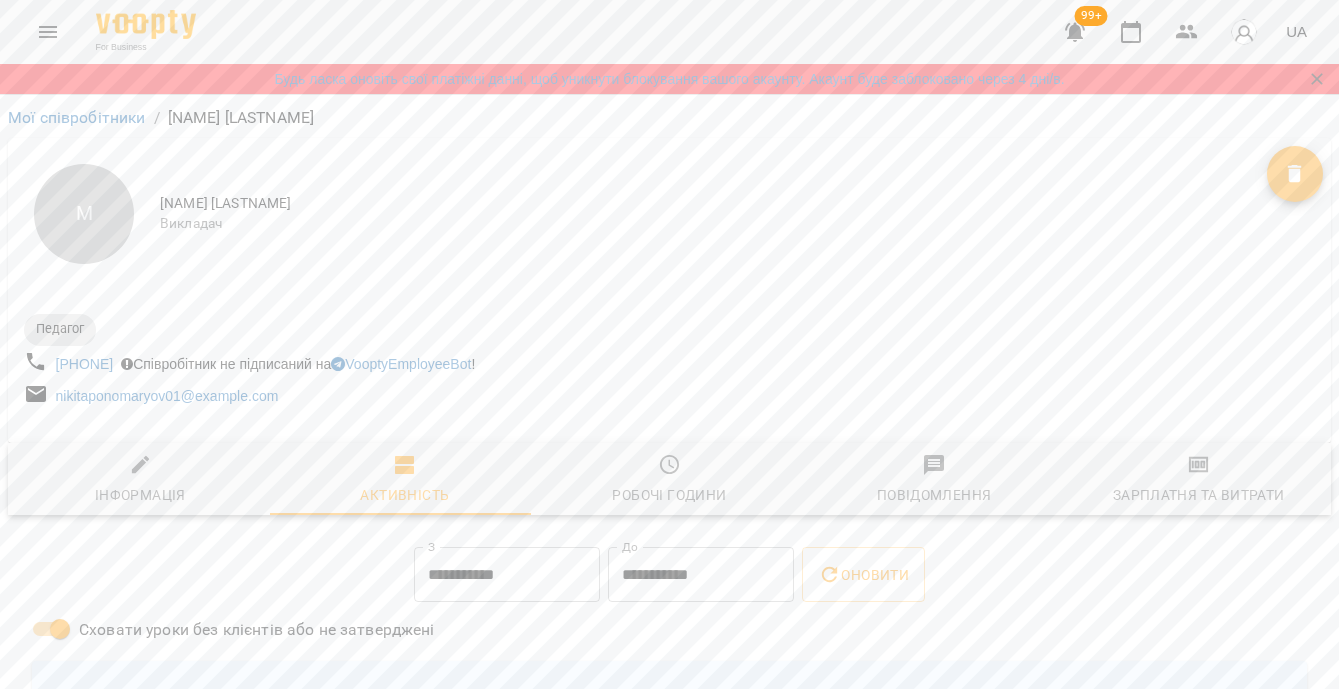 click on "Мої співробітники" at bounding box center [77, 118] 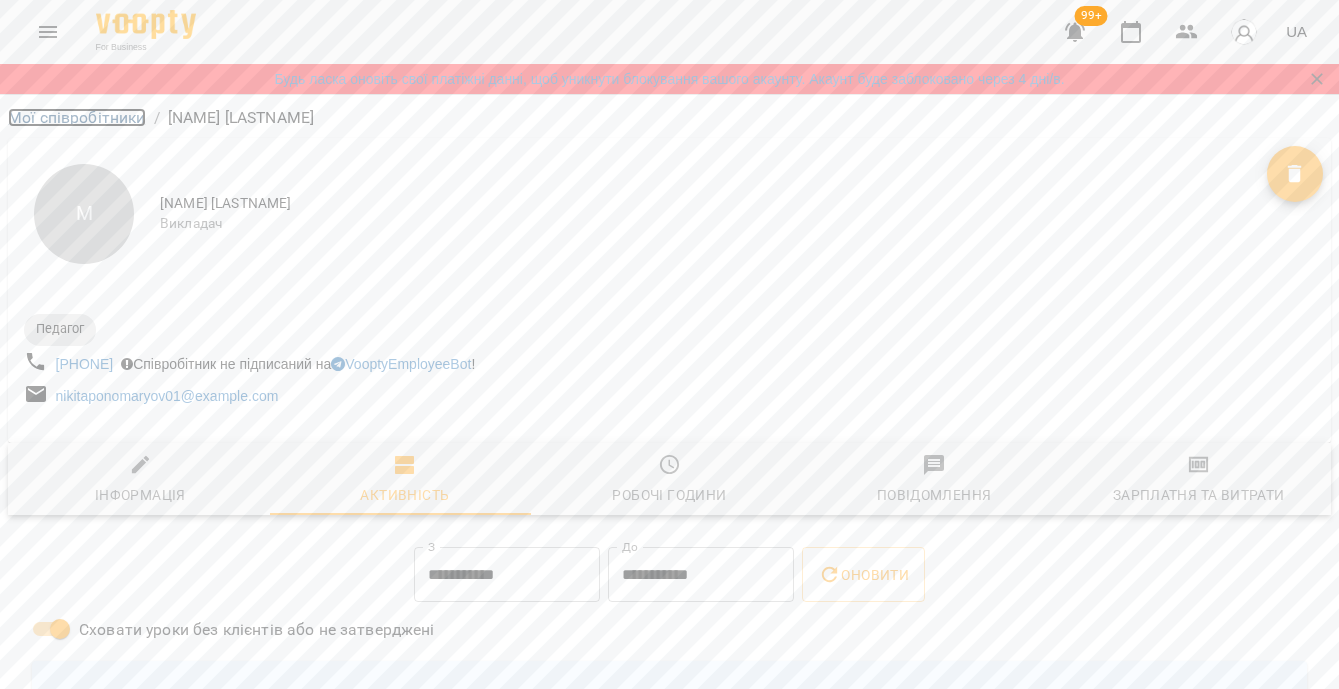 click on "Мої співробітники" at bounding box center [77, 117] 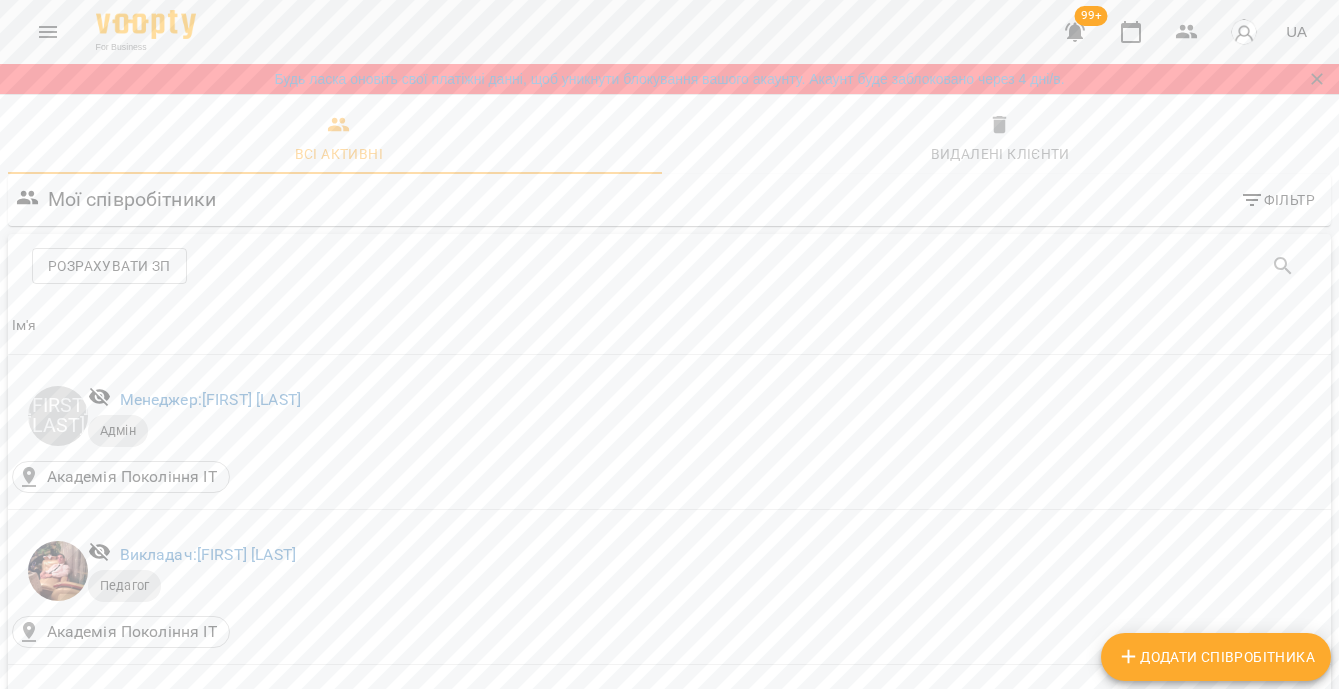scroll, scrollTop: 3123, scrollLeft: 0, axis: vertical 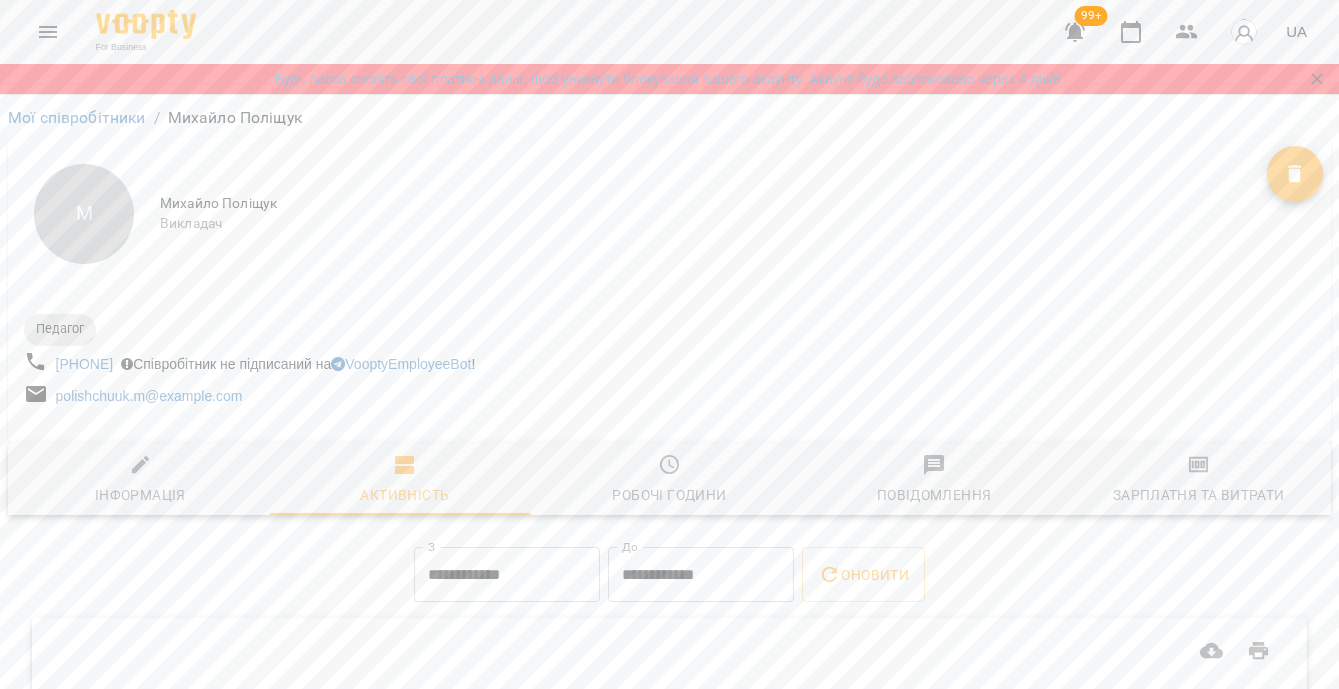 click on "**********" at bounding box center [507, 575] 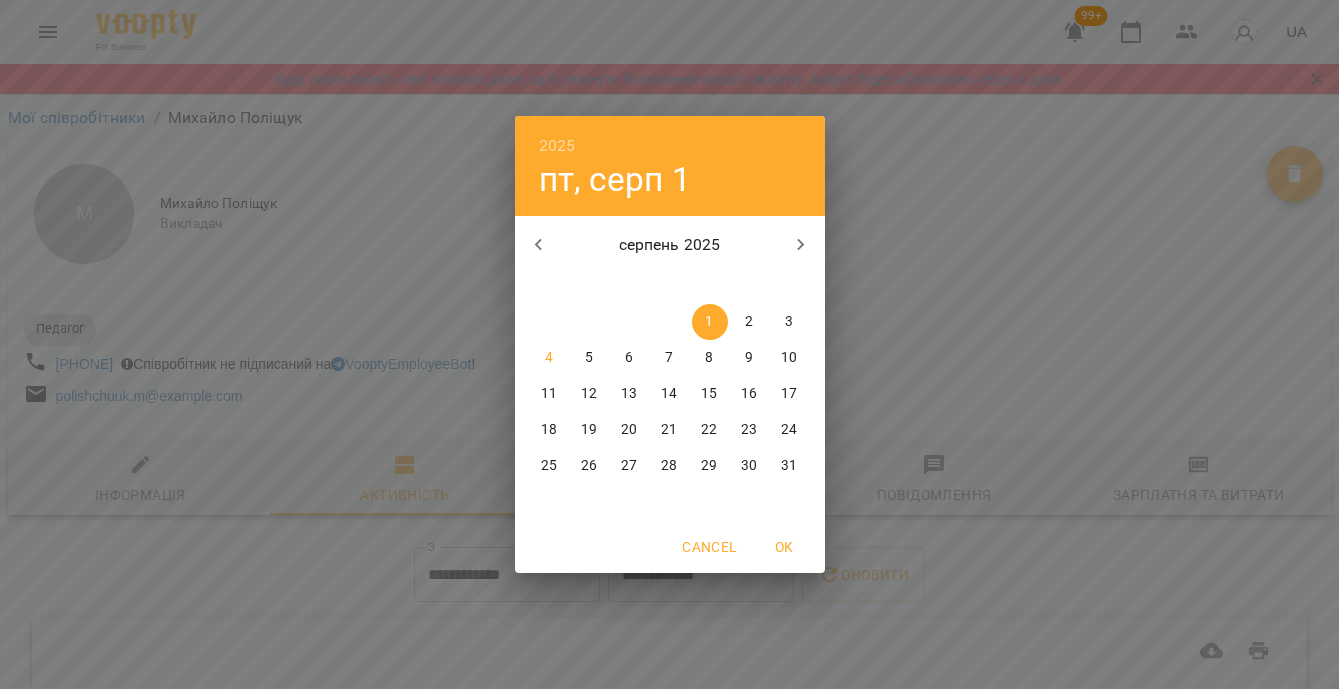 click 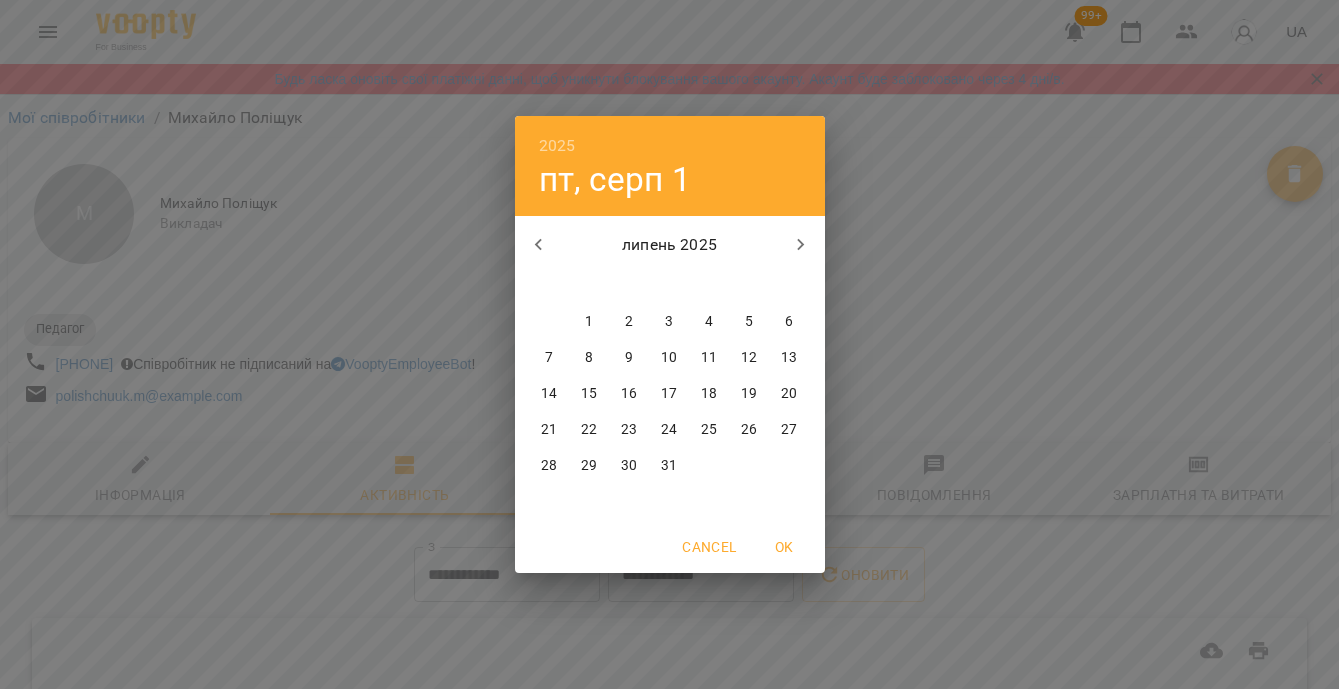 click on "28" at bounding box center (550, 466) 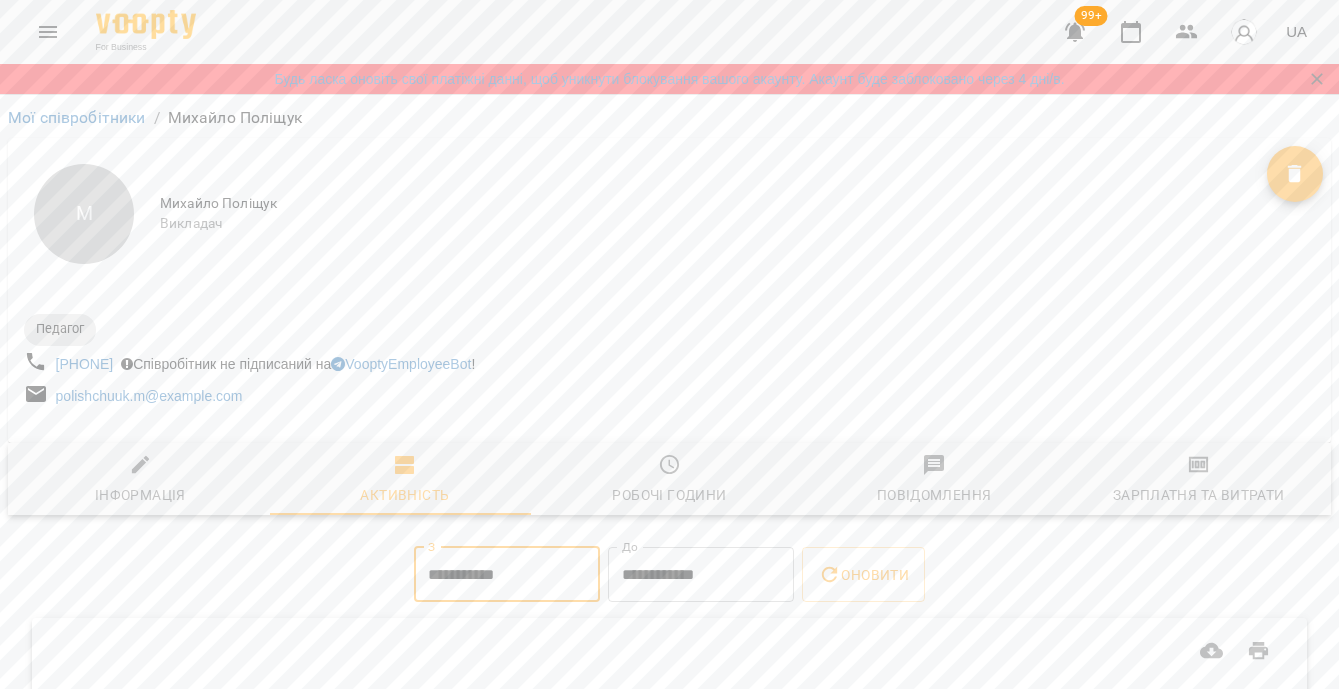 click on "**********" at bounding box center [701, 575] 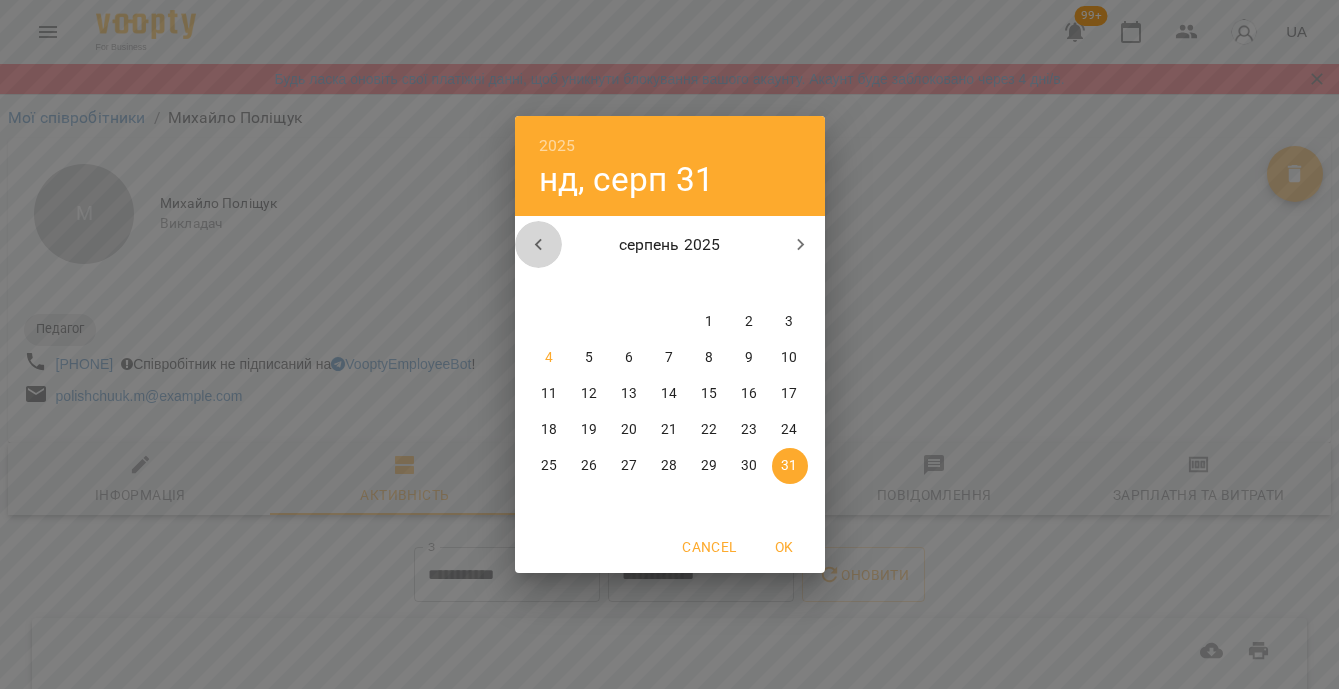 click 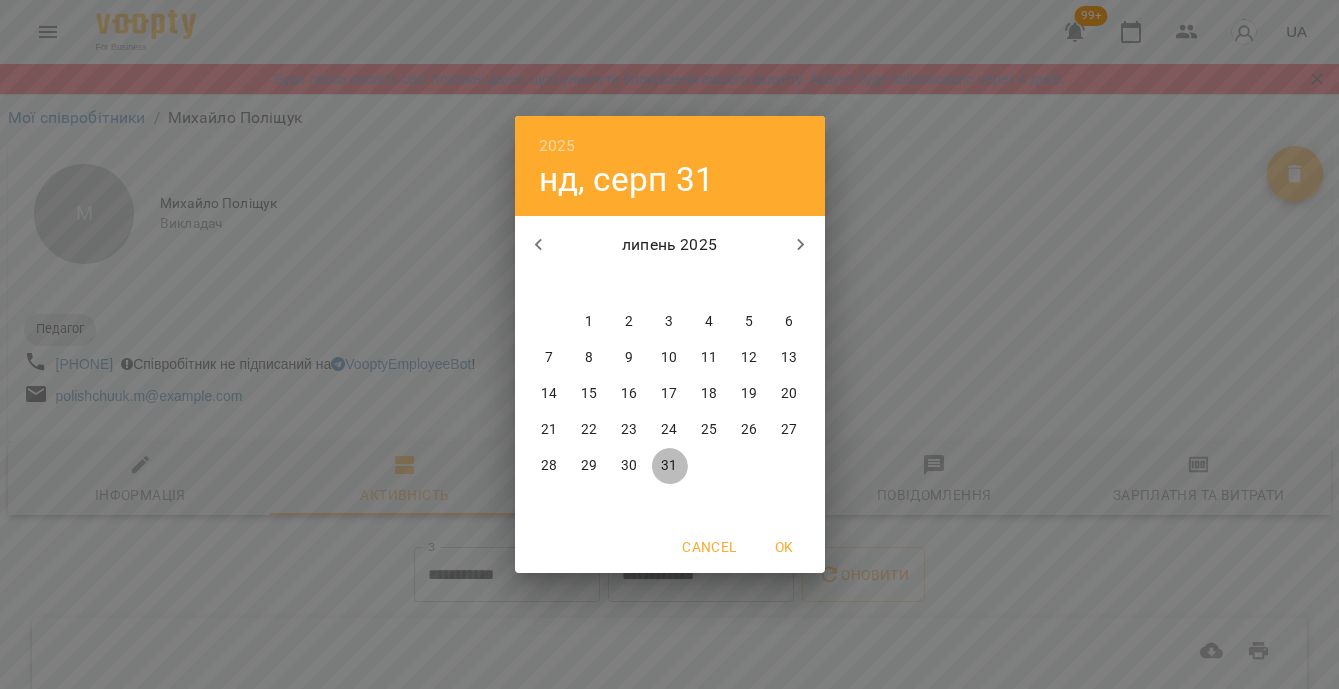 click on "31" at bounding box center [669, 466] 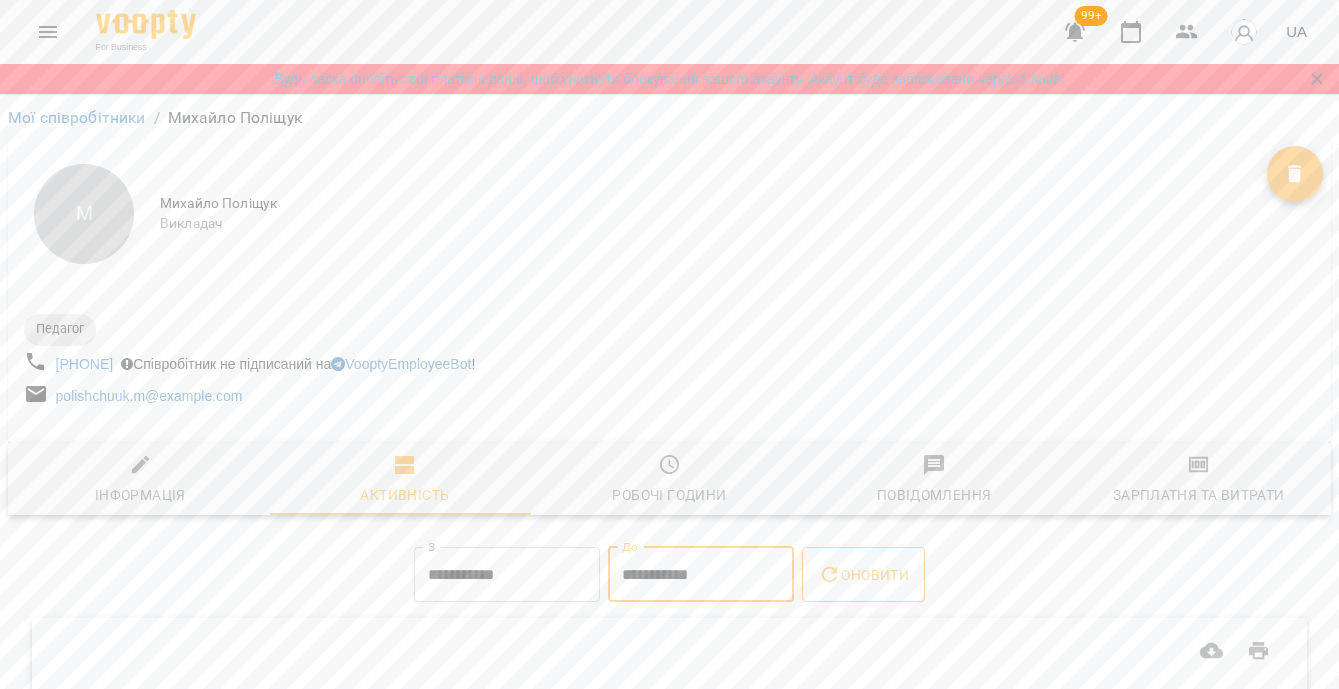 click 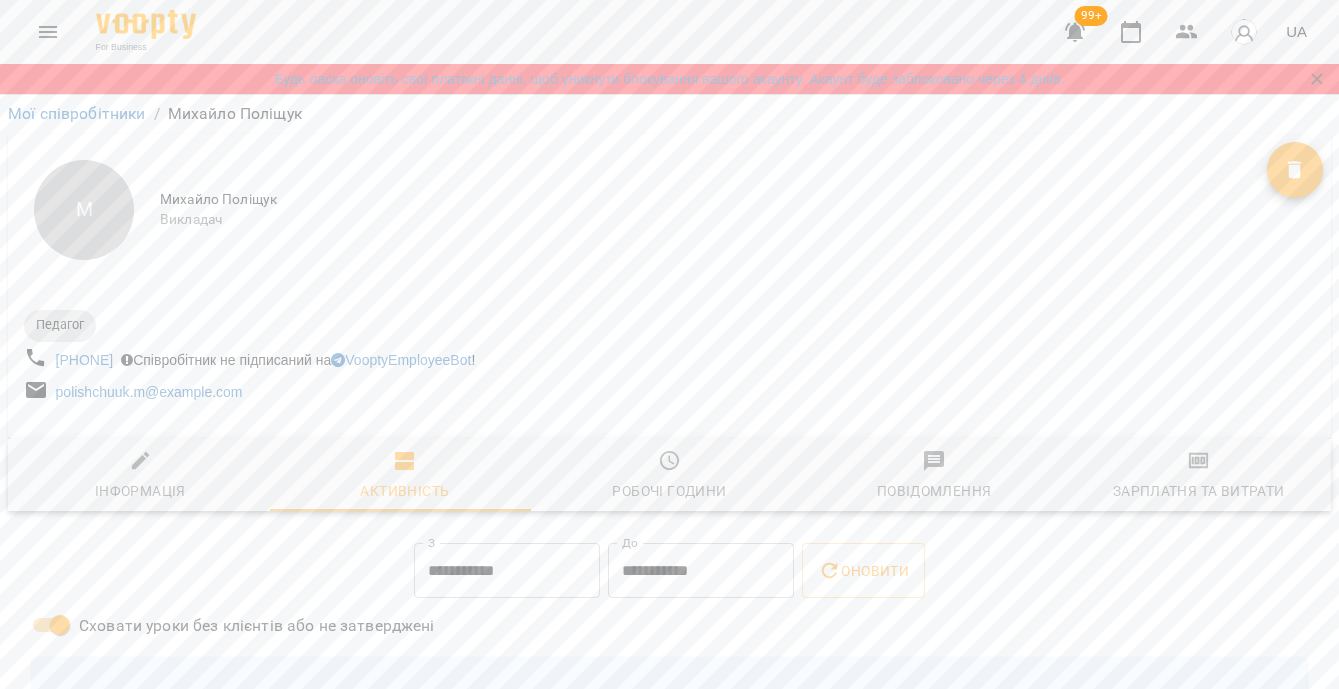 scroll, scrollTop: 0, scrollLeft: 0, axis: both 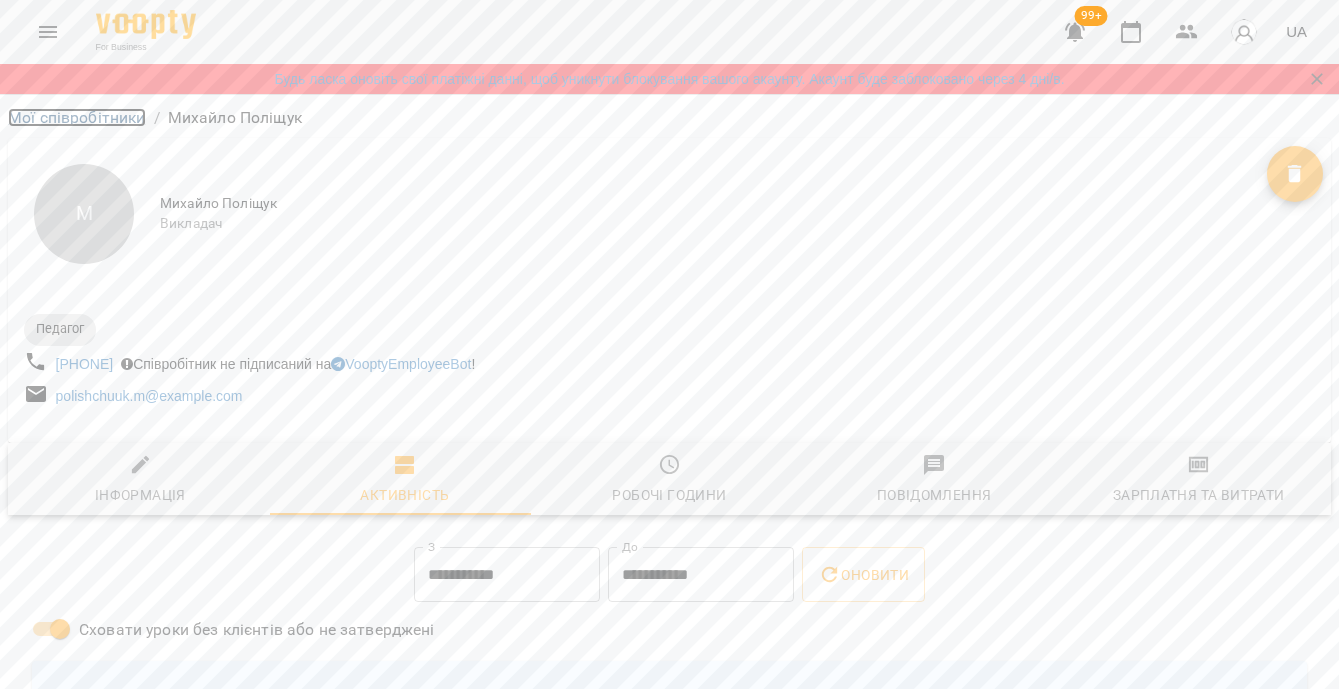 click on "Мої співробітники" at bounding box center [77, 117] 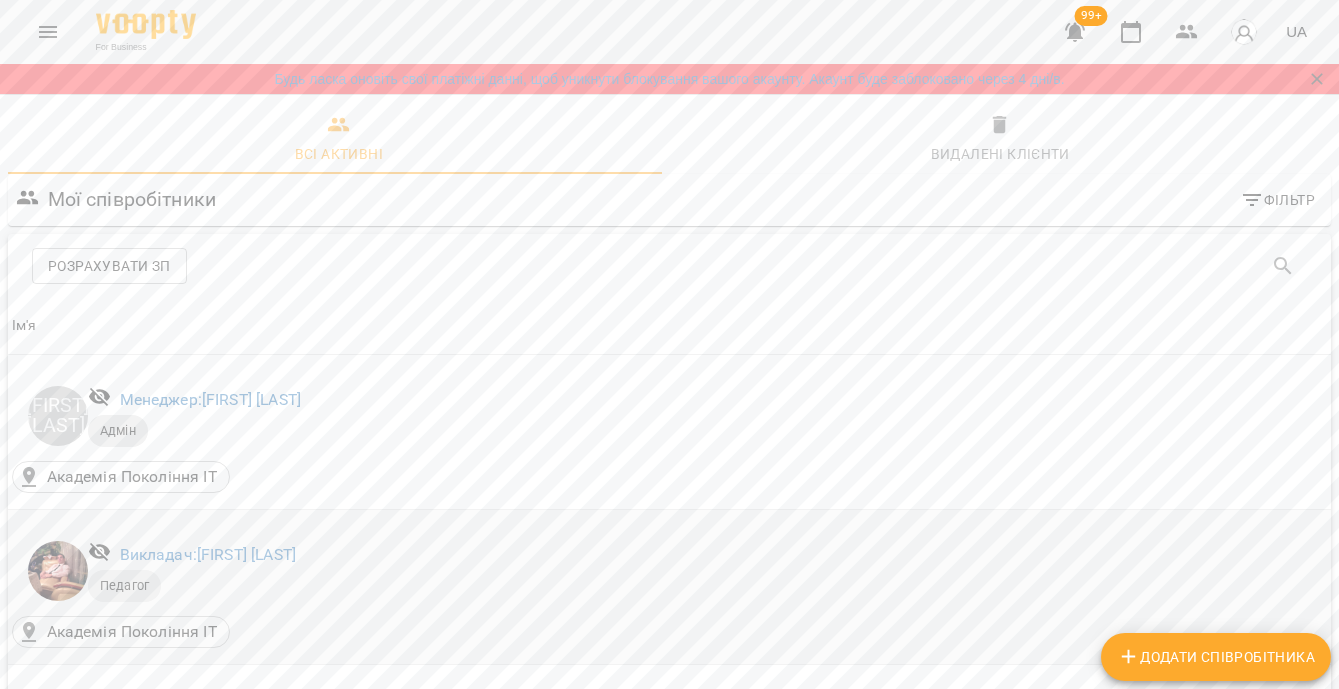 scroll, scrollTop: 3325, scrollLeft: 0, axis: vertical 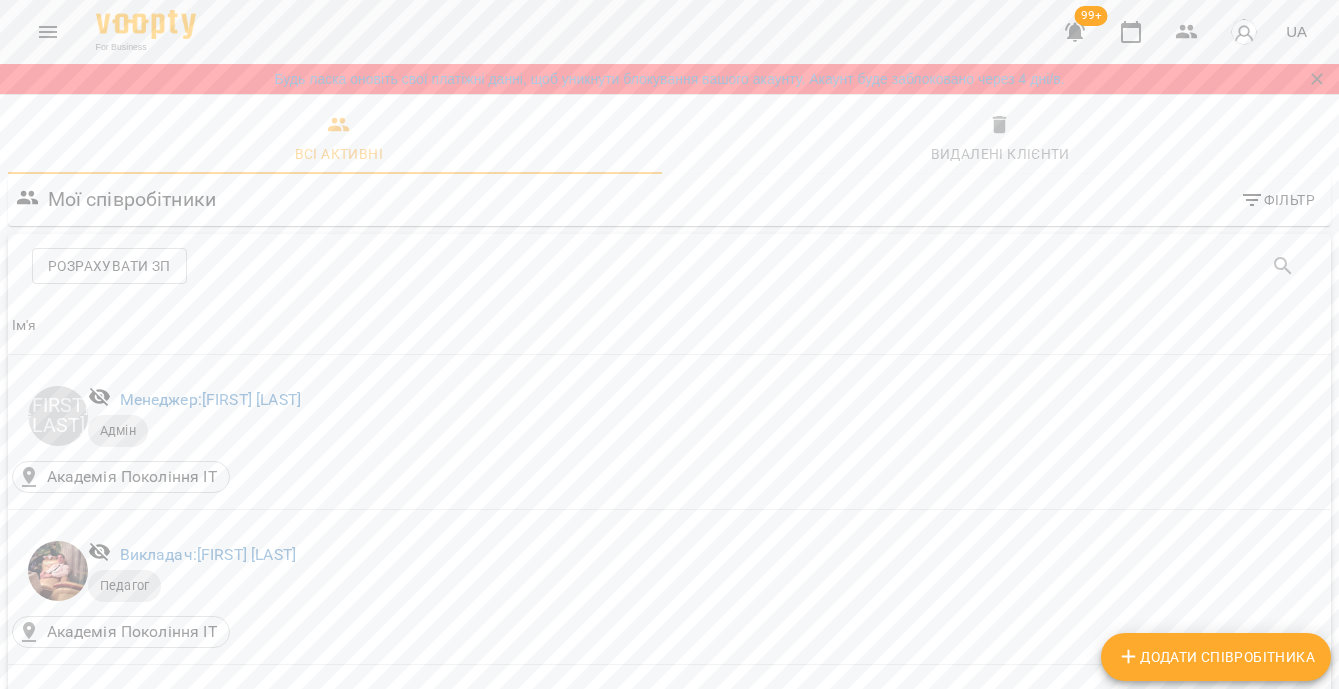 click on "Викладач:  Надія Шрай" at bounding box center (232, 3805) 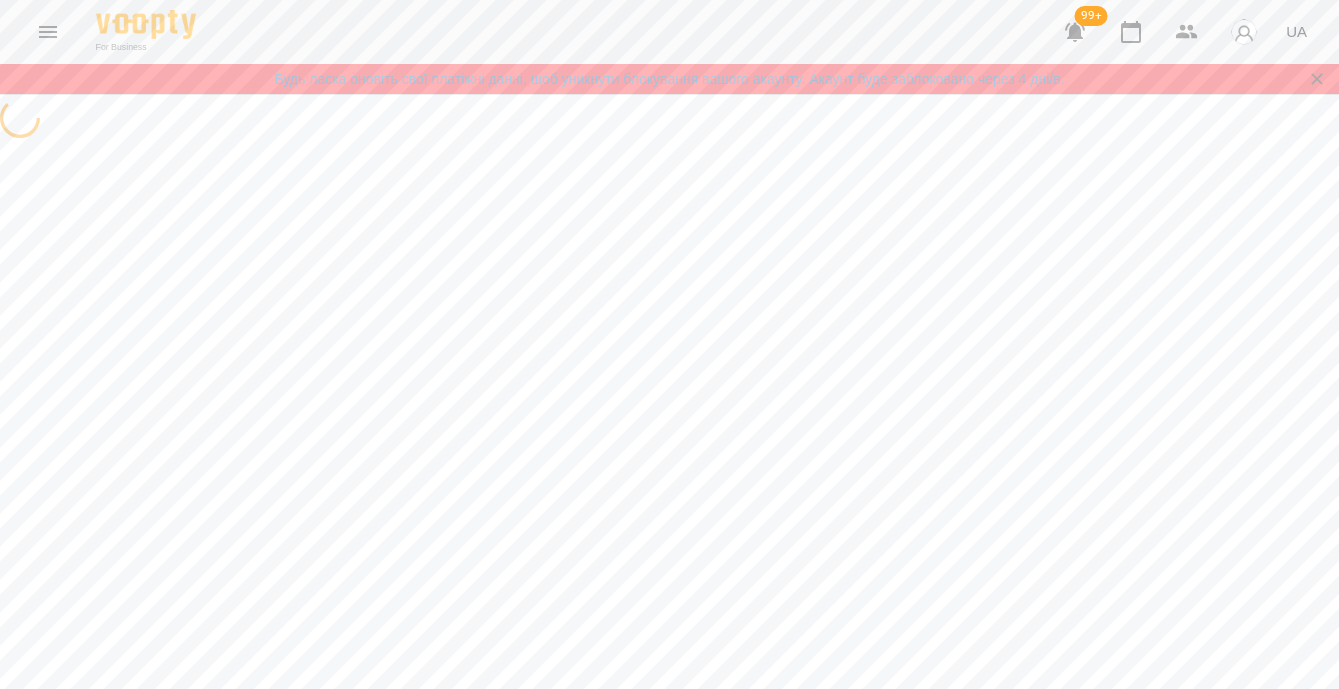 scroll, scrollTop: 0, scrollLeft: 0, axis: both 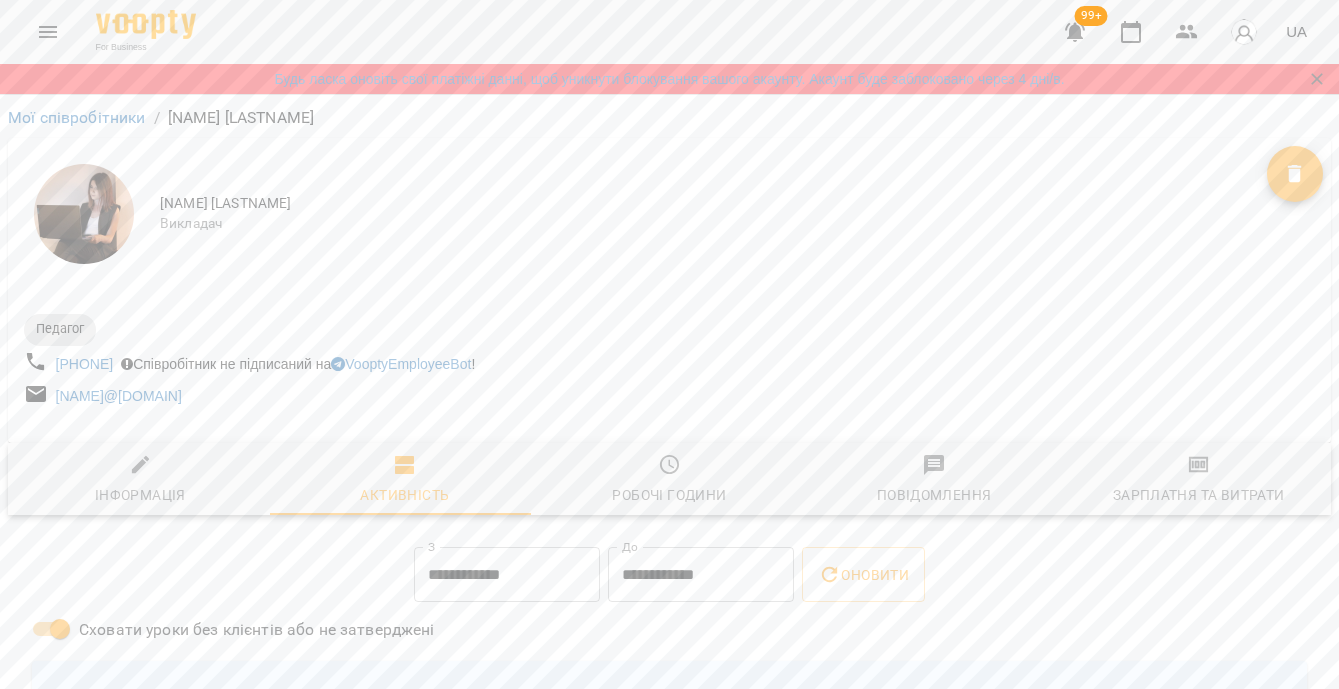 click on "**********" at bounding box center (507, 575) 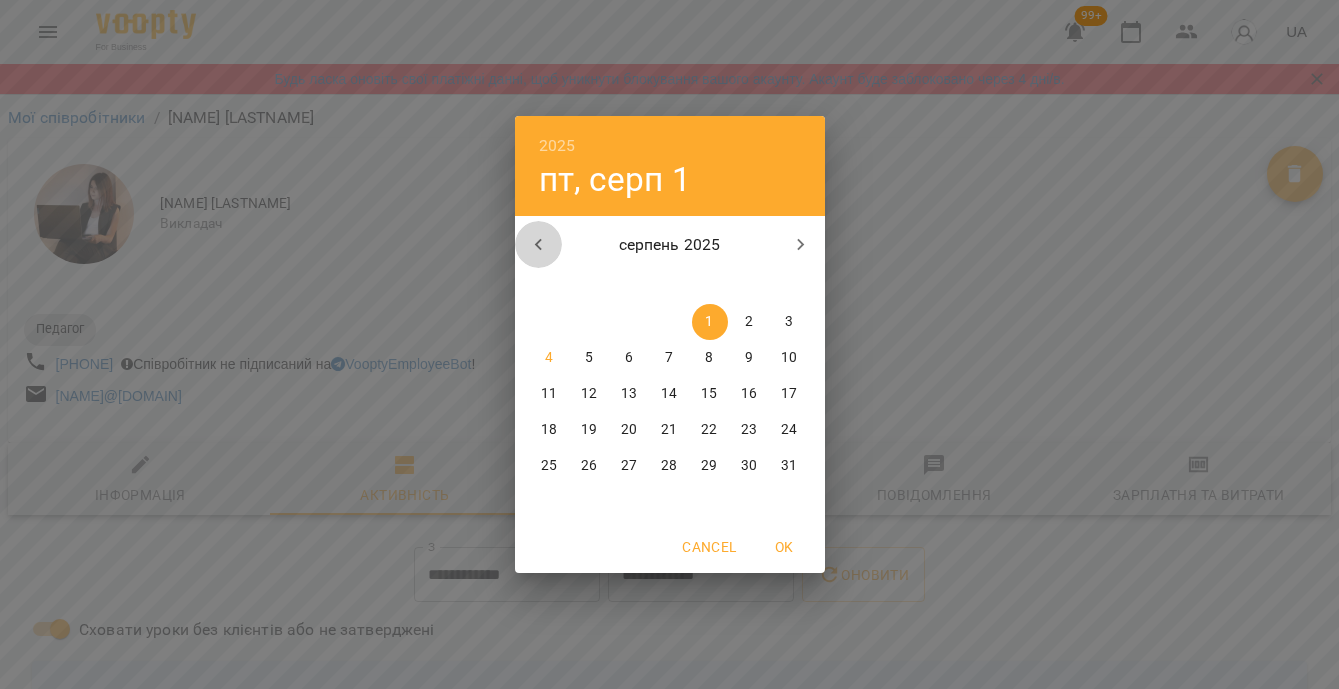 click at bounding box center [539, 245] 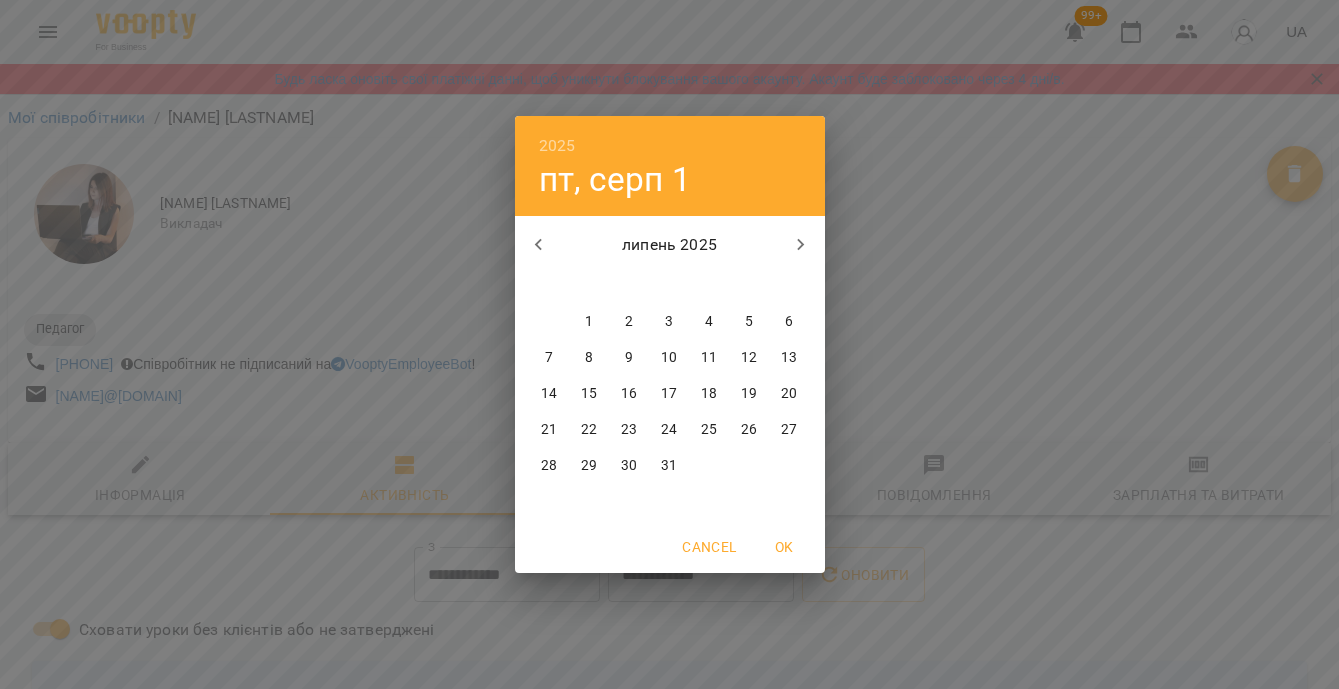 click on "28" at bounding box center (549, 466) 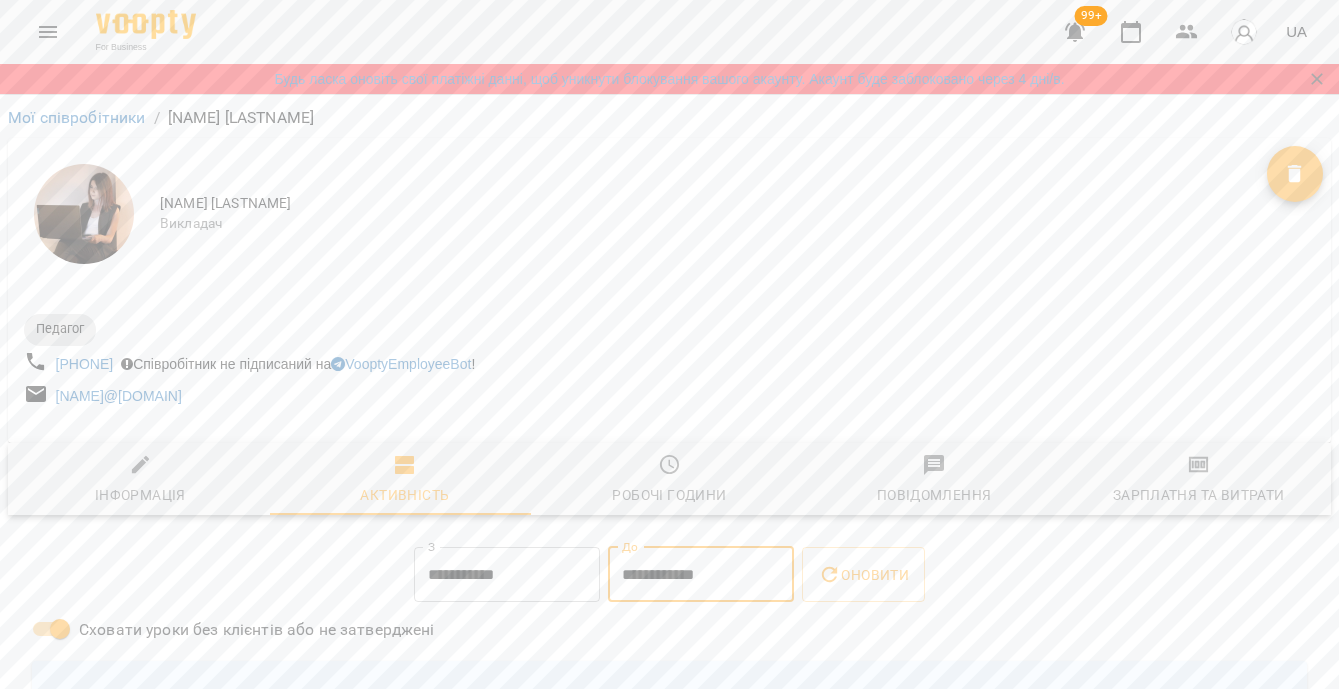click on "**********" at bounding box center (701, 575) 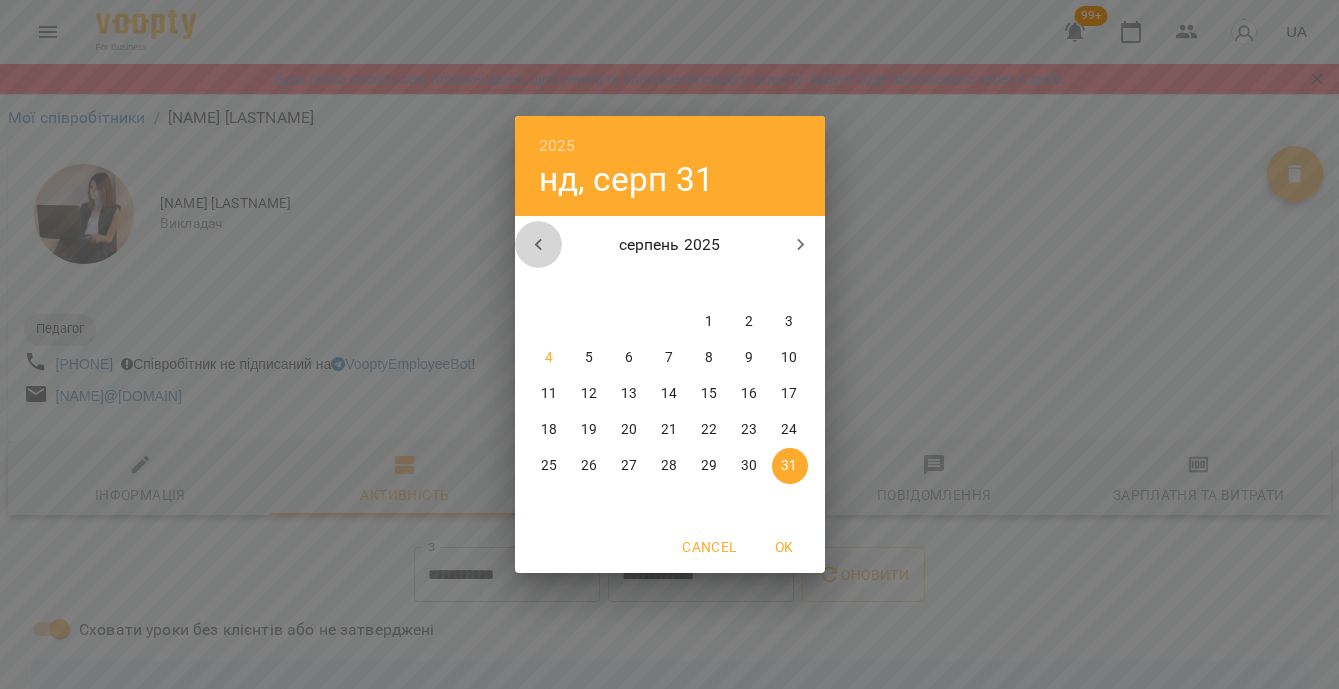 click at bounding box center (539, 245) 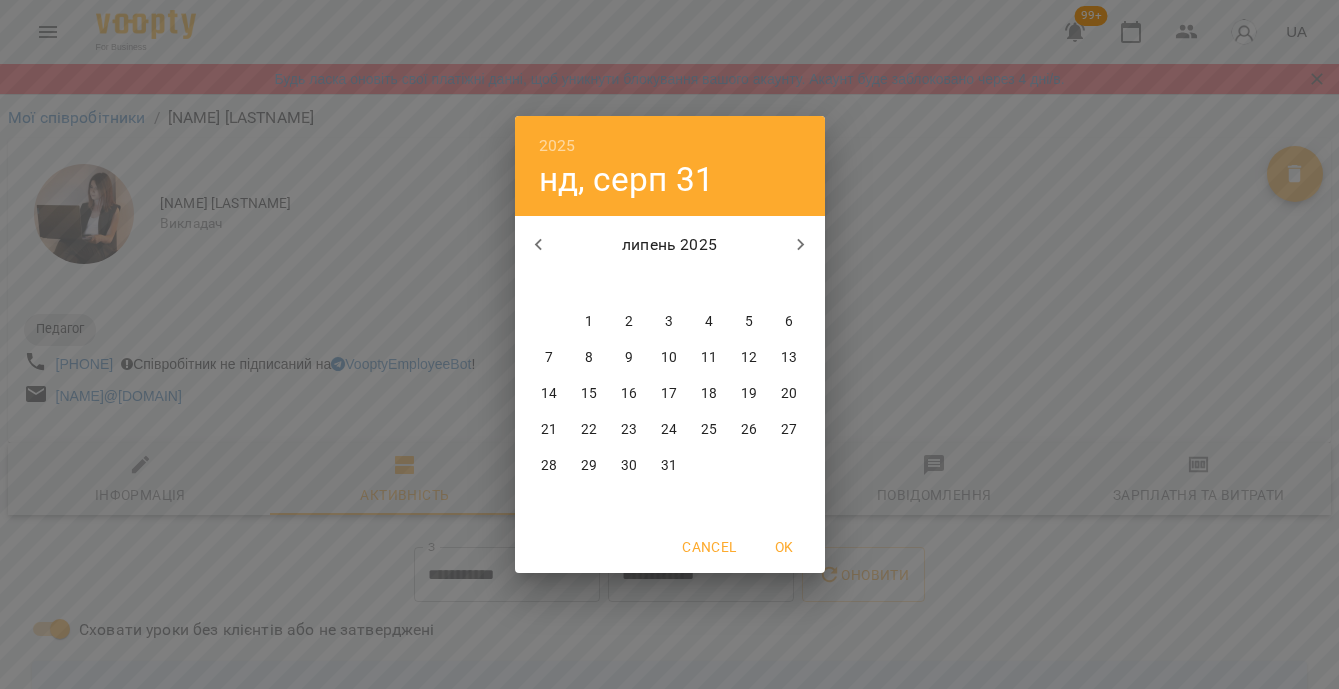 click on "31" at bounding box center [670, 466] 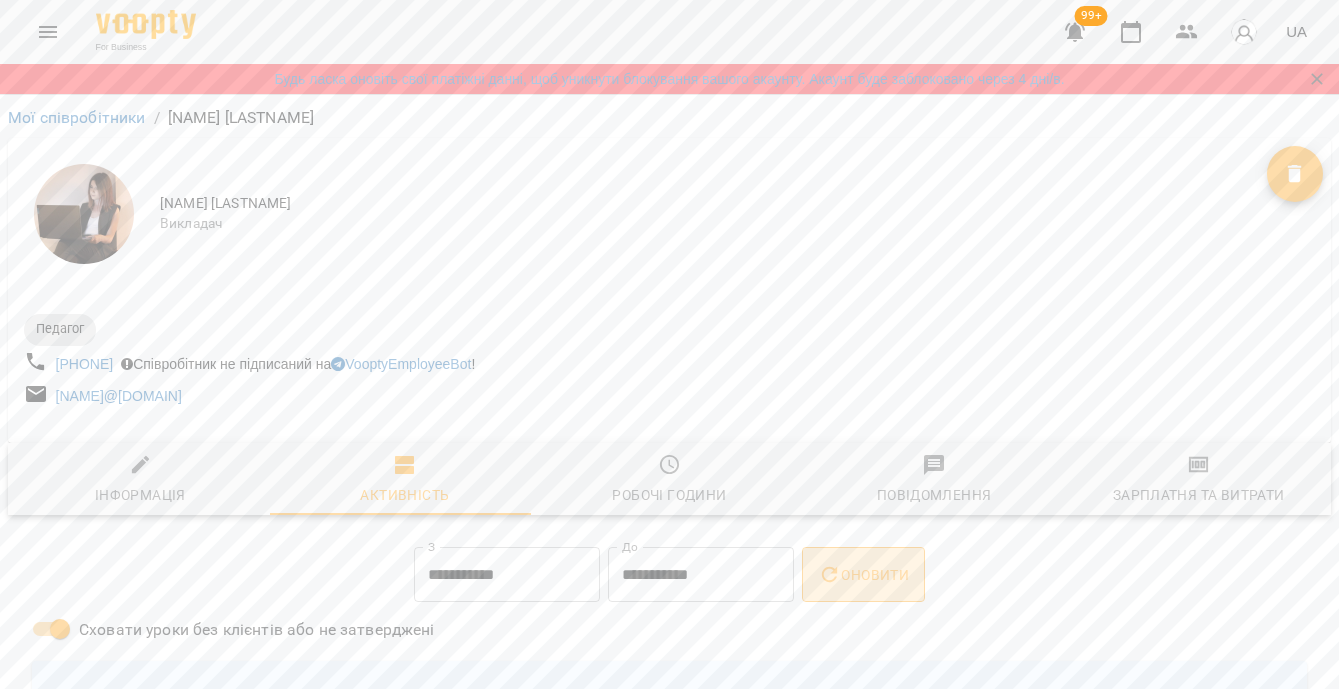 click on "Оновити" at bounding box center (863, 575) 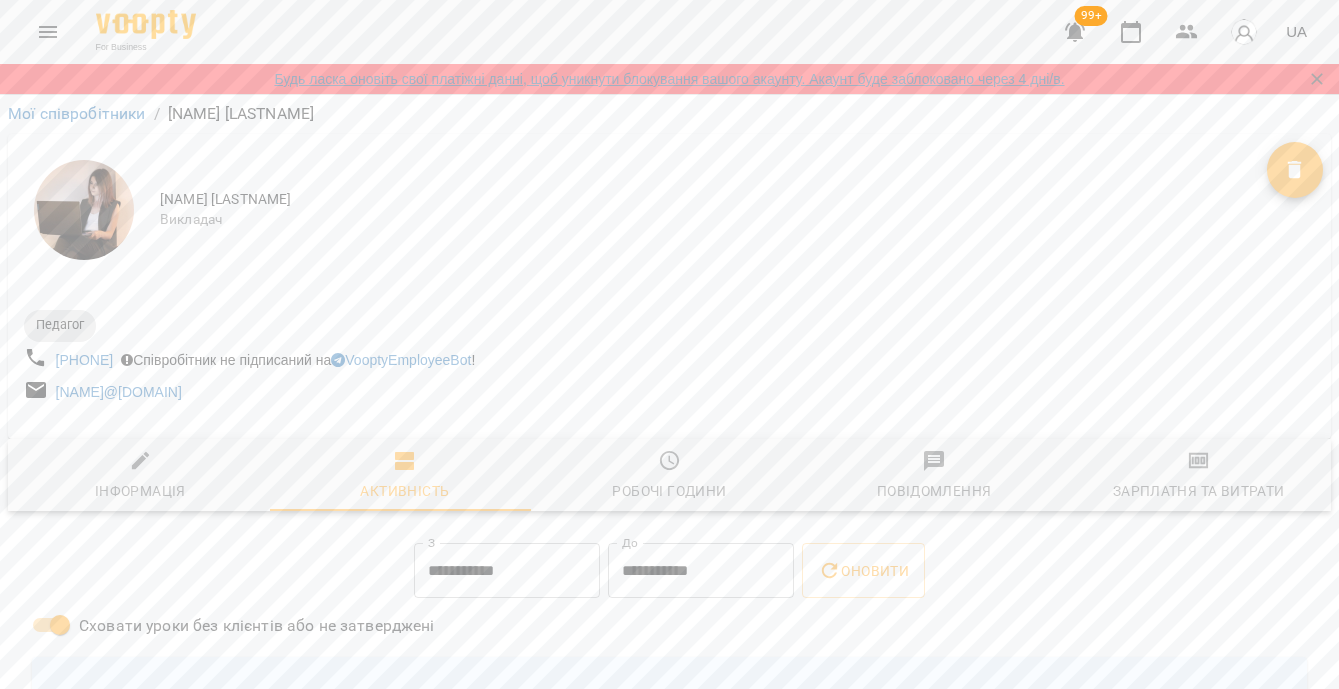 scroll, scrollTop: 0, scrollLeft: 0, axis: both 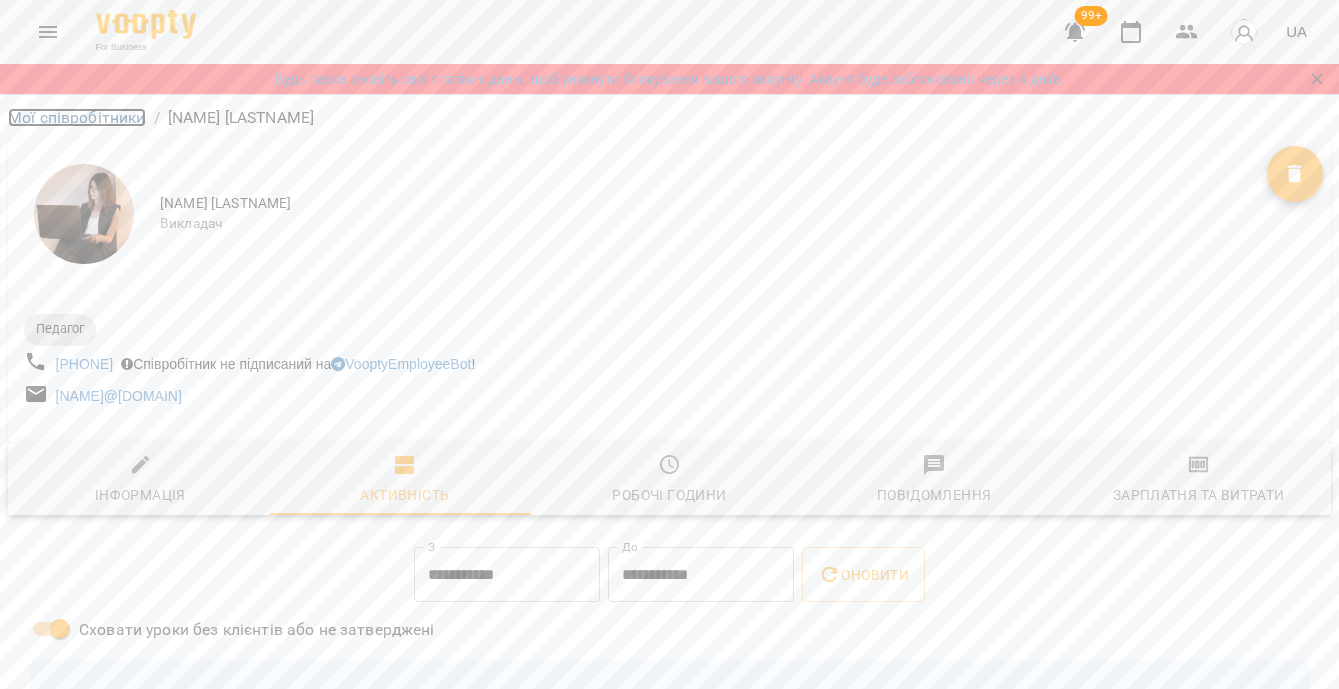 click on "Мої співробітники" at bounding box center [77, 117] 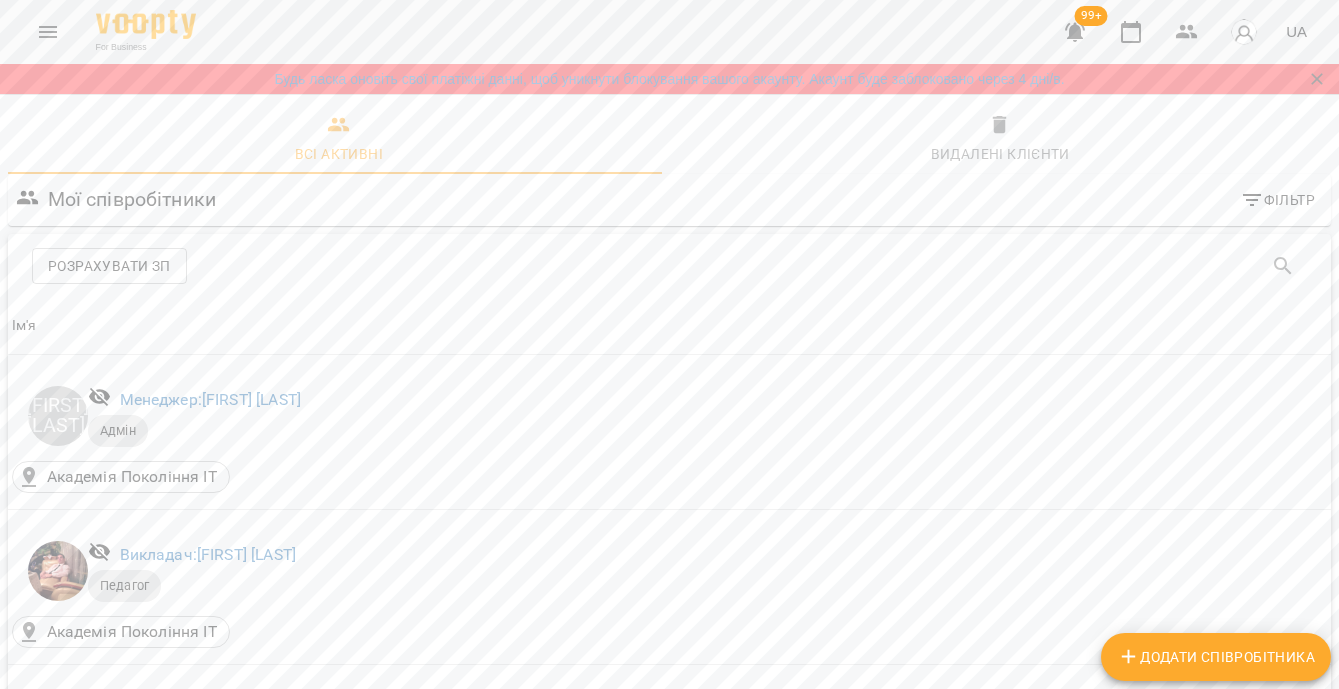 scroll, scrollTop: 3973, scrollLeft: 0, axis: vertical 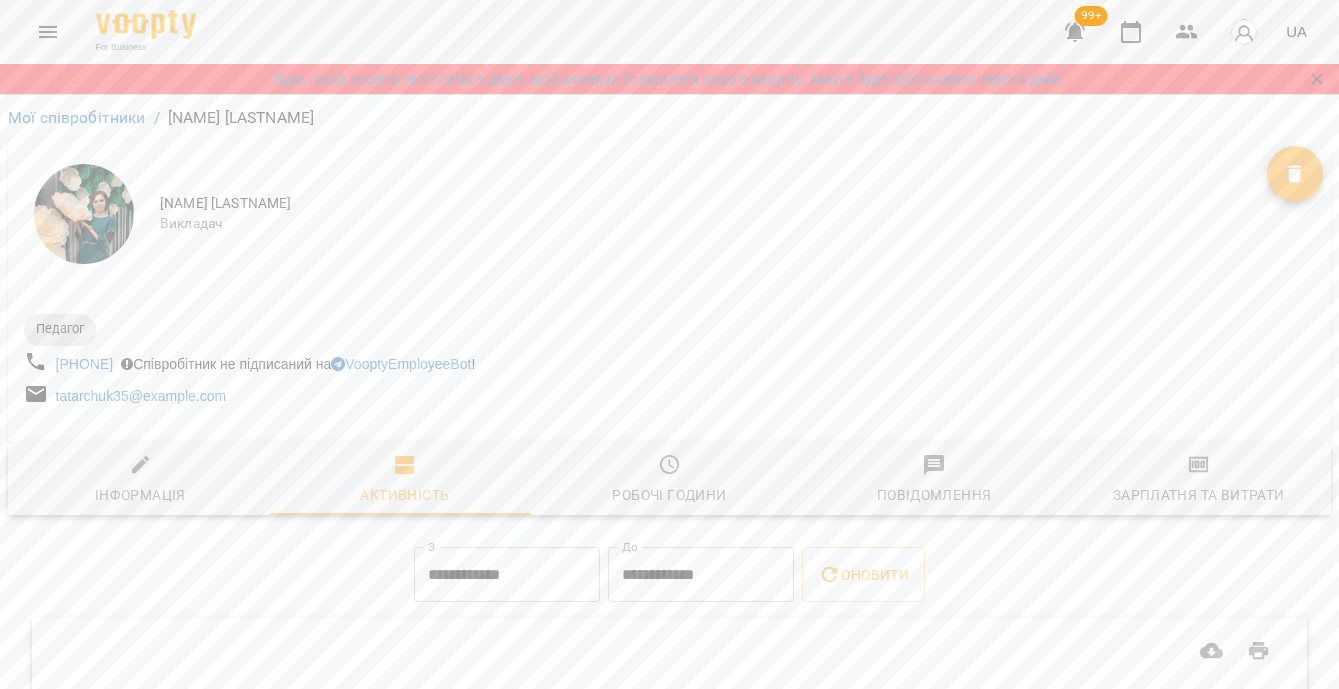 click on "**********" at bounding box center [507, 575] 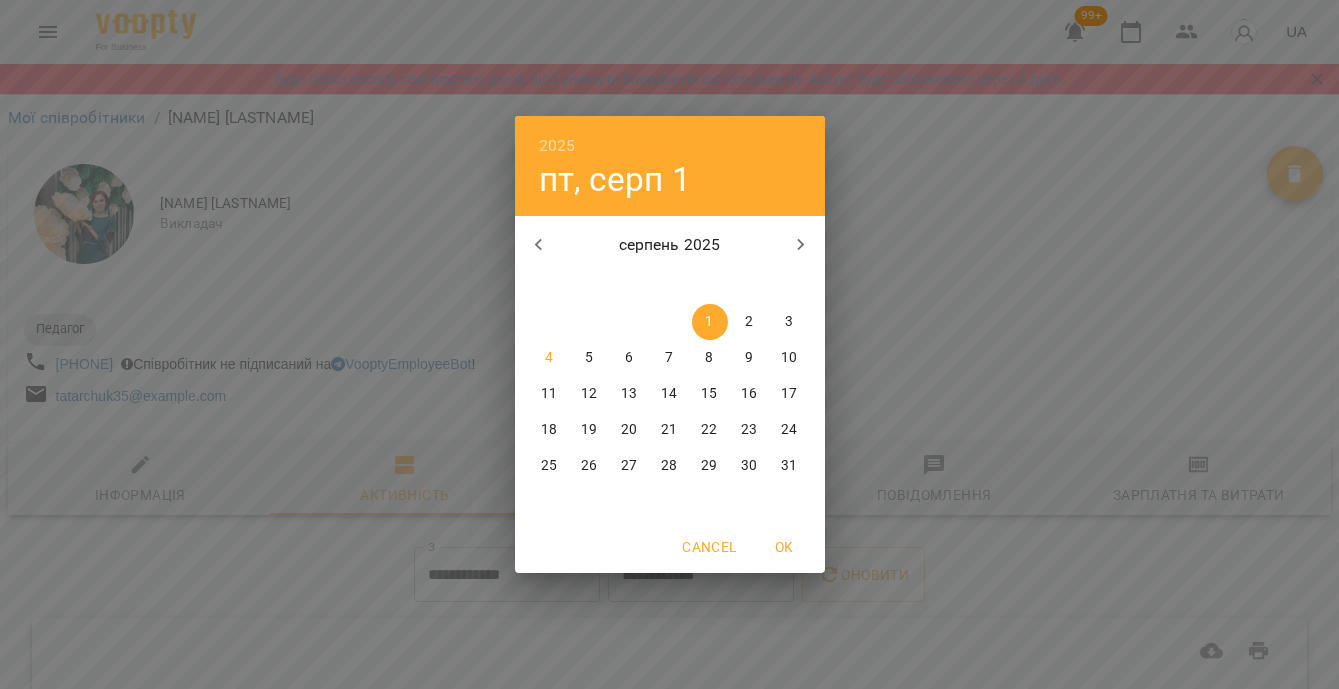 click 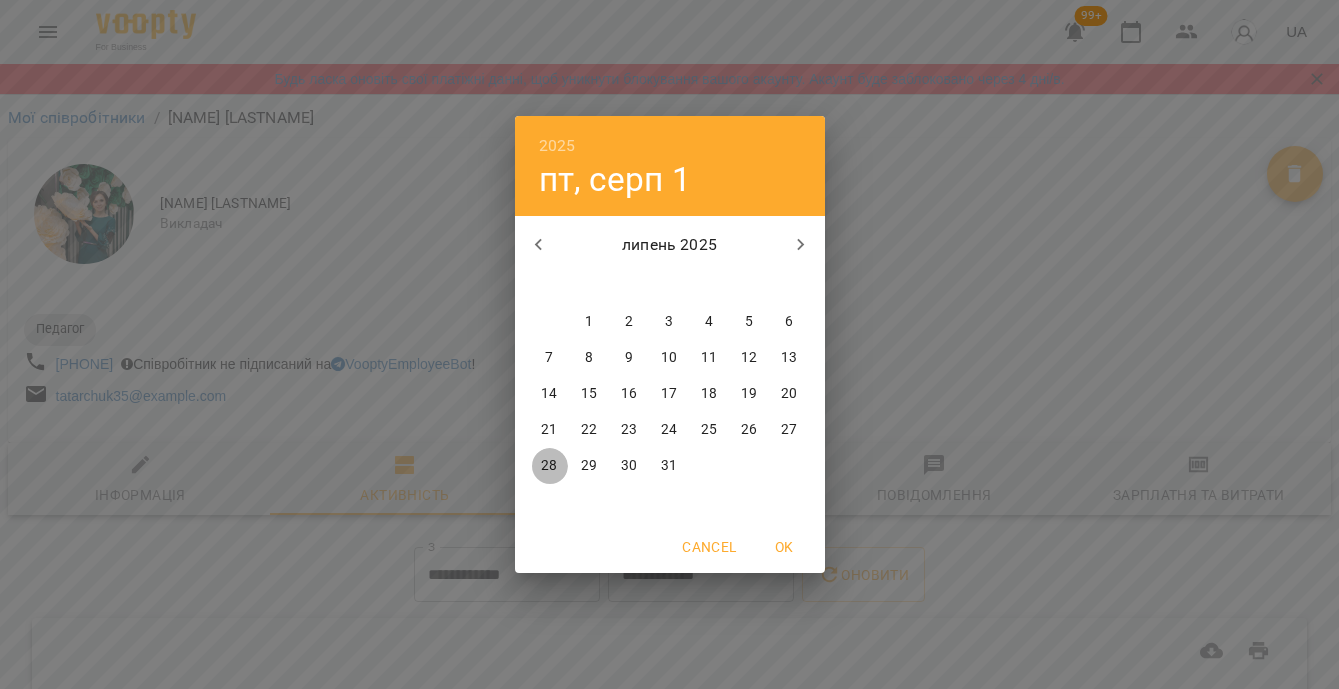 click on "28" at bounding box center [549, 466] 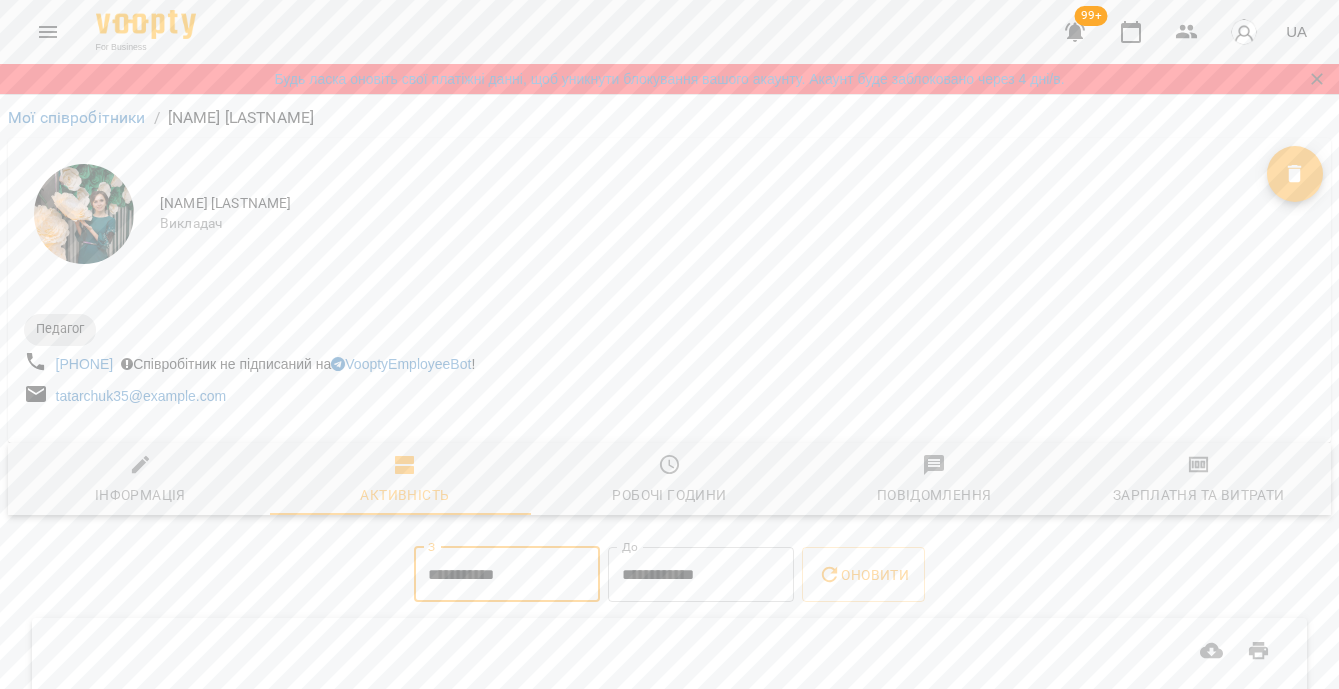 click on "**********" at bounding box center [701, 575] 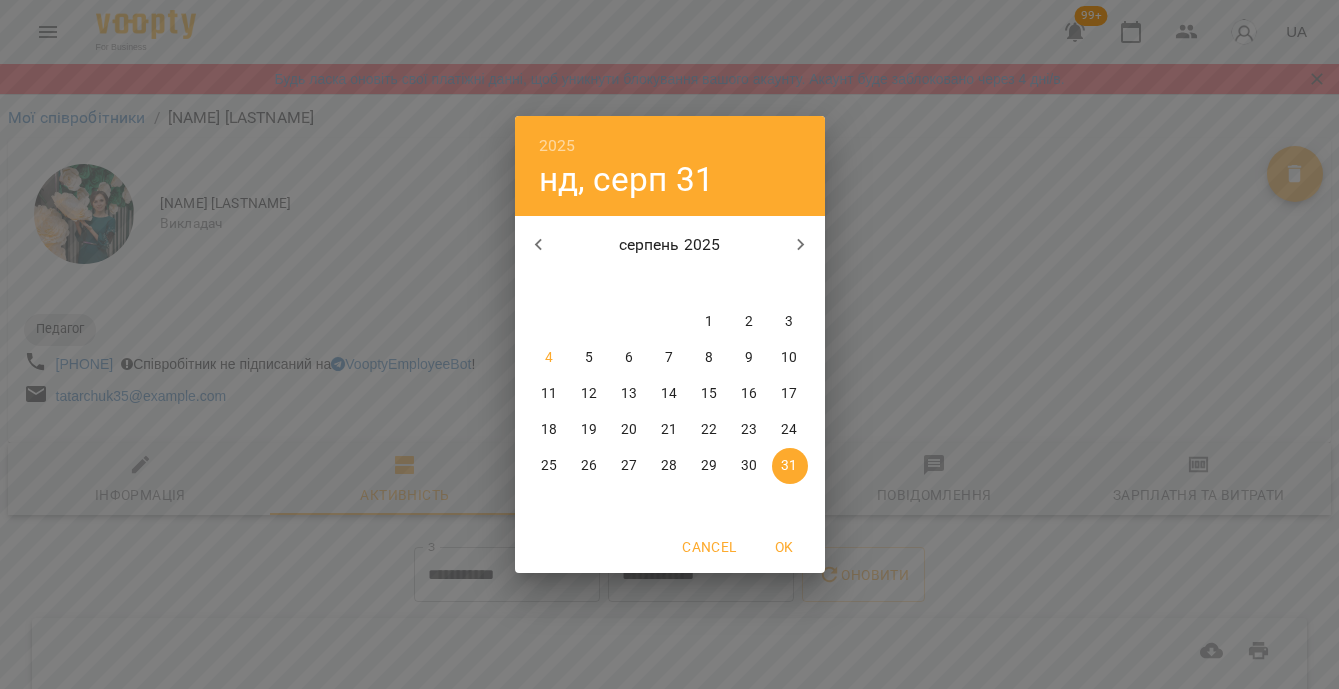 click 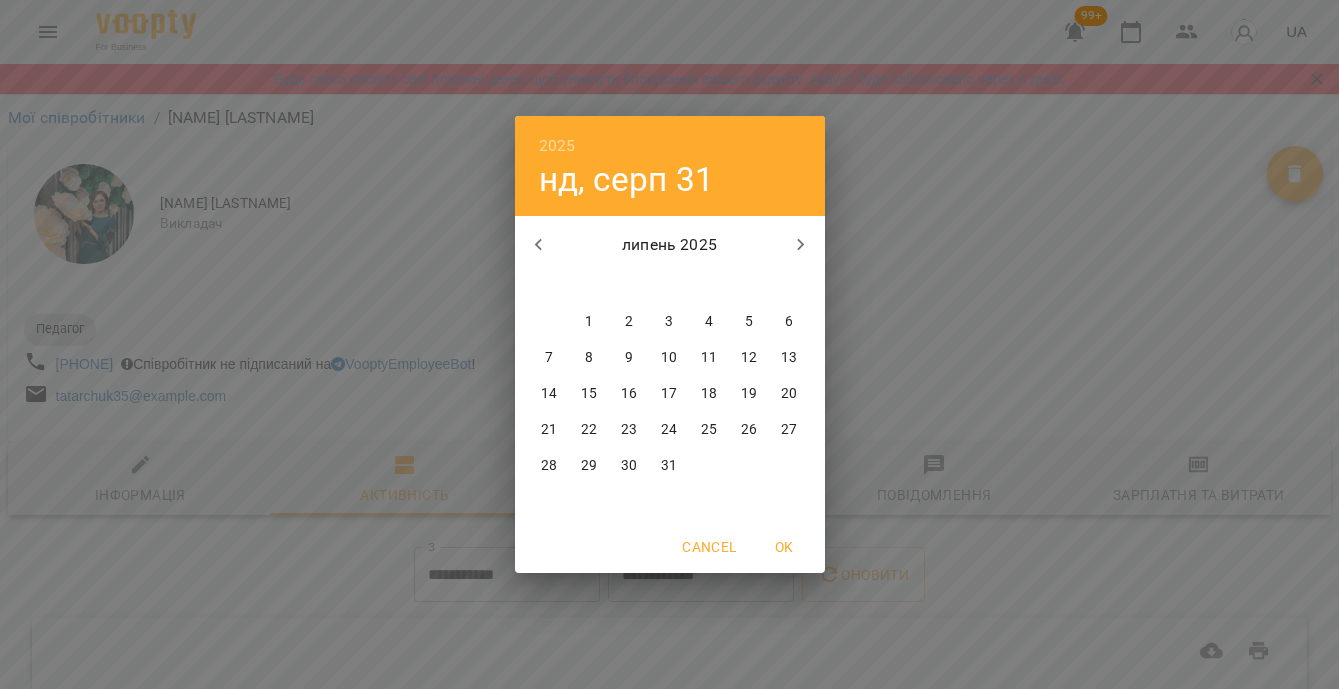 click on "31" at bounding box center [670, 466] 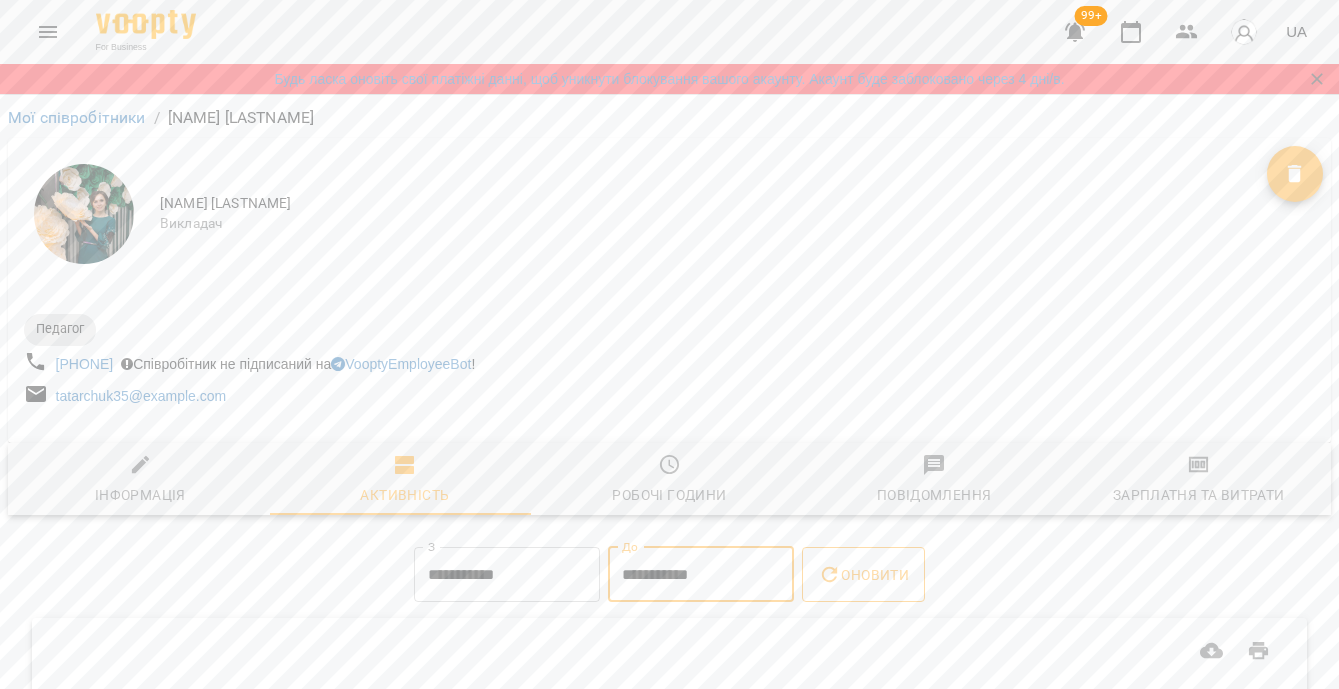 click on "Оновити" at bounding box center (863, 575) 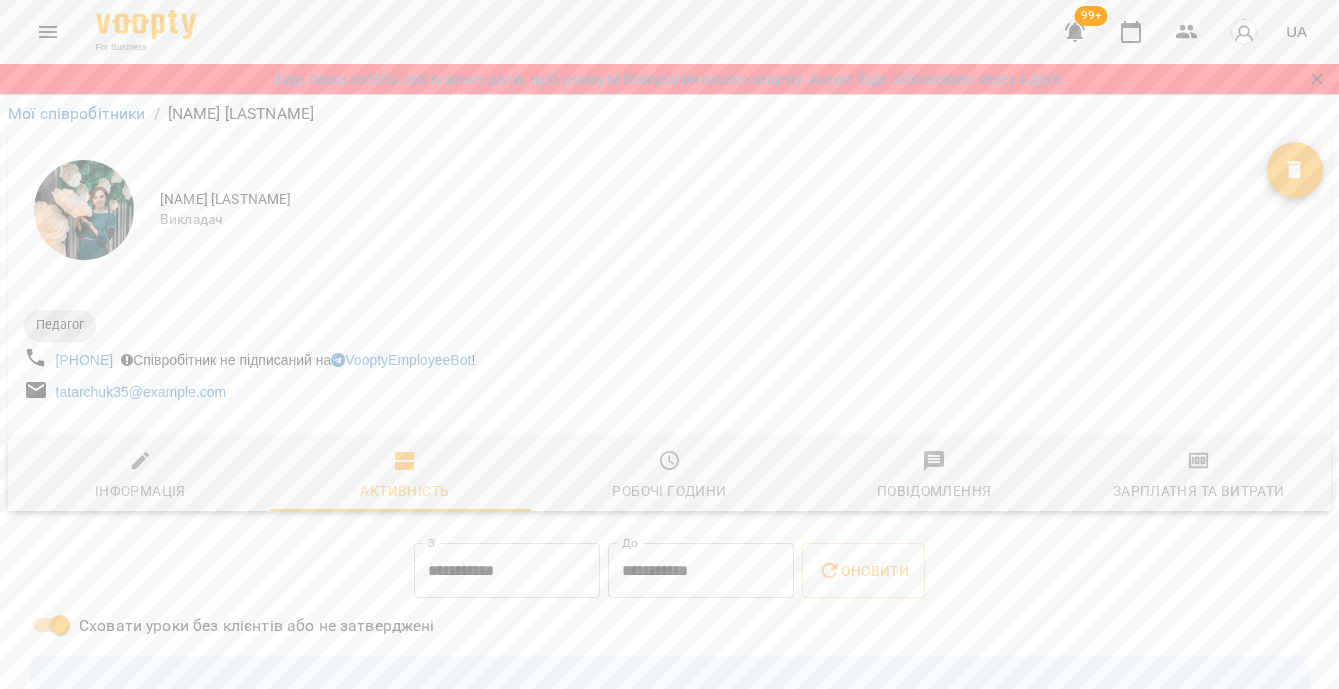 scroll, scrollTop: 0, scrollLeft: 0, axis: both 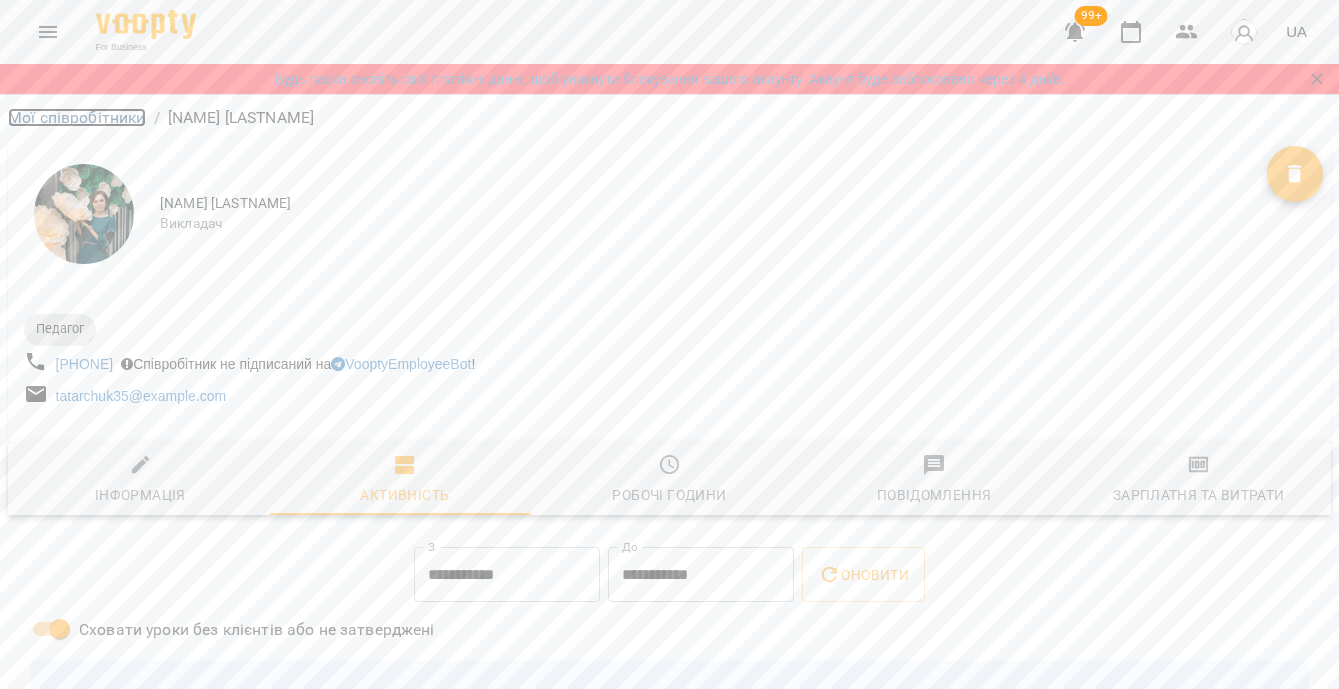 click on "Мої співробітники" at bounding box center (77, 117) 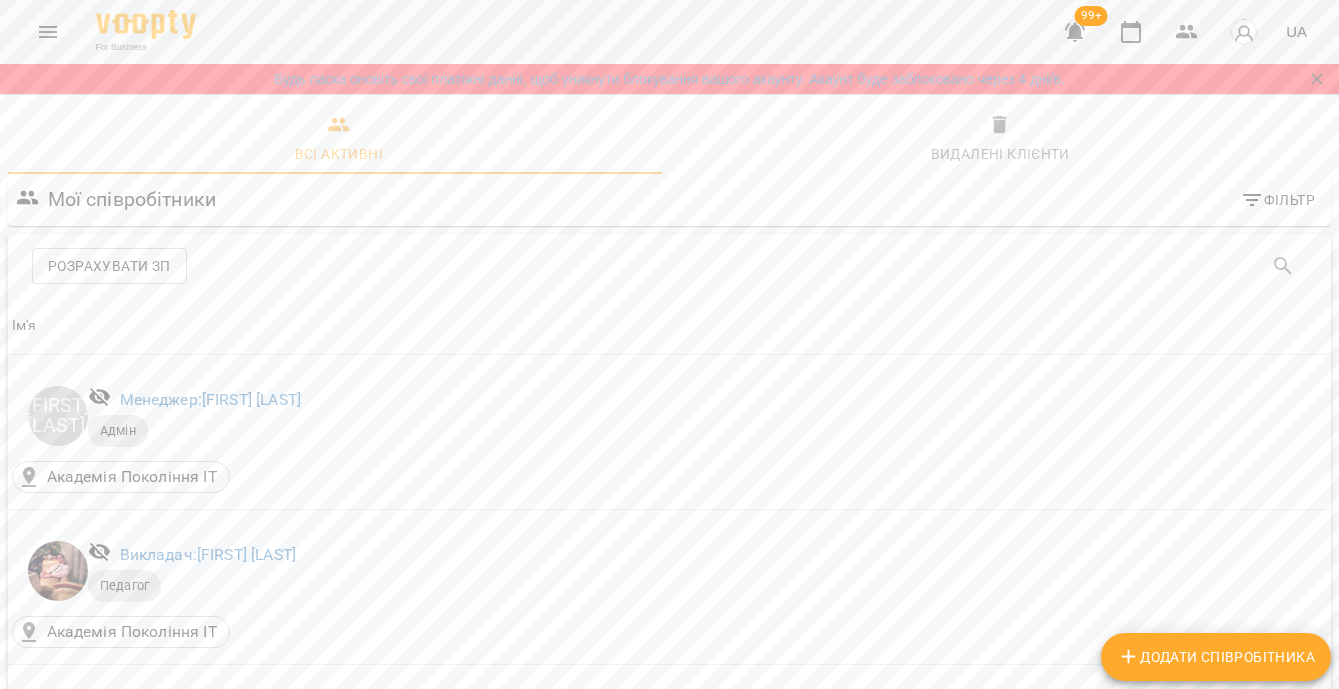 scroll, scrollTop: 4093, scrollLeft: 0, axis: vertical 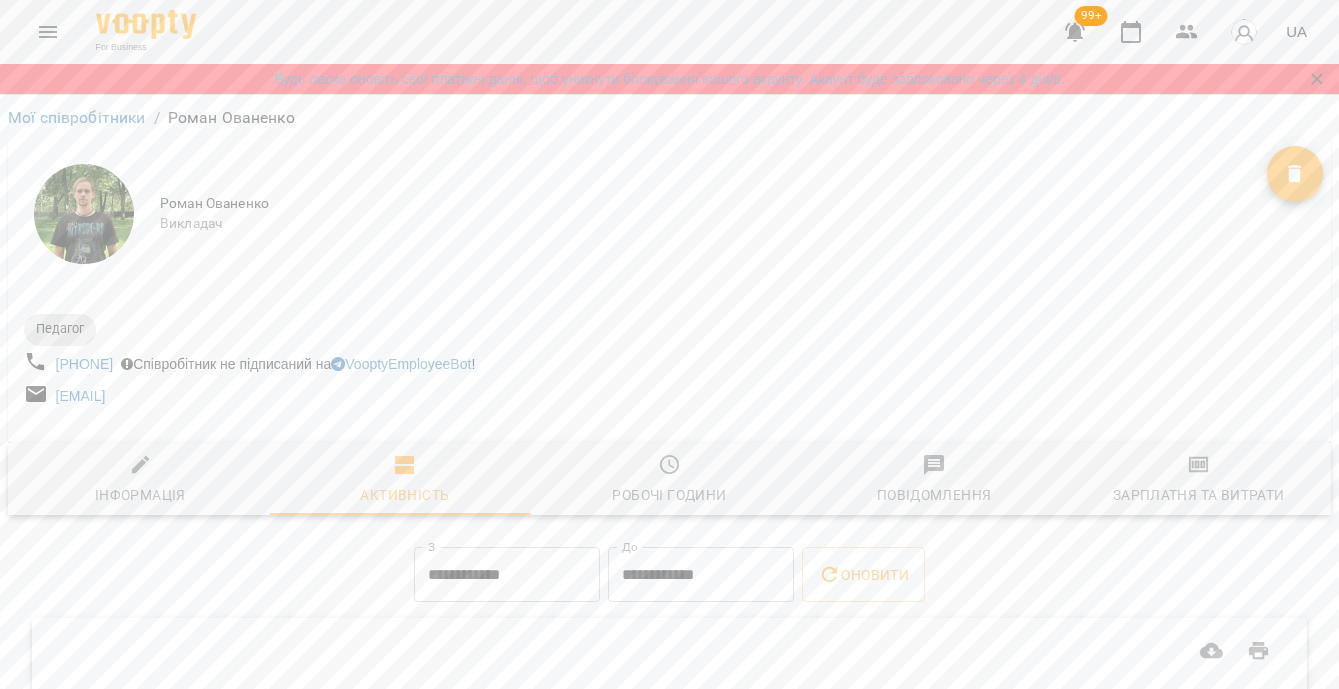 click on "**********" at bounding box center [507, 575] 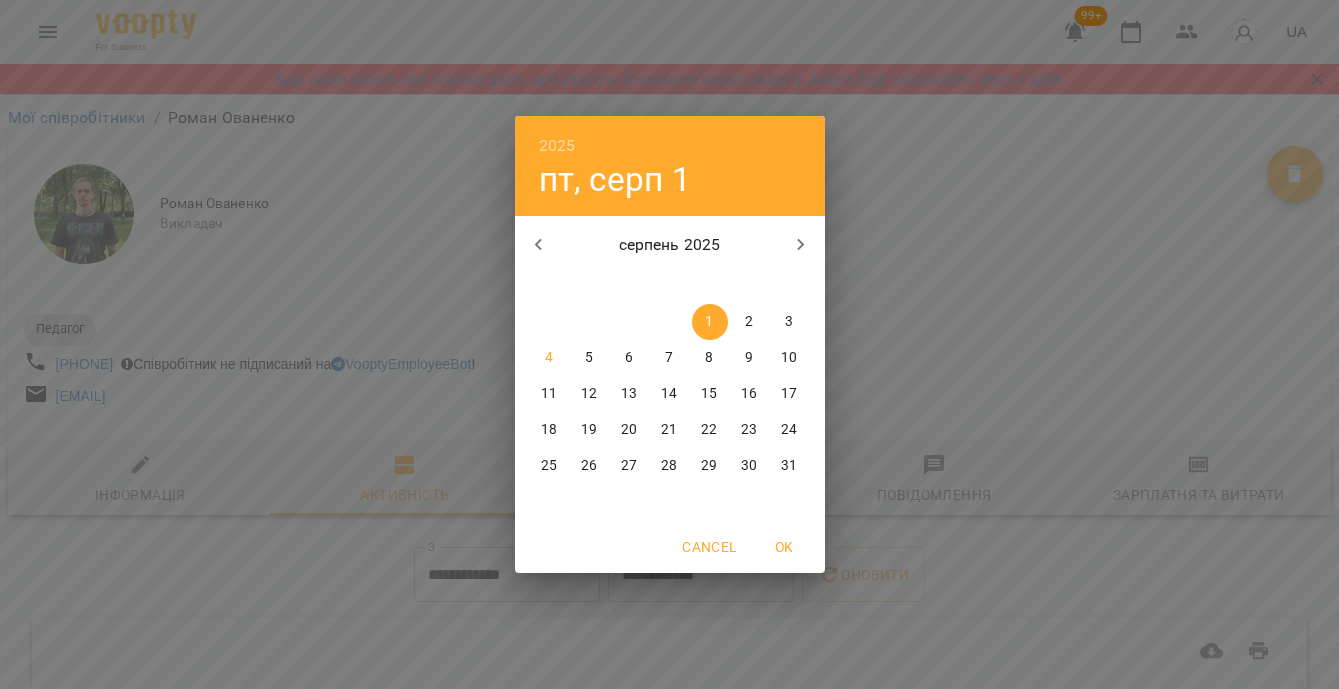 click 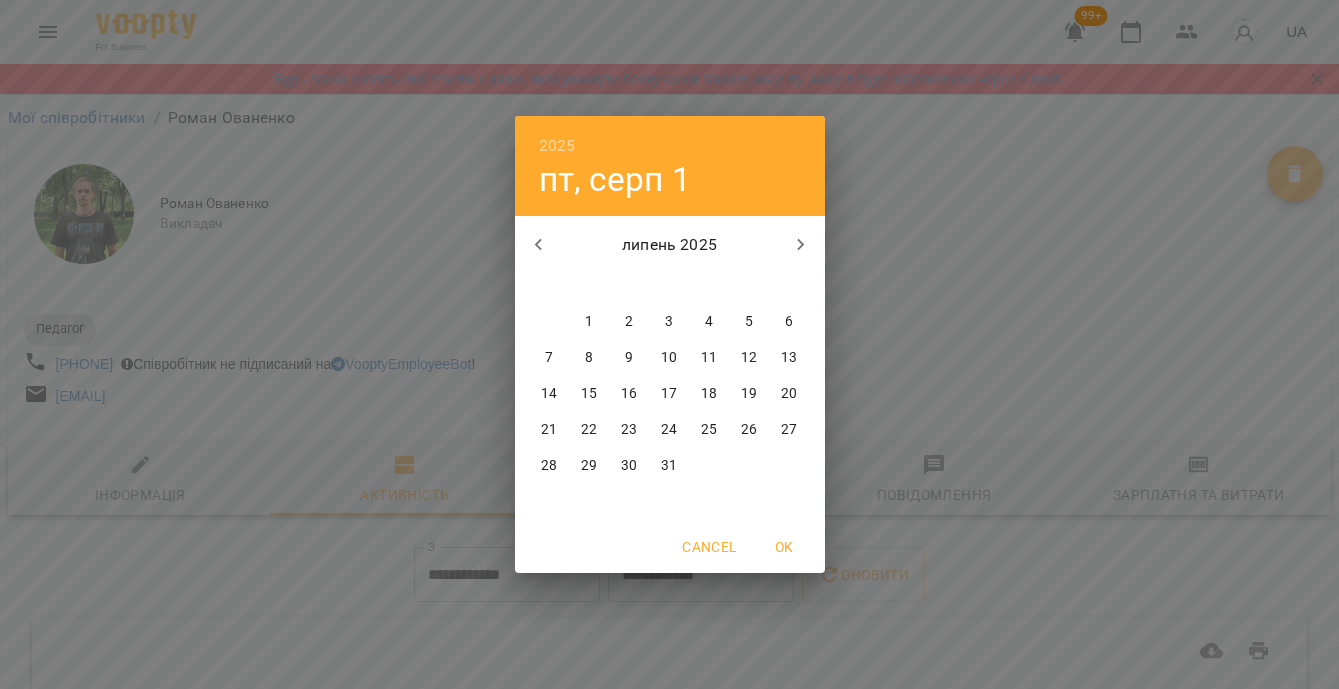 click on "28" at bounding box center (549, 466) 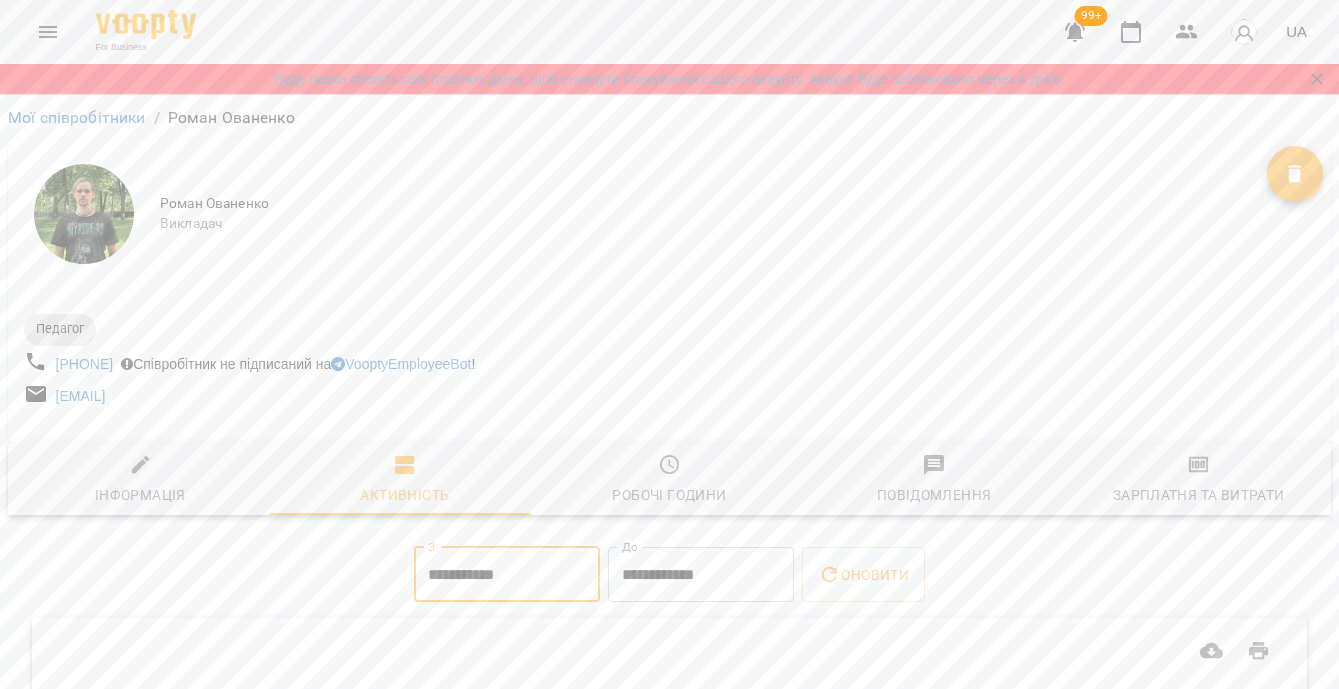 click on "**********" at bounding box center (669, 700) 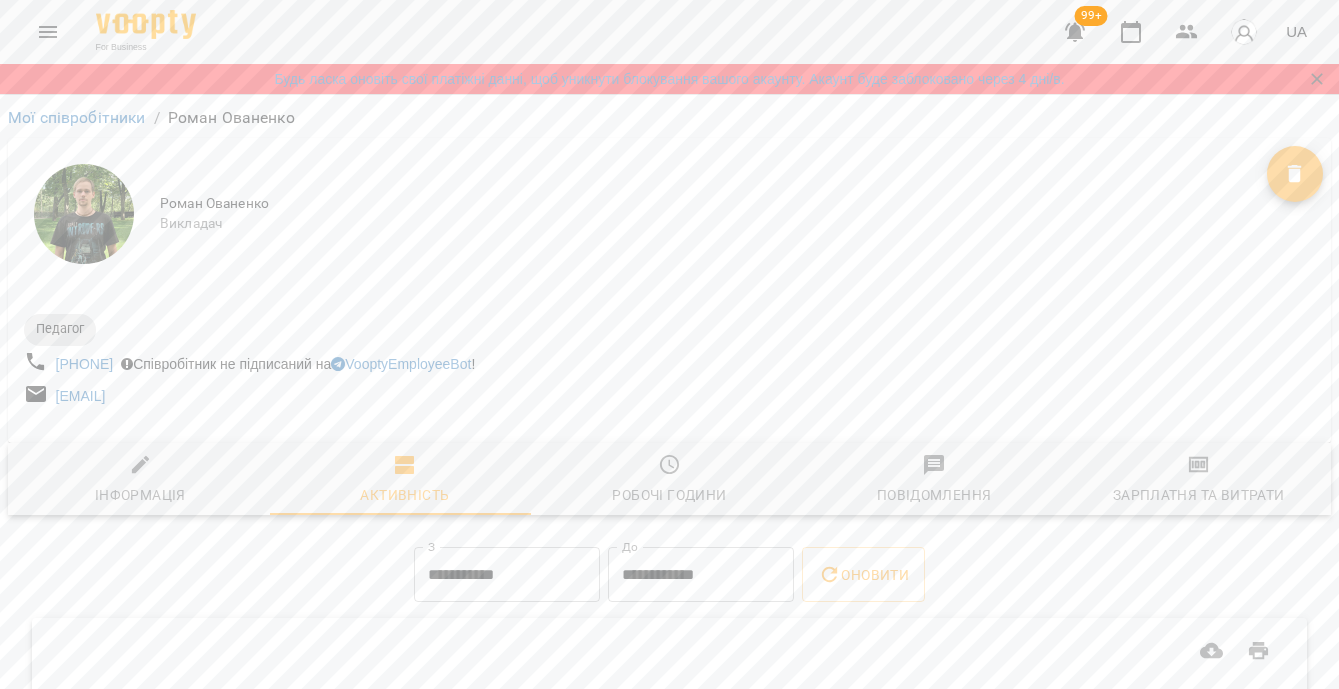 click on "**********" at bounding box center [701, 575] 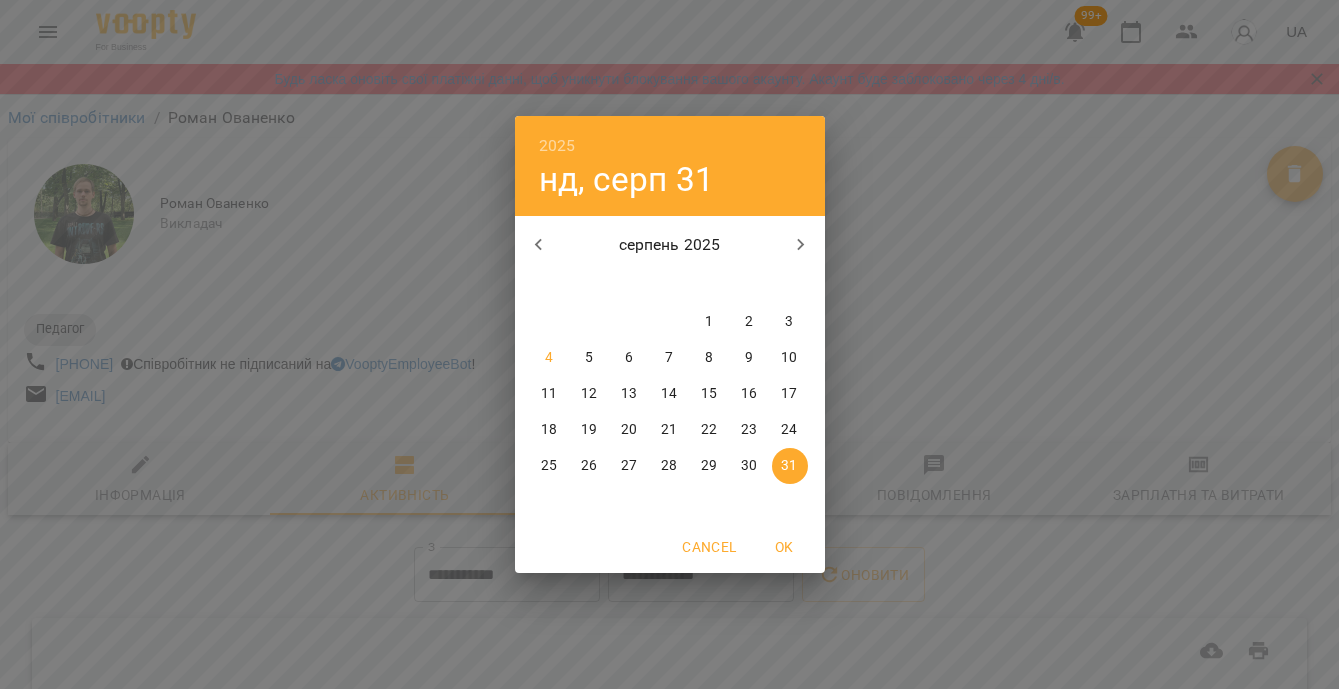 click 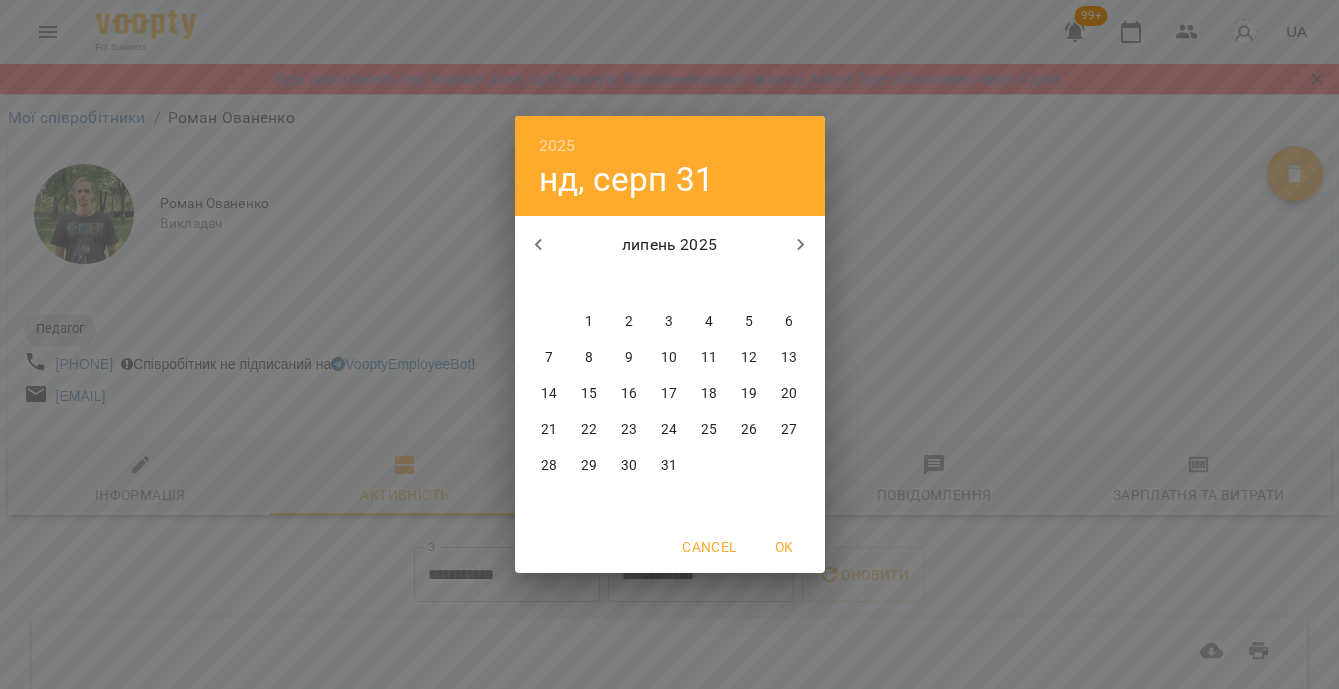 click on "31" at bounding box center [669, 466] 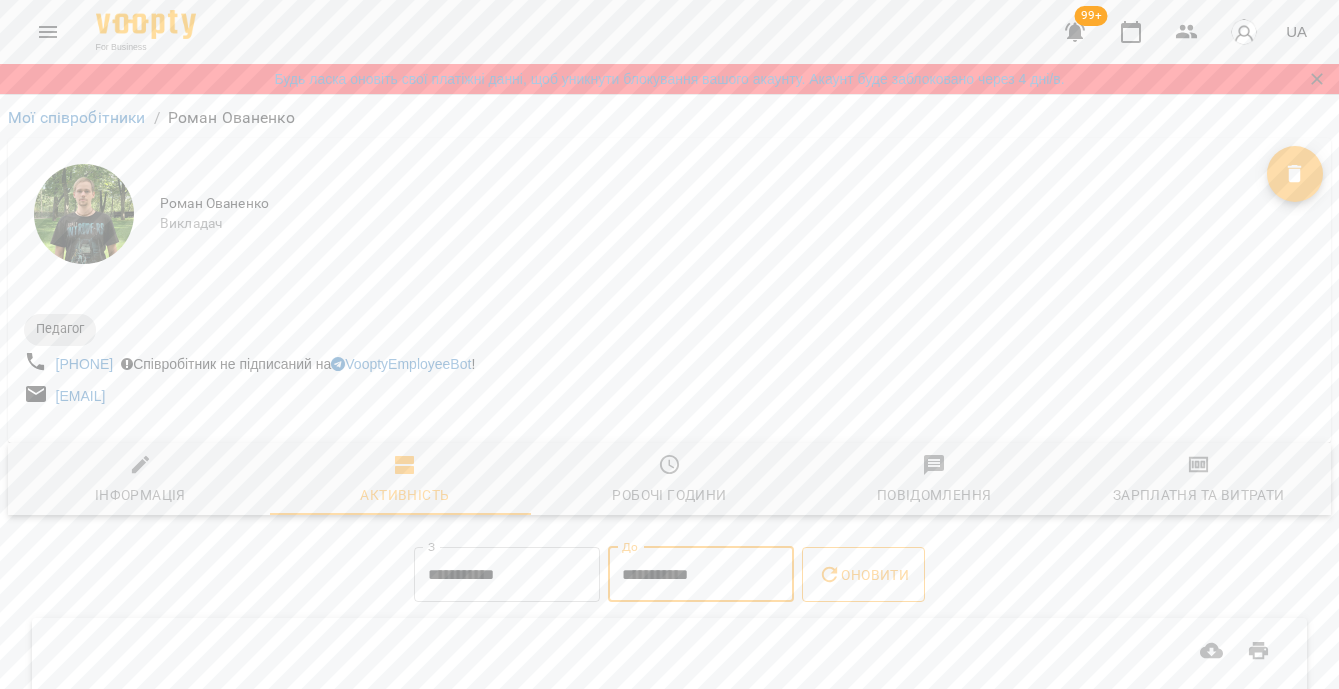 click on "Оновити" at bounding box center [863, 575] 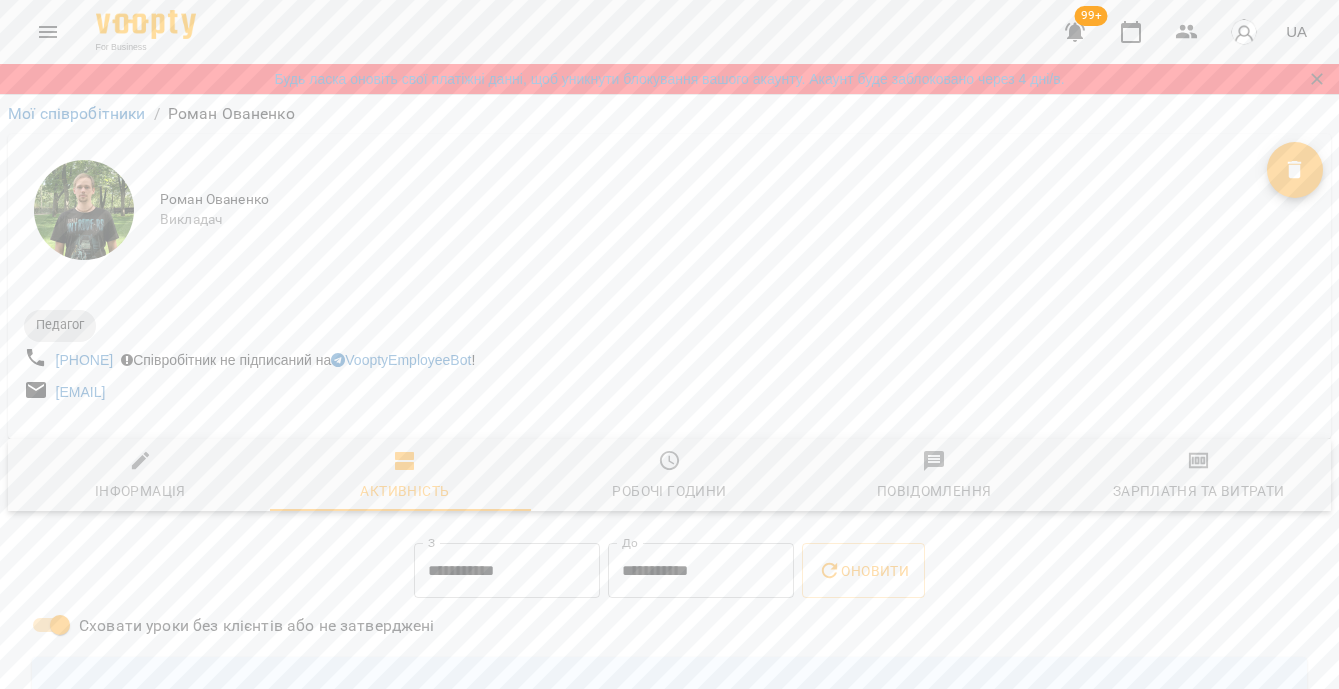 scroll, scrollTop: 0, scrollLeft: 0, axis: both 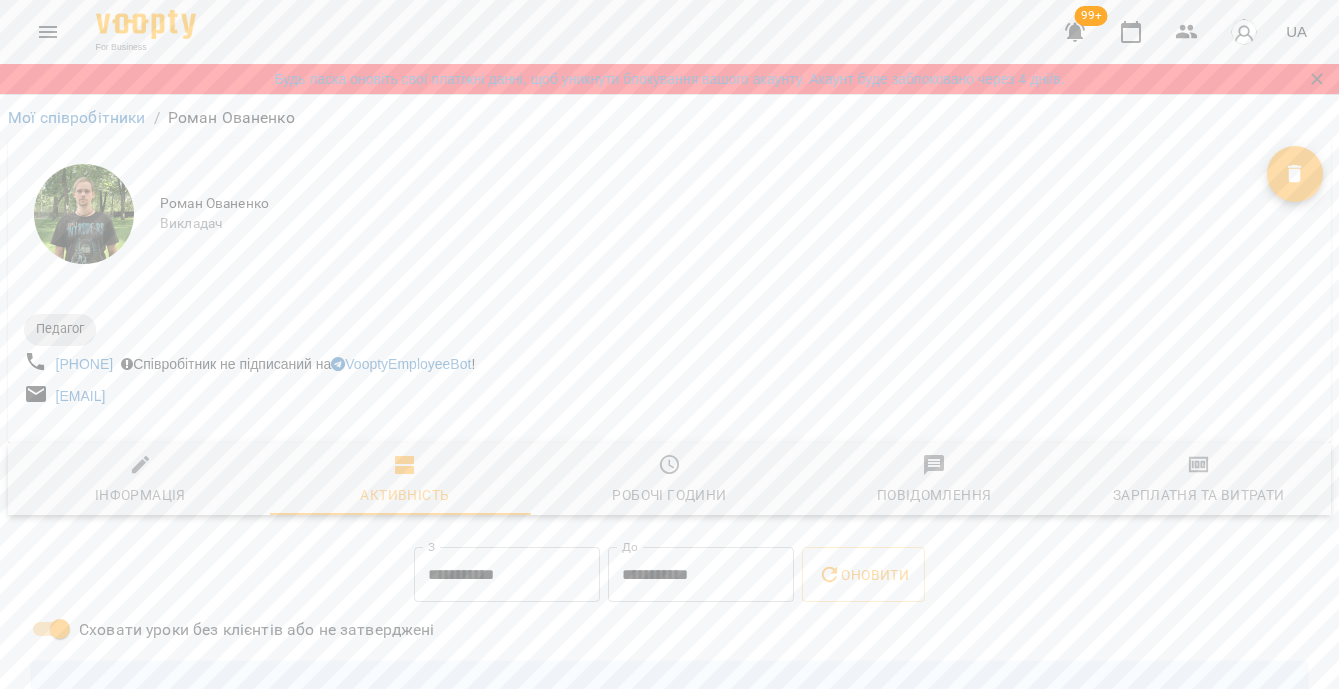 click on "**********" at bounding box center [669, 1024] 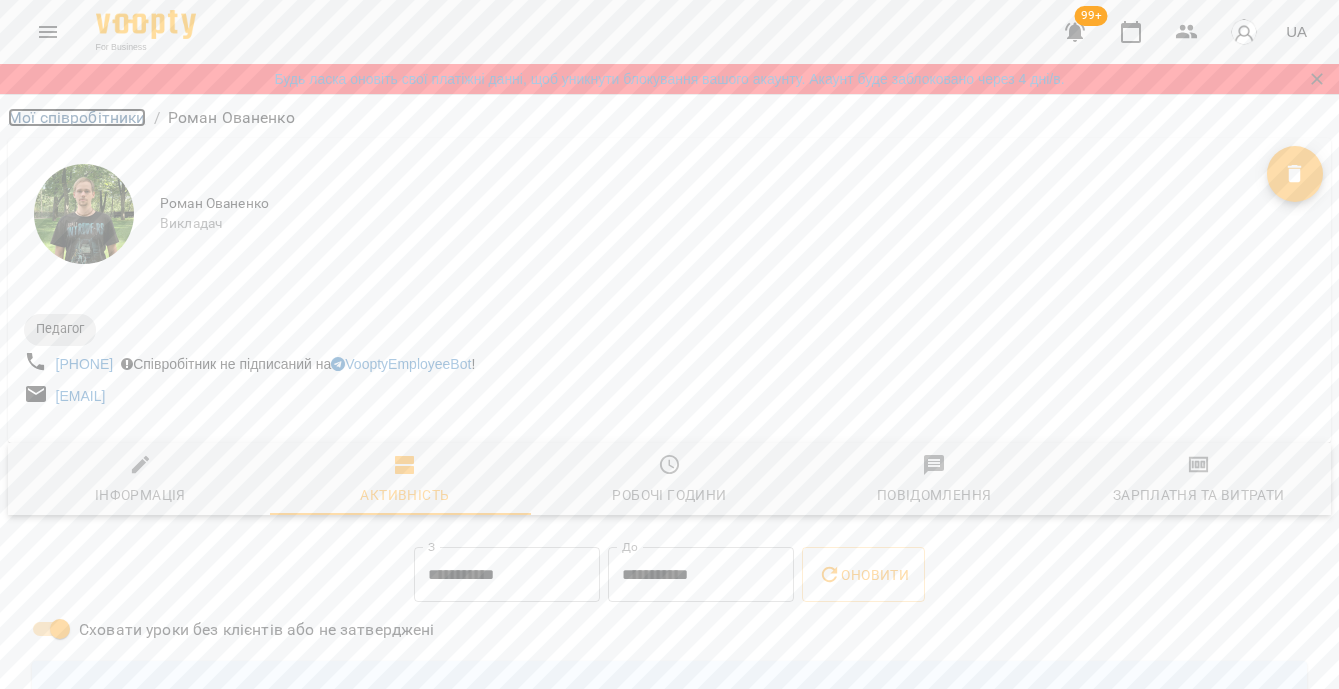 click on "Мої співробітники" at bounding box center [77, 117] 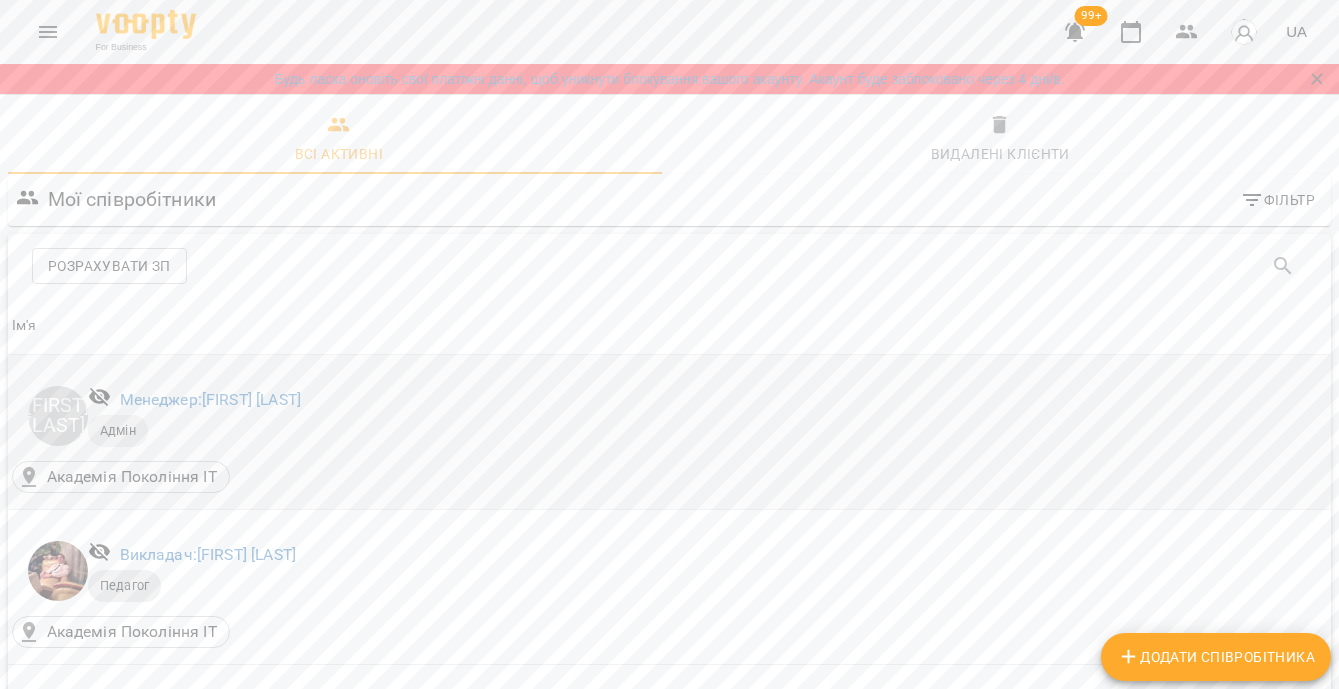 scroll, scrollTop: 4359, scrollLeft: 0, axis: vertical 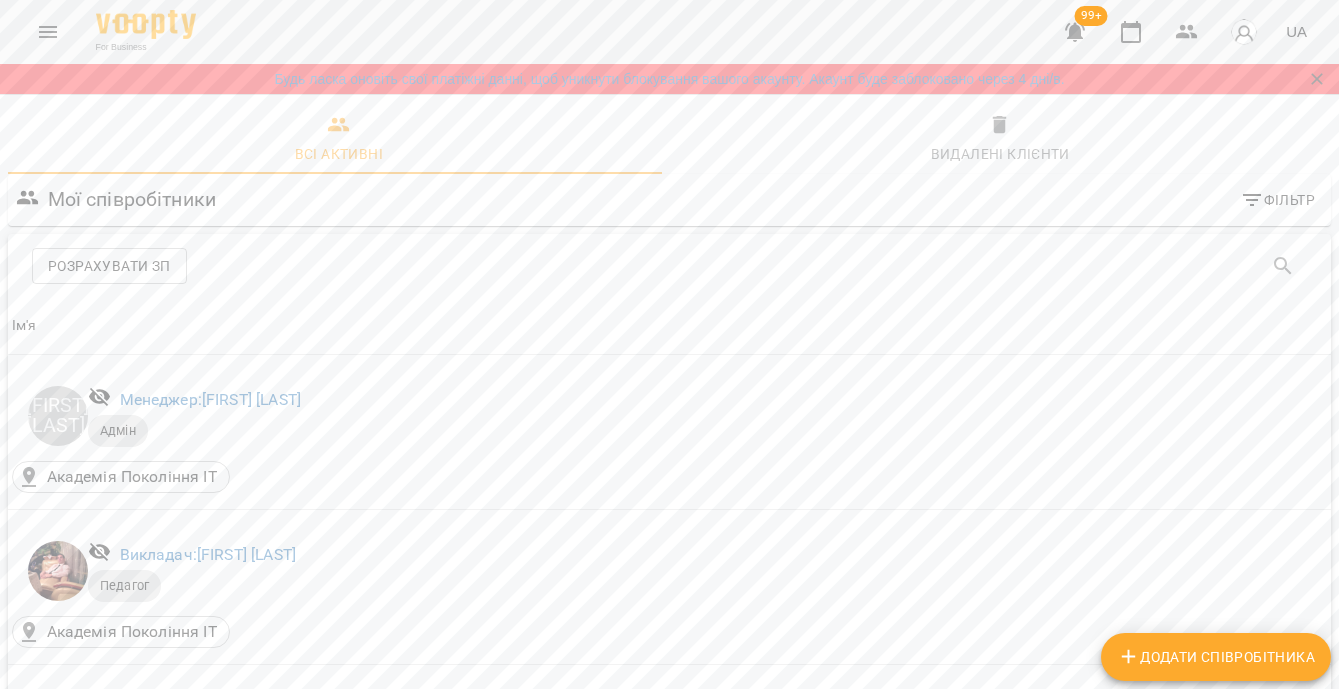 click on "Викладач:  Юрій Шпак" at bounding box center (200, 4736) 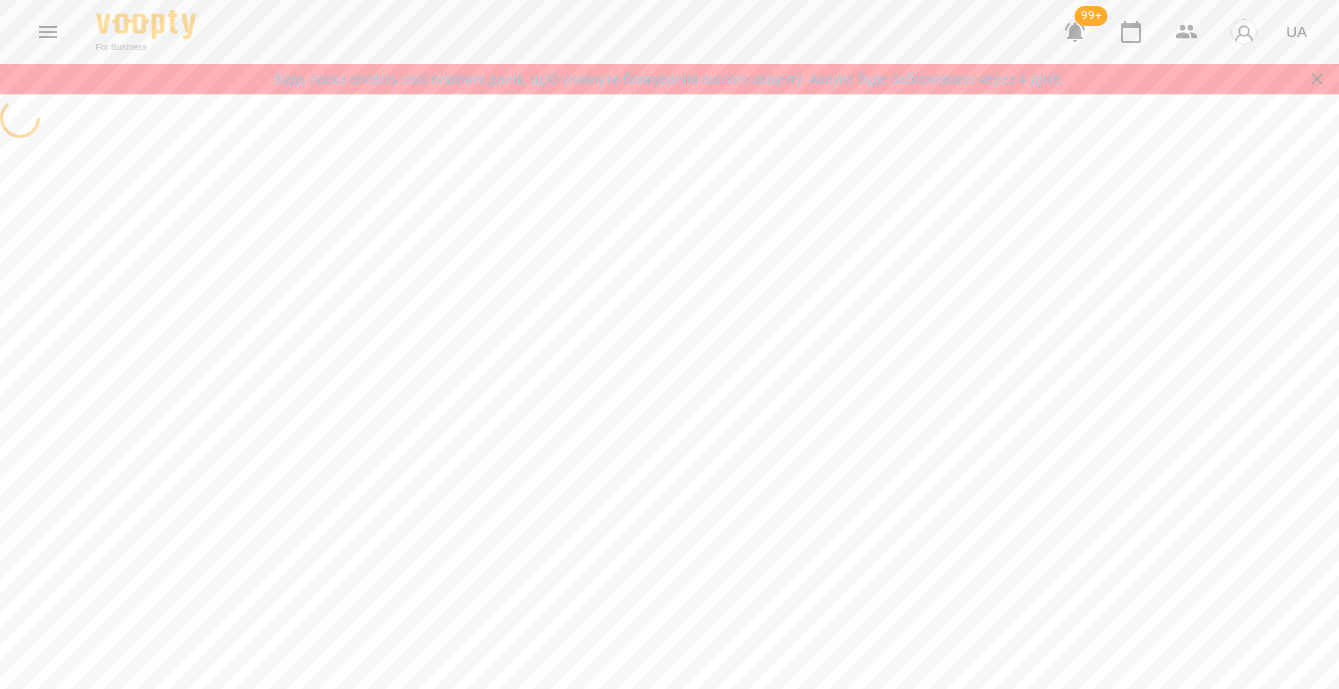 scroll, scrollTop: 0, scrollLeft: 0, axis: both 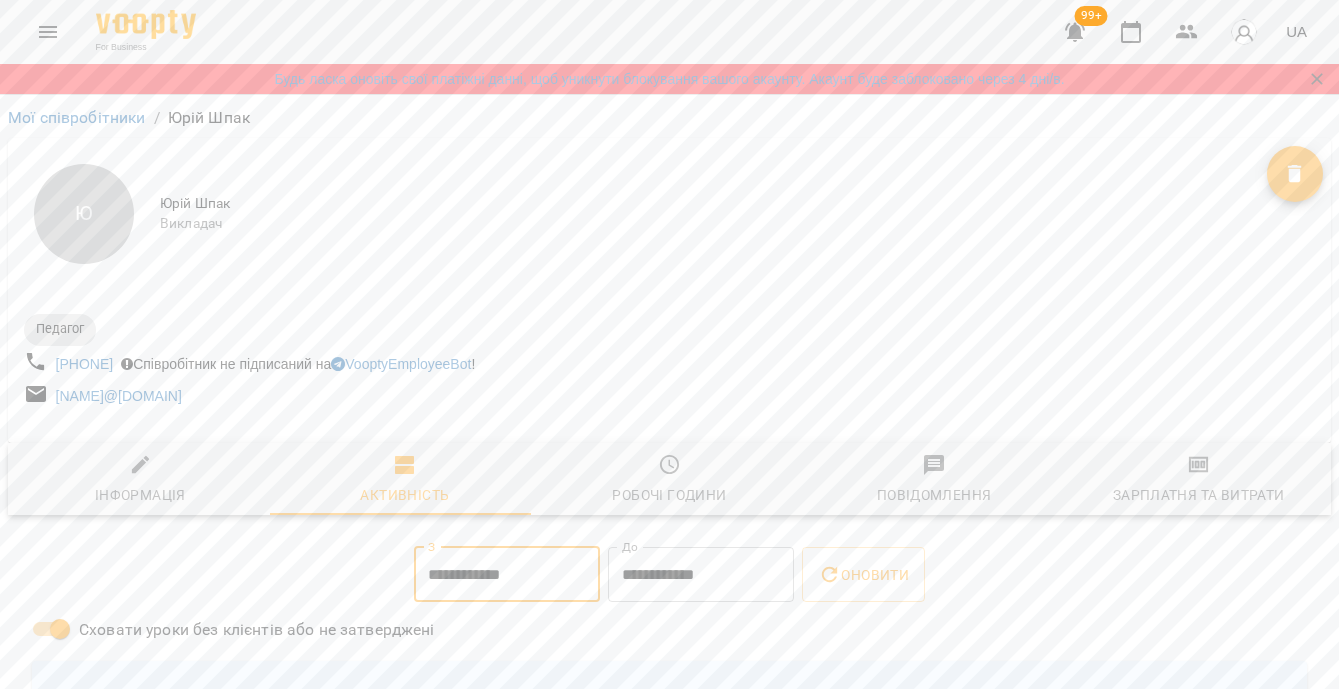 click on "**********" at bounding box center [507, 575] 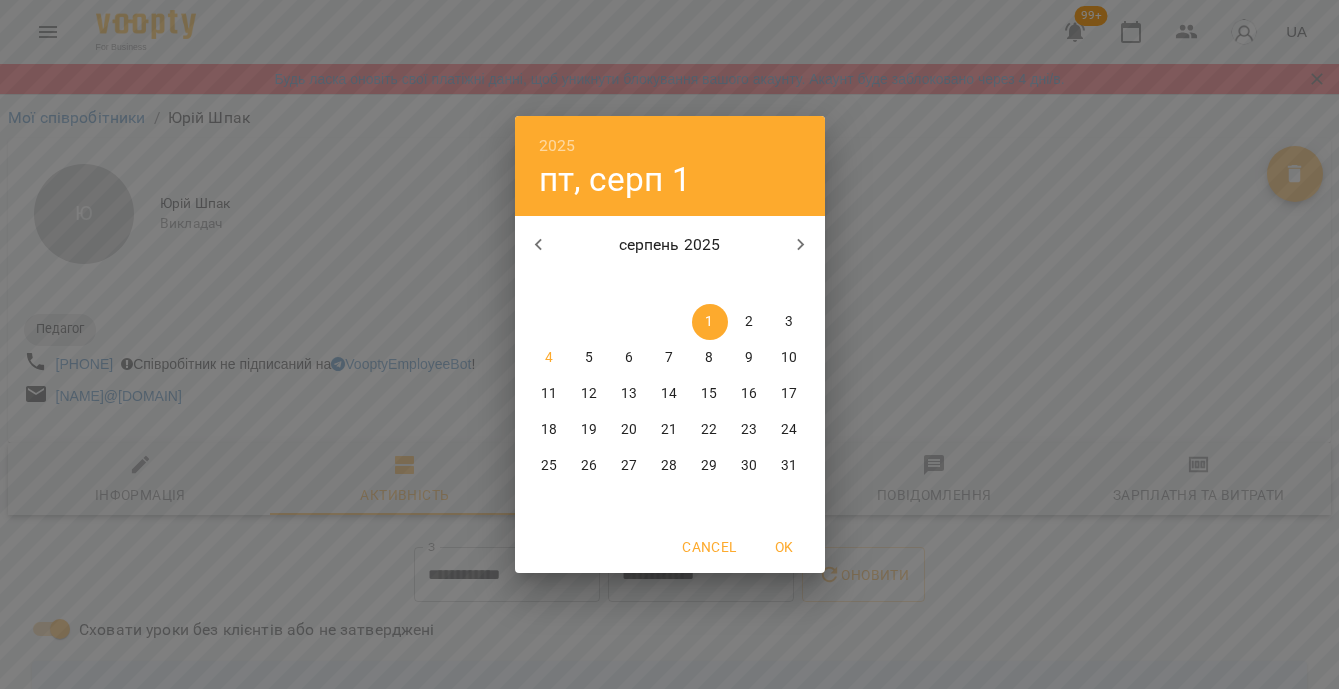 click 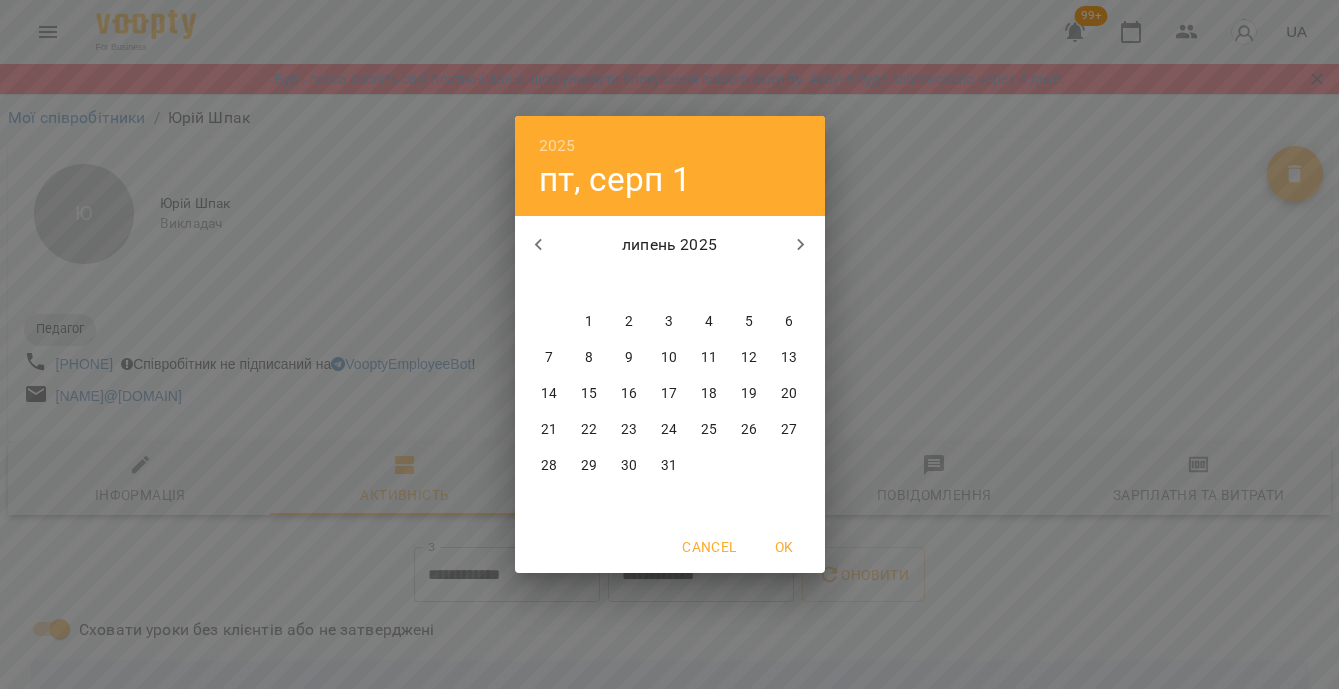 click on "28" at bounding box center (549, 466) 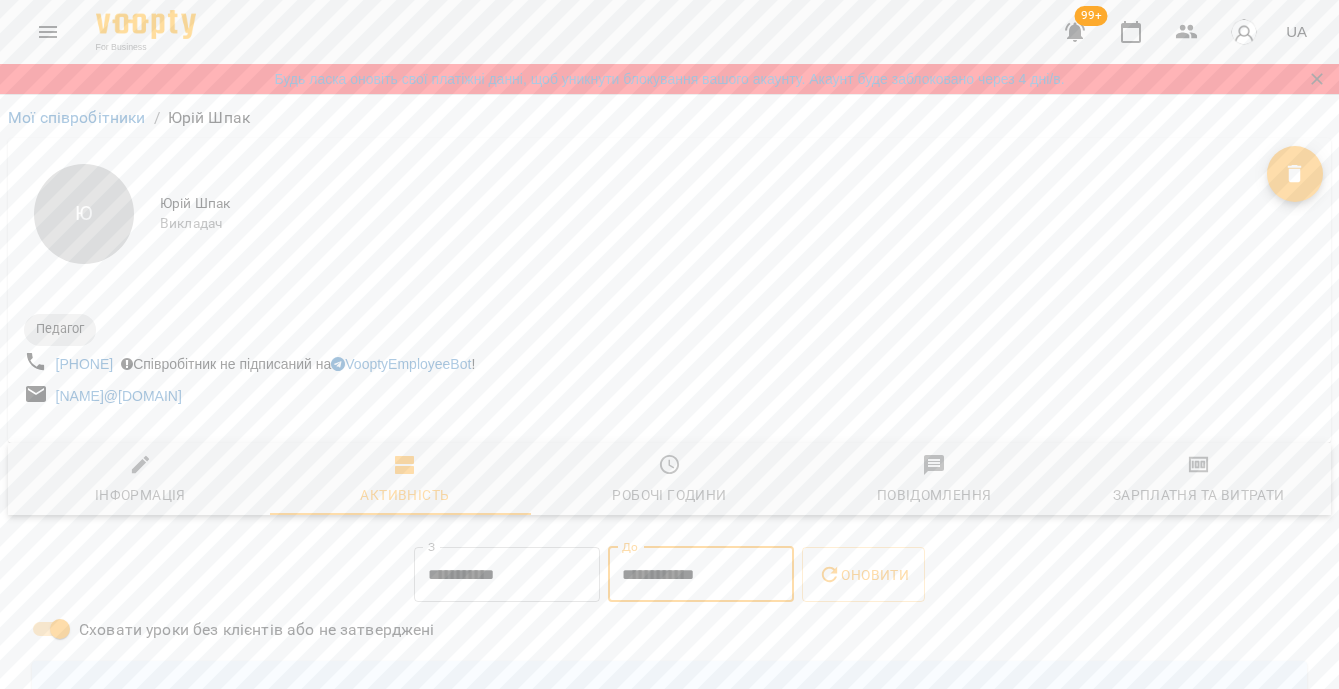 click on "**********" at bounding box center [701, 575] 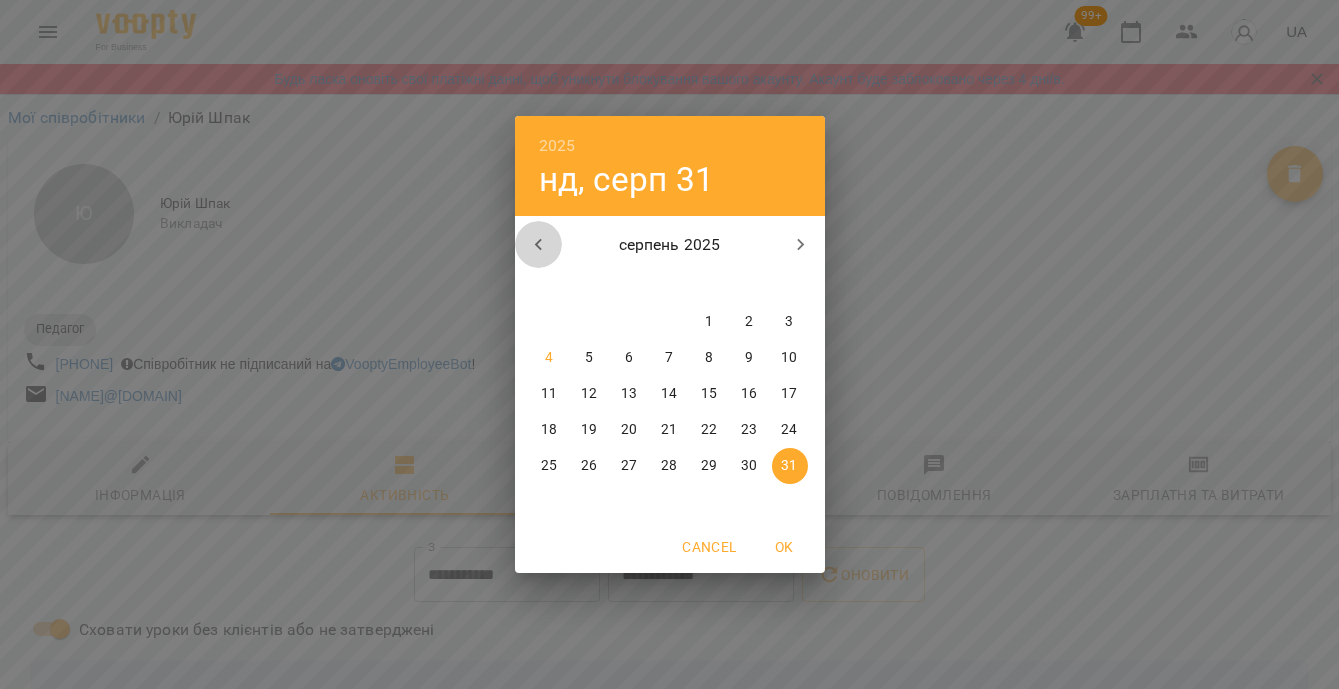 click 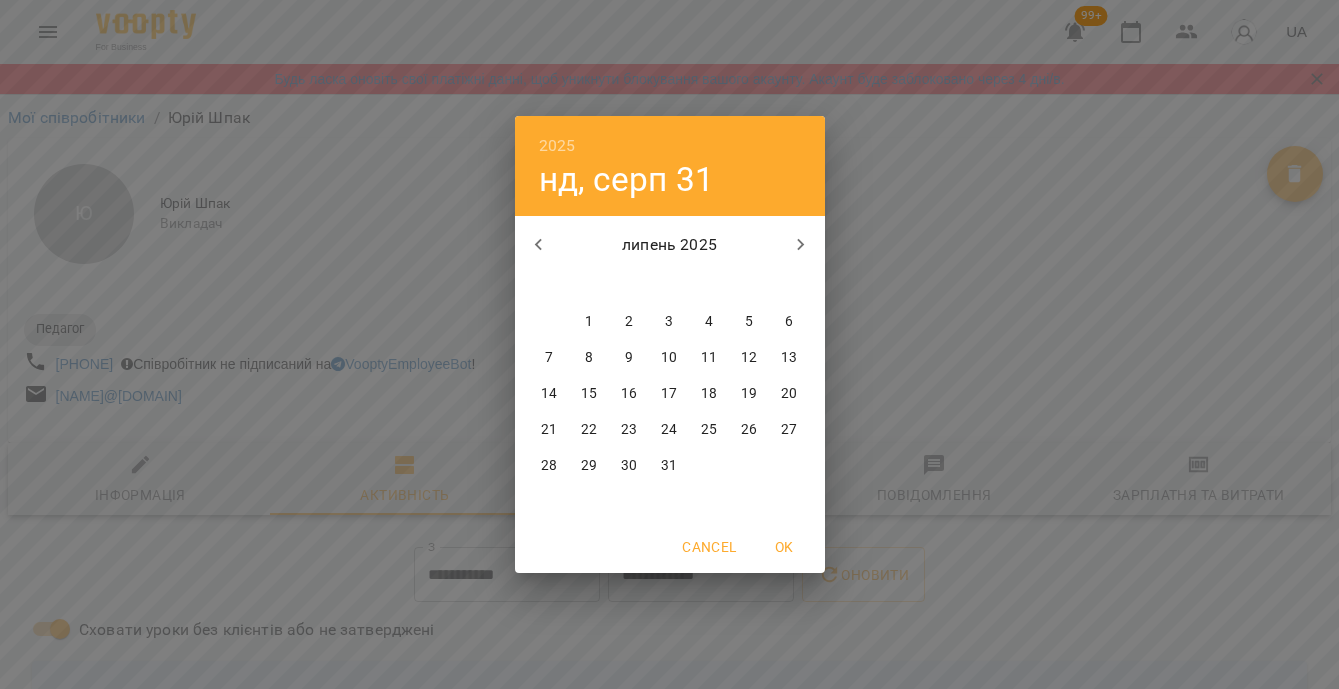 click on "31" at bounding box center (670, 466) 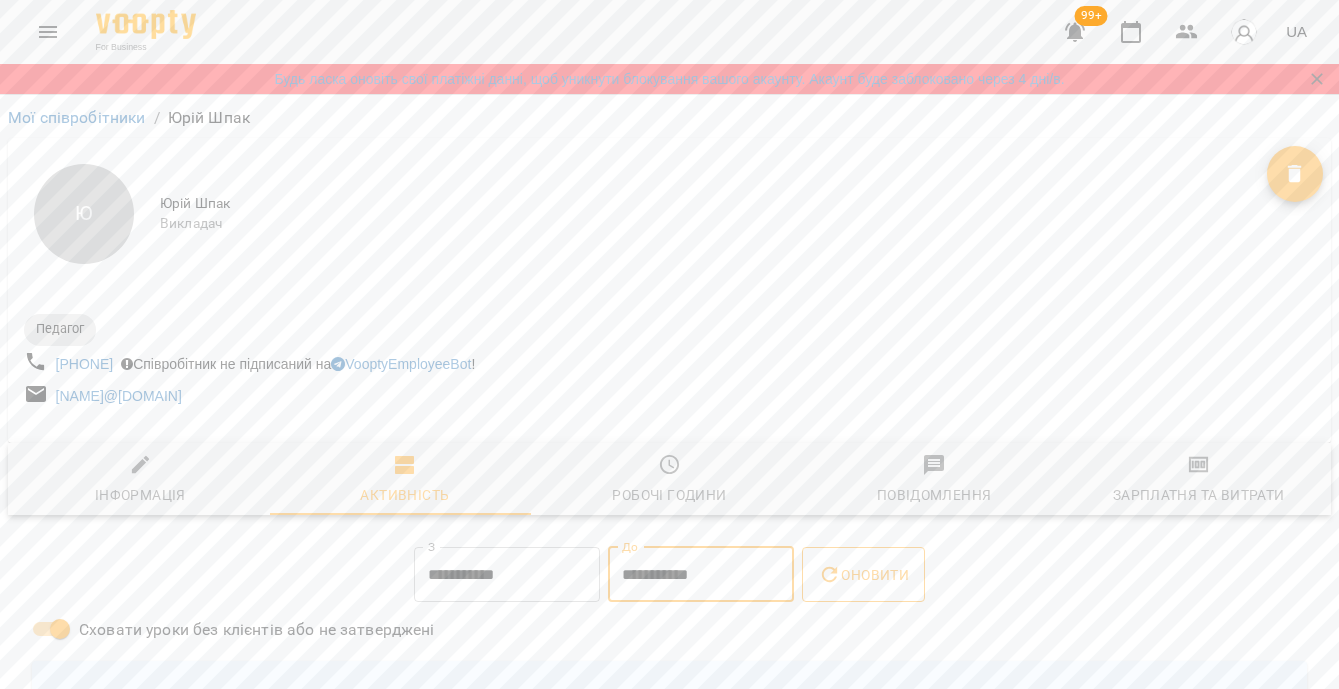 click on "Оновити" at bounding box center [863, 575] 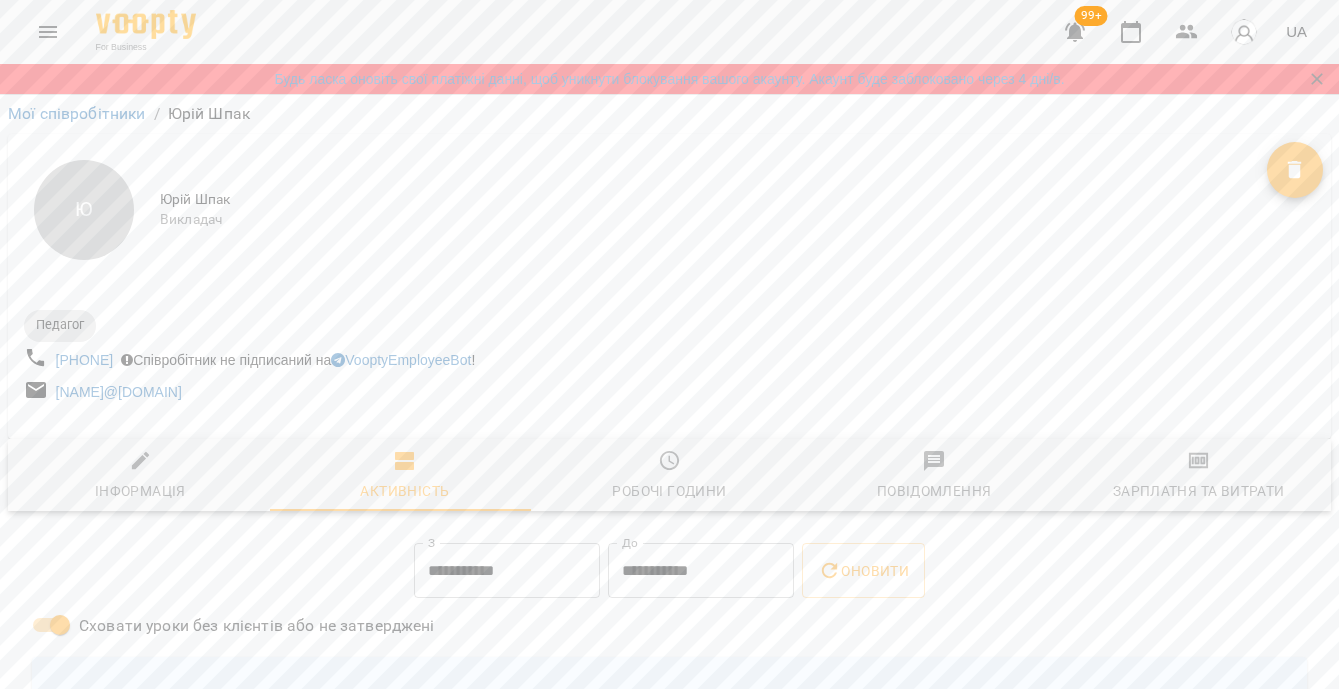 scroll, scrollTop: 0, scrollLeft: 0, axis: both 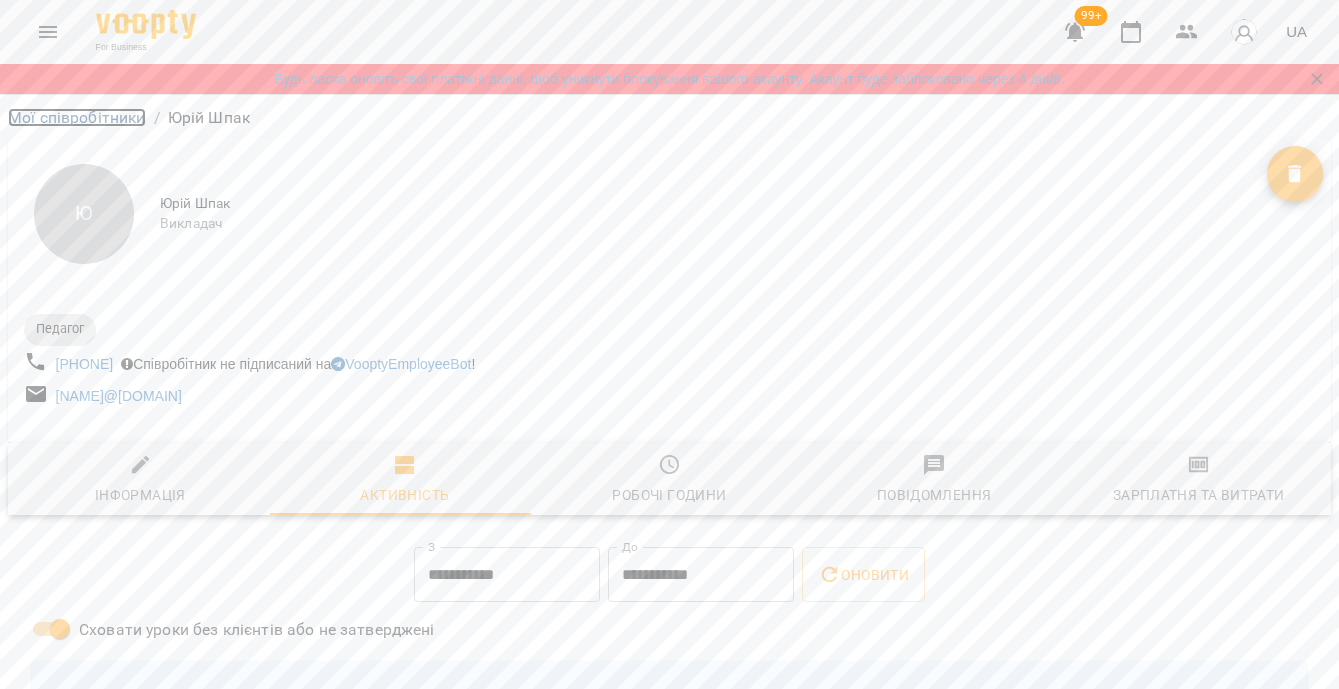 click on "Мої співробітники" at bounding box center (77, 117) 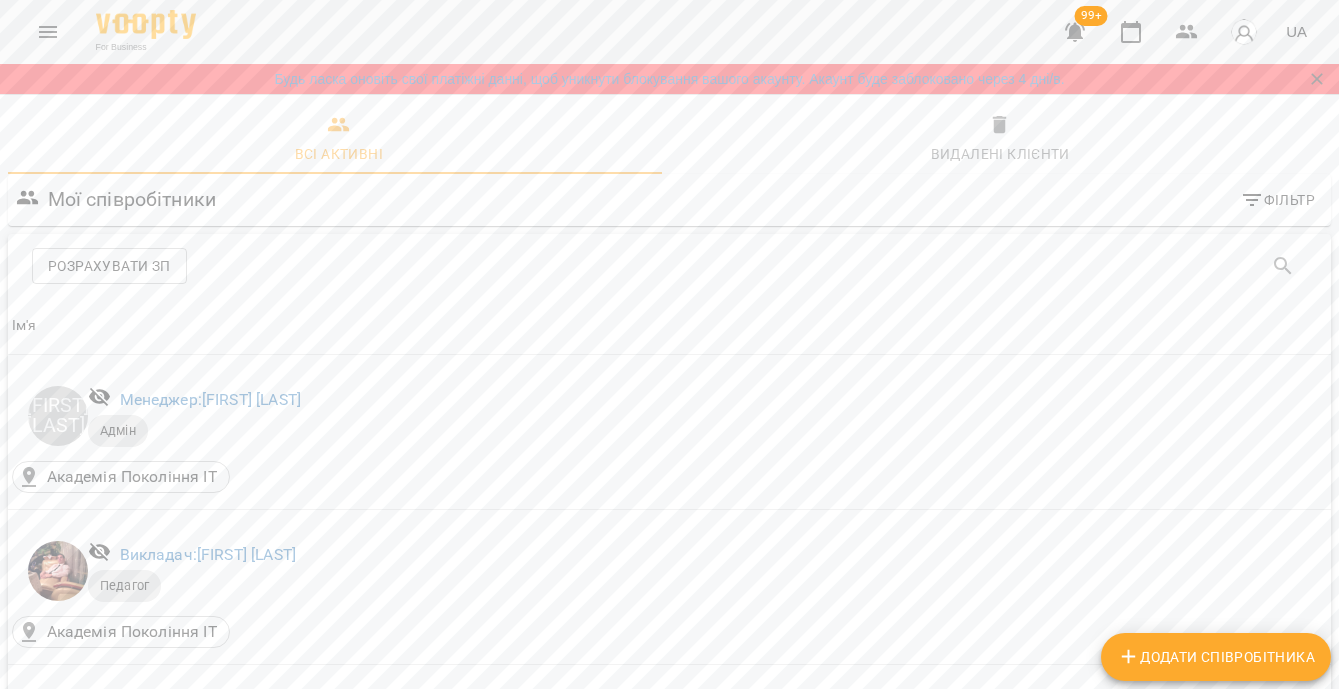 scroll, scrollTop: 4624, scrollLeft: 0, axis: vertical 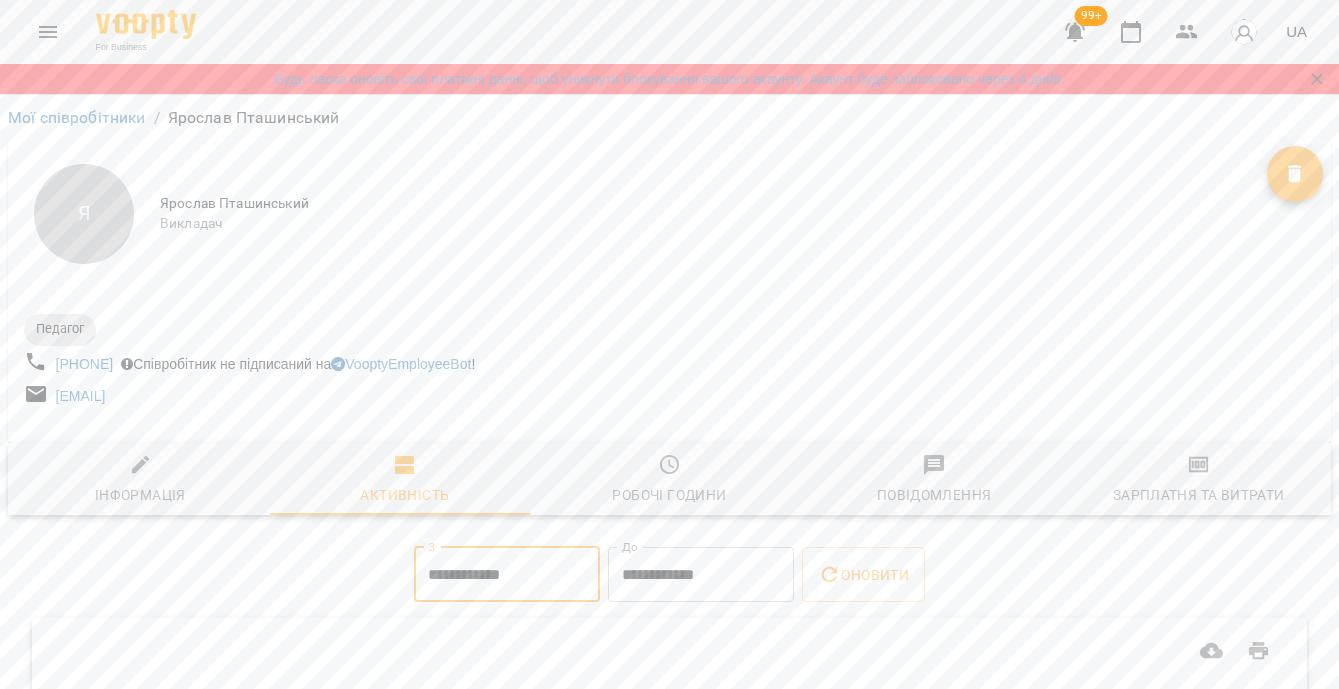 click on "**********" at bounding box center [507, 575] 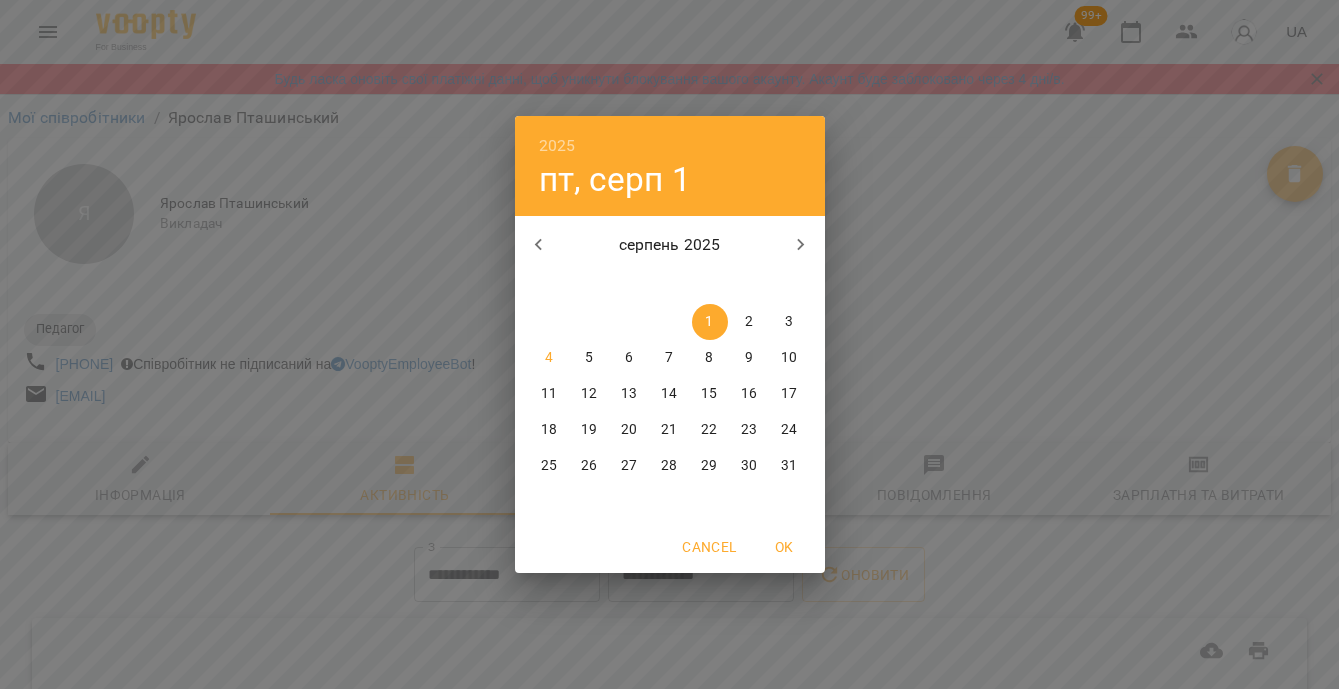 click 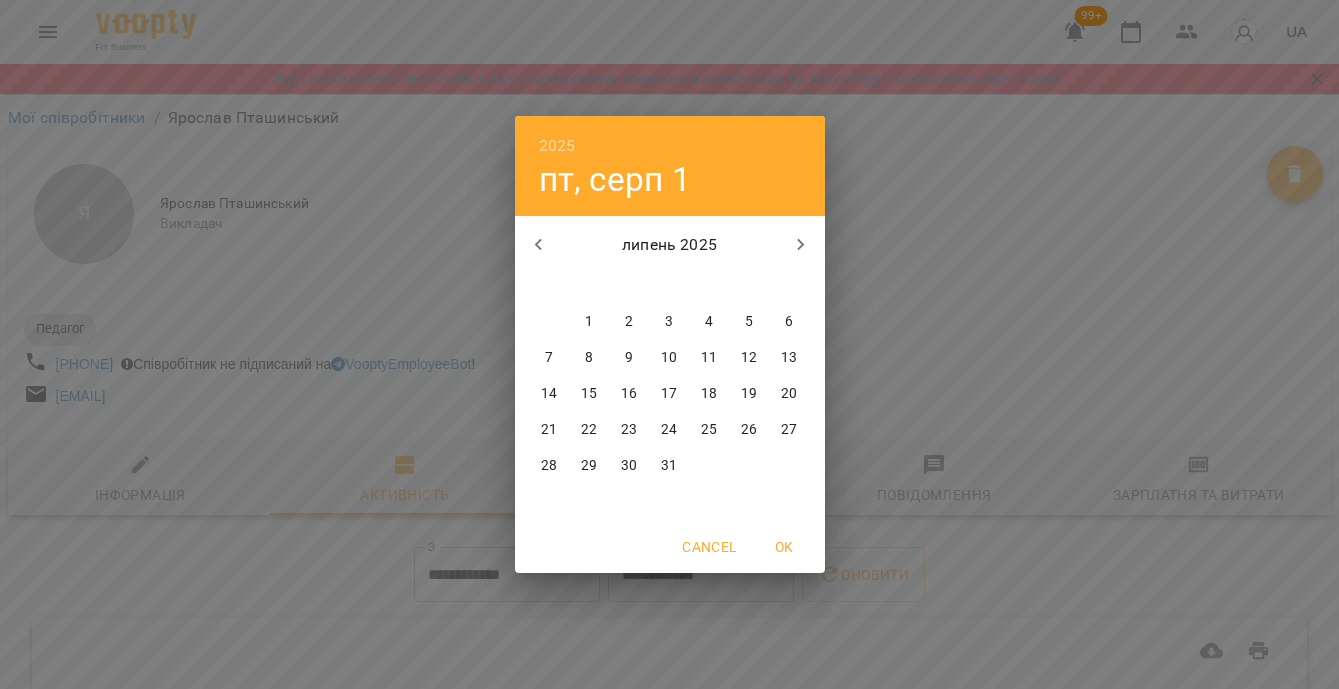 click on "28" at bounding box center [549, 466] 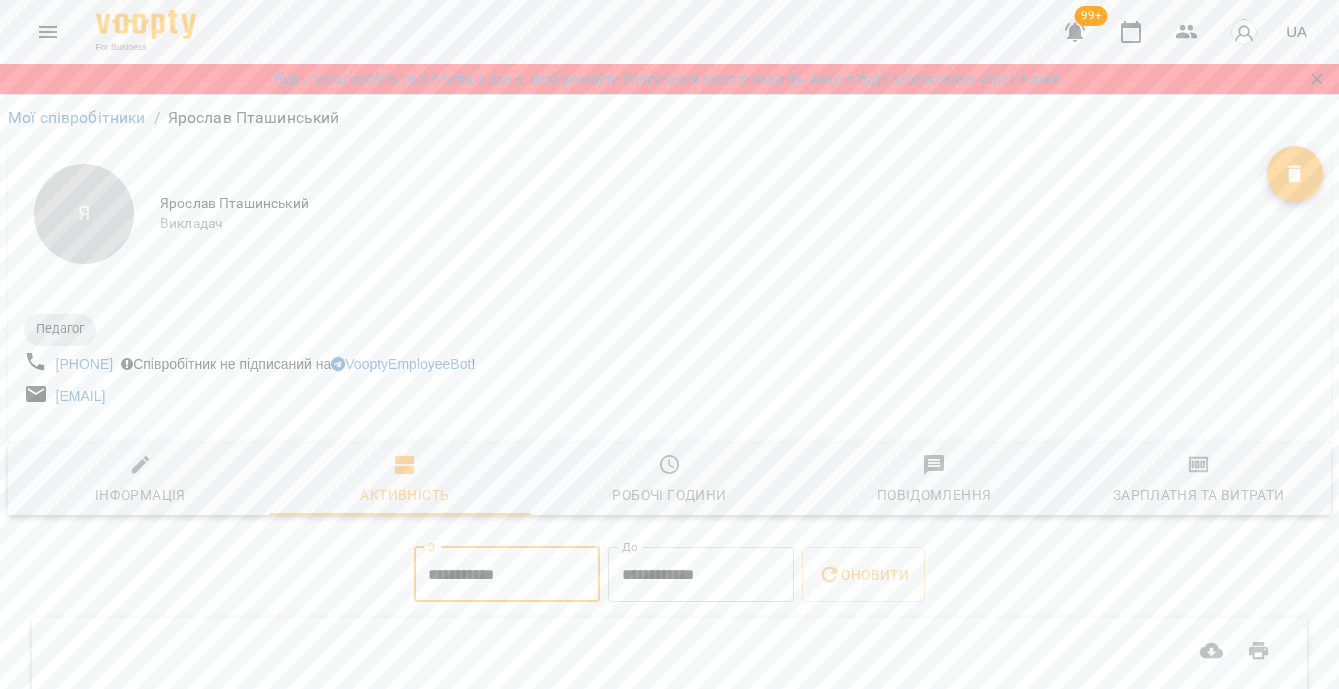 click on "**********" at bounding box center [701, 575] 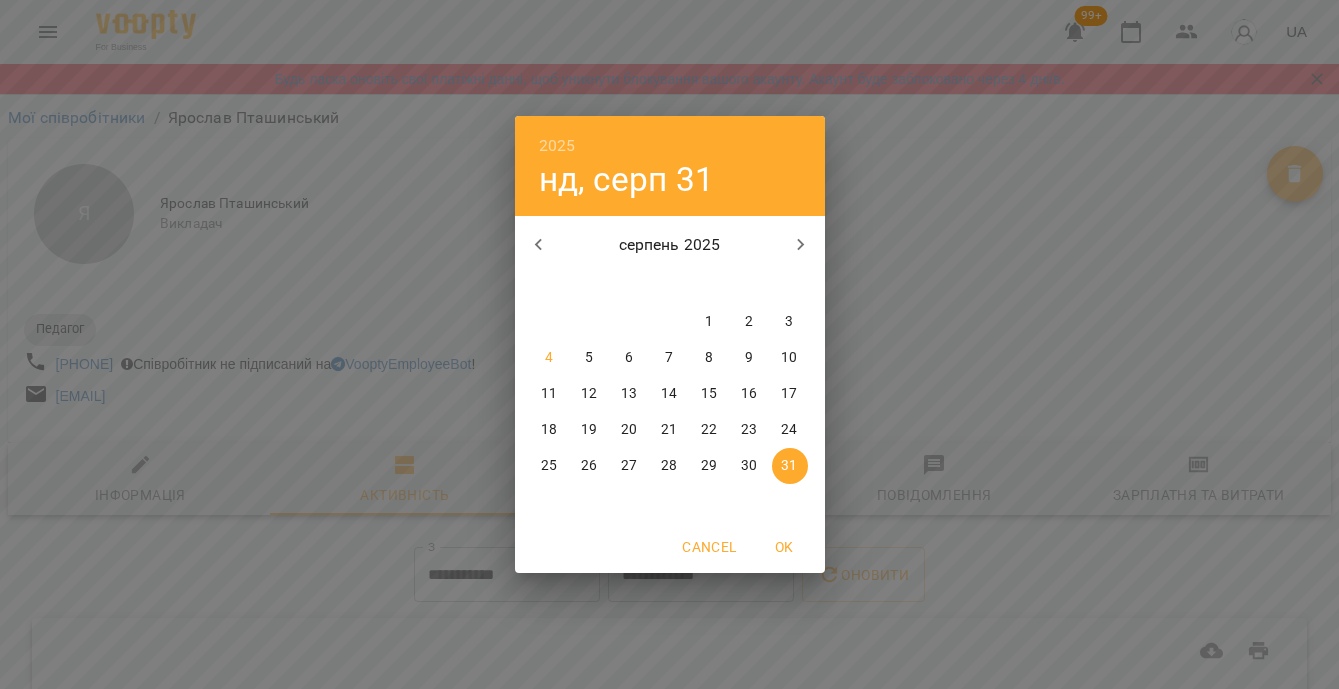 click 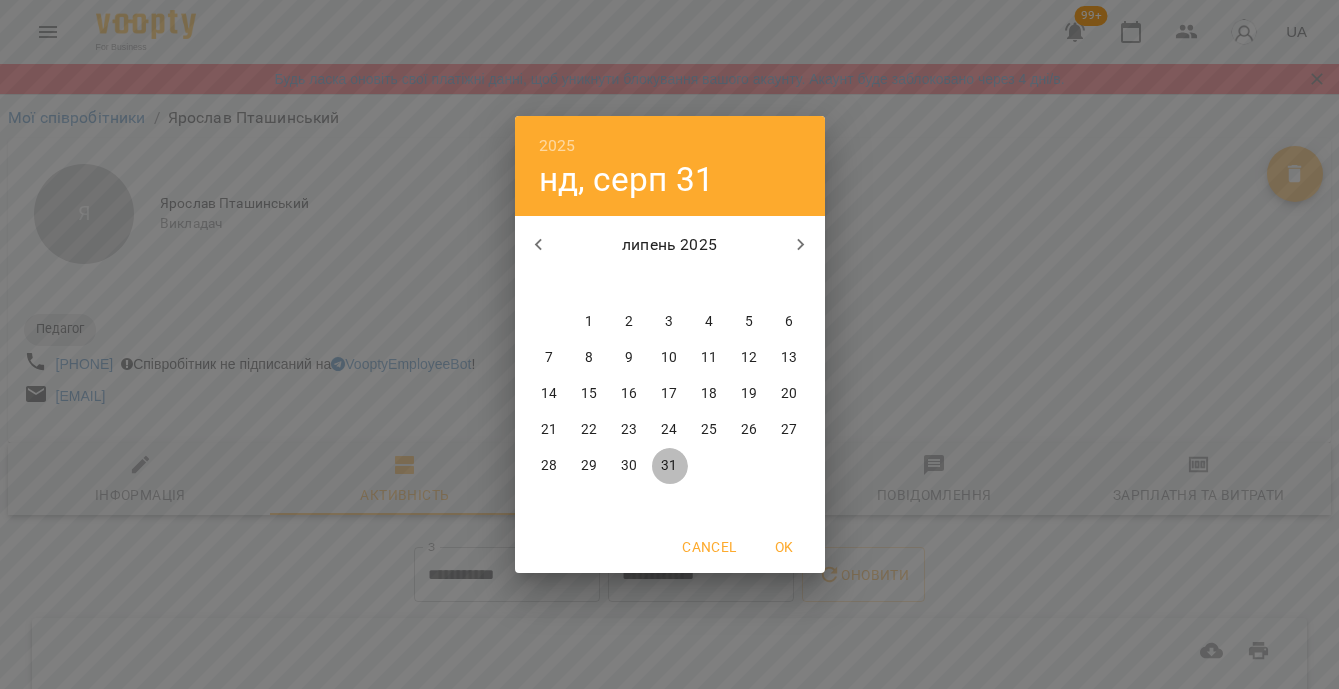 click on "31" at bounding box center (669, 466) 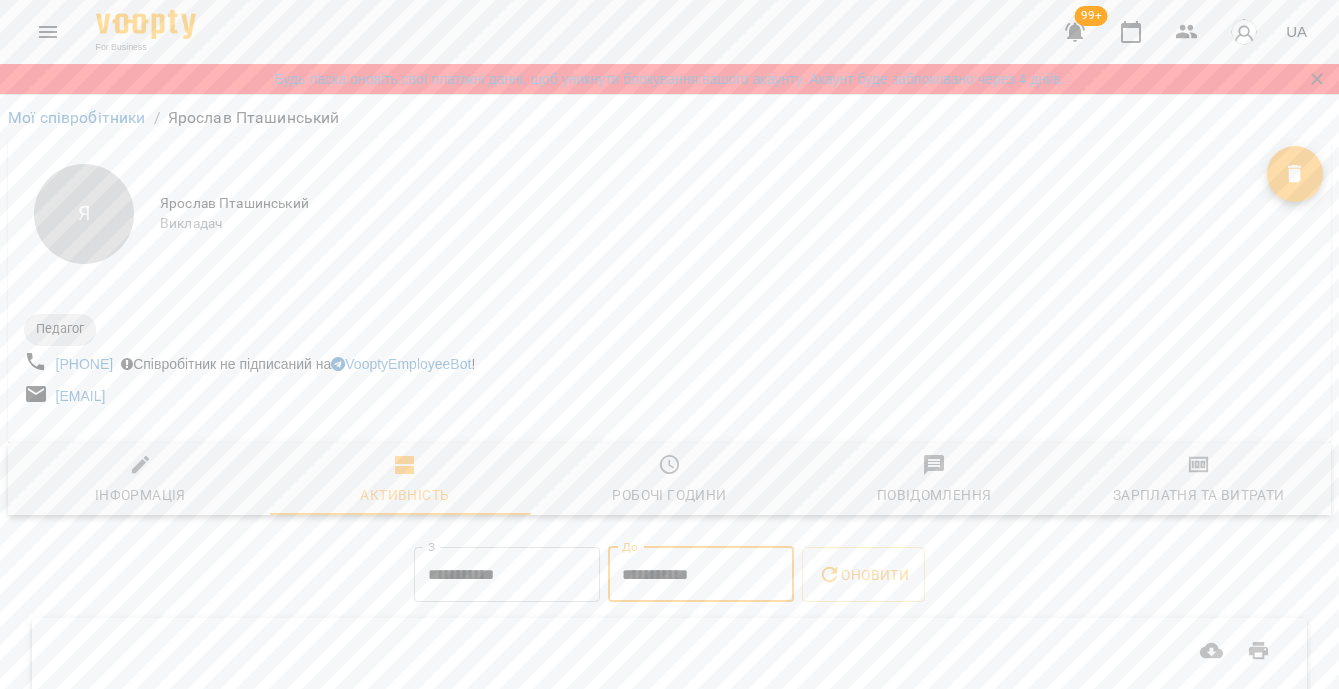 click on "Оновити" at bounding box center (863, 575) 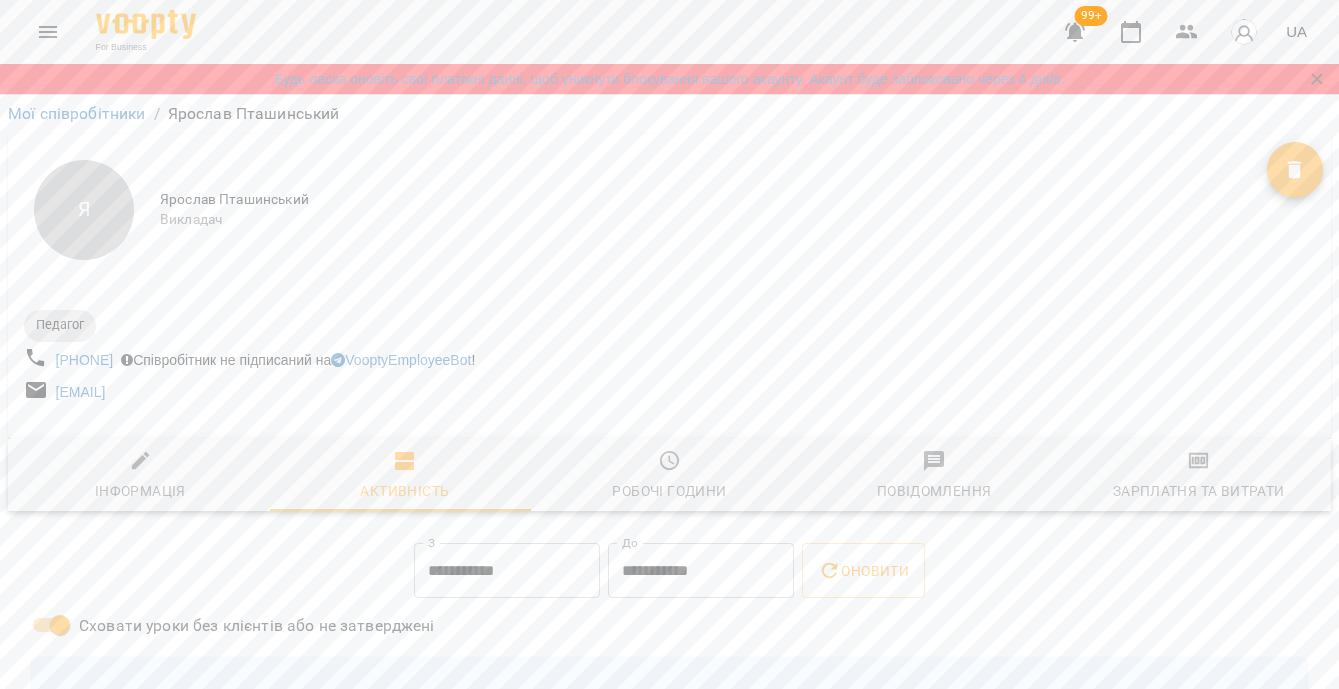 scroll, scrollTop: 0, scrollLeft: 0, axis: both 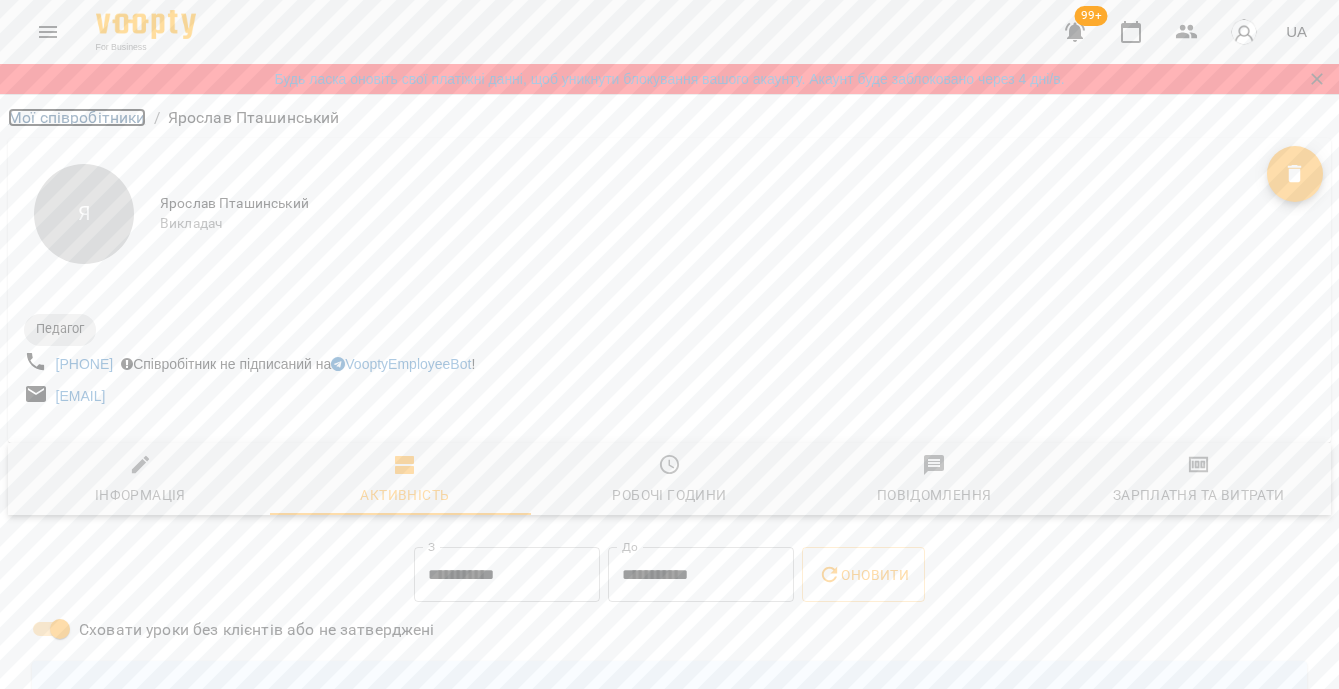 click on "Мої співробітники" at bounding box center [77, 117] 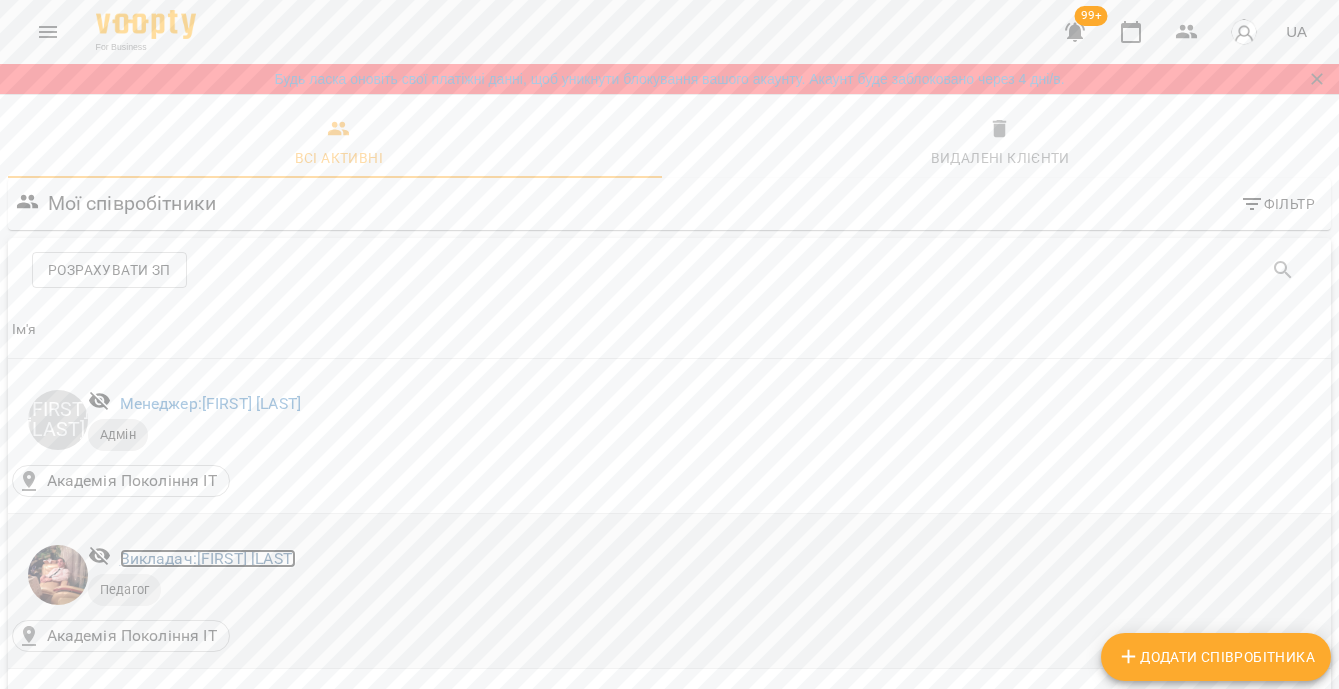 click on "Викладач:  Ілля Петруша" at bounding box center [208, 558] 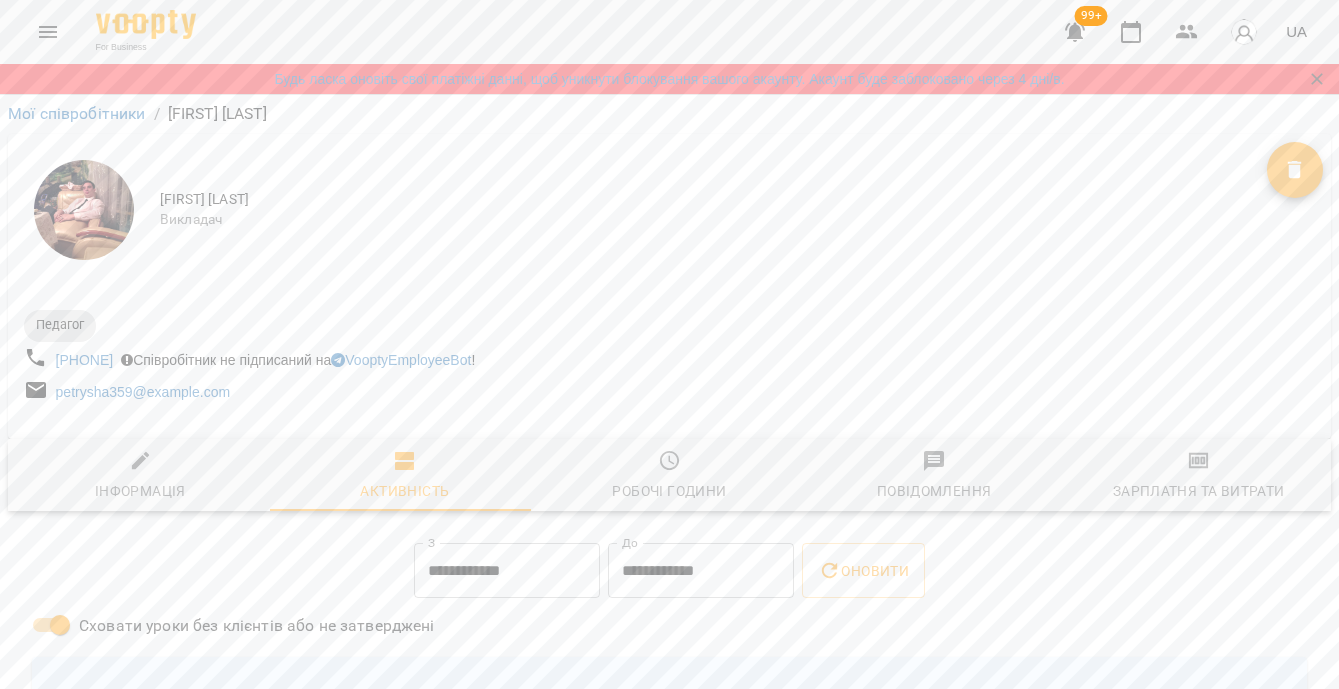 scroll, scrollTop: 306, scrollLeft: 0, axis: vertical 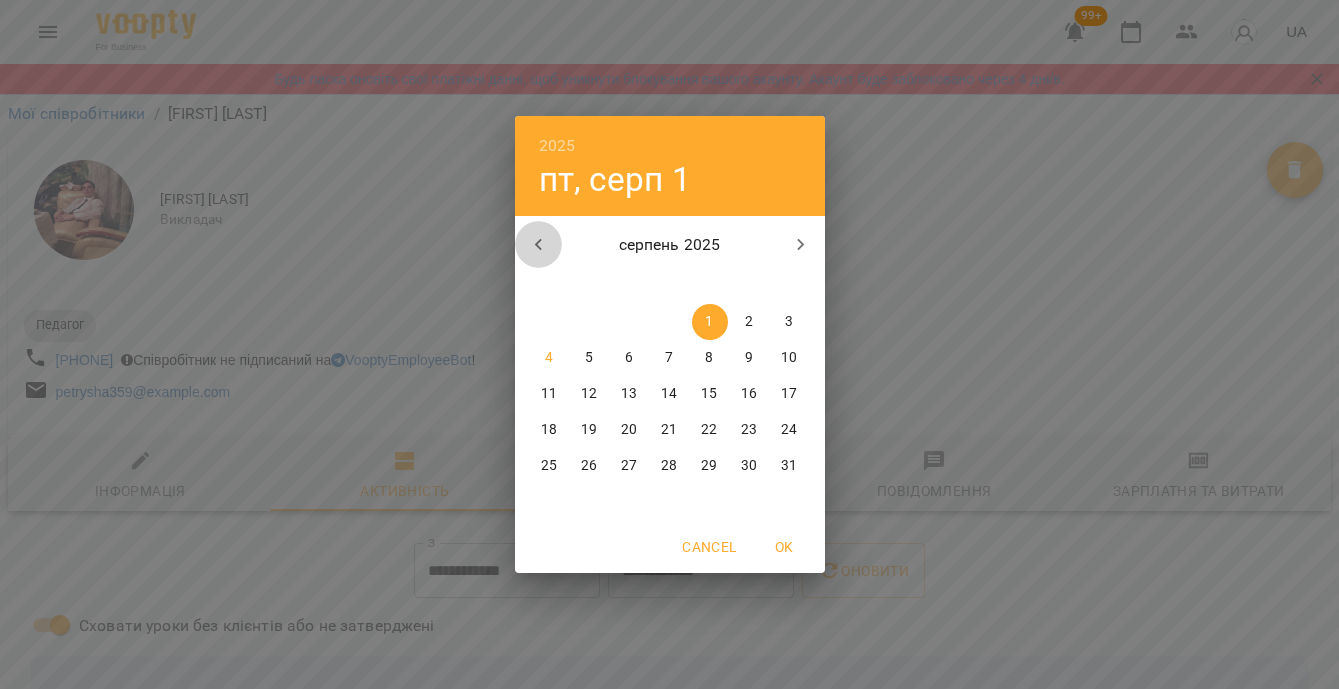 click 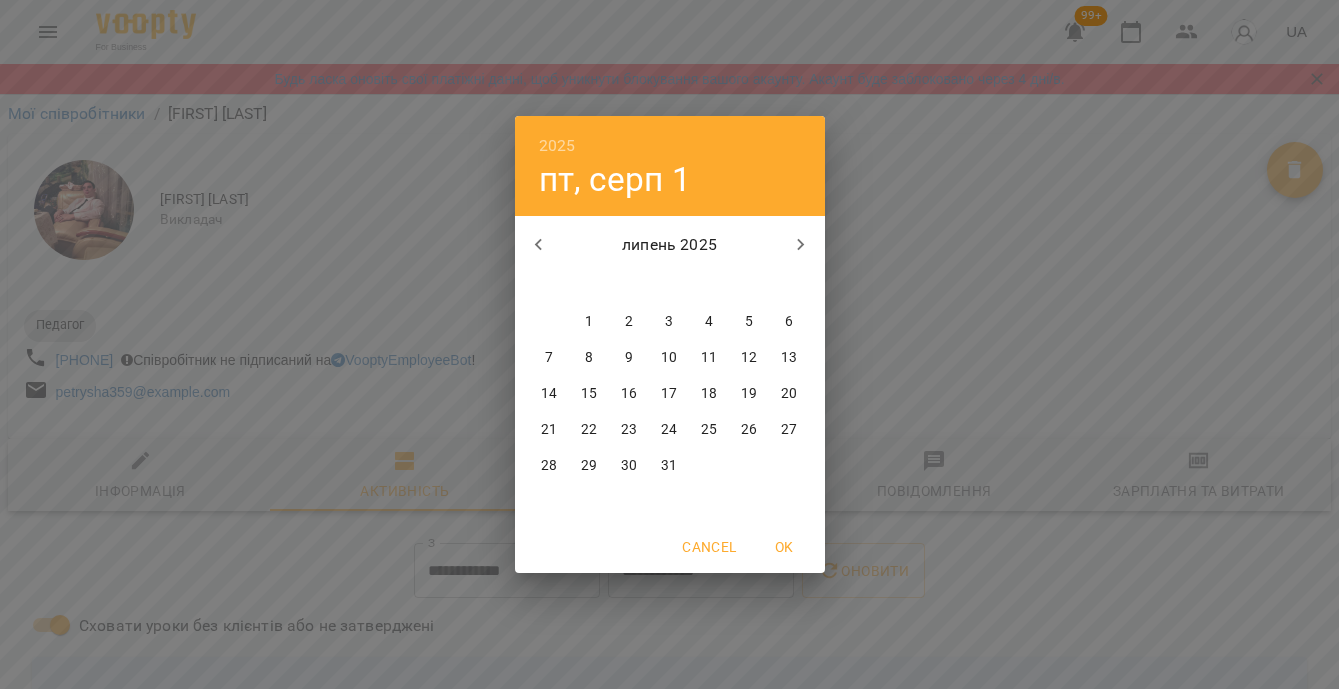 click on "28" at bounding box center [549, 466] 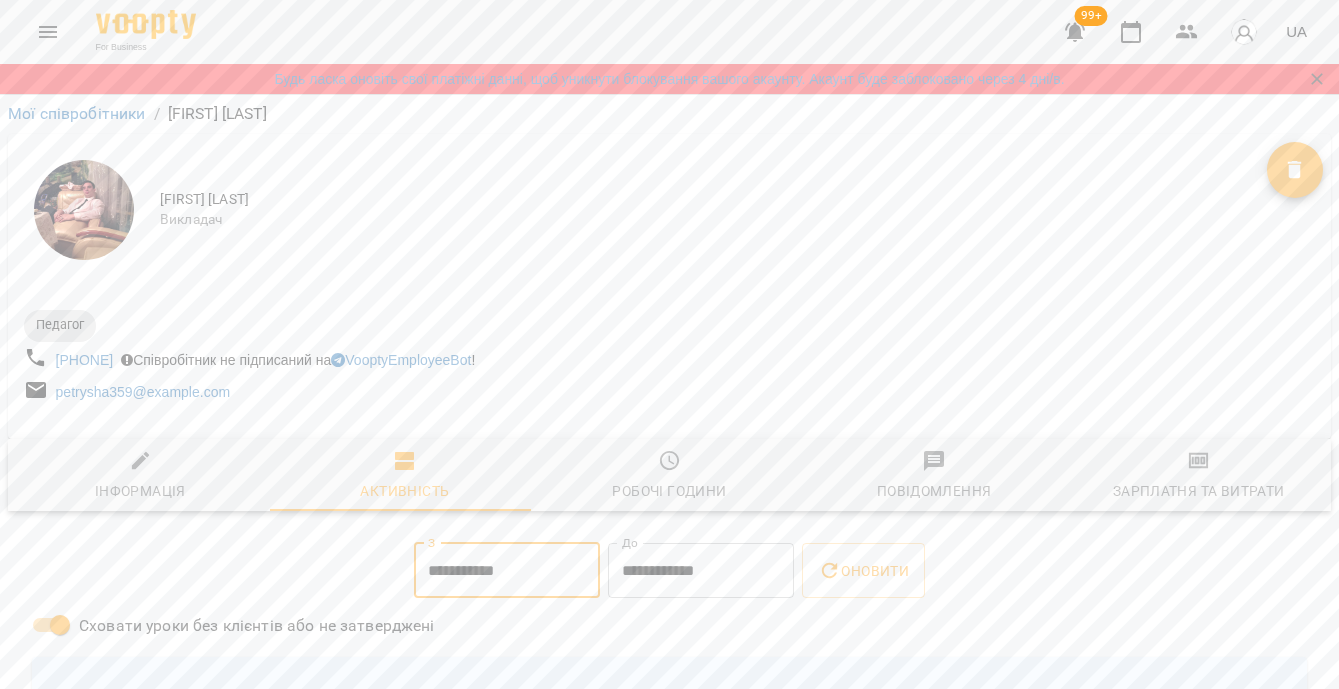 click on "**********" at bounding box center [701, 571] 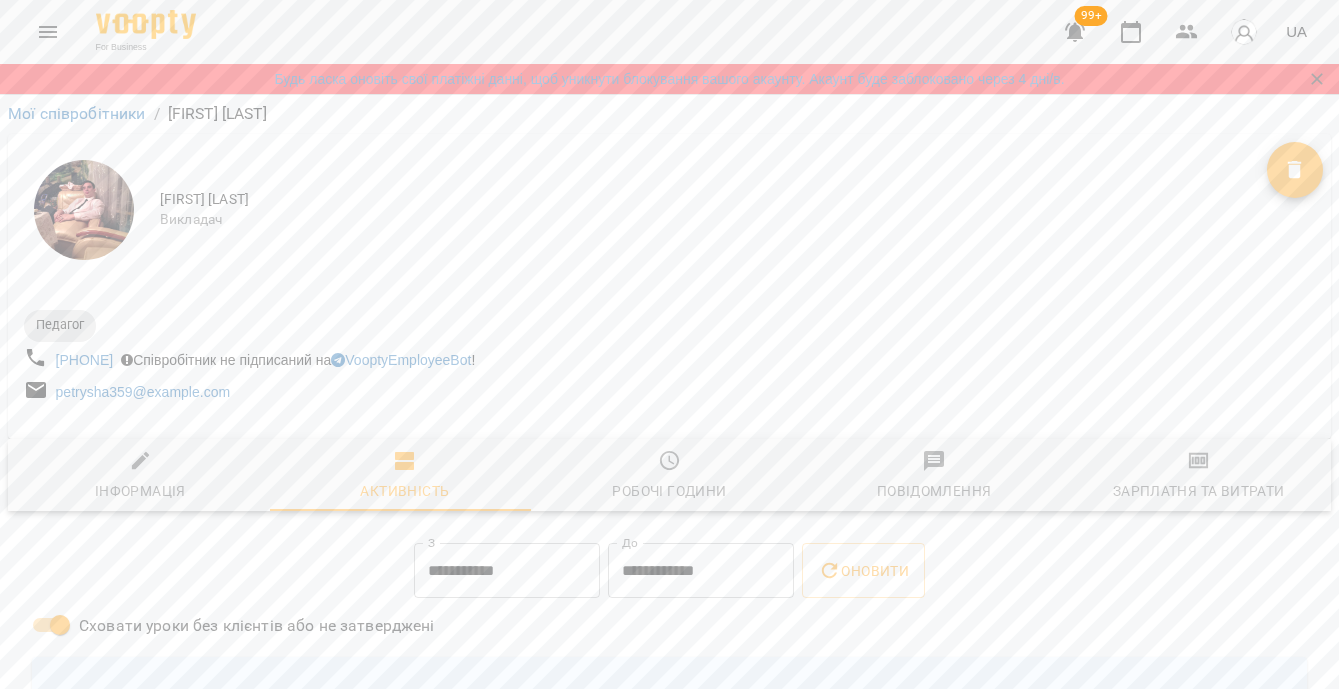 click on "**********" at bounding box center [701, 571] 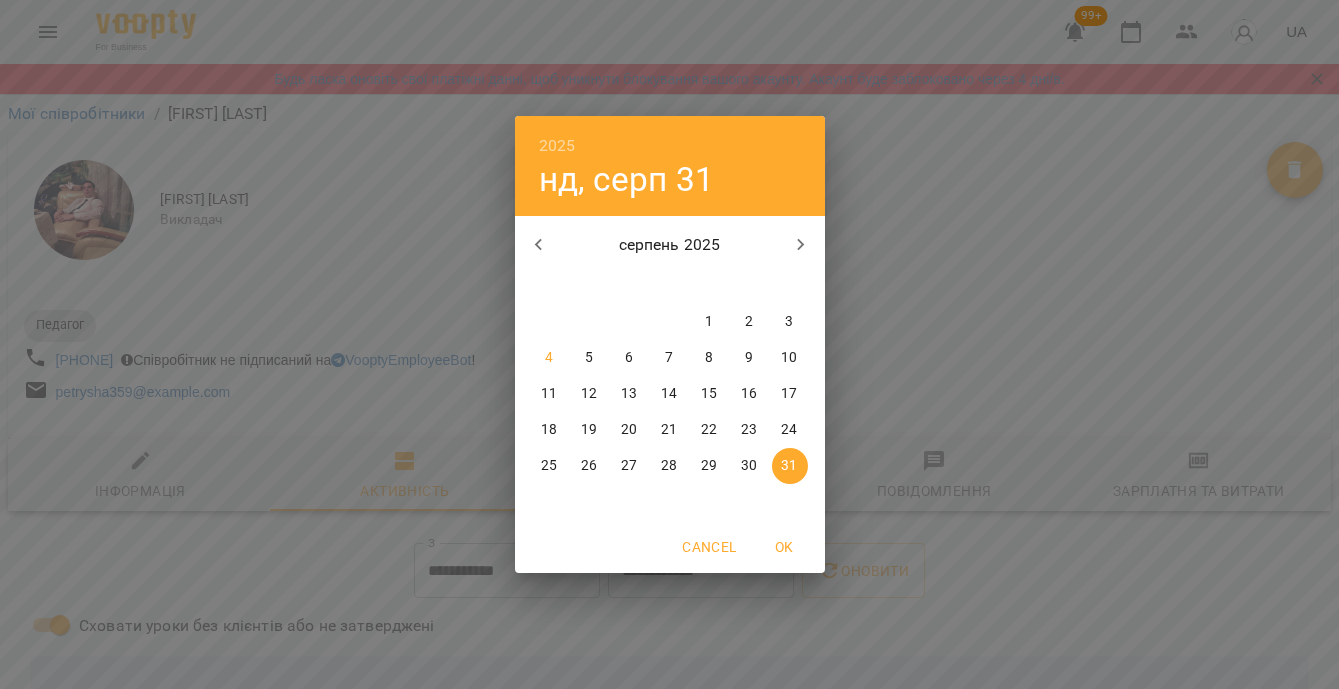 click on "3" at bounding box center (789, 322) 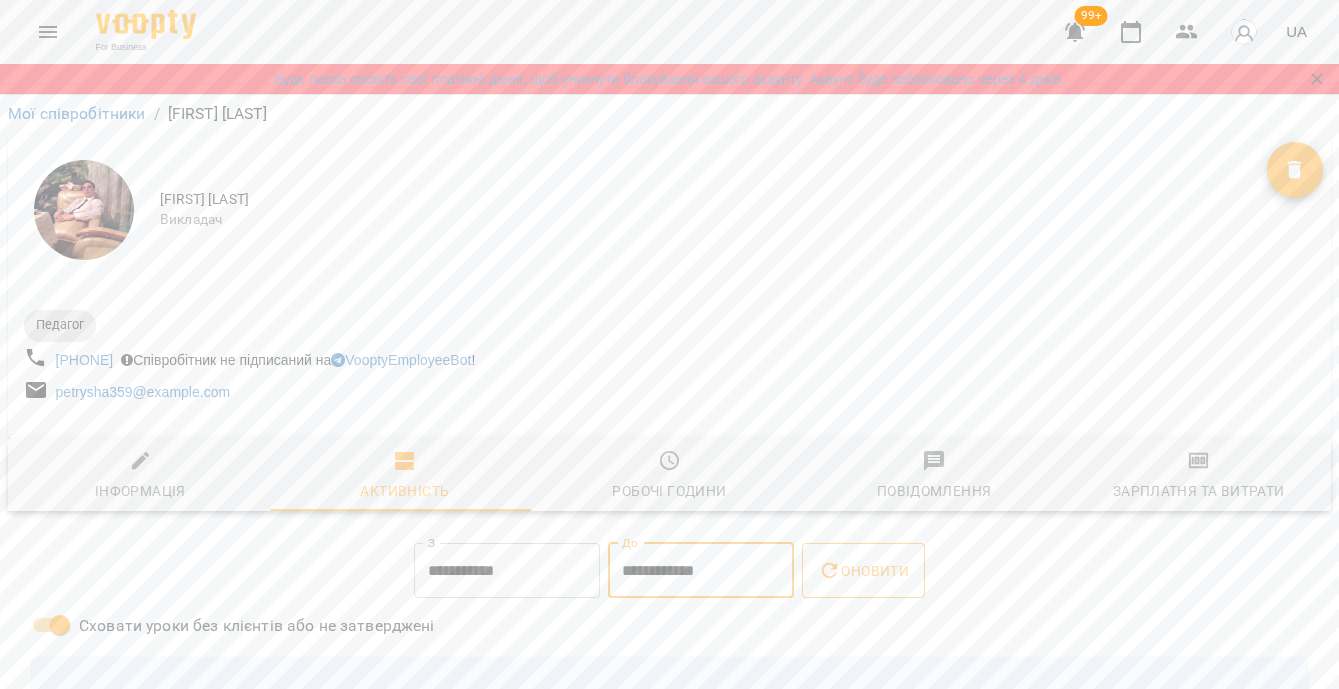 click on "Оновити" at bounding box center [863, 571] 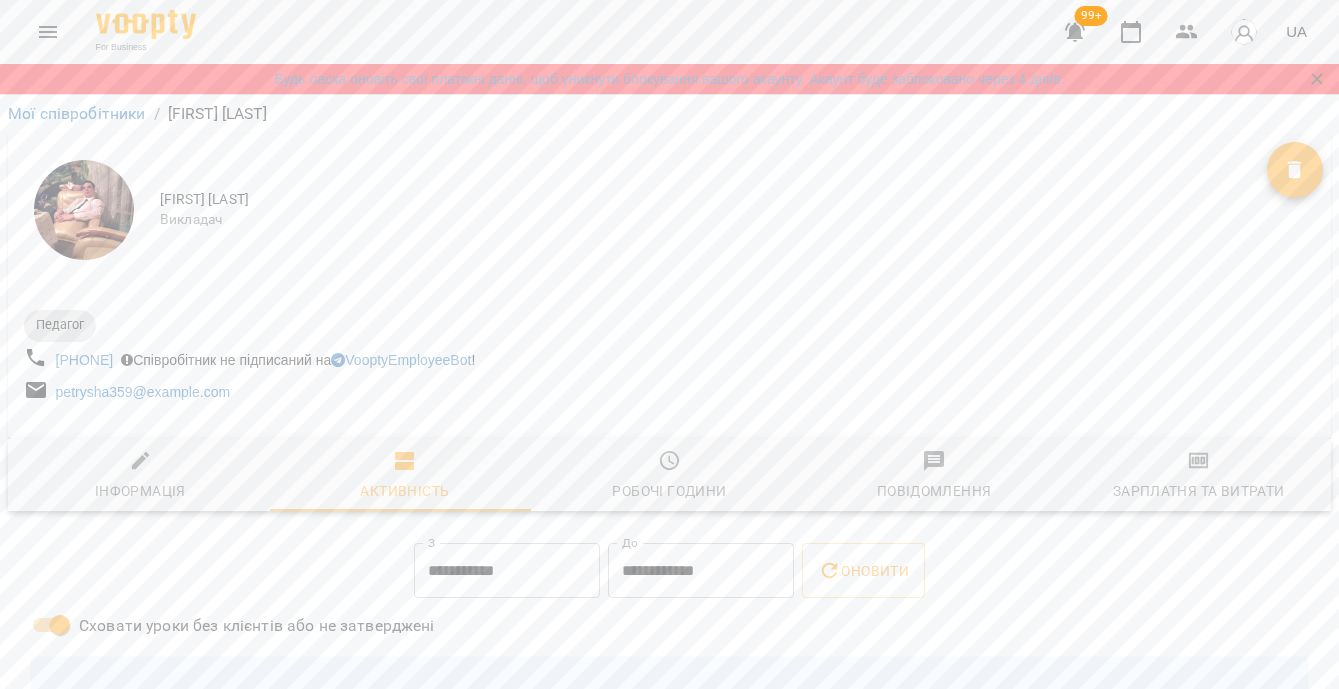 scroll, scrollTop: 0, scrollLeft: 0, axis: both 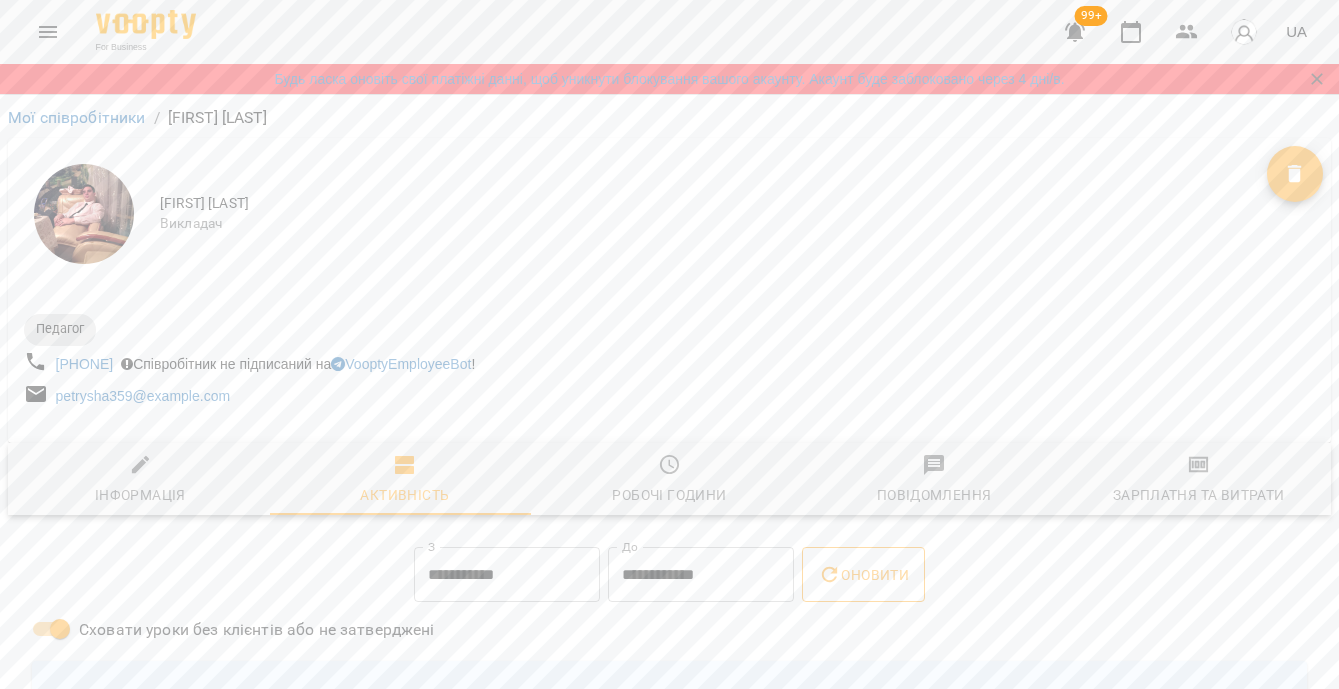 click on "Оновити" at bounding box center [863, 575] 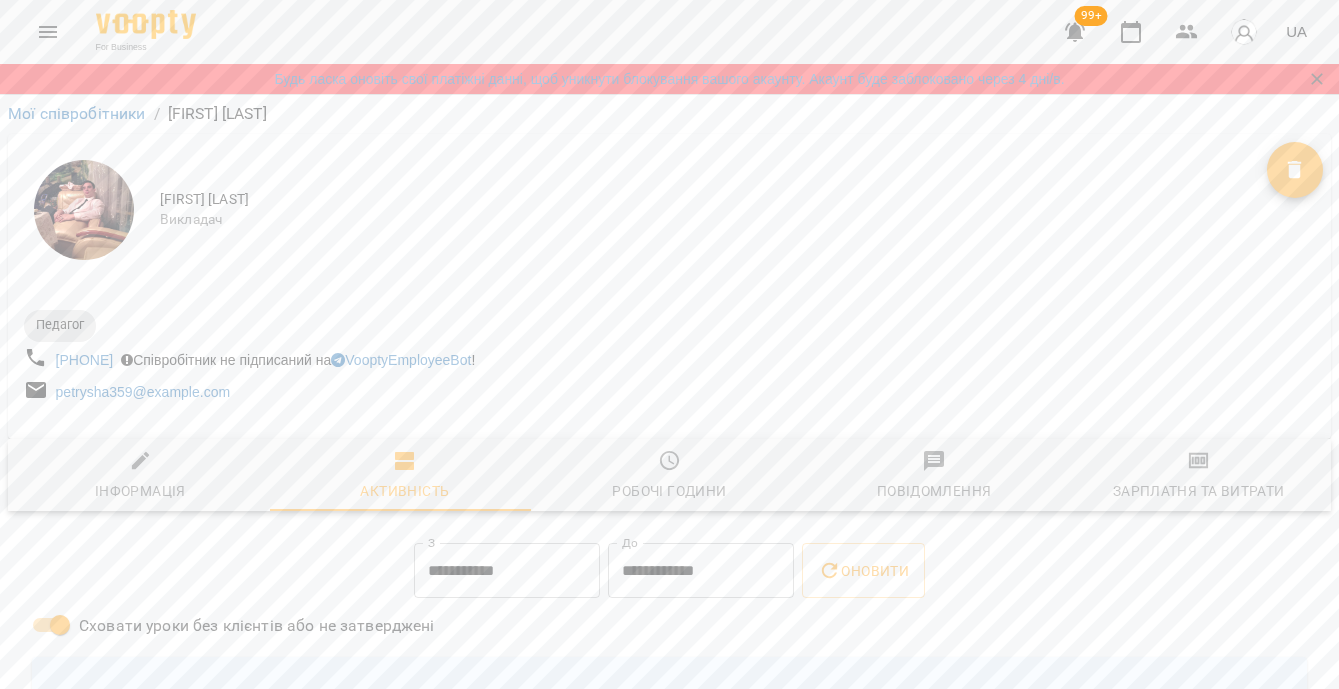 scroll, scrollTop: 0, scrollLeft: 0, axis: both 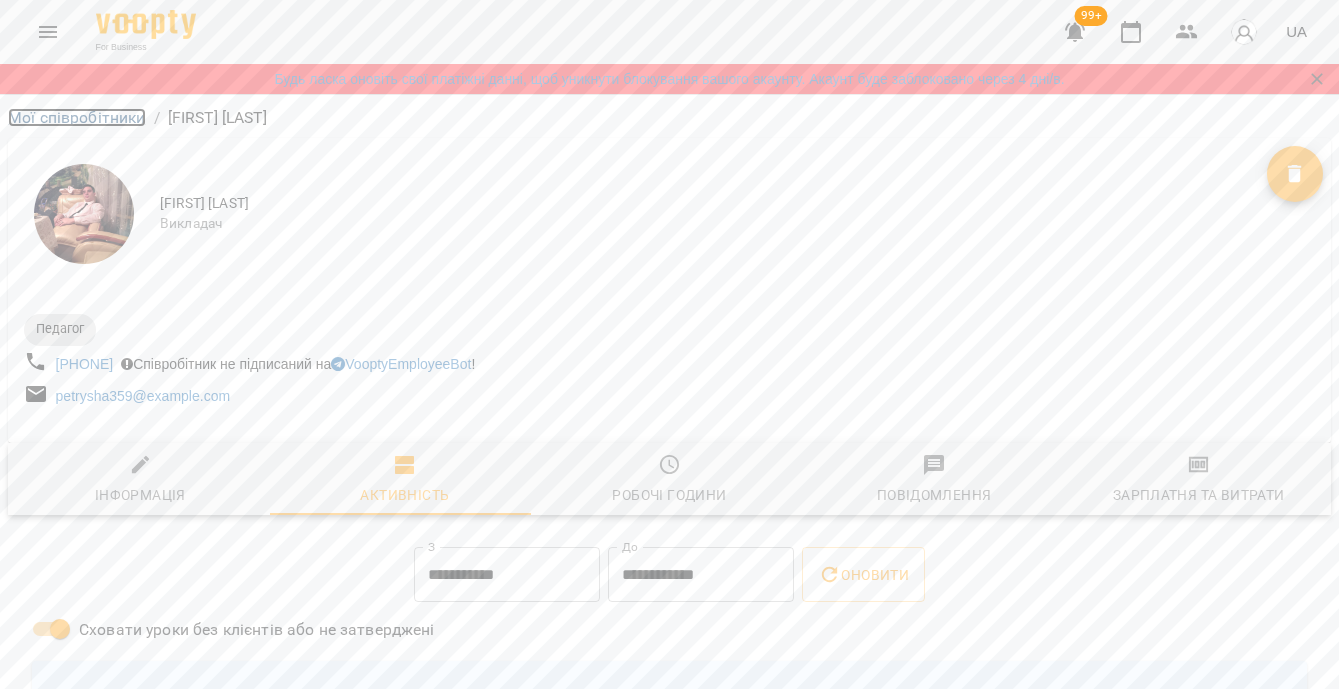 click on "Мої співробітники" at bounding box center (77, 117) 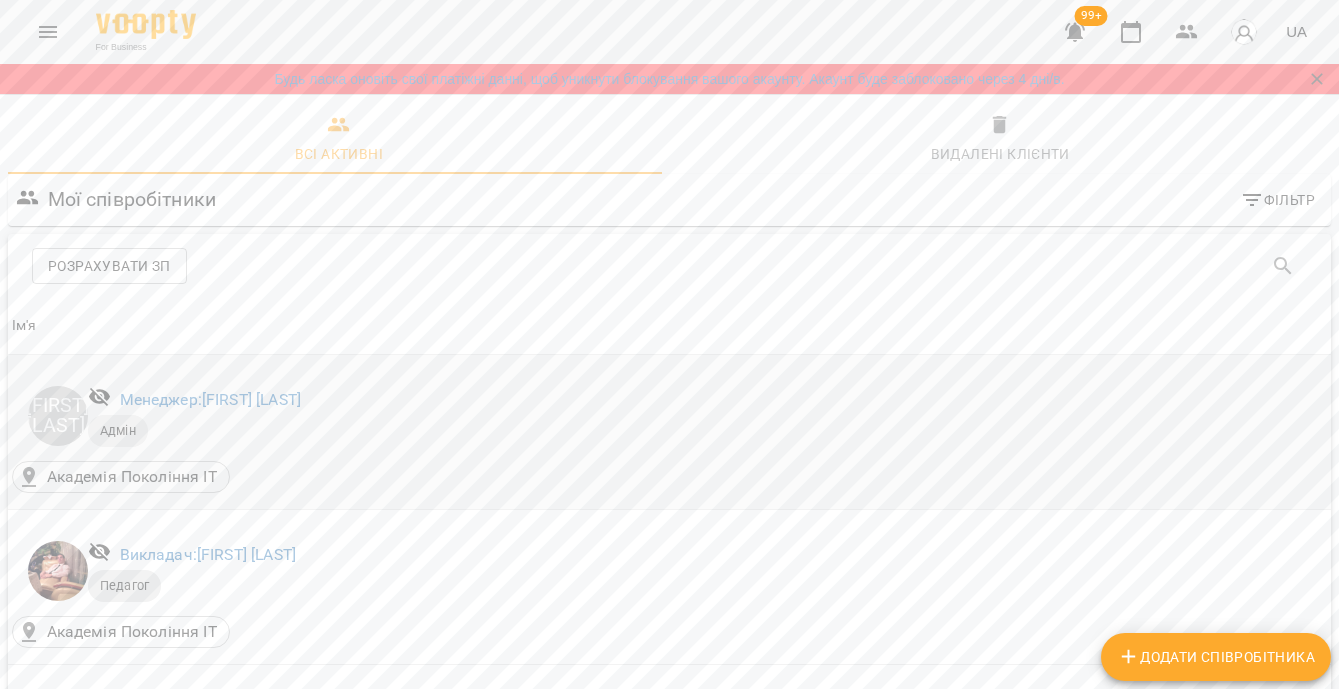 scroll, scrollTop: 197, scrollLeft: 0, axis: vertical 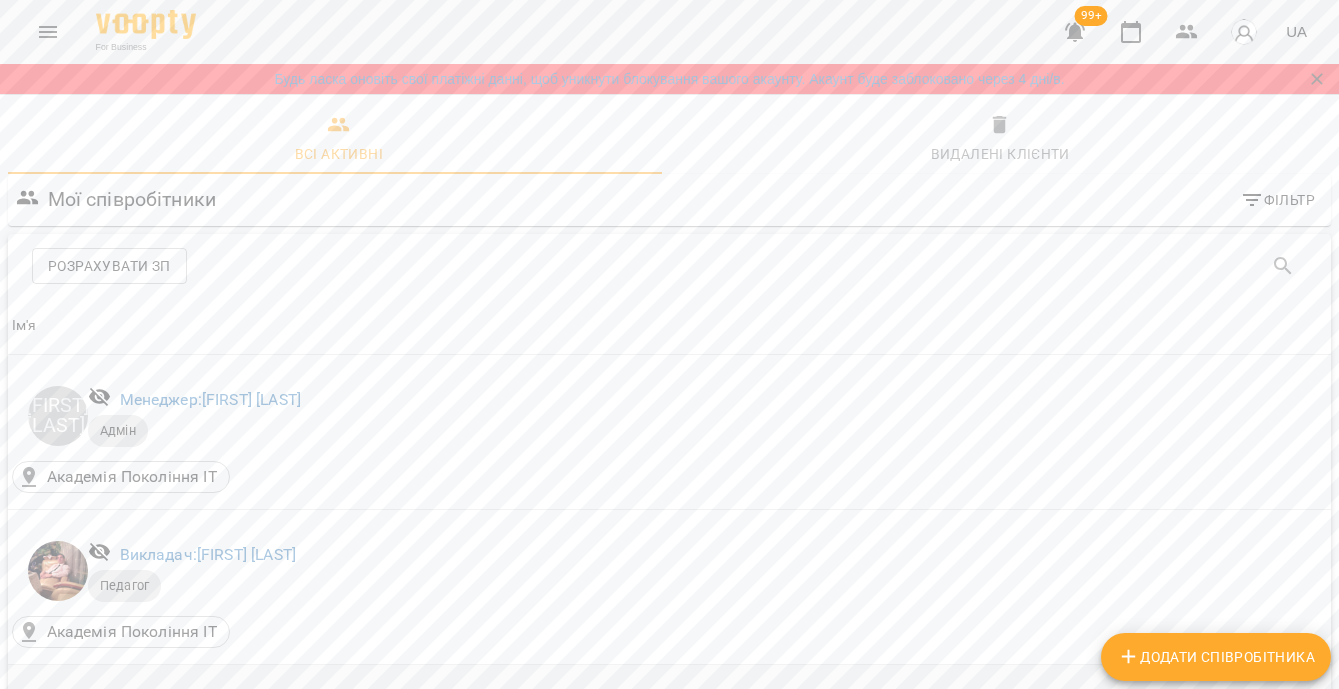 click on "Викладач:  Альберт Волков" at bounding box center [219, 709] 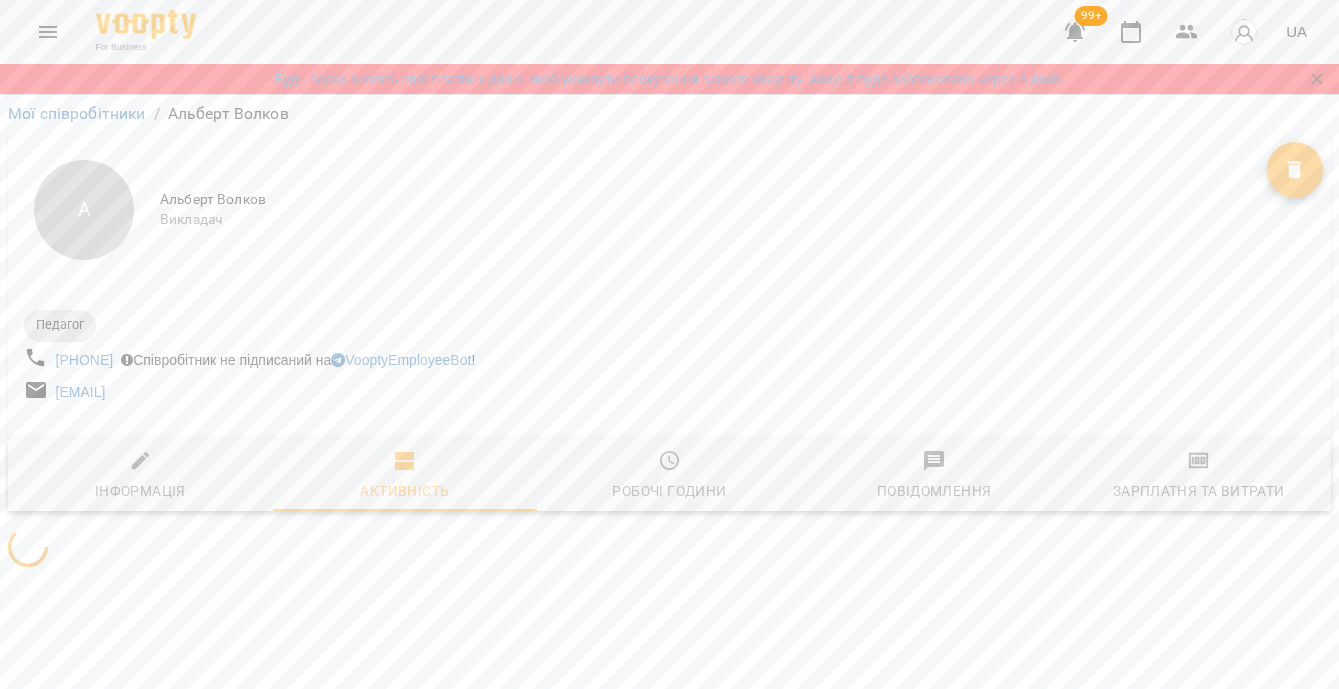 scroll, scrollTop: 0, scrollLeft: 0, axis: both 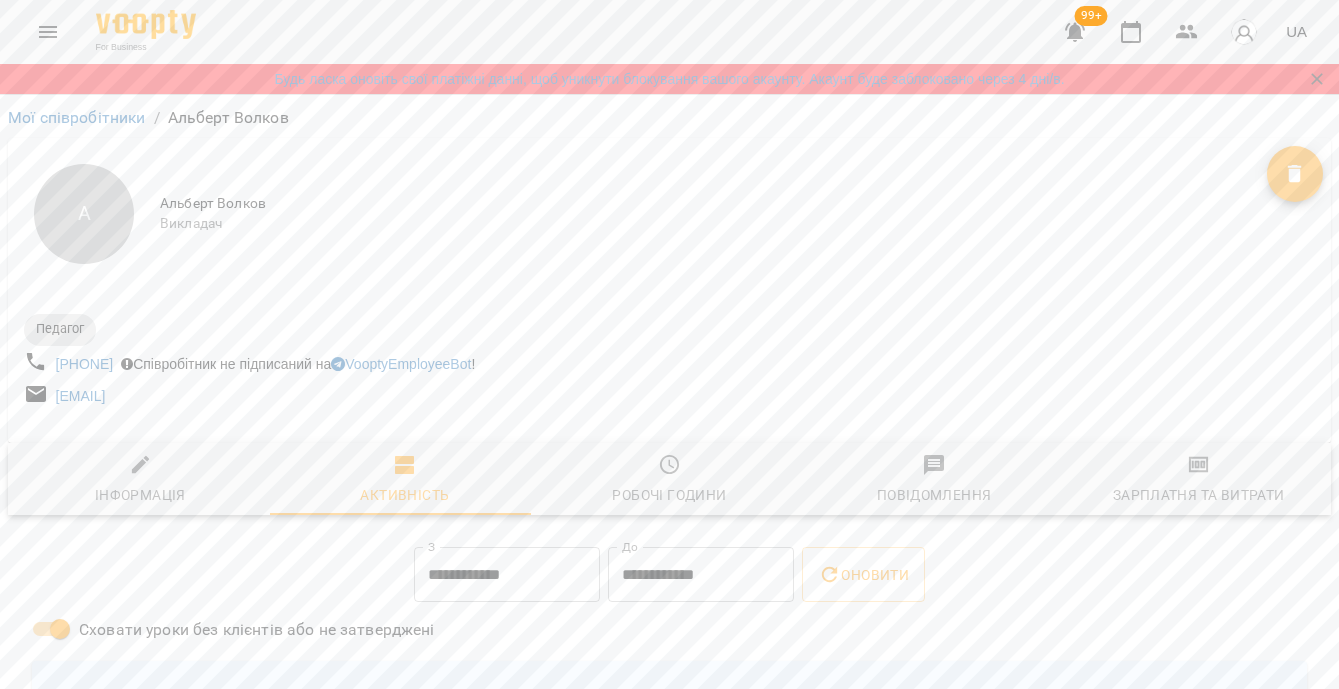 click on "**********" at bounding box center (507, 575) 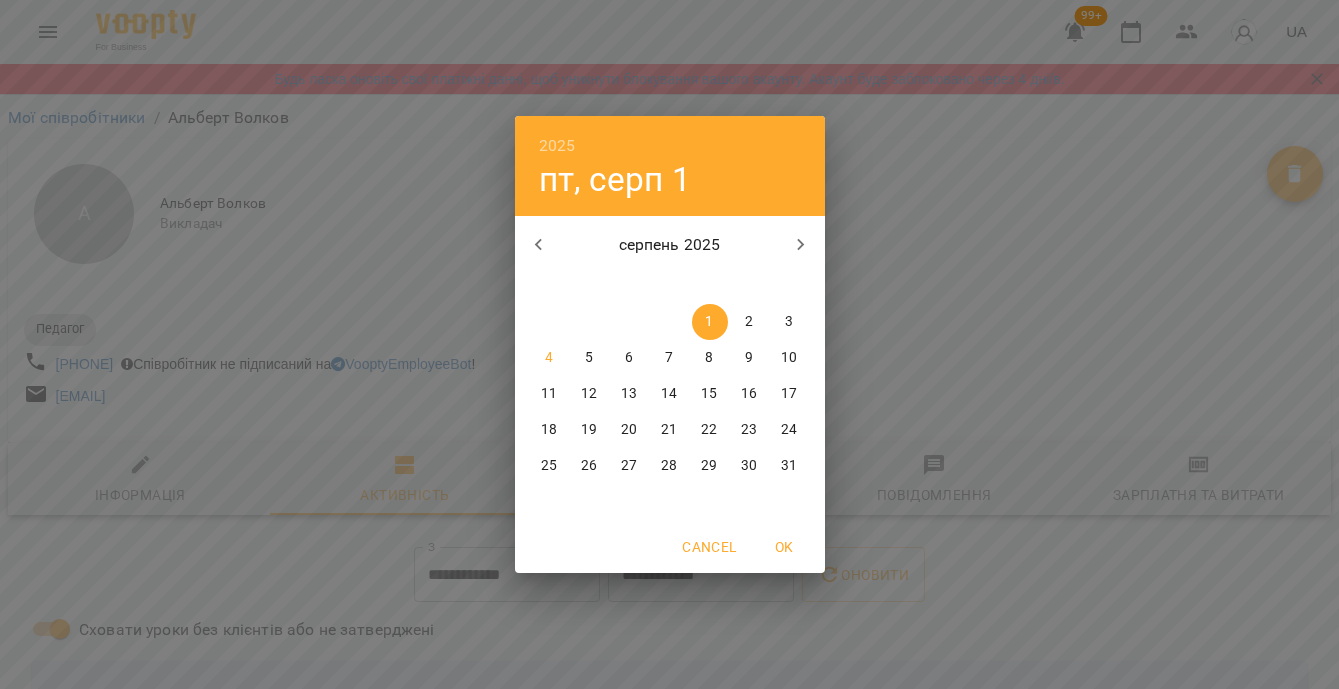 click 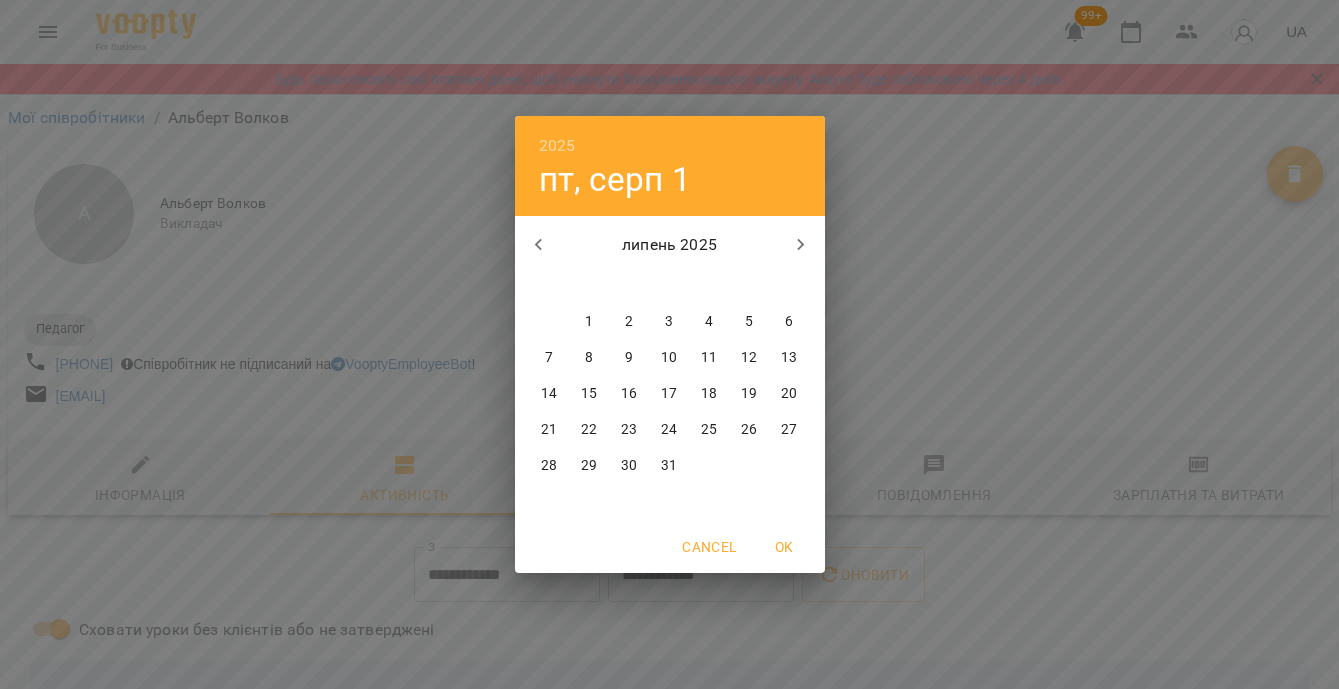 click on "28" at bounding box center (549, 466) 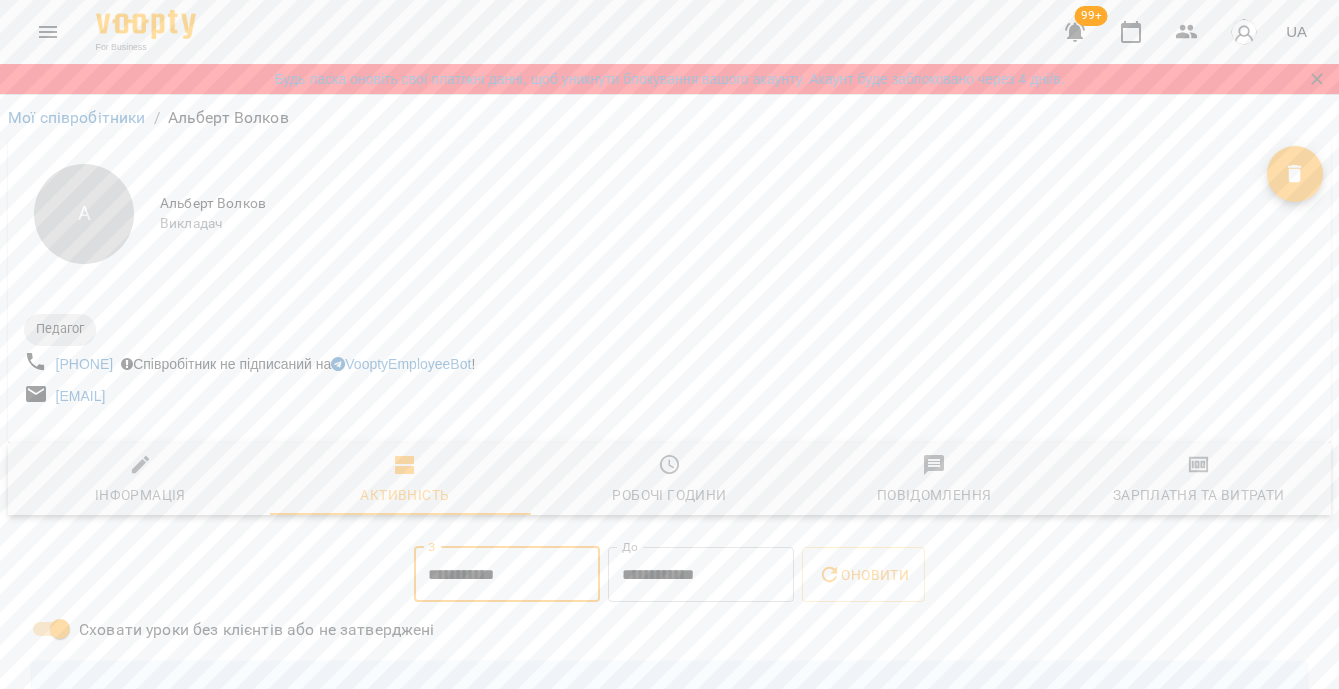 click on "**********" at bounding box center (701, 575) 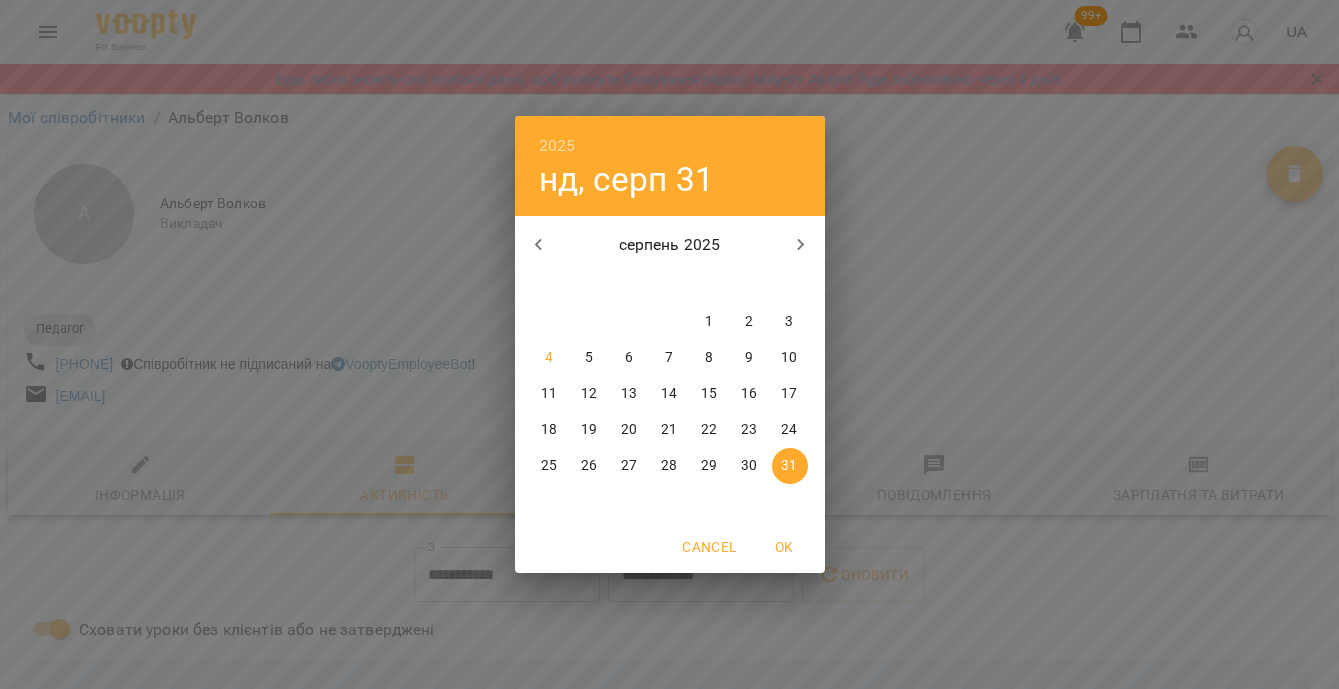 click on "3" at bounding box center (789, 322) 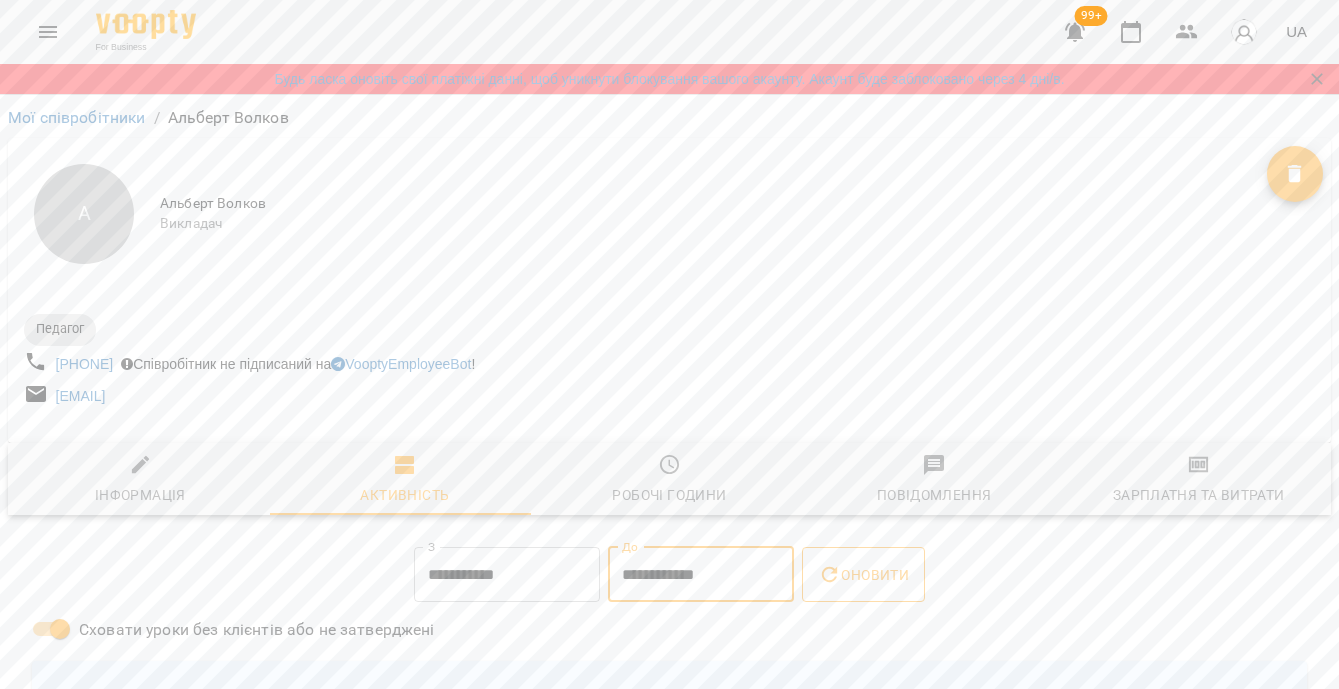 click 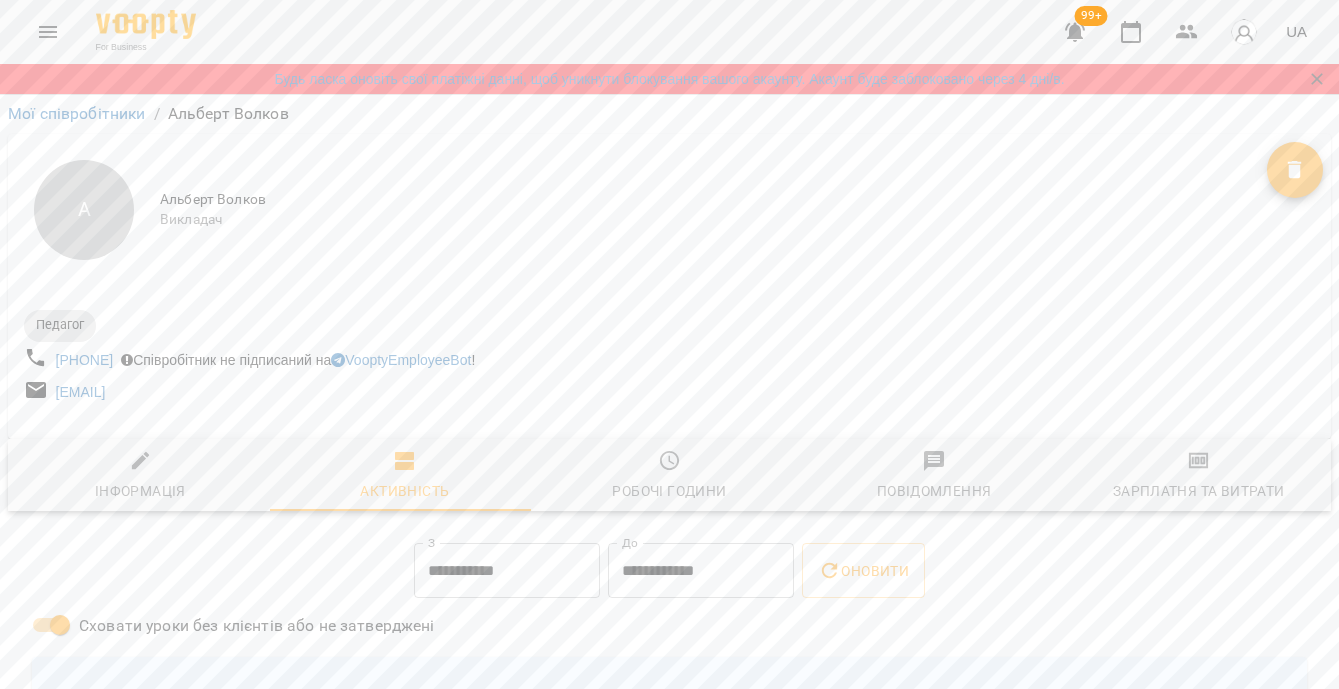 scroll, scrollTop: 0, scrollLeft: 0, axis: both 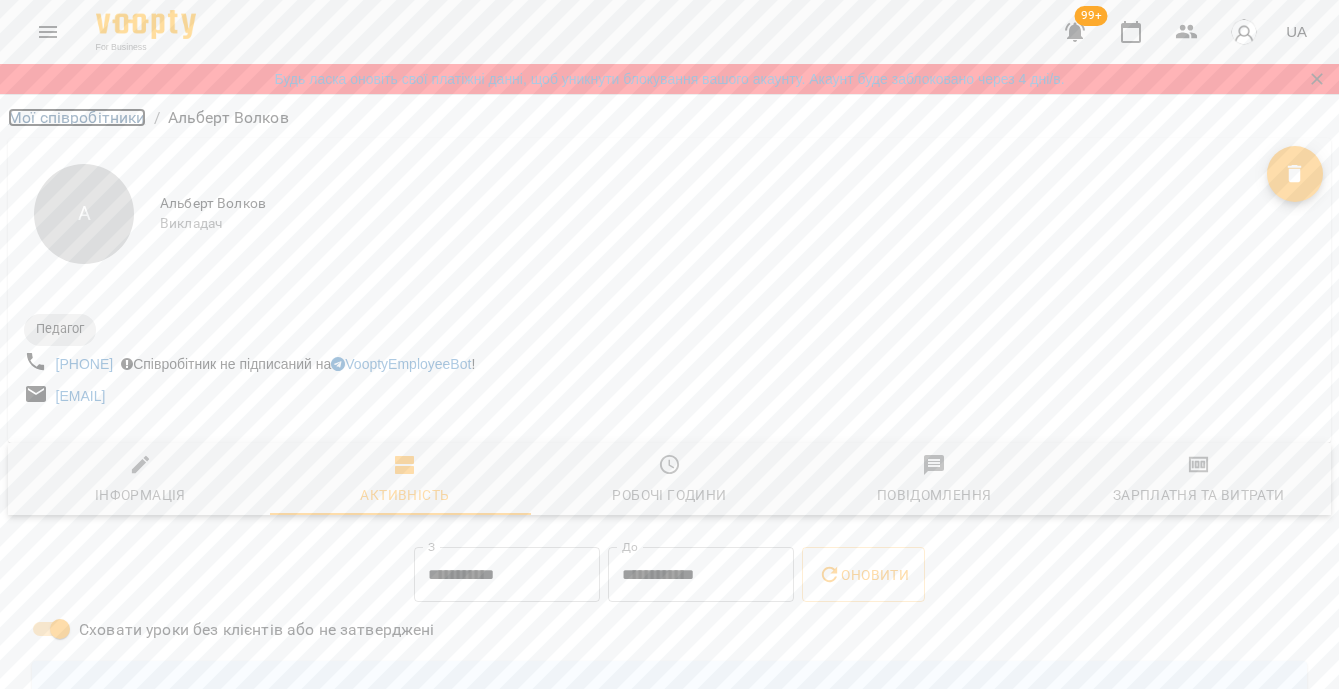 click on "Мої співробітники" at bounding box center [77, 117] 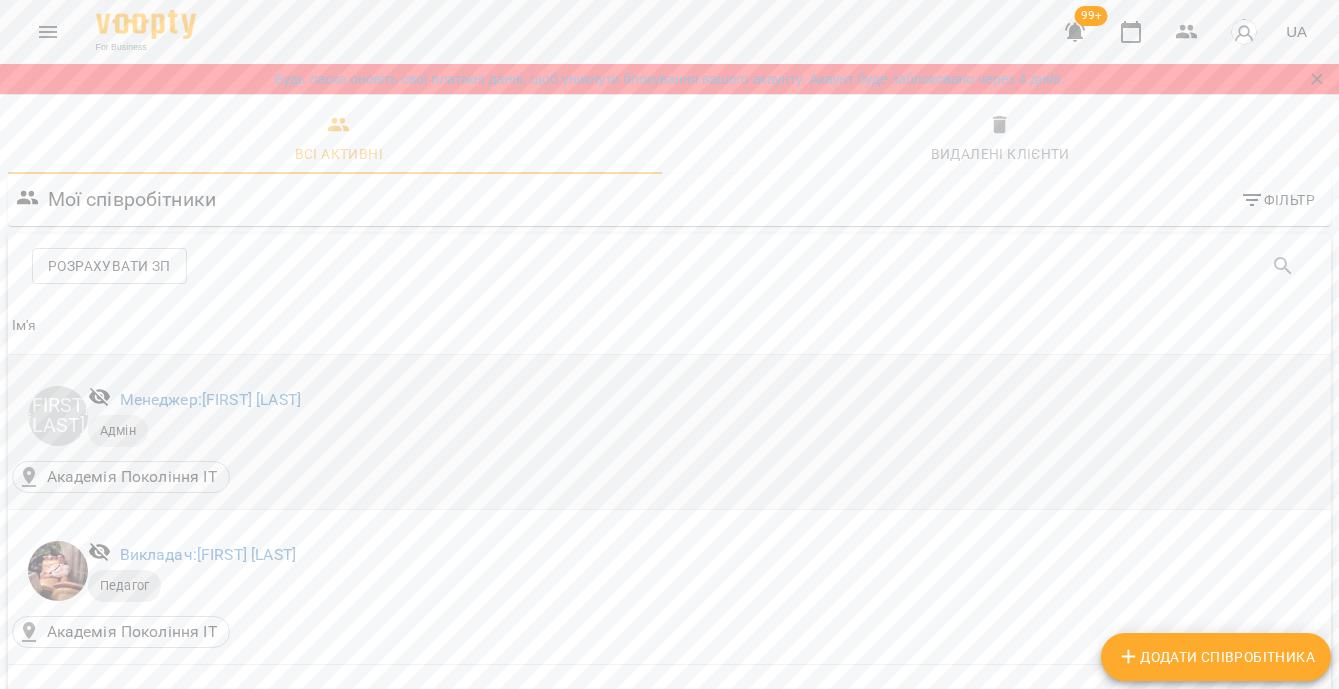 scroll, scrollTop: 528, scrollLeft: 0, axis: vertical 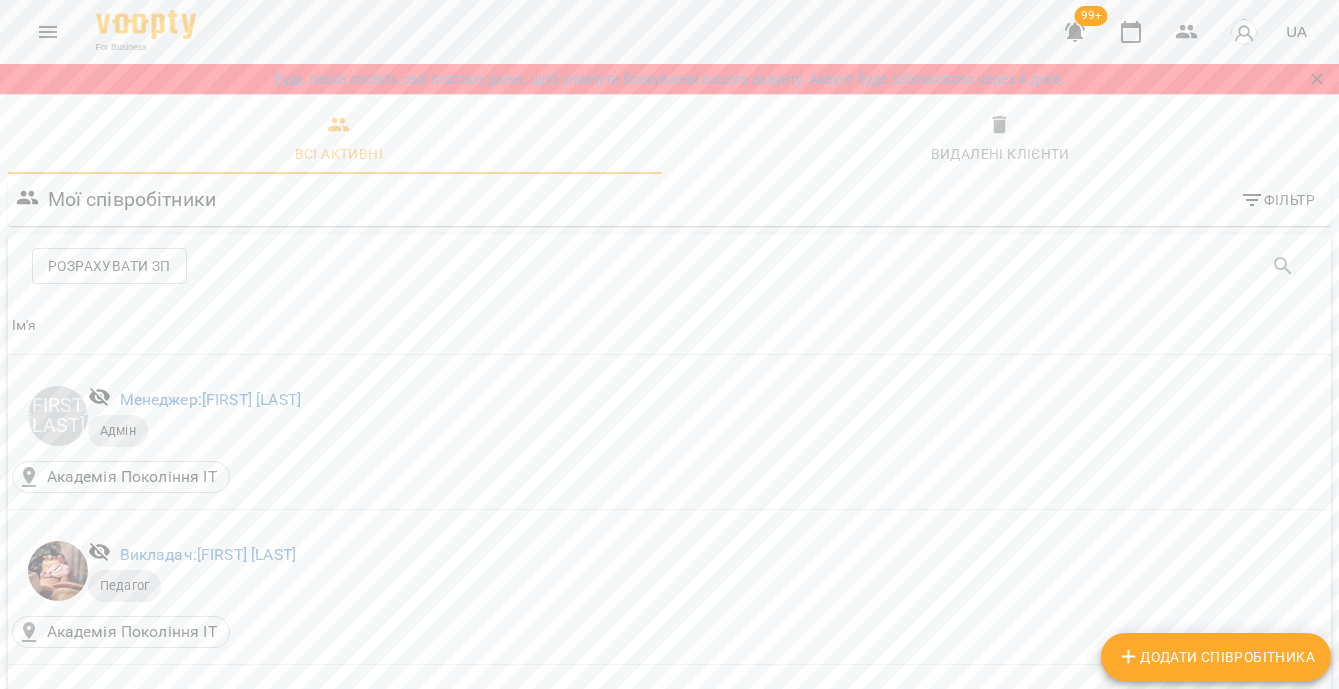 click on "Викладач:  Аліна Москаленко" at bounding box center [228, 864] 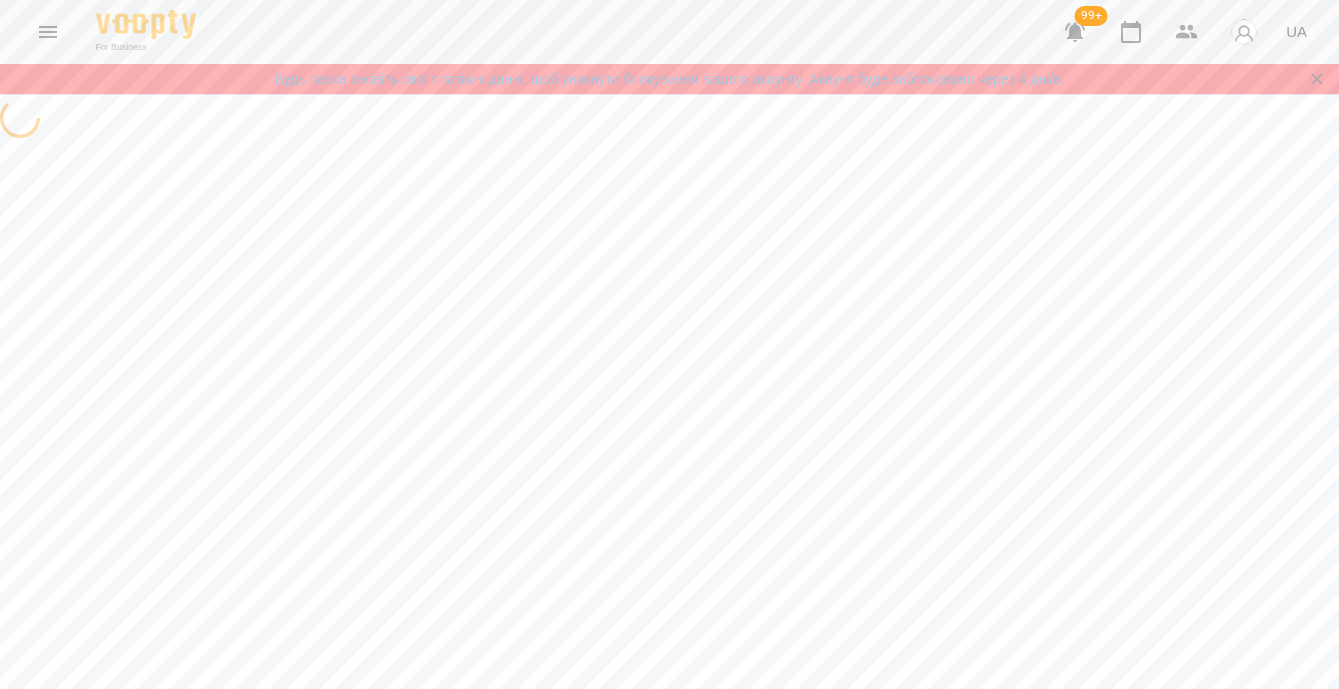 scroll, scrollTop: 0, scrollLeft: 0, axis: both 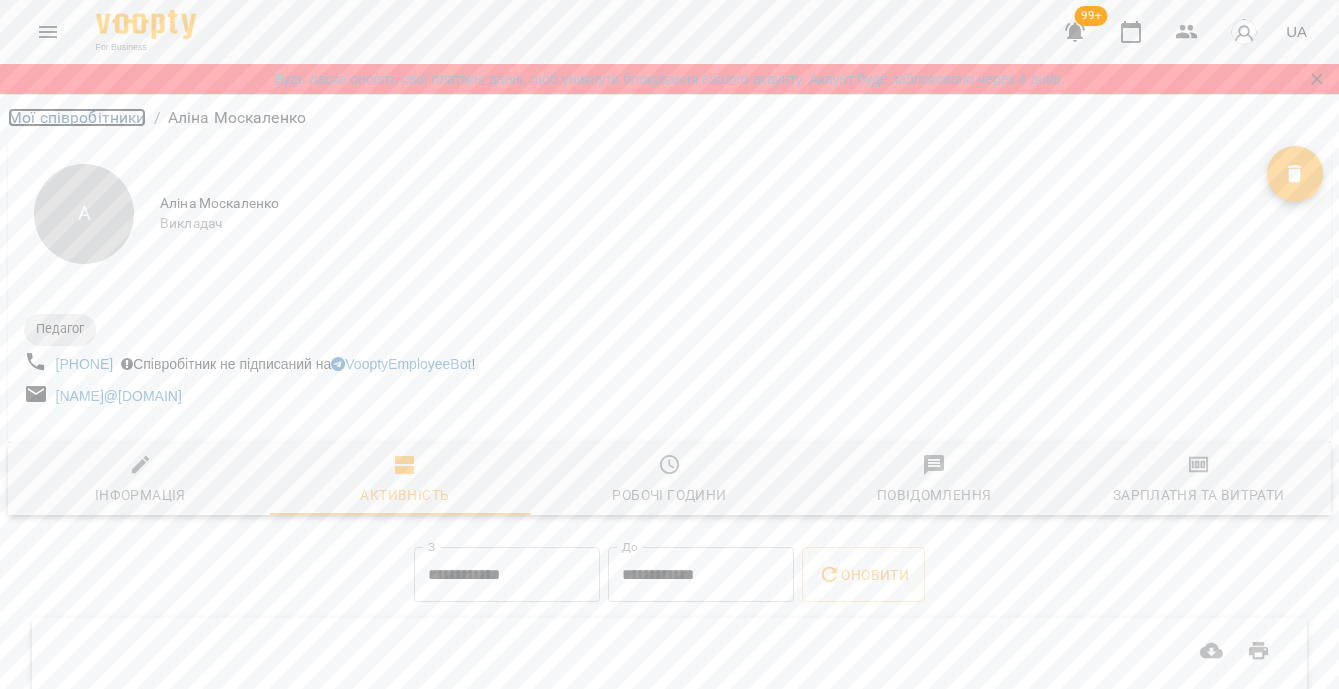 click on "Мої співробітники" at bounding box center [77, 117] 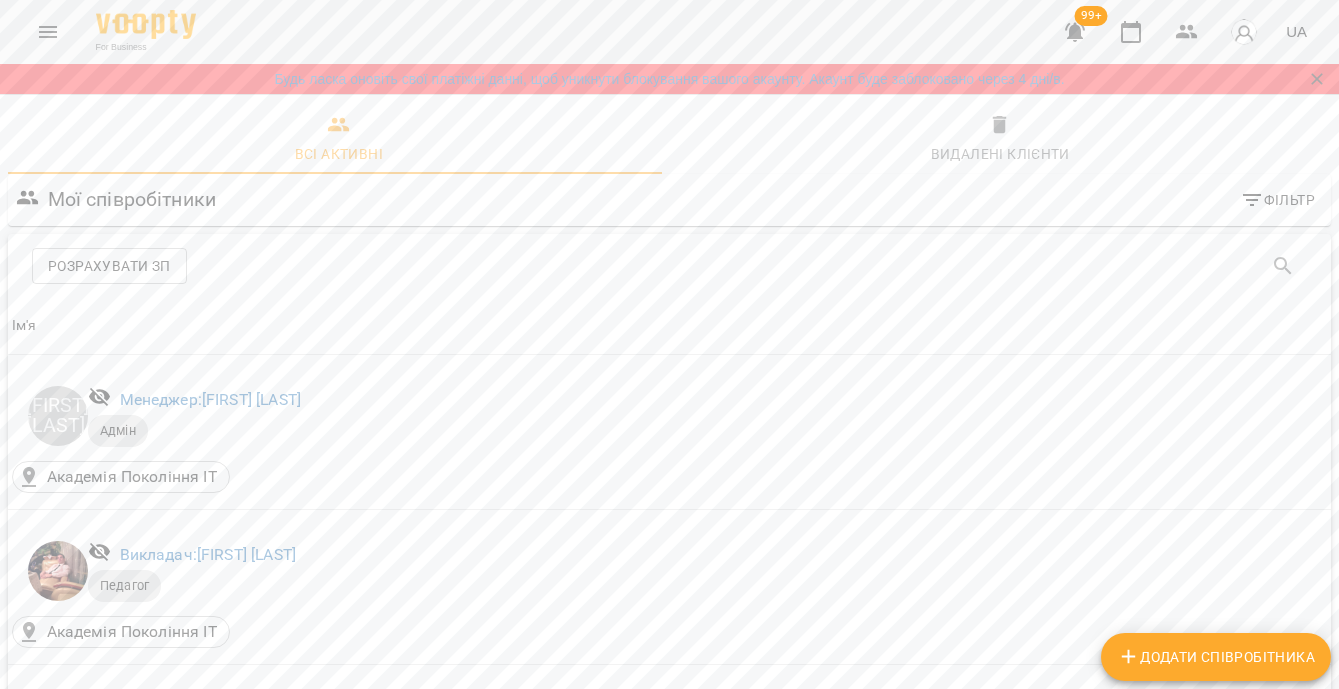 scroll, scrollTop: 717, scrollLeft: 0, axis: vertical 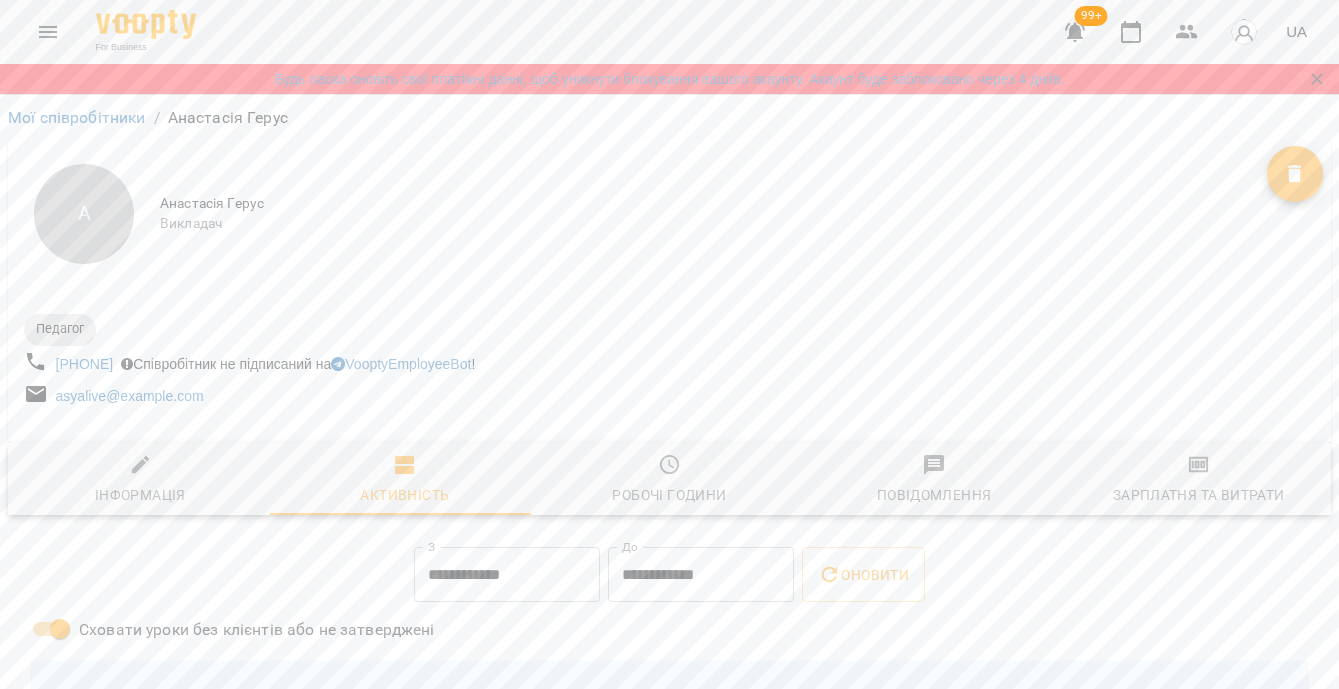 click on "**********" at bounding box center (507, 575) 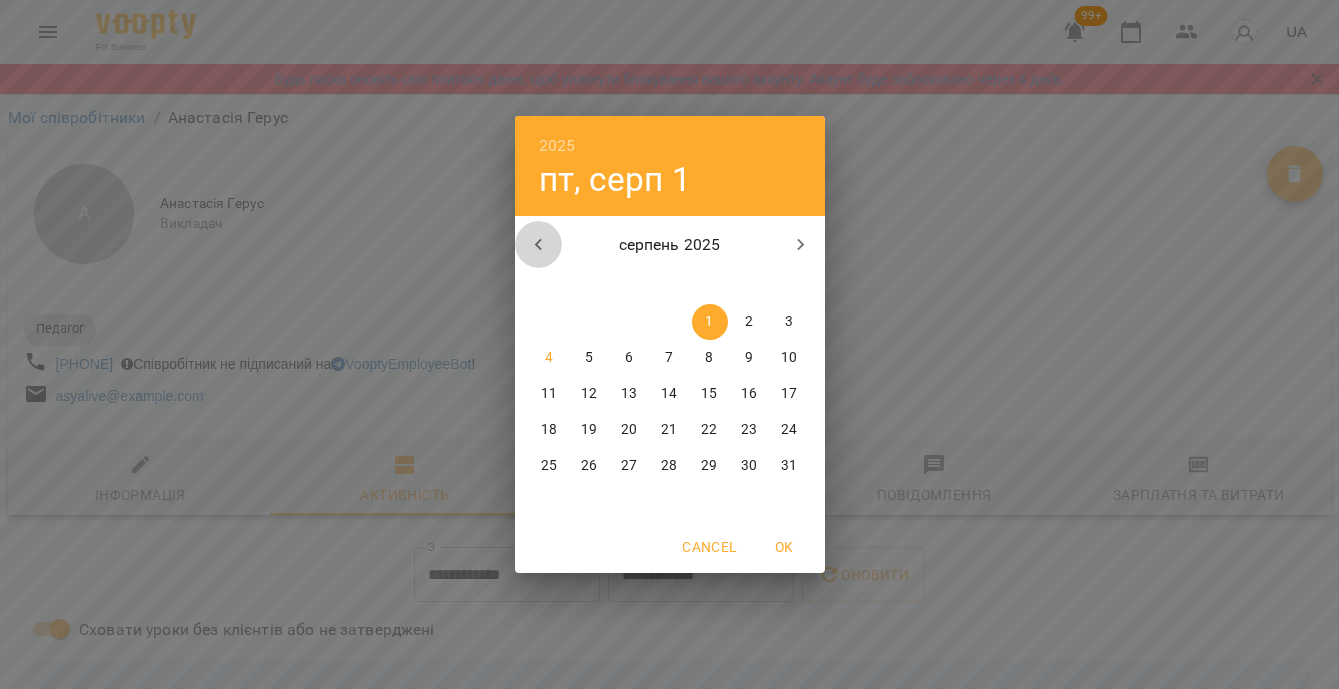 click 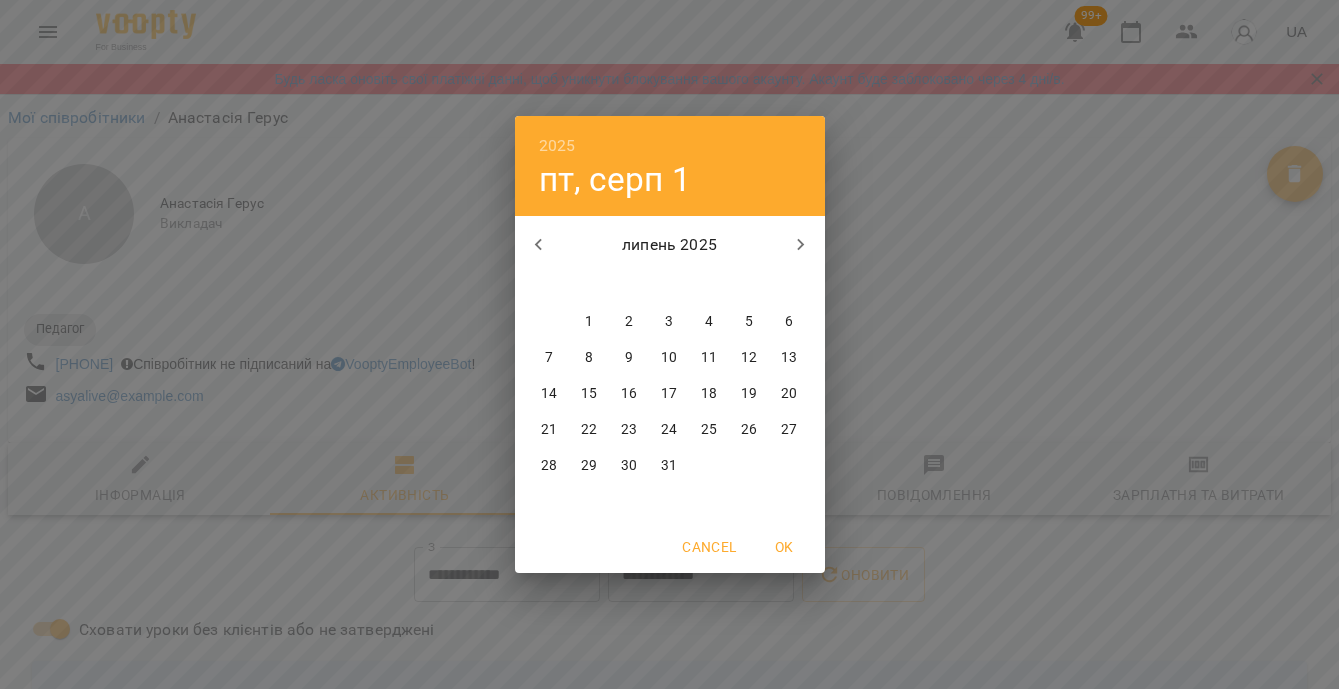 click on "28" at bounding box center [549, 466] 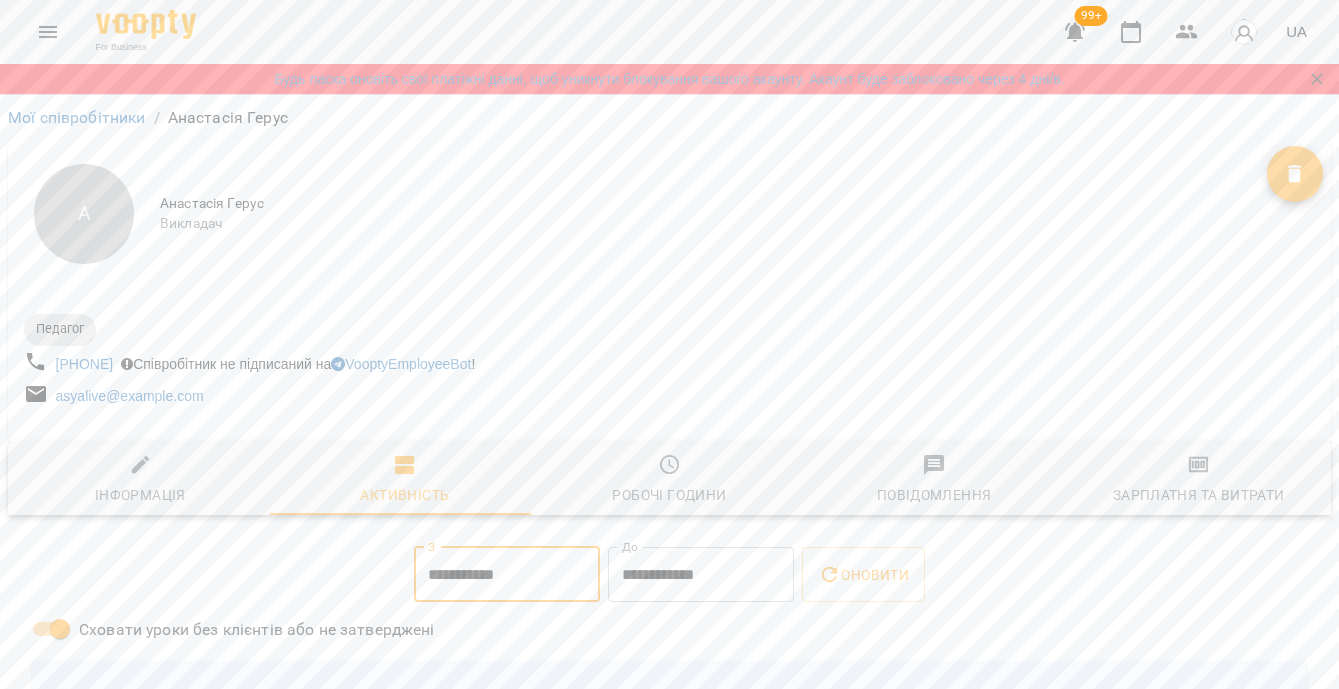 click on "**********" at bounding box center [701, 575] 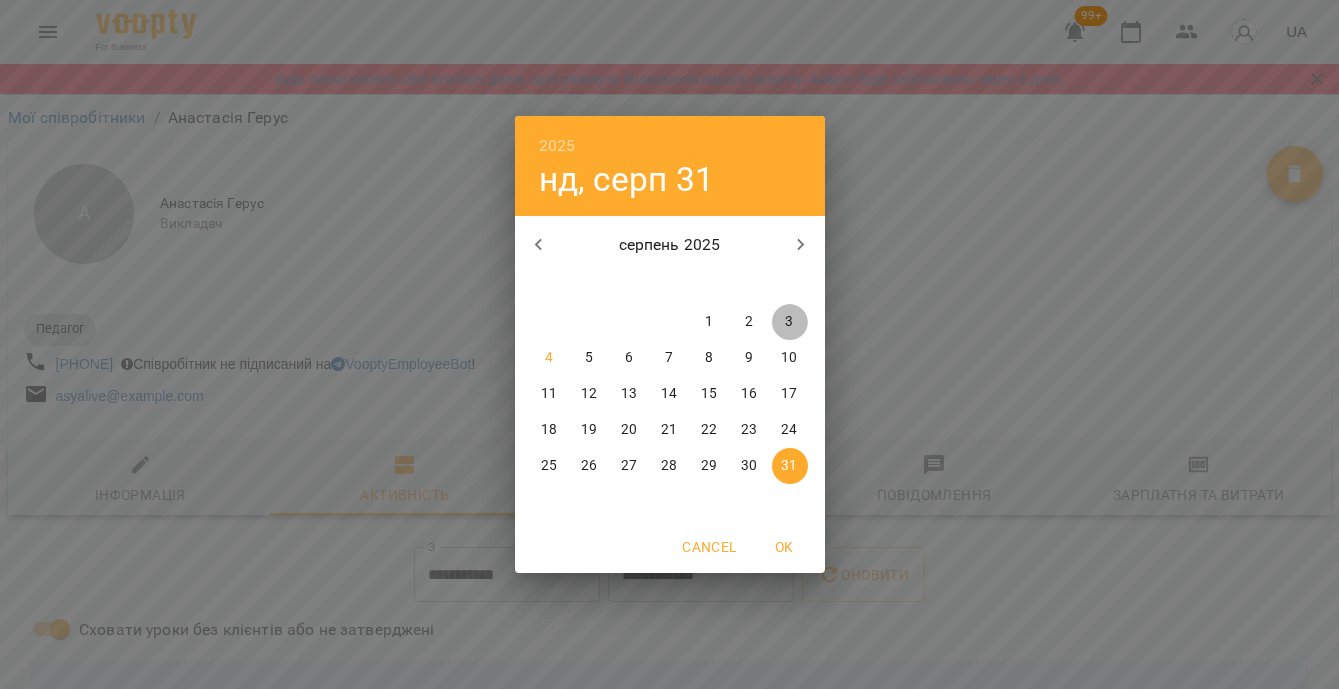 click on "3" at bounding box center (790, 322) 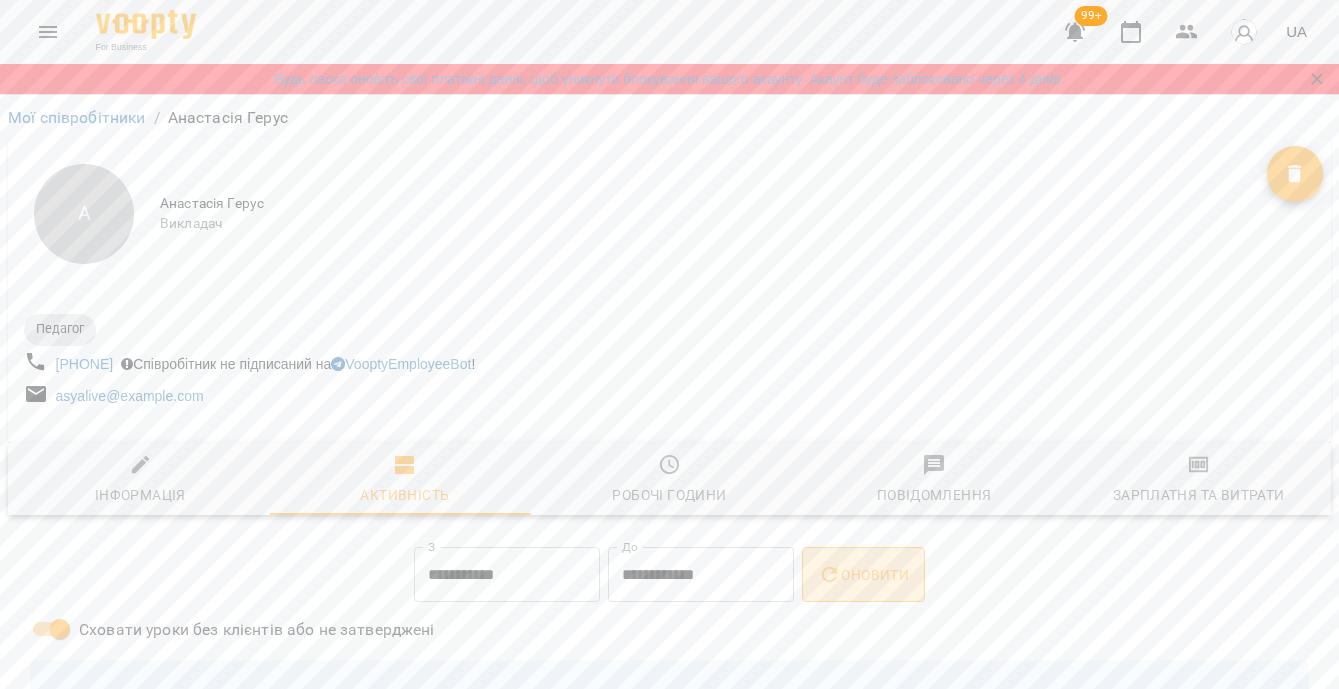 click on "Оновити" at bounding box center (863, 575) 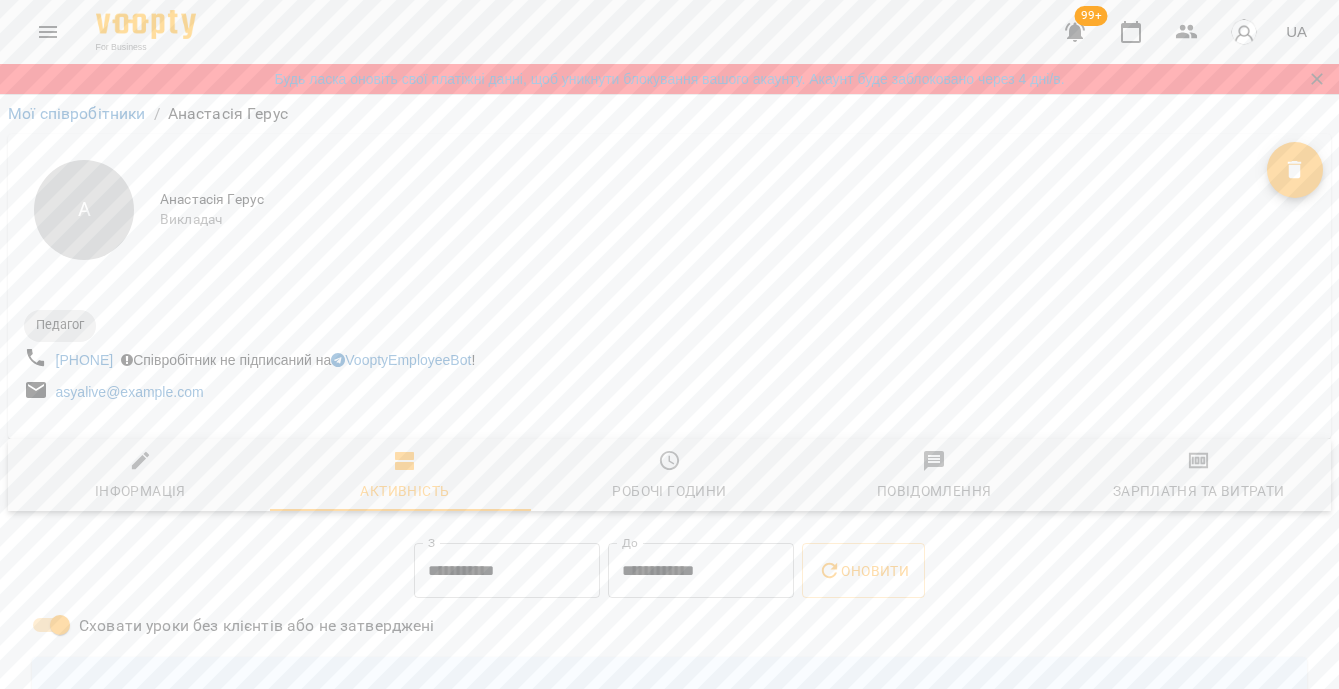 scroll, scrollTop: 0, scrollLeft: 0, axis: both 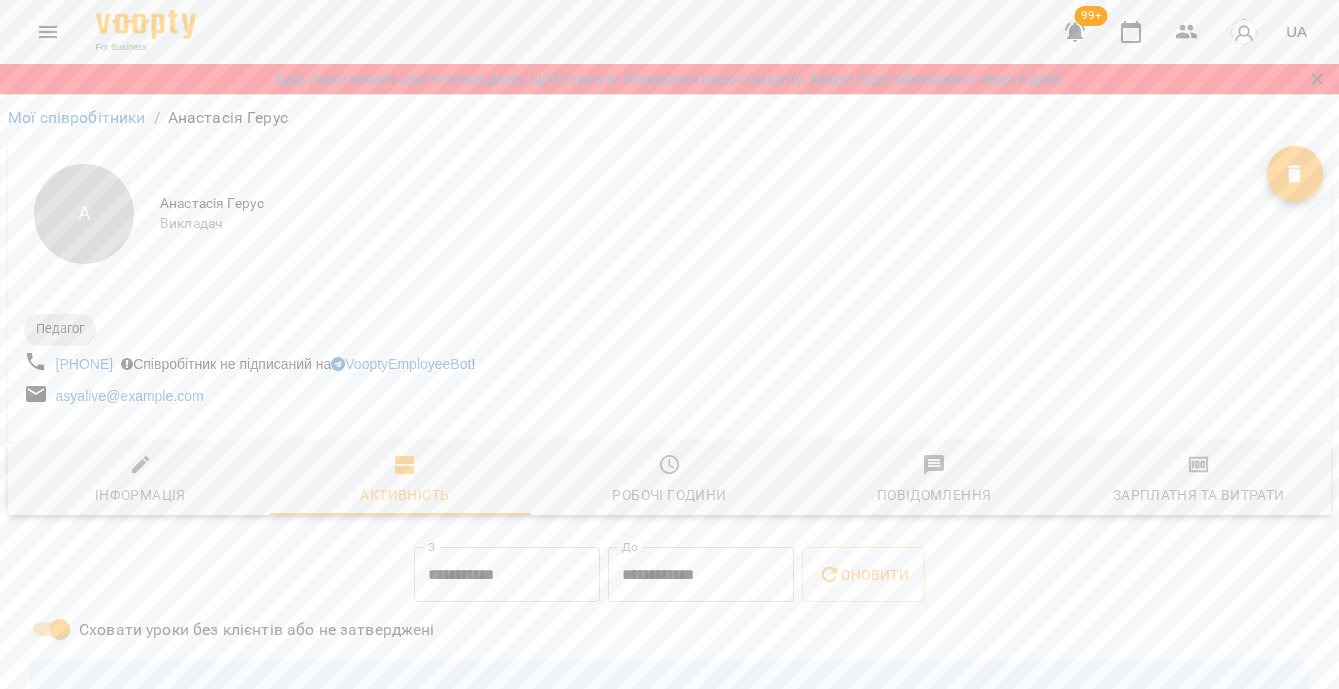 click on "**********" at bounding box center (669, 1240) 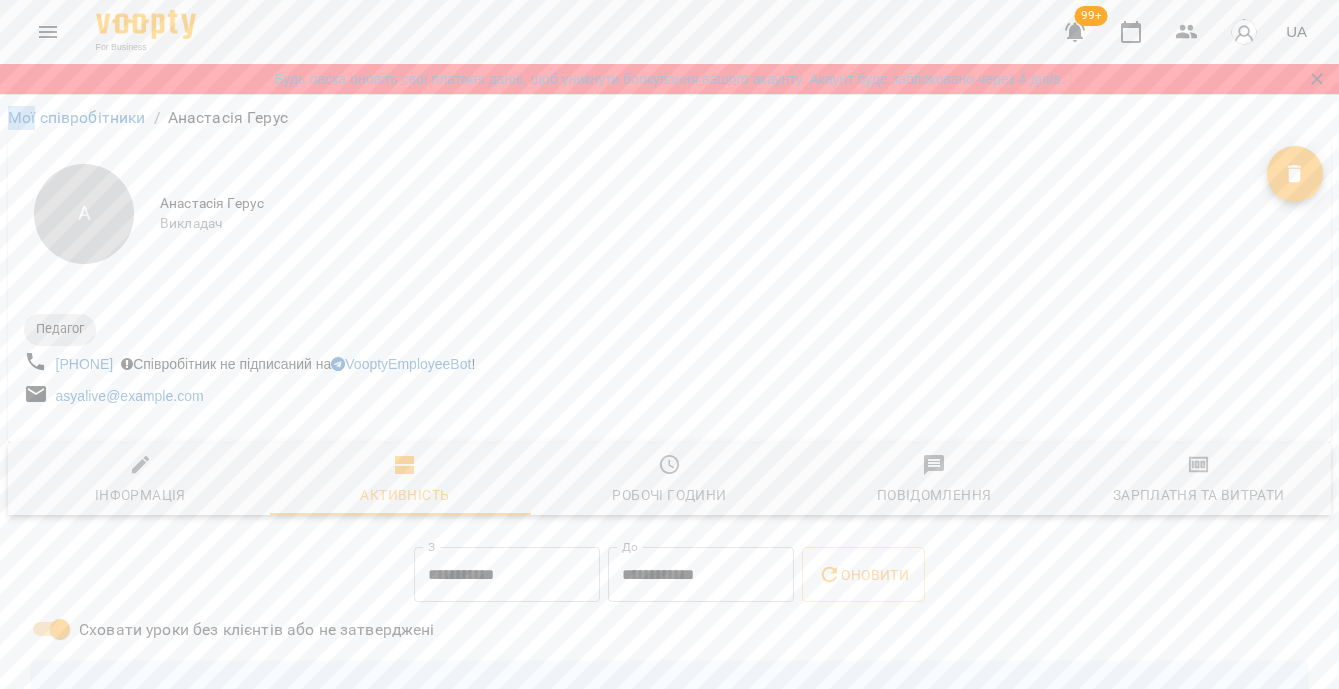 click on "**********" at bounding box center [669, 1240] 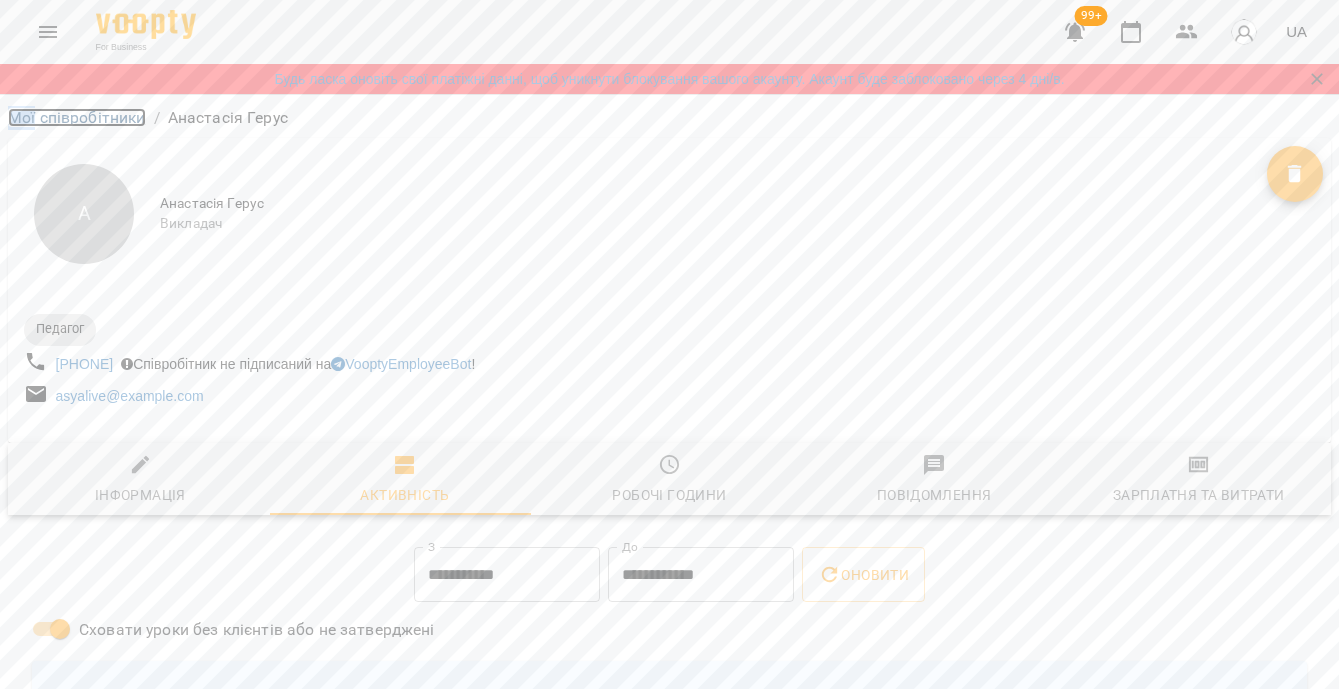 click on "Мої співробітники" at bounding box center [77, 117] 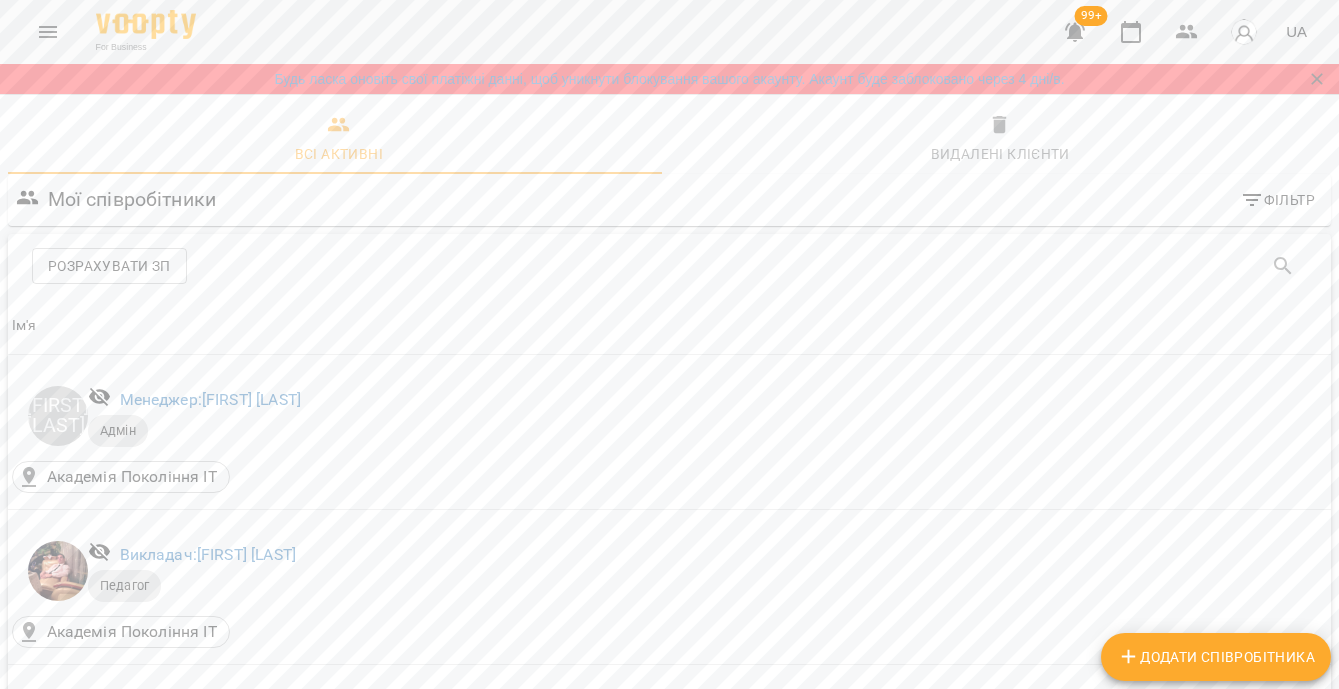 scroll, scrollTop: 878, scrollLeft: 0, axis: vertical 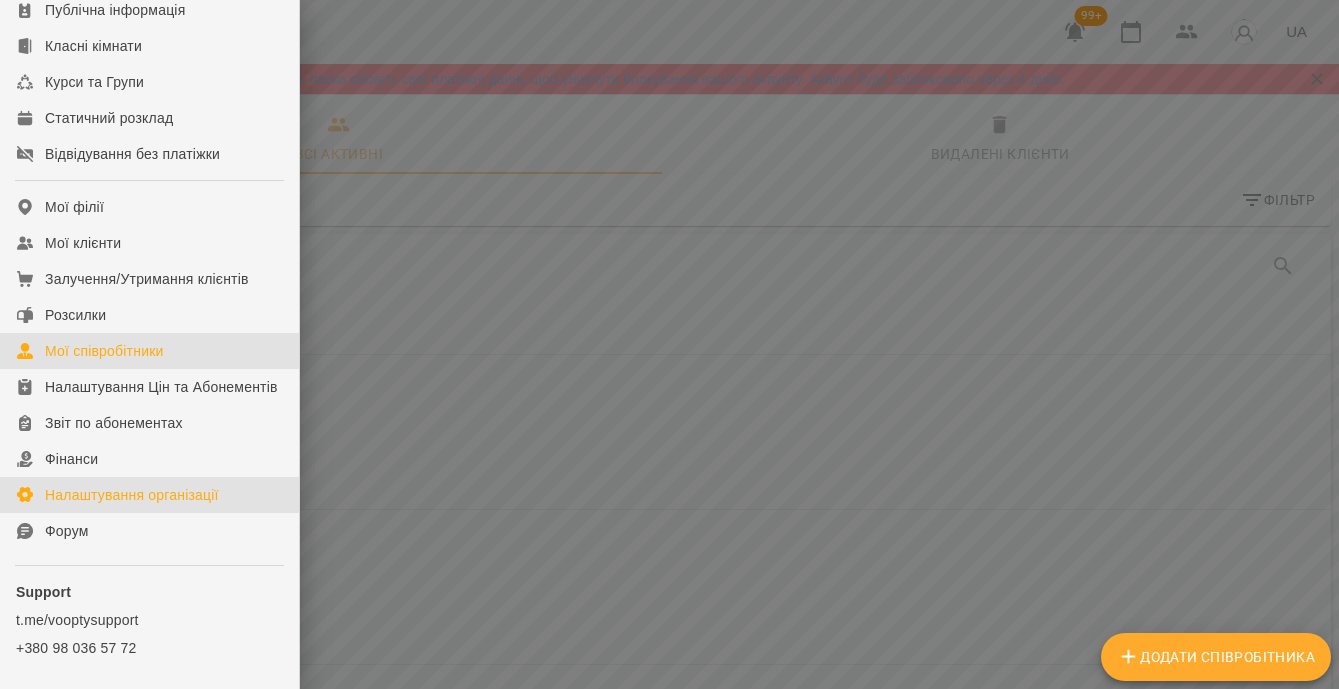 click on "Налаштування організації" at bounding box center (132, 495) 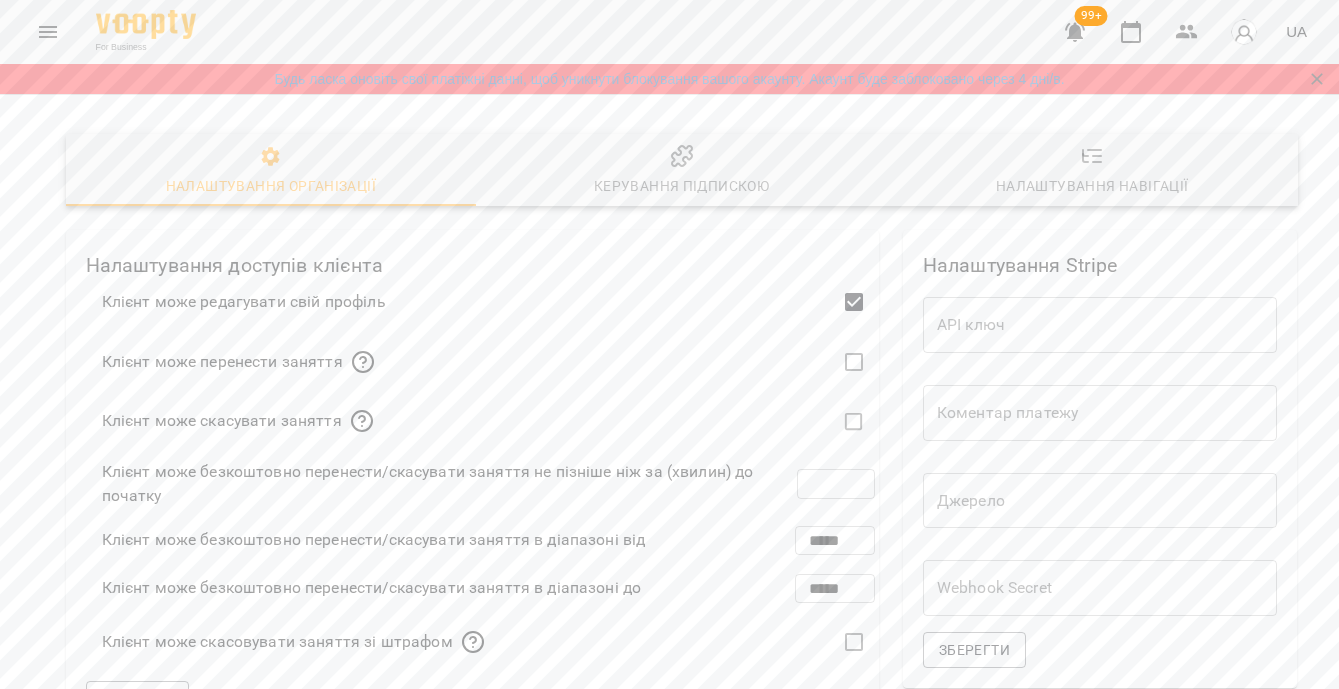 scroll, scrollTop: 0, scrollLeft: 0, axis: both 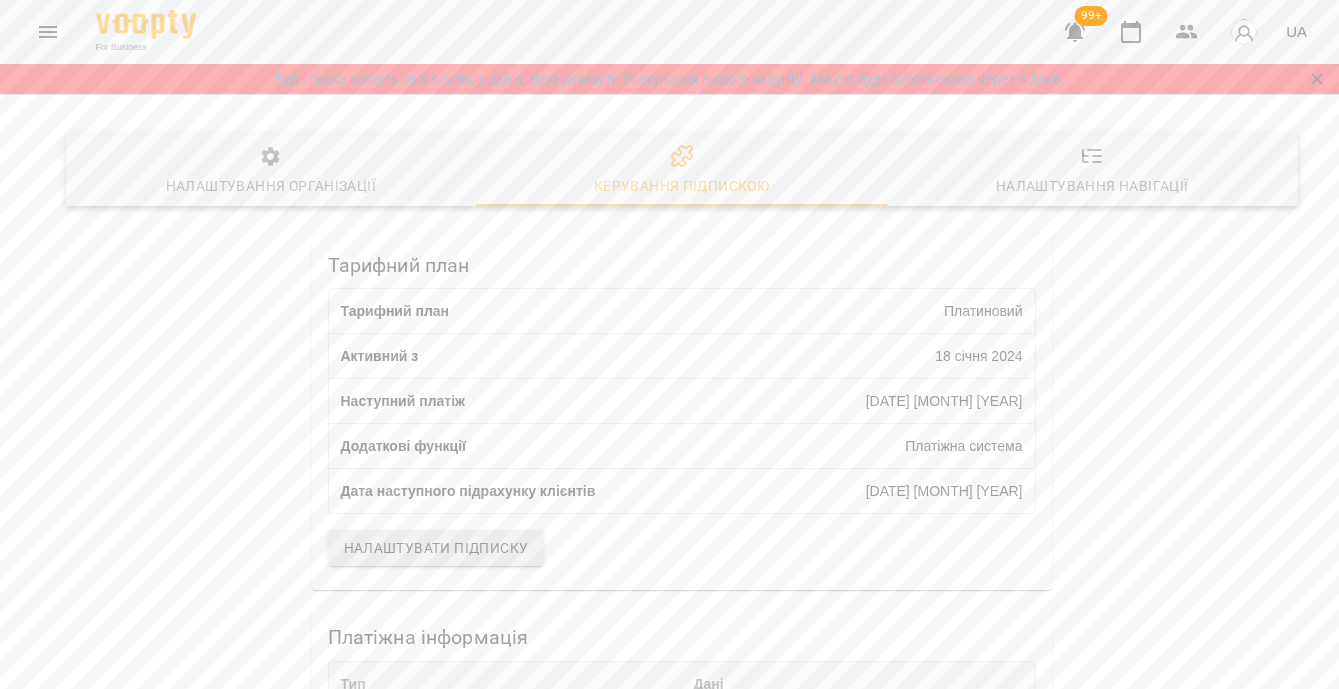 click 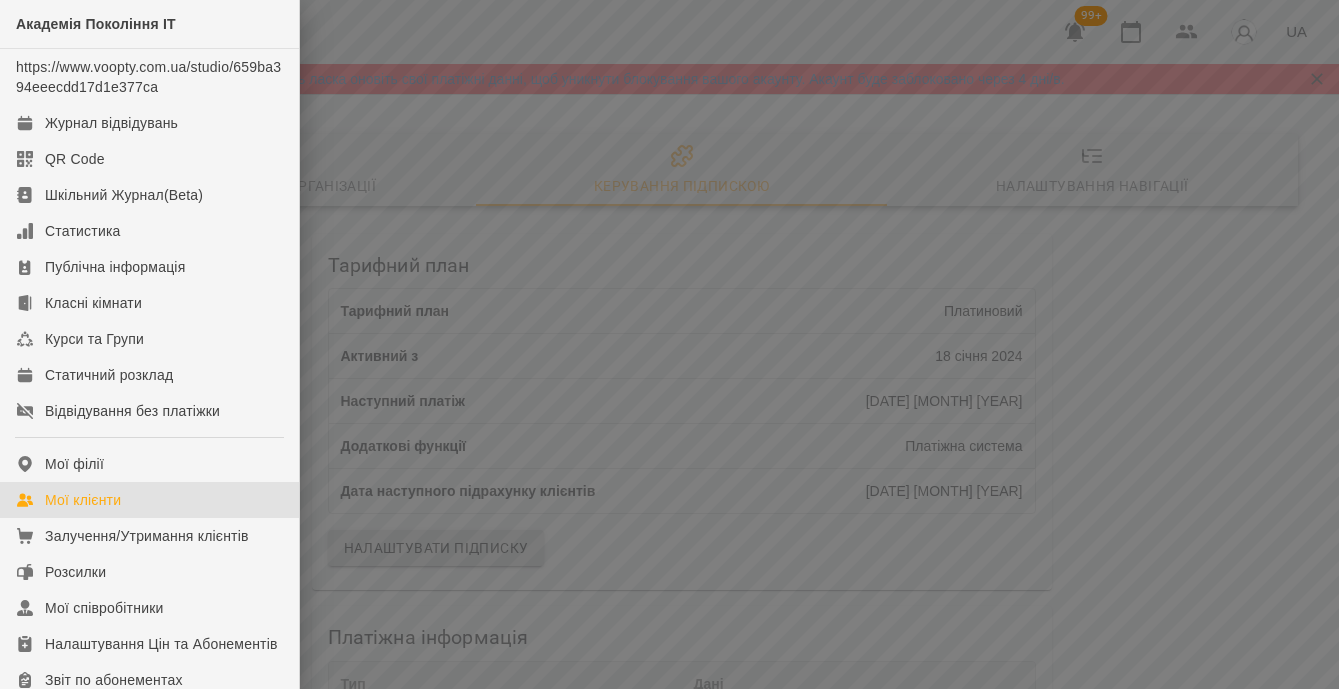 click on "Мої клієнти" at bounding box center [149, 500] 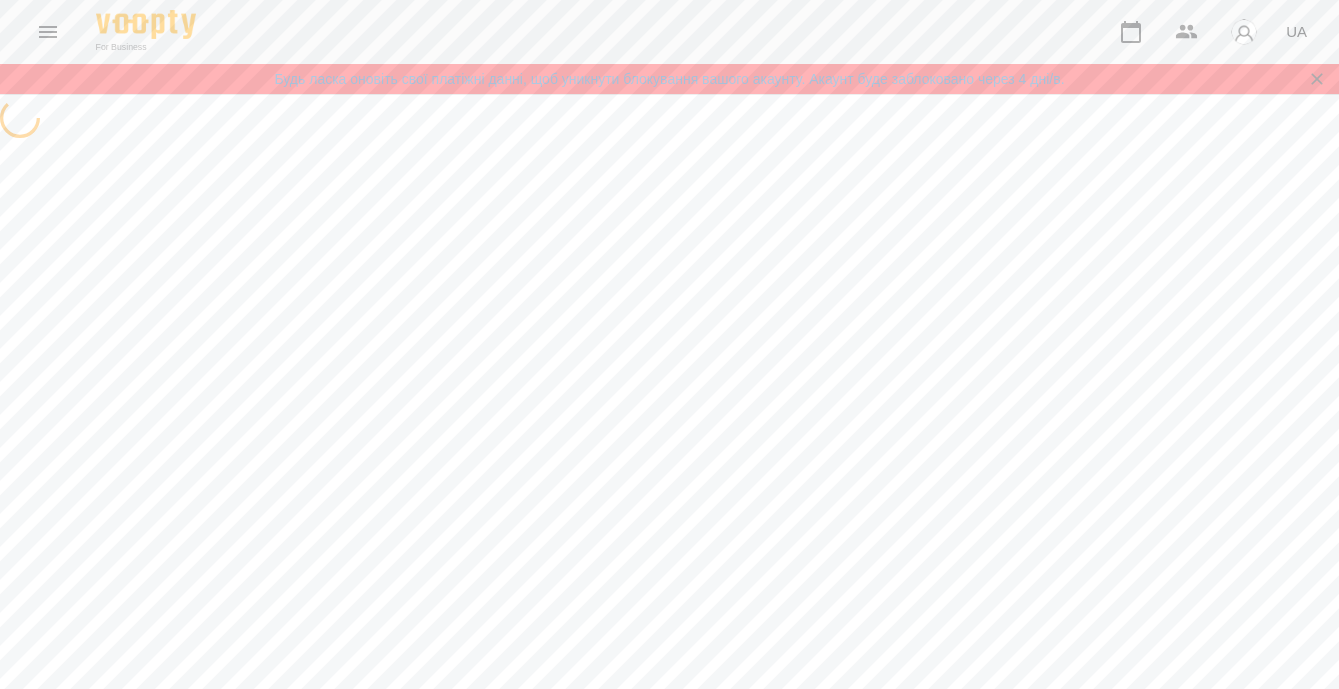 scroll, scrollTop: 0, scrollLeft: 0, axis: both 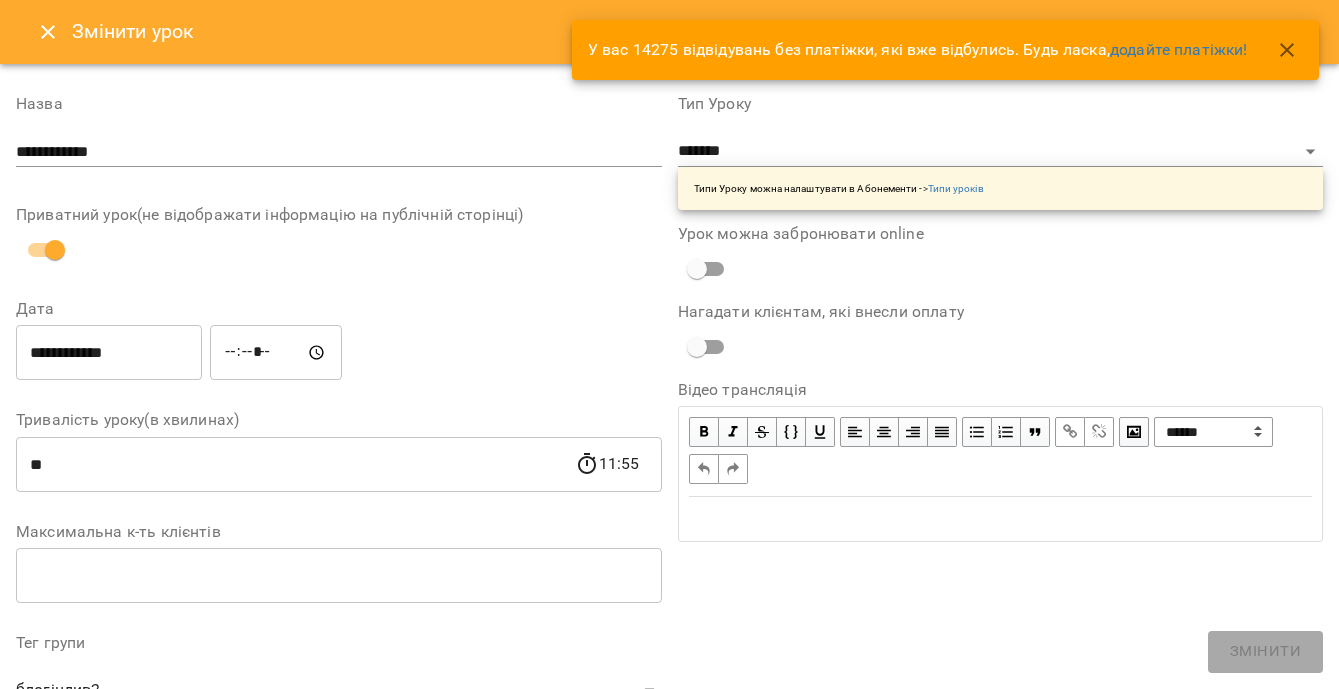 click on "Змінити урок" at bounding box center (669, 32) 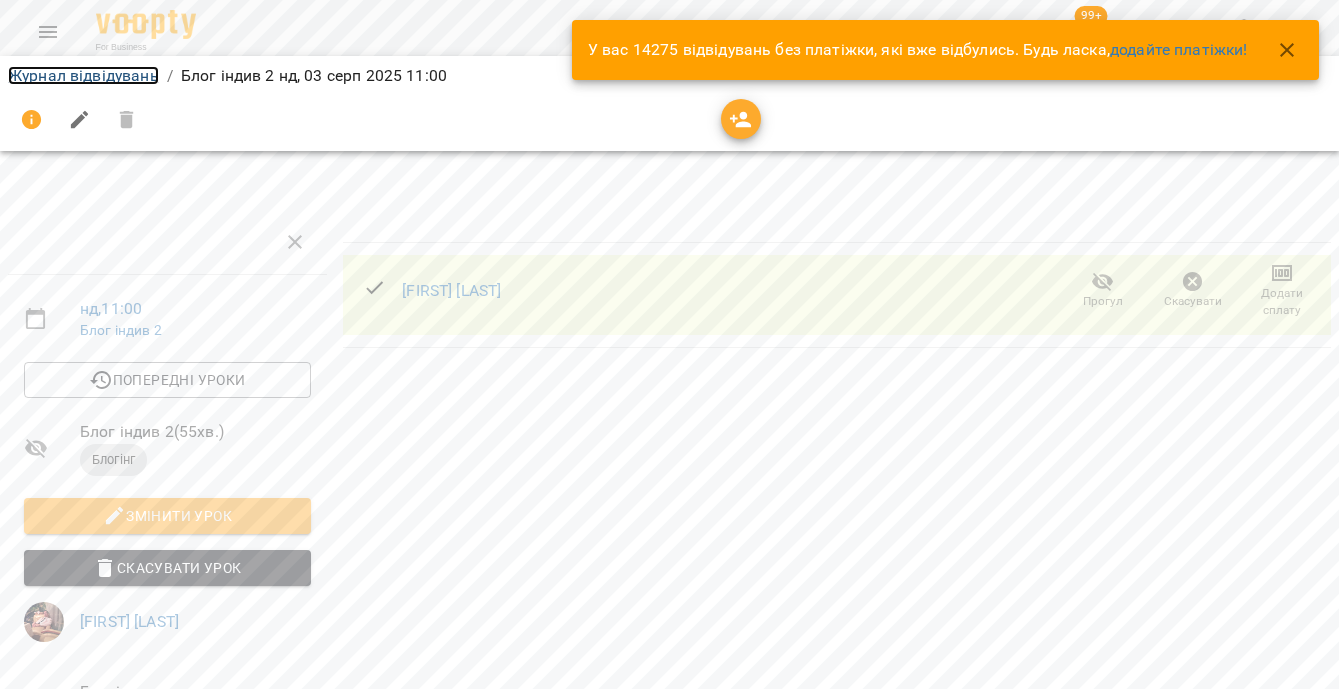 click on "Журнал відвідувань" at bounding box center (83, 75) 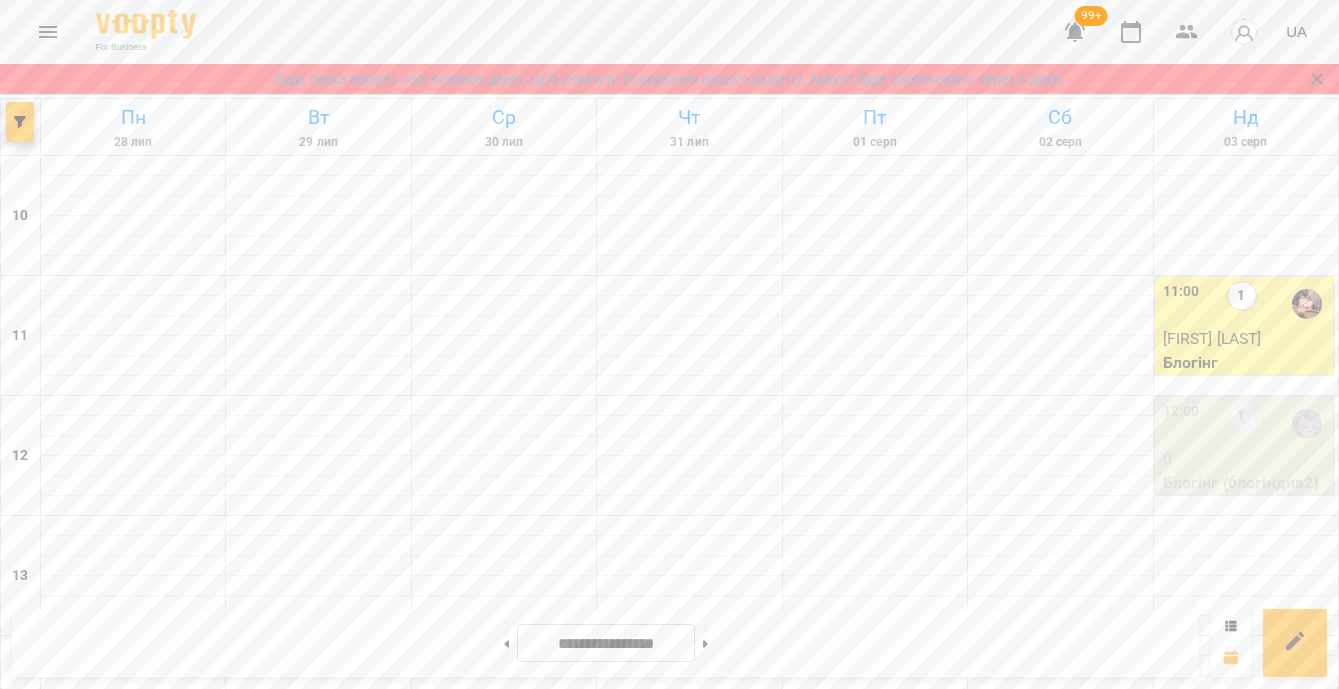 click on "0" at bounding box center (1246, 459) 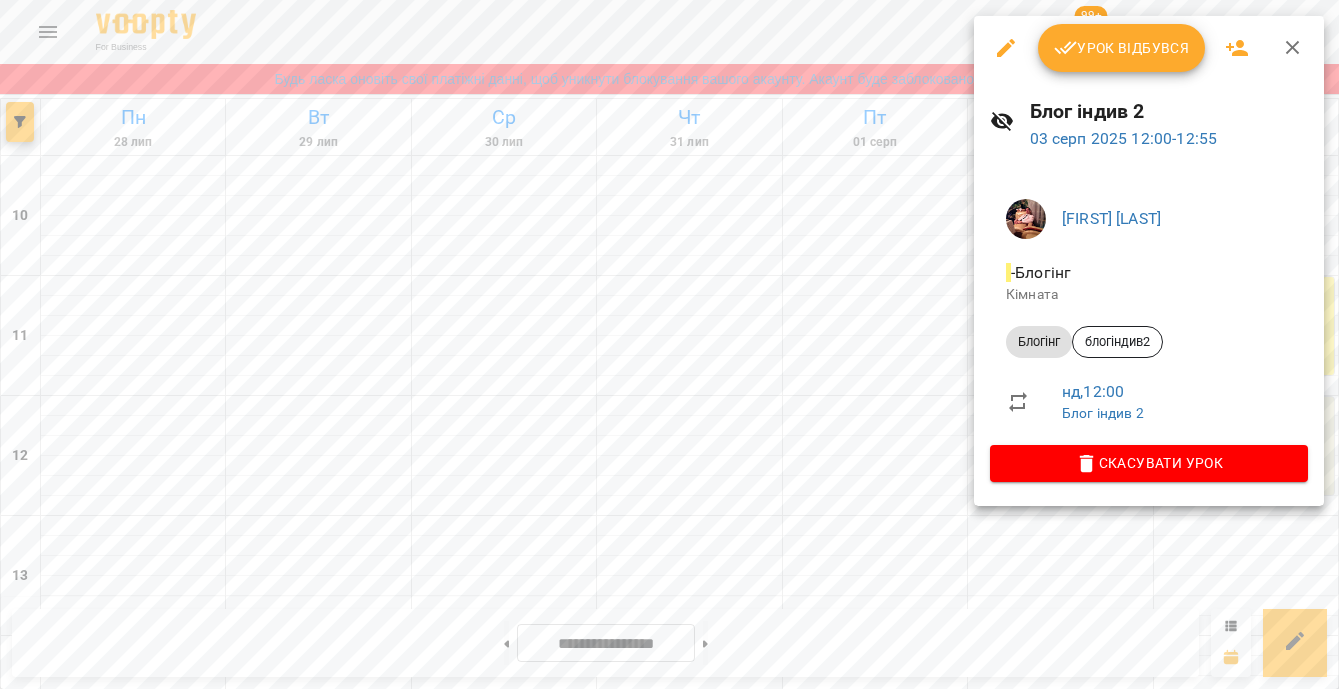 click on "Урок відбувся" at bounding box center [1122, 48] 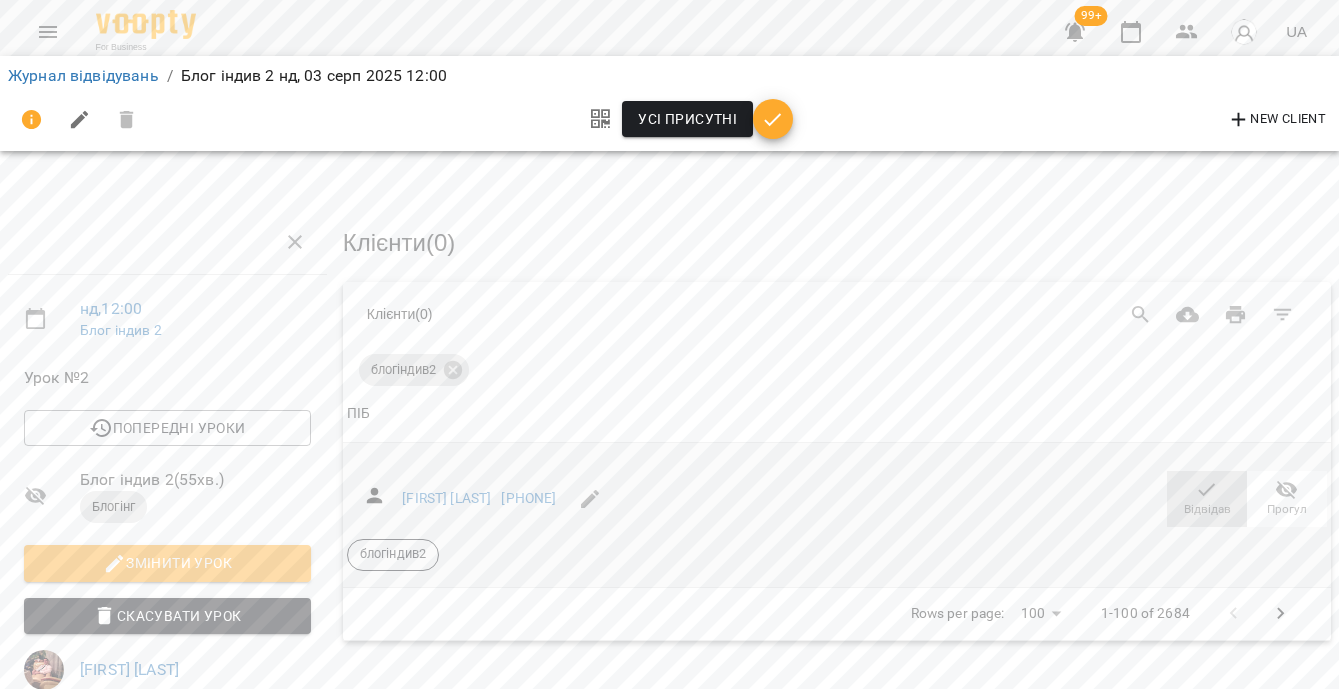 click on "Відвідав" at bounding box center [1207, 498] 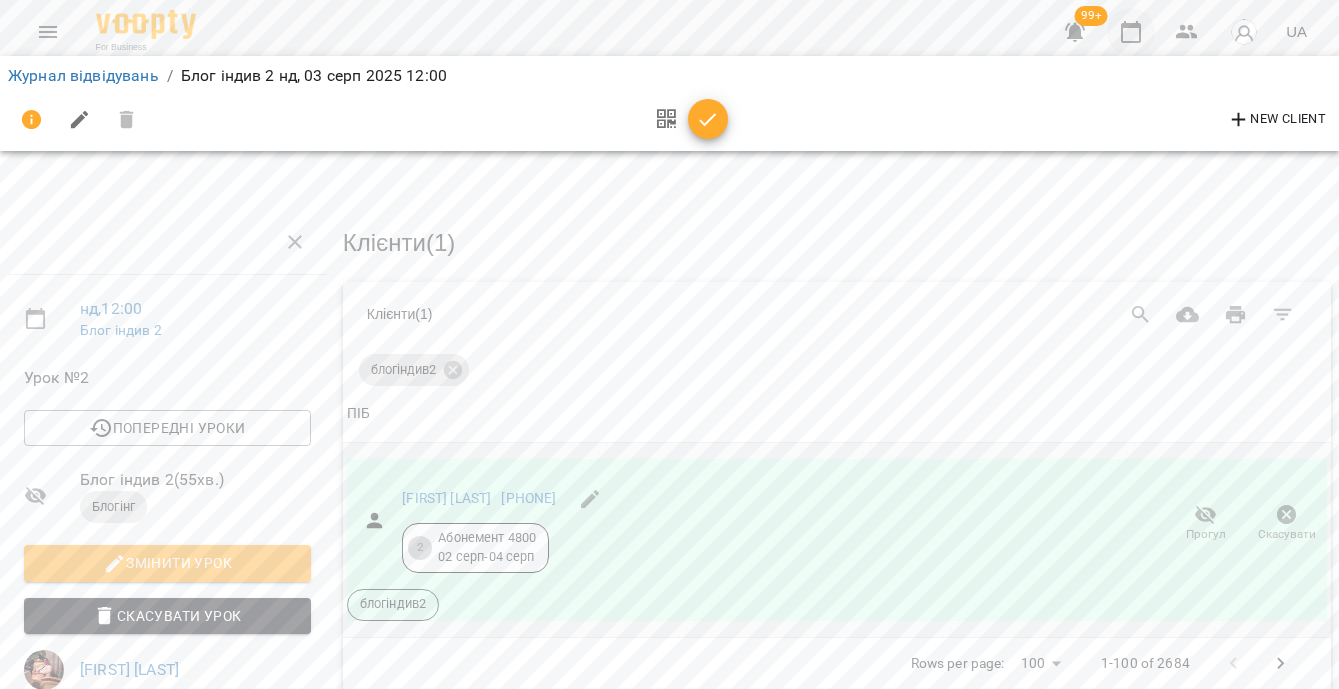 click 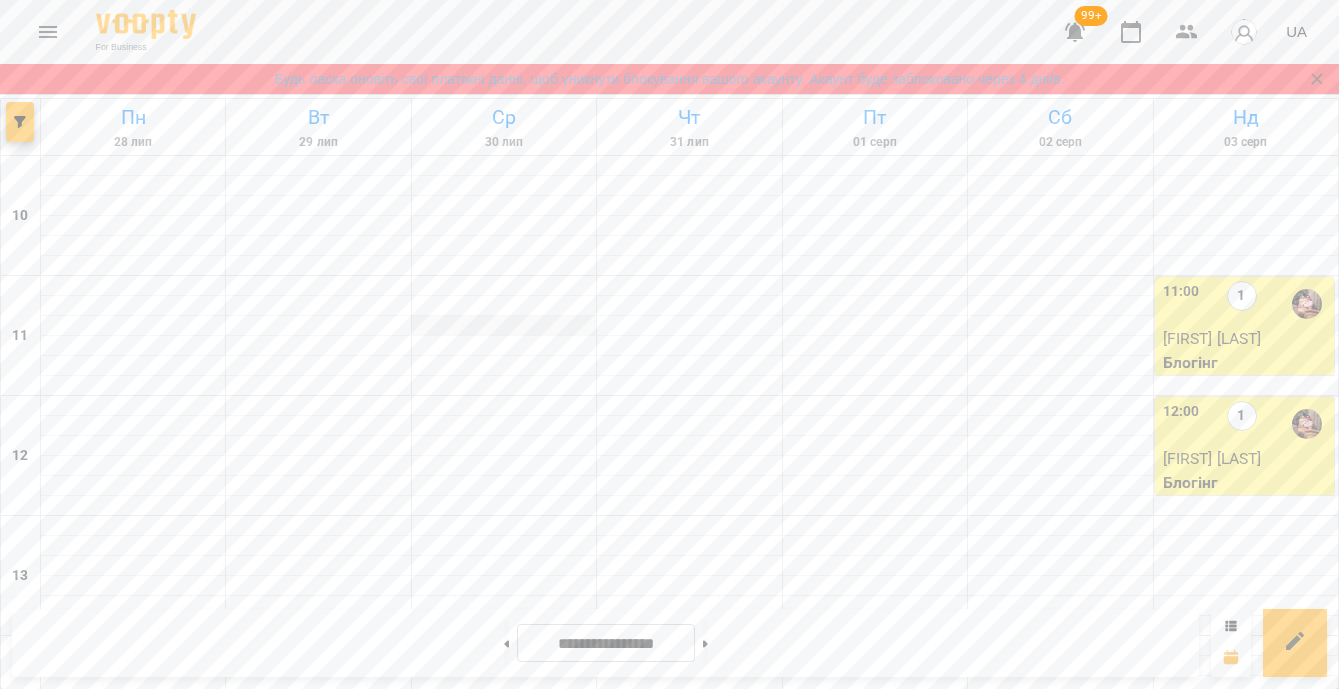 scroll, scrollTop: 340, scrollLeft: 0, axis: vertical 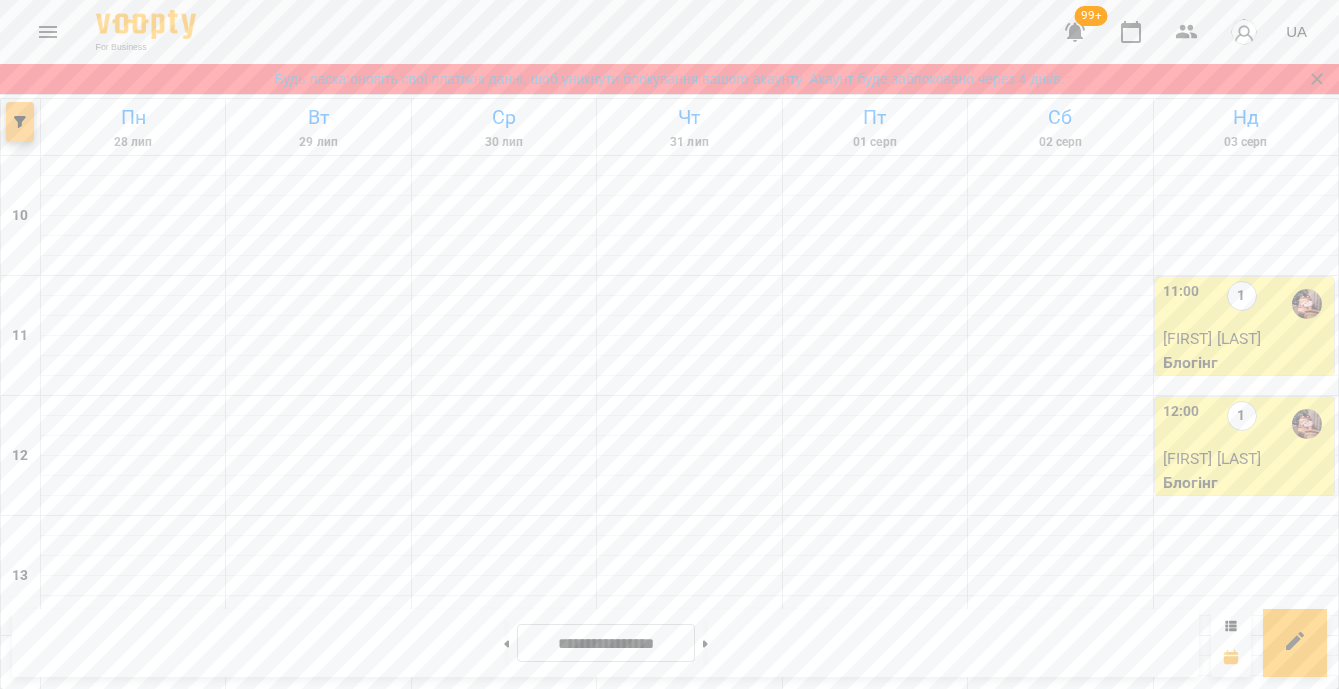 click at bounding box center (20, 122) 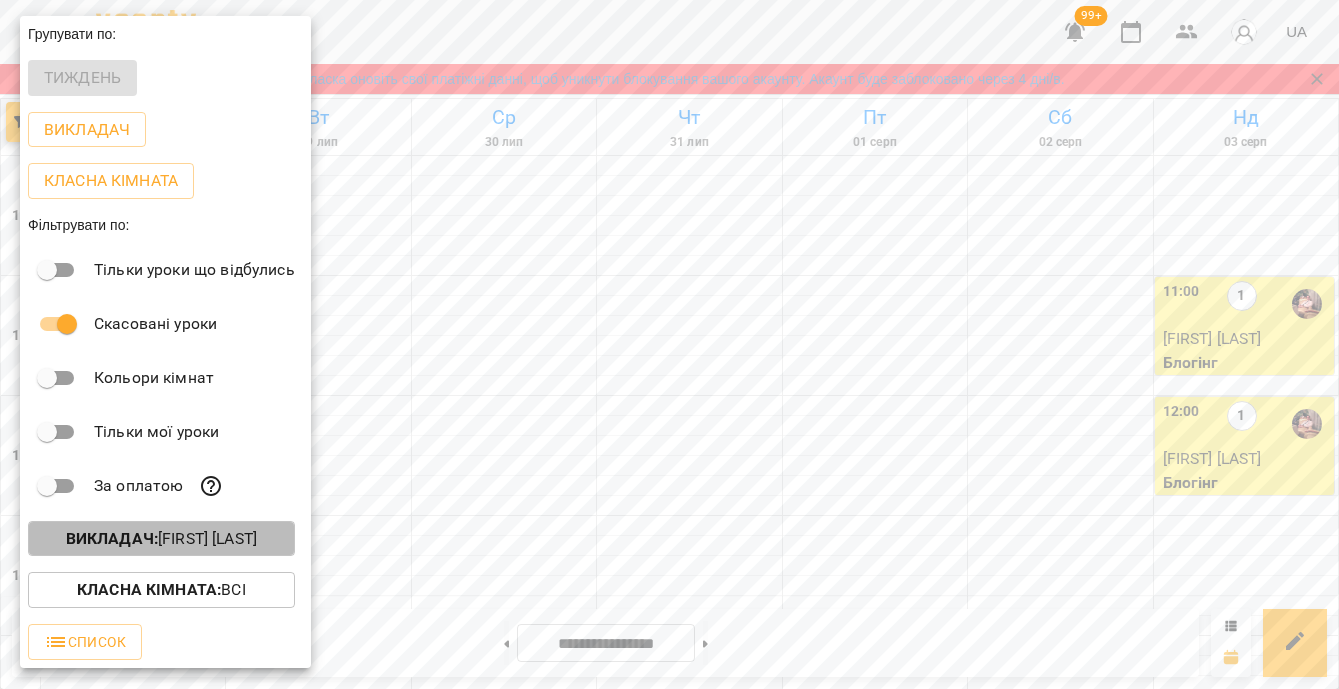 click on "Викладач :  Ілля Петруша" at bounding box center [161, 539] 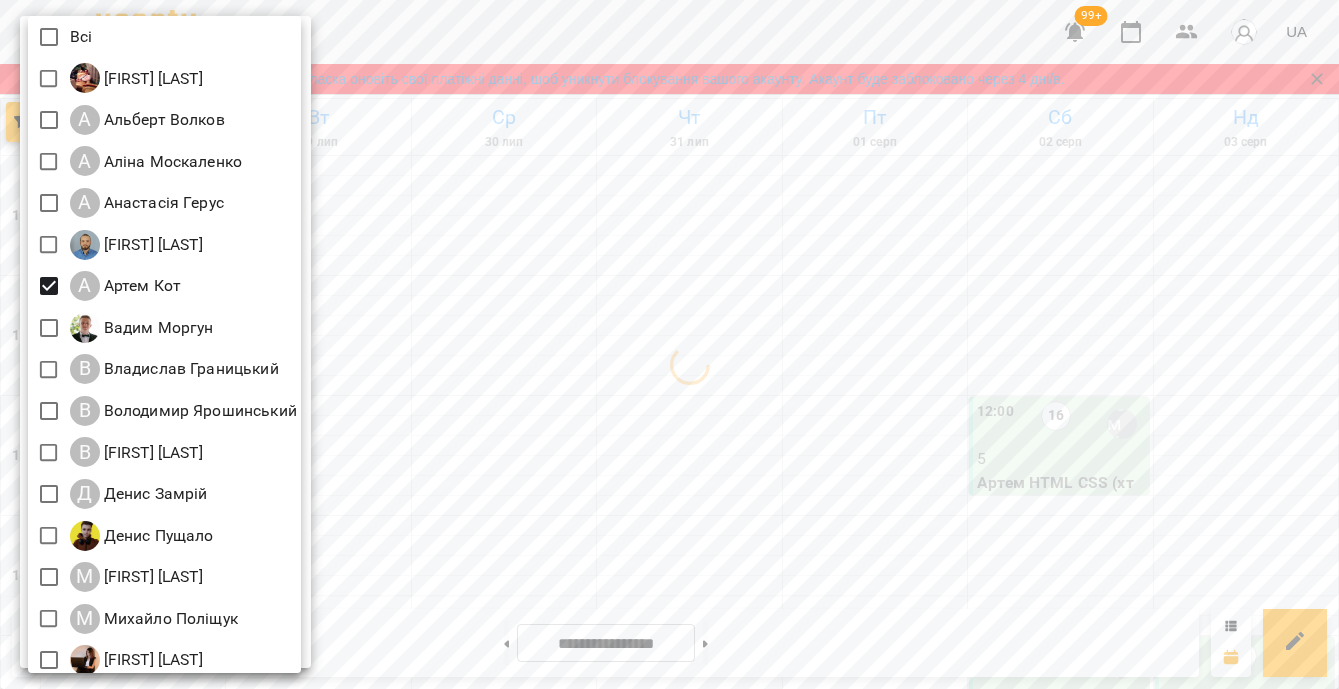 click at bounding box center [669, 344] 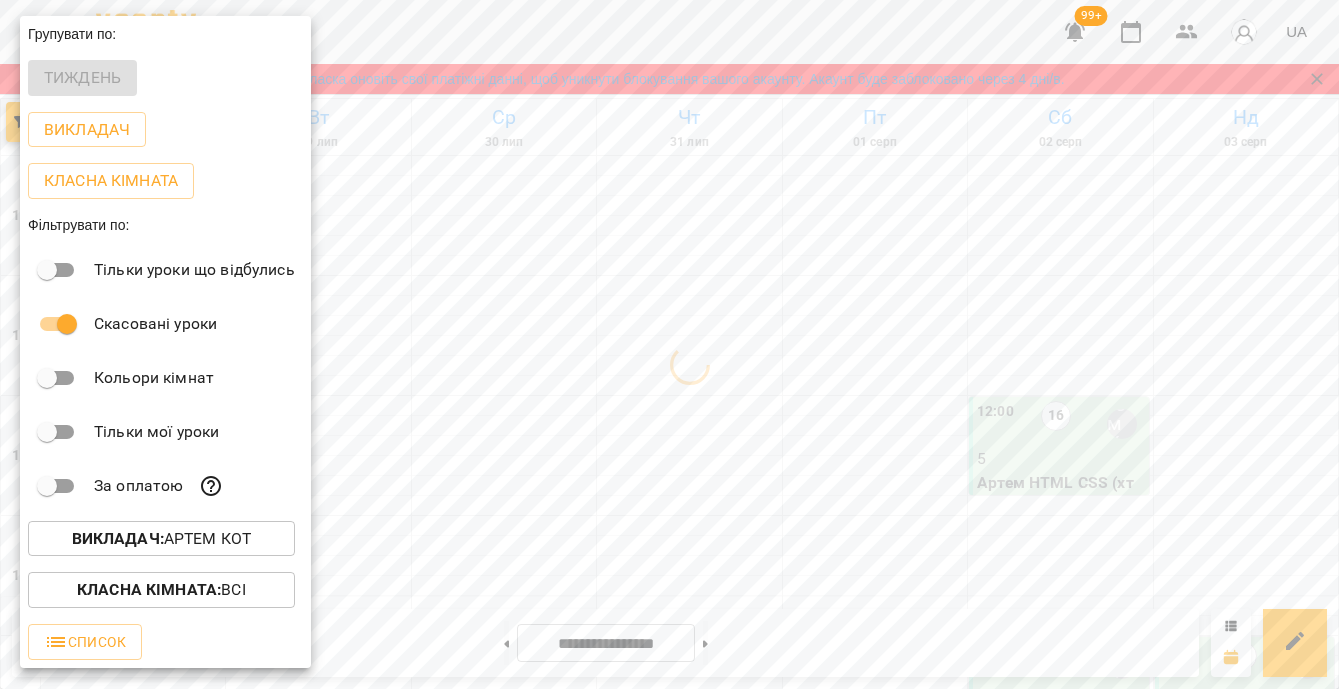 click at bounding box center [669, 344] 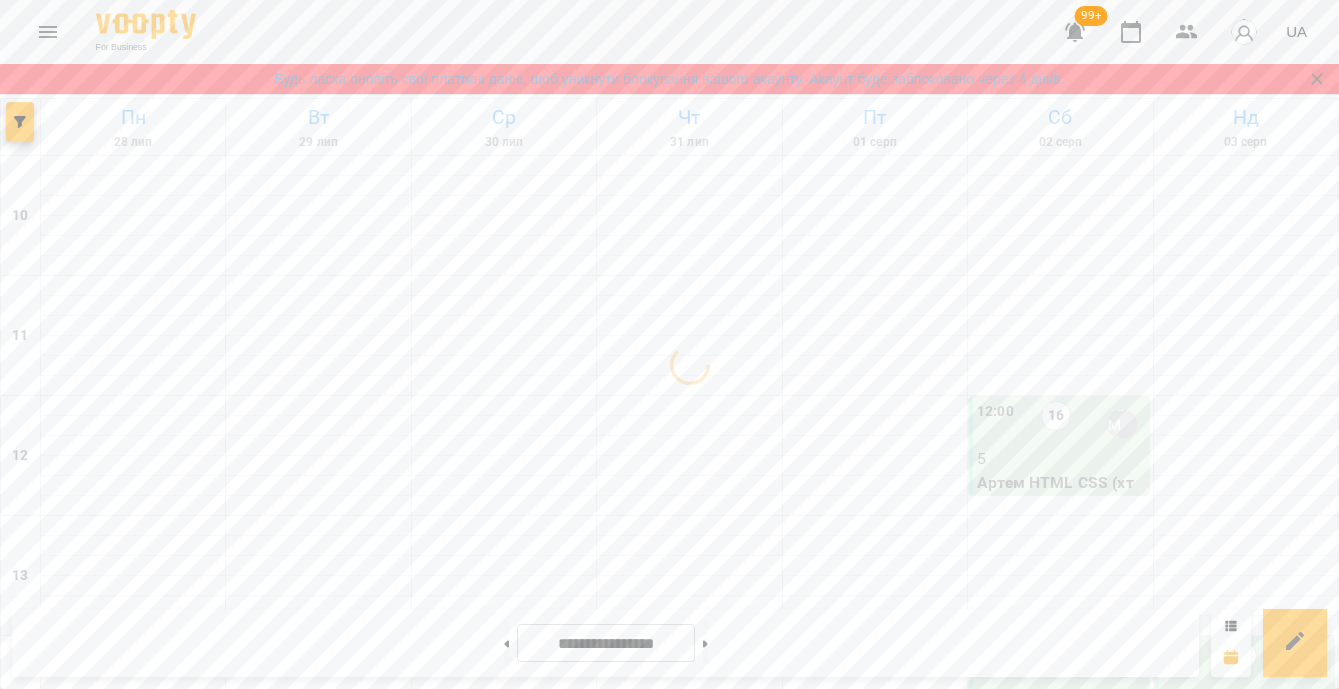 scroll, scrollTop: 1117, scrollLeft: 0, axis: vertical 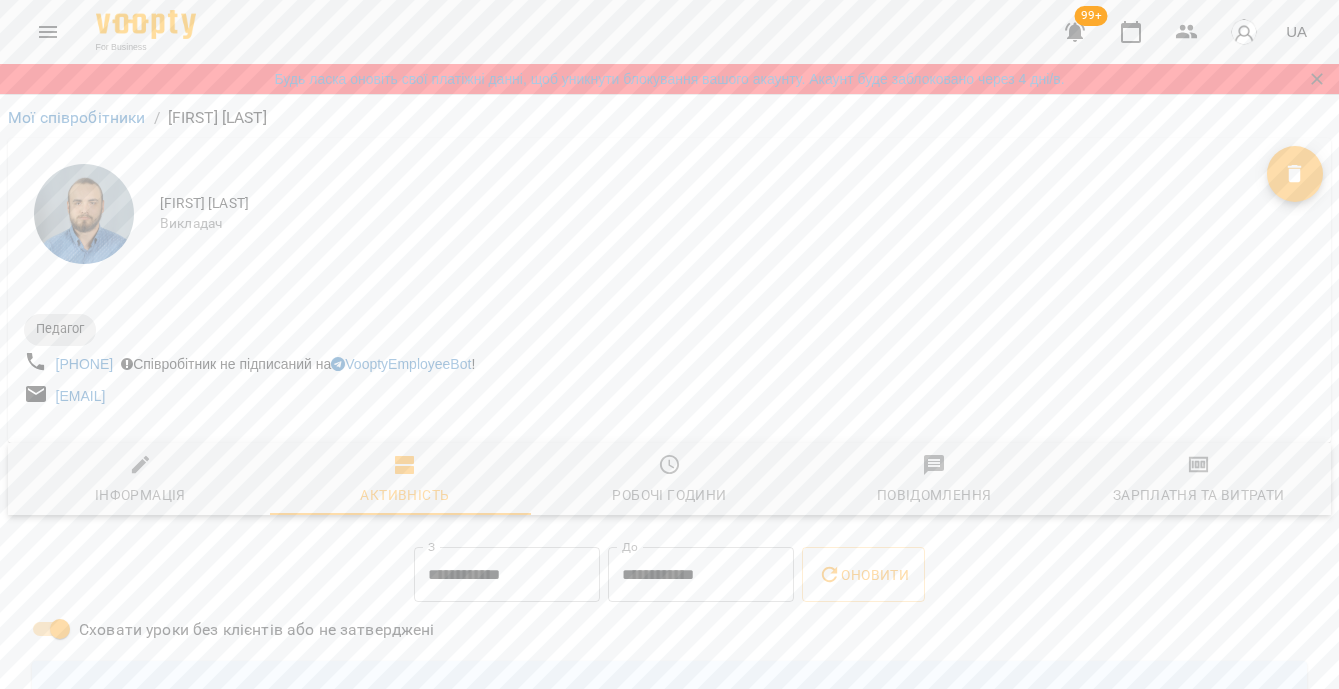 click on "**********" at bounding box center [507, 575] 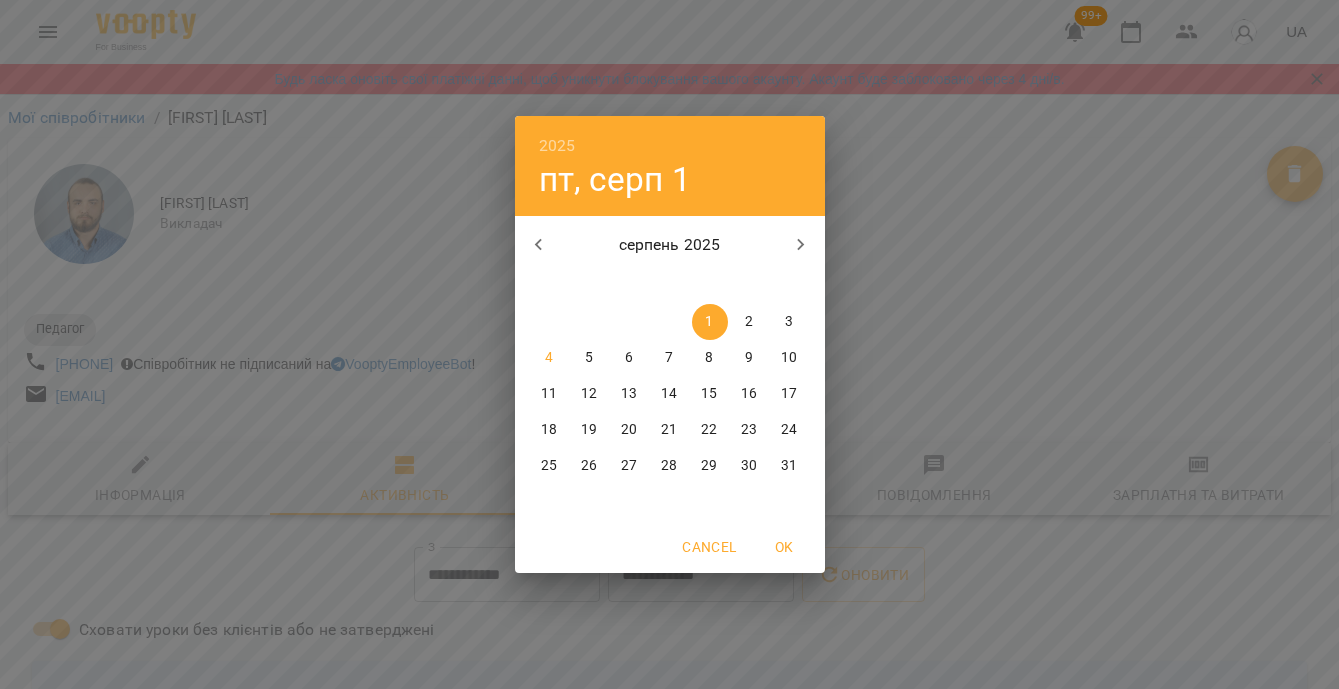 click at bounding box center [539, 245] 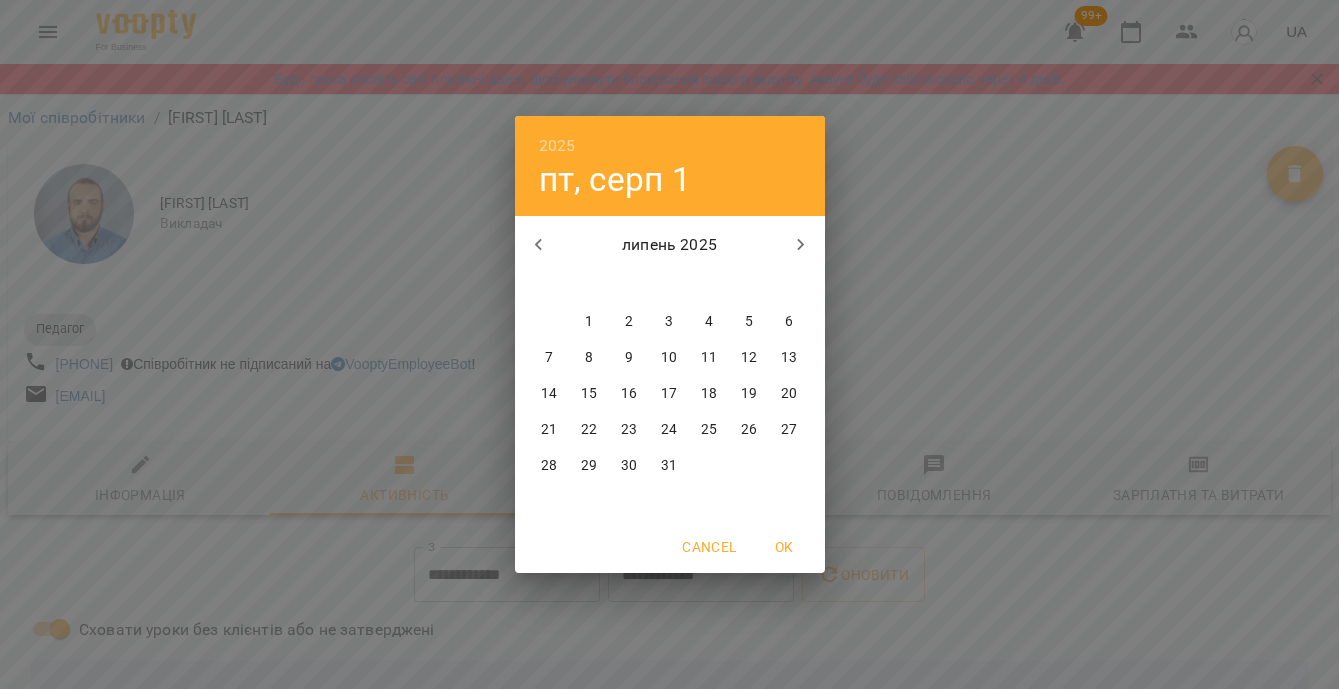 click on "28" at bounding box center [549, 466] 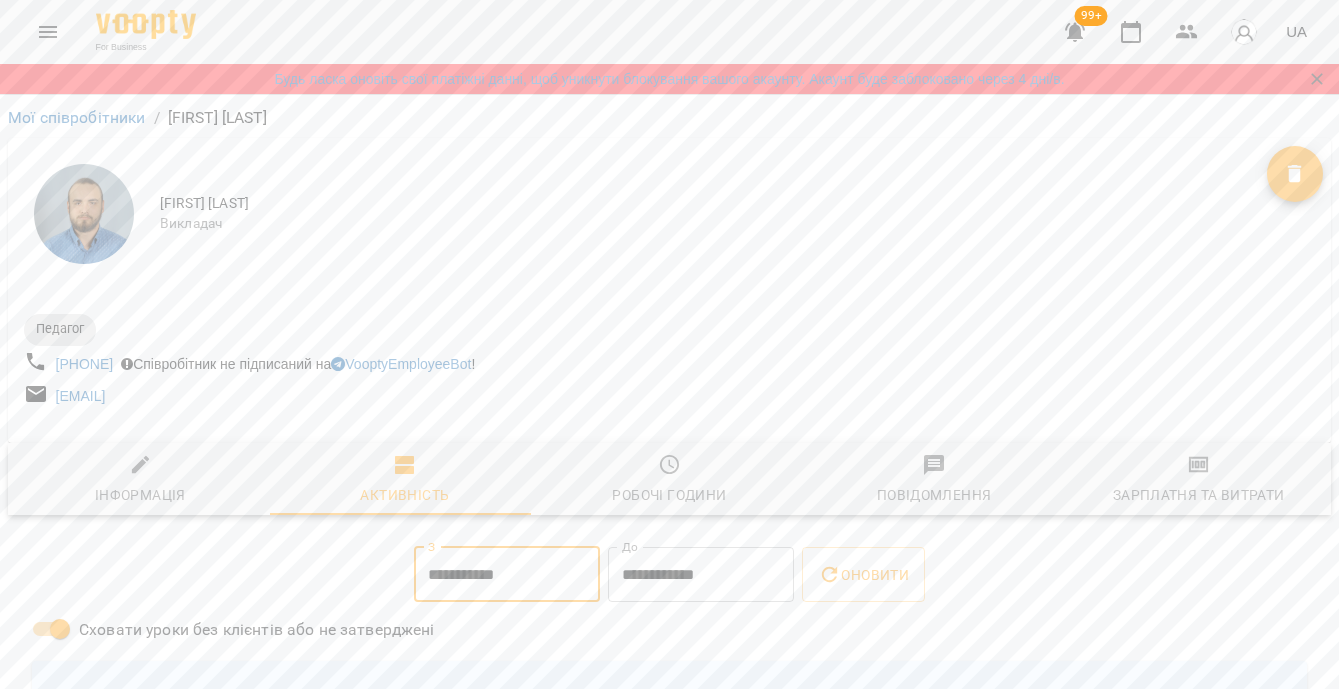 click on "**********" at bounding box center [701, 575] 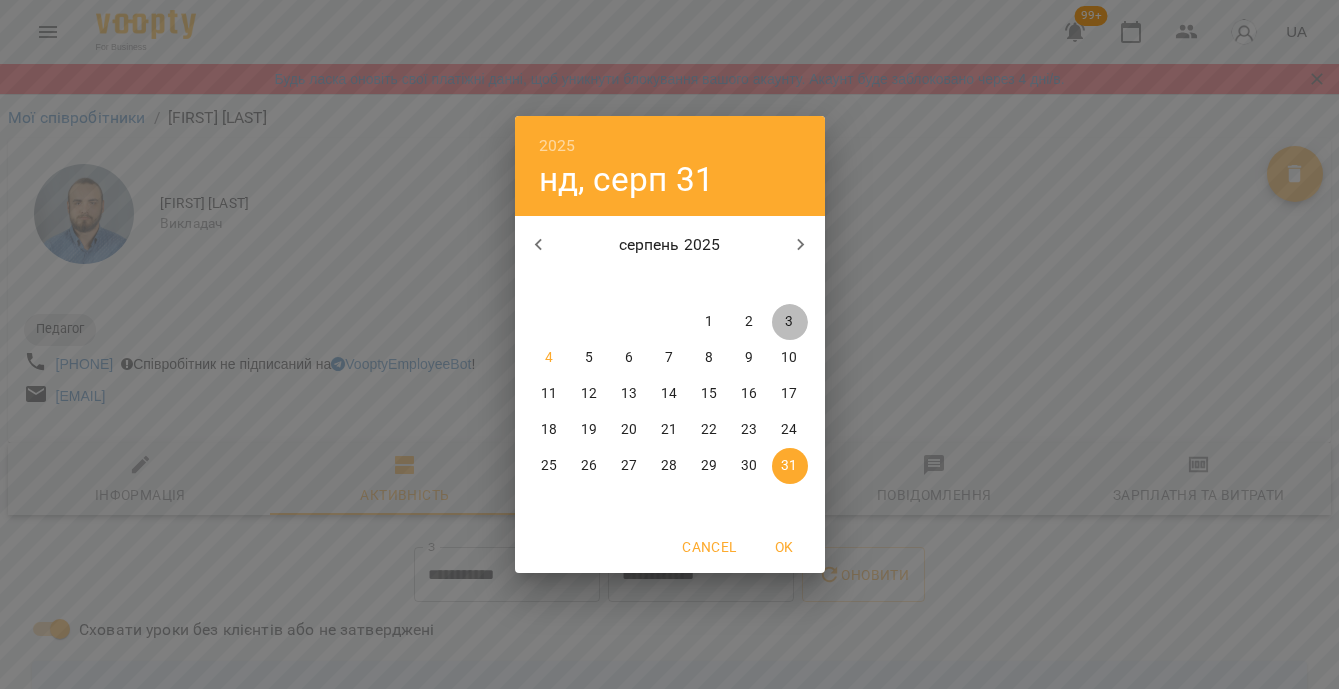 click on "3" at bounding box center (790, 322) 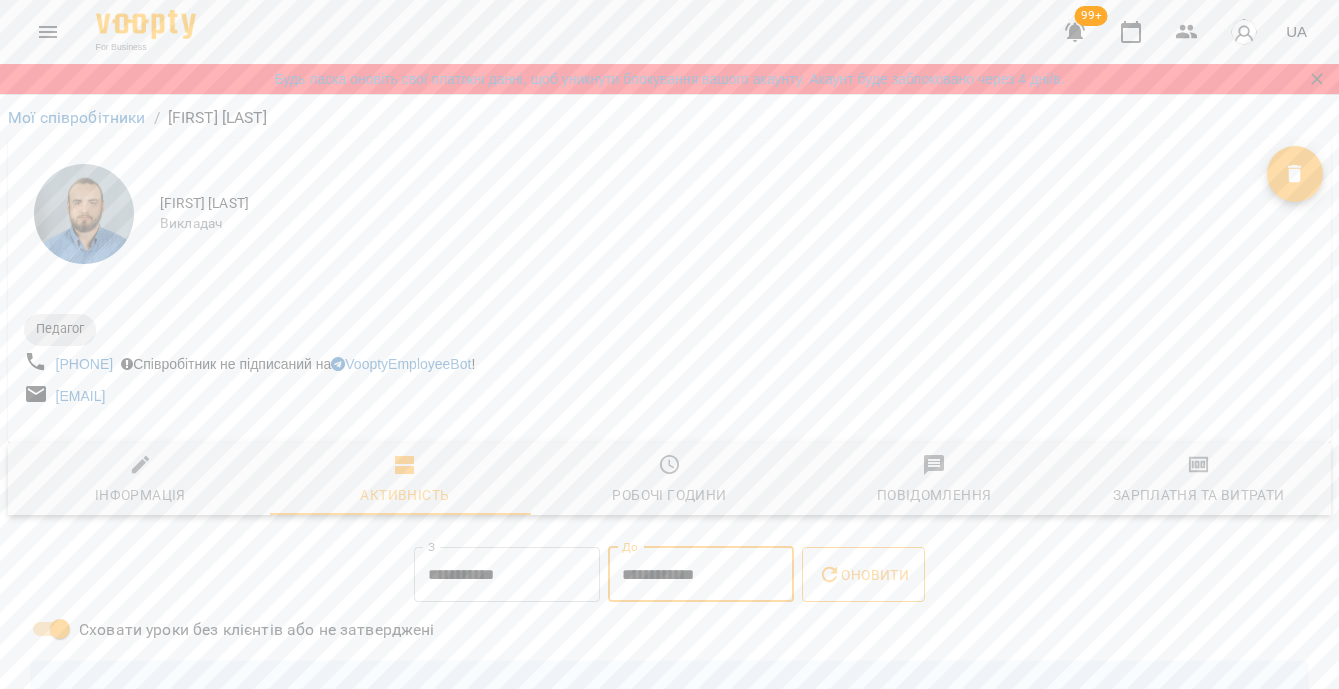 click on "Оновити" at bounding box center [863, 575] 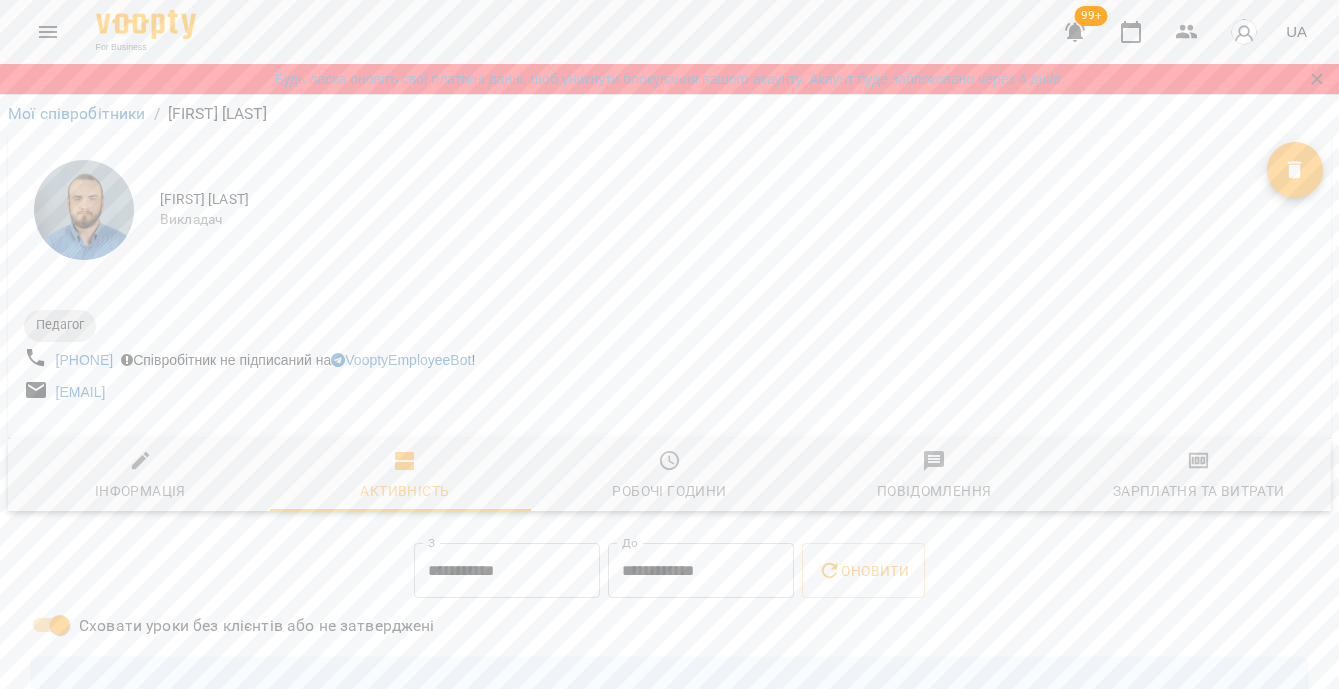 scroll, scrollTop: 0, scrollLeft: 0, axis: both 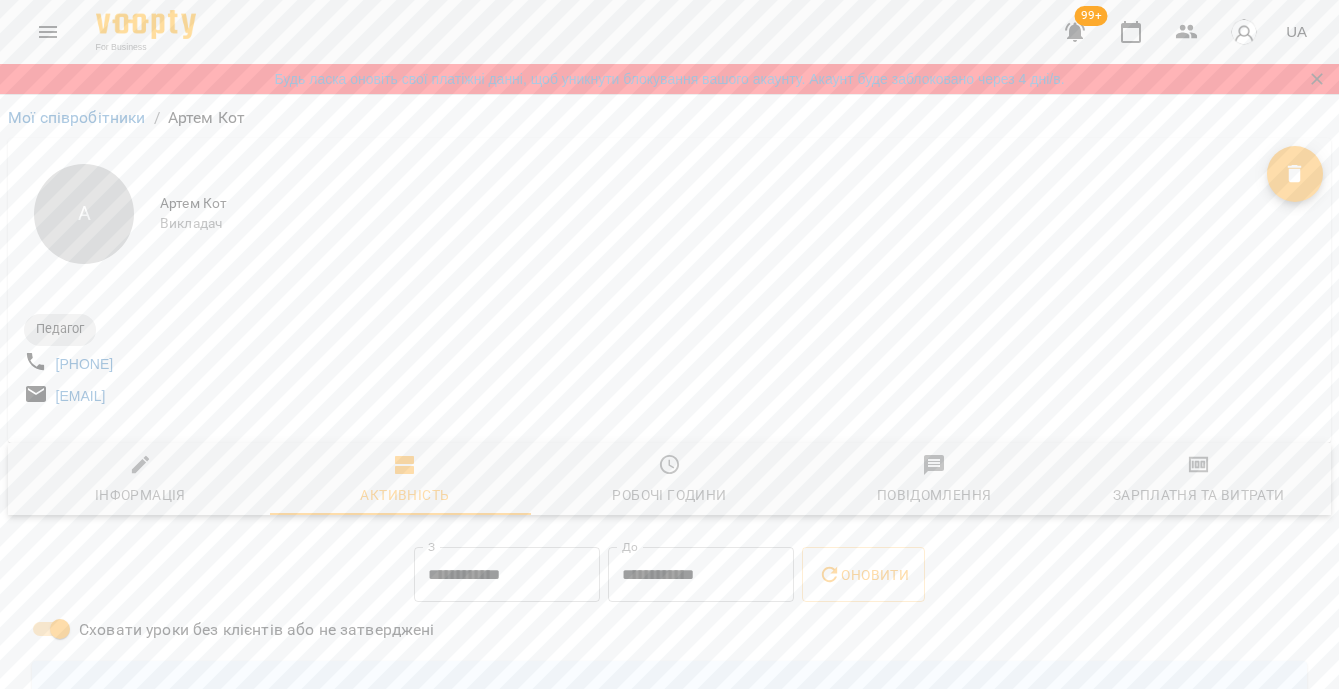 click on "**********" at bounding box center (507, 575) 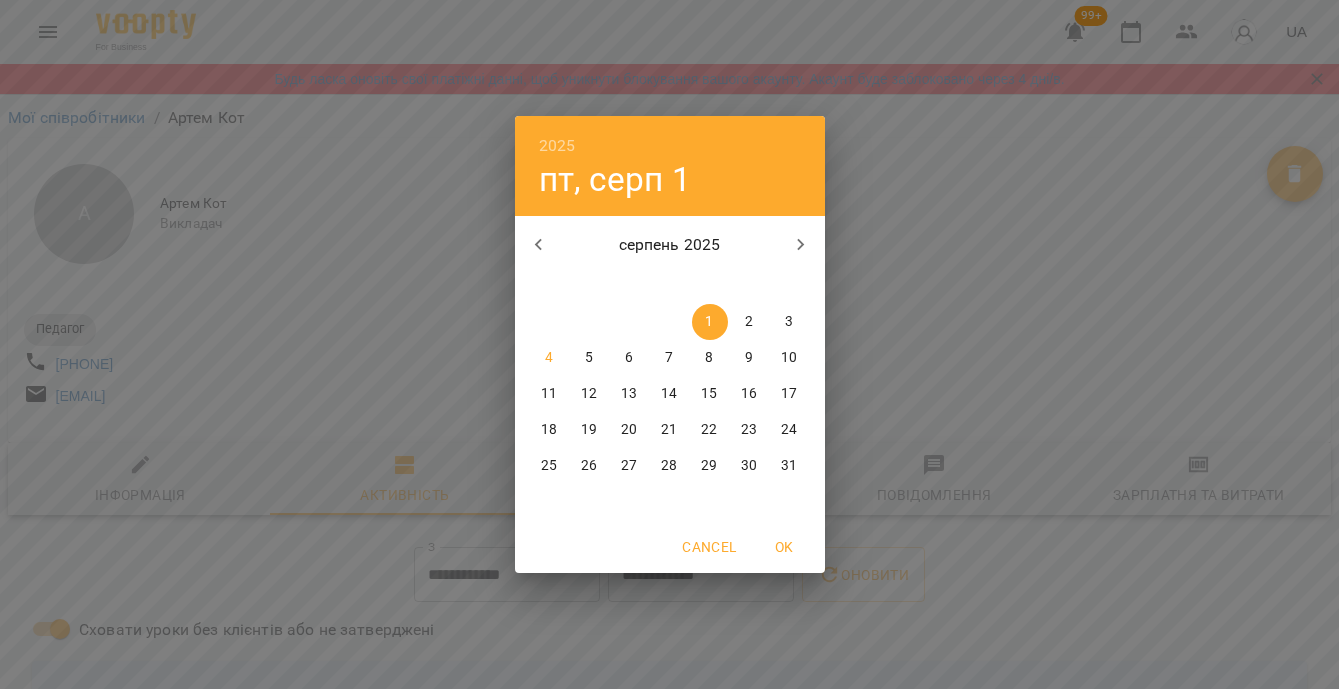 click 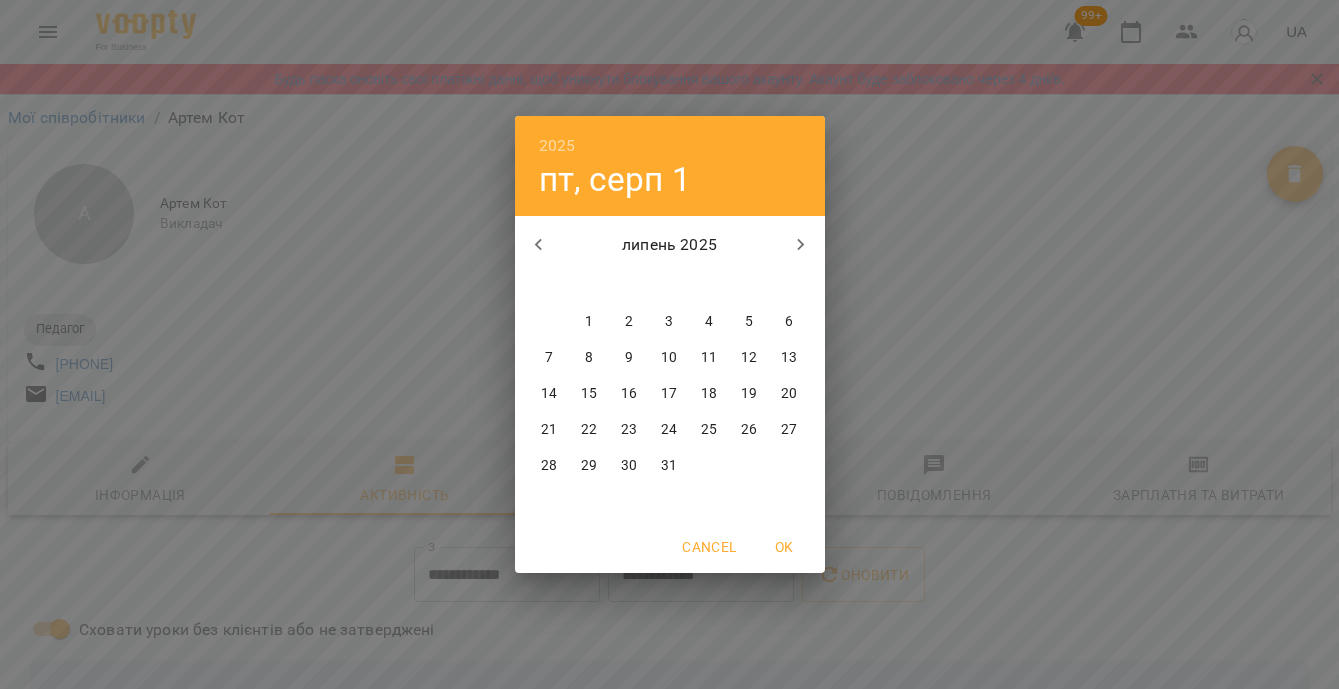 click on "28" at bounding box center [549, 466] 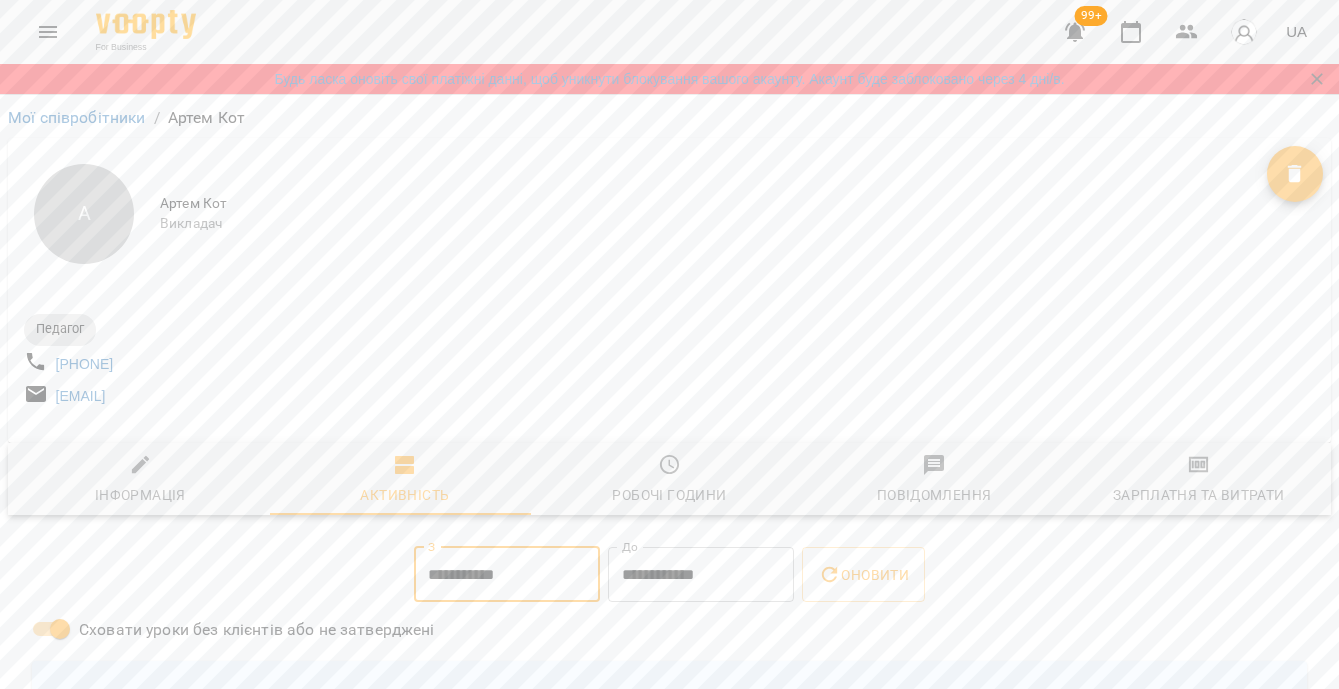 click on "**********" at bounding box center (701, 575) 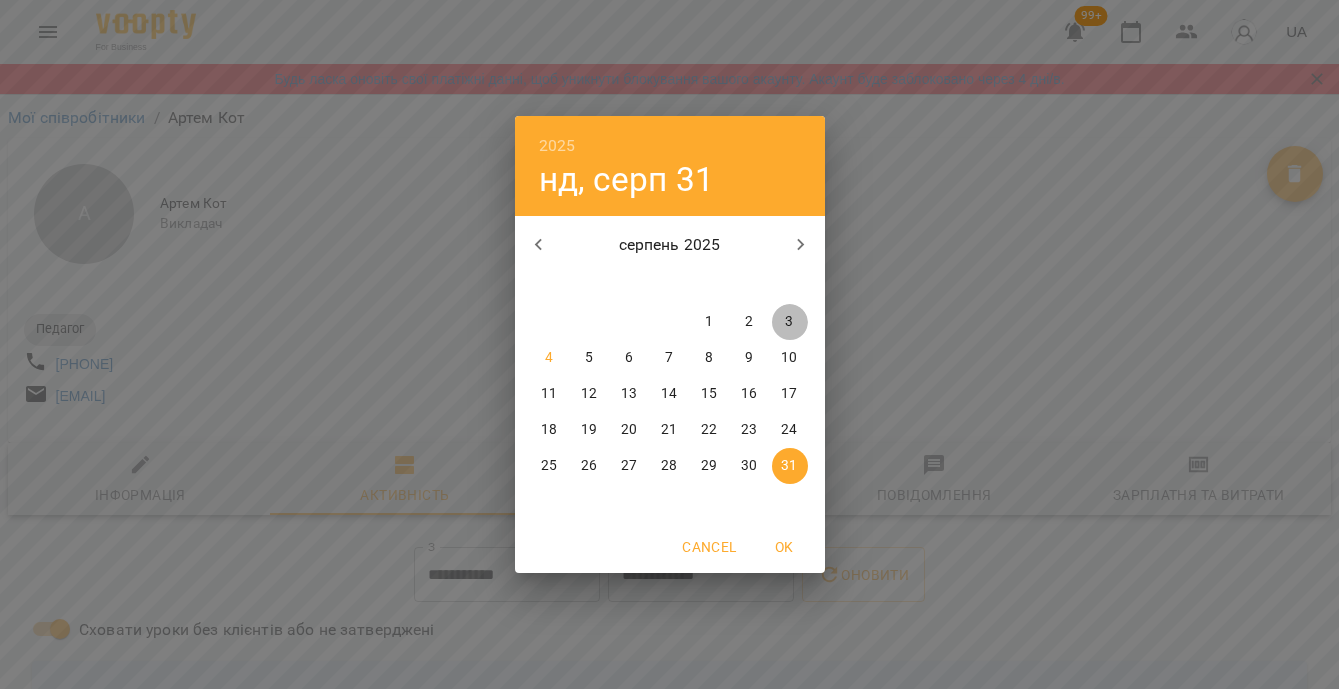click on "3" at bounding box center (790, 322) 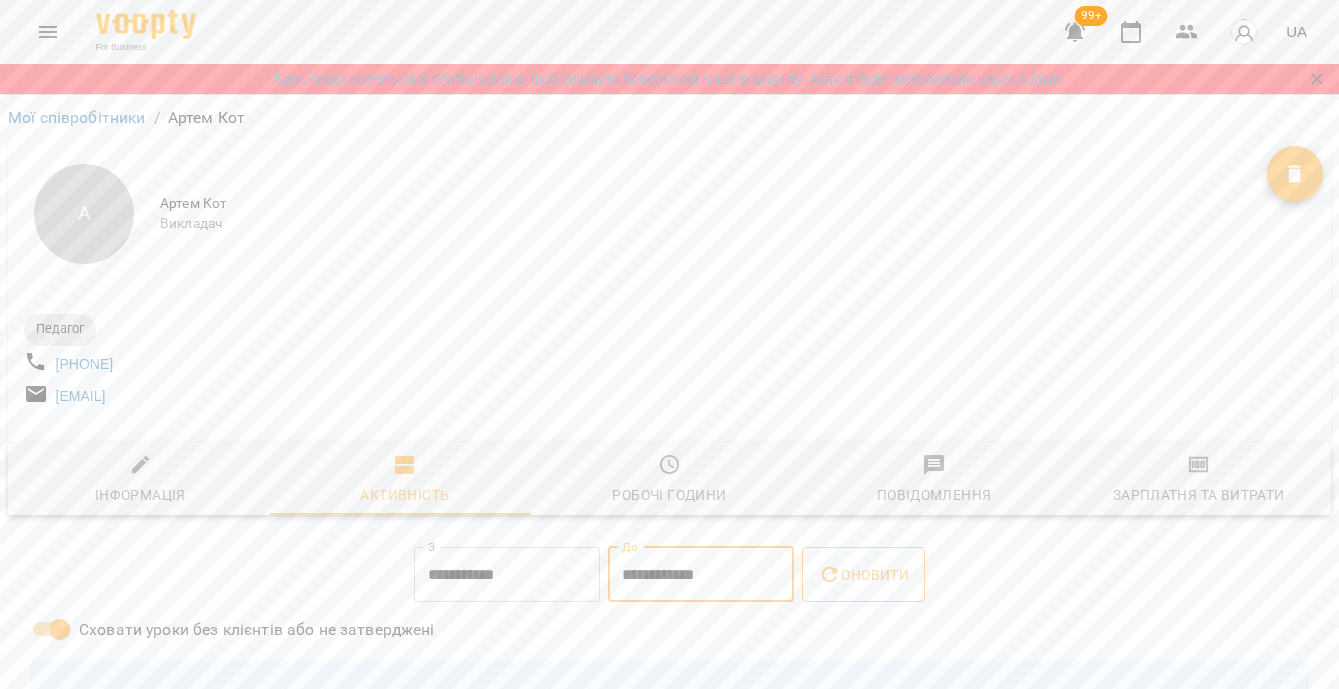 click on "Оновити" at bounding box center [863, 575] 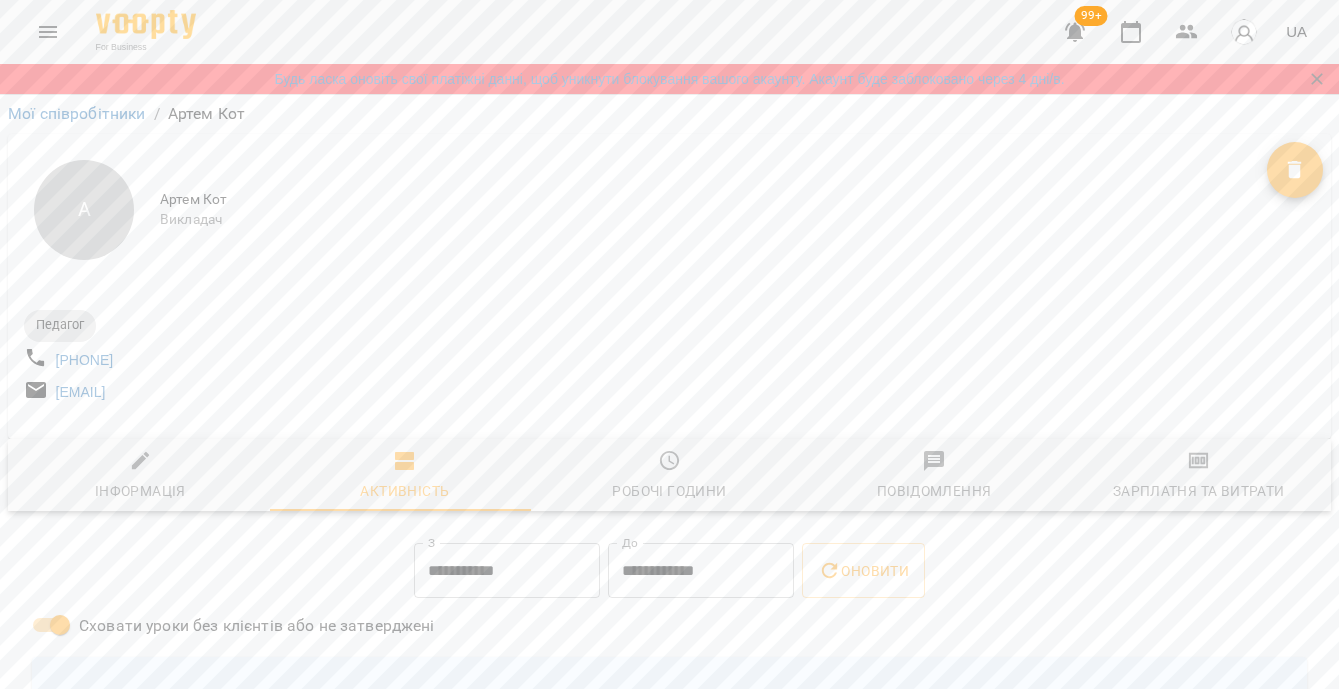 scroll, scrollTop: 321, scrollLeft: 0, axis: vertical 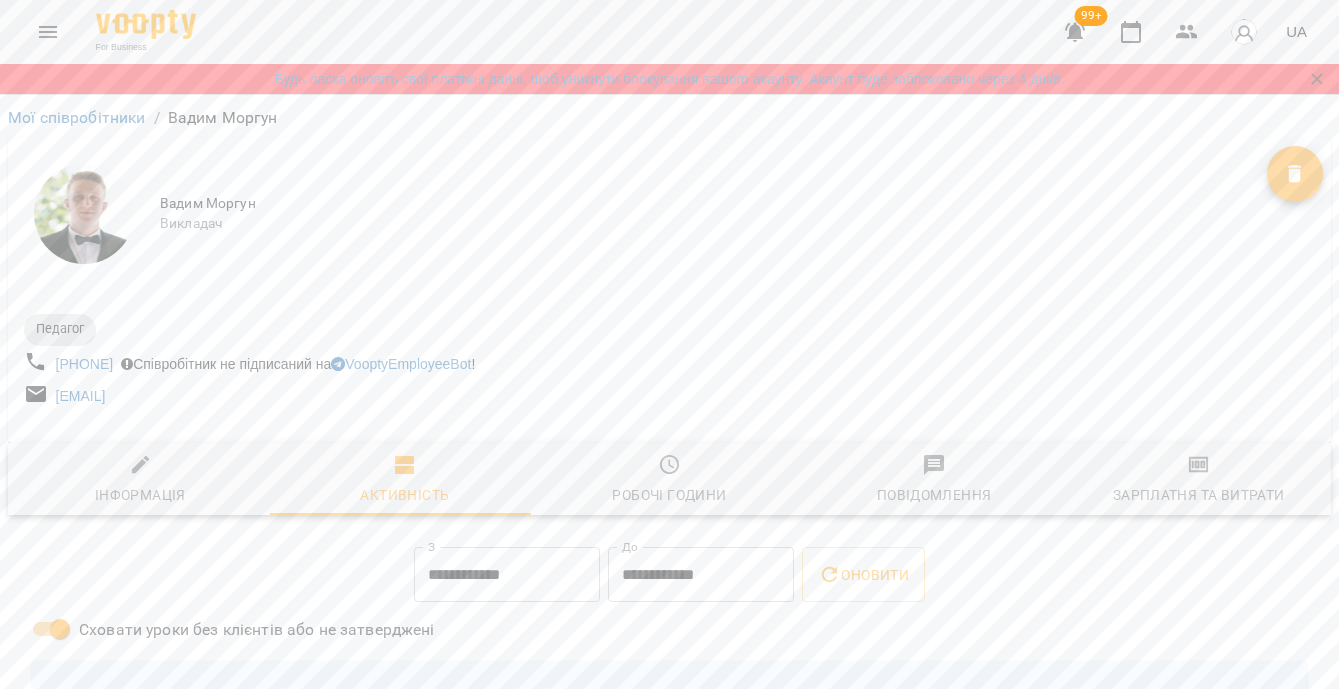click on "**********" at bounding box center [507, 575] 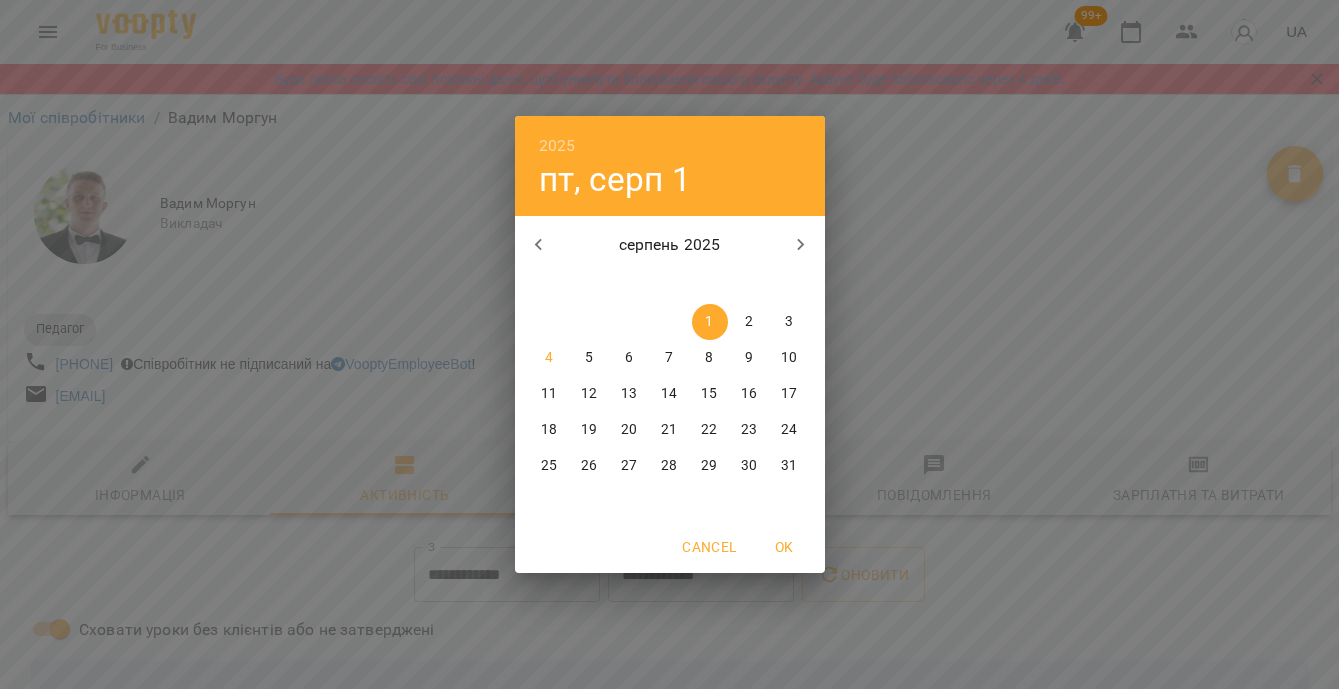 click at bounding box center [539, 245] 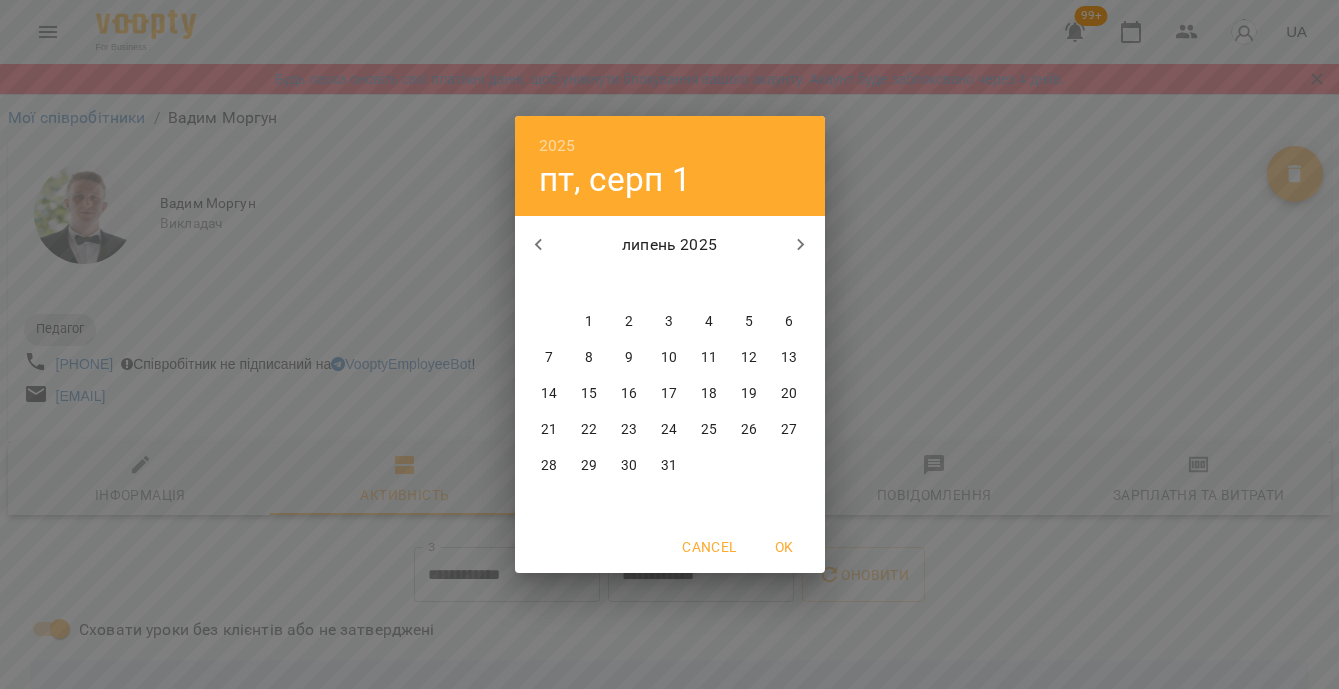 click on "28" at bounding box center [550, 466] 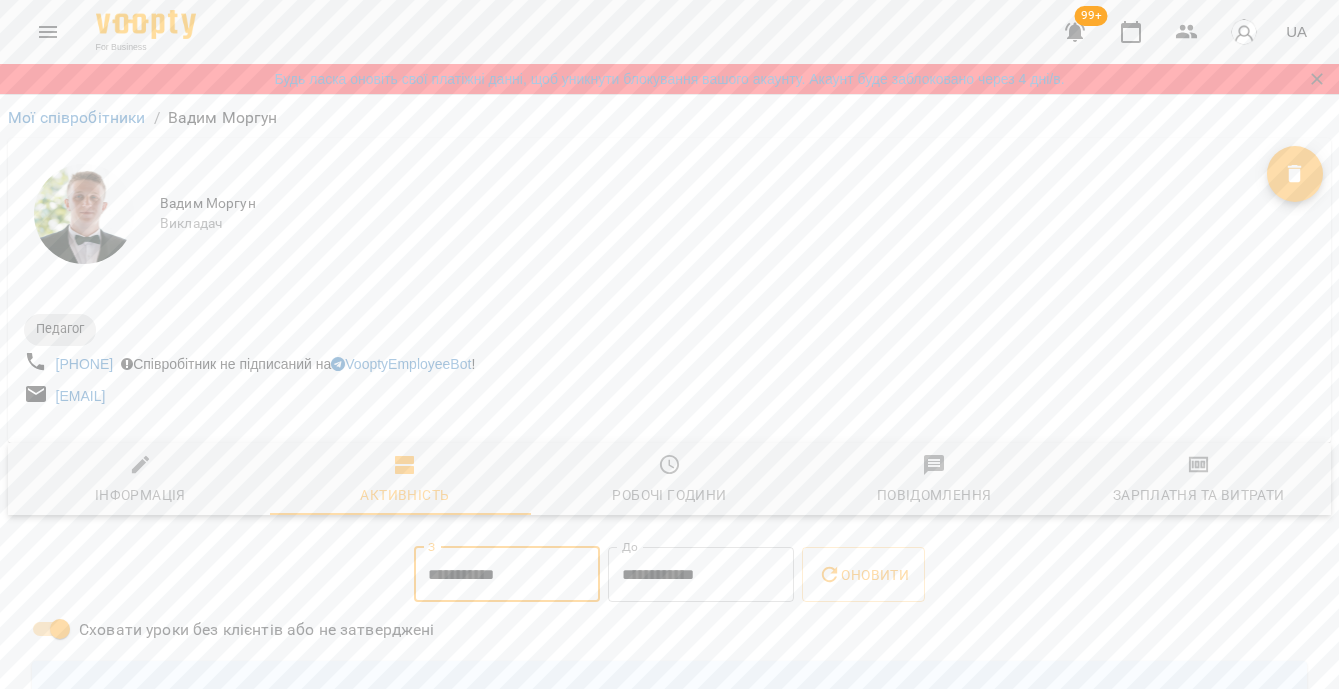 click on "**********" at bounding box center [701, 575] 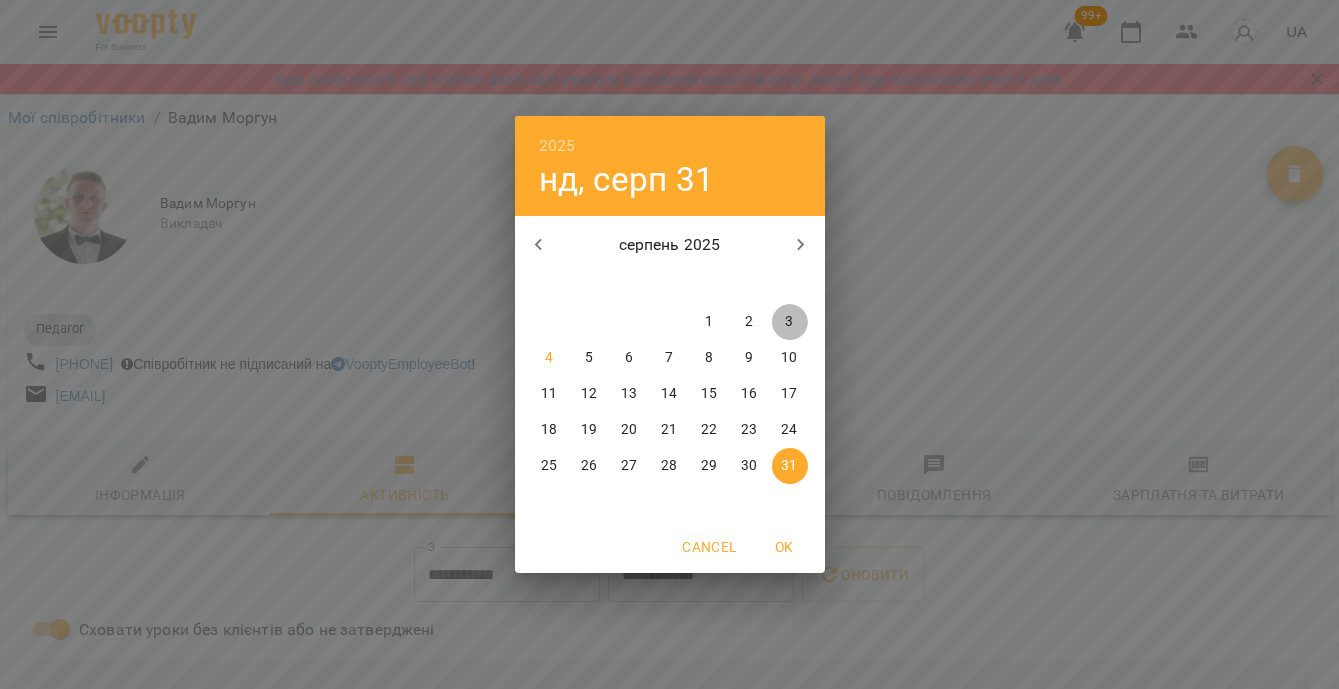 click on "3" at bounding box center [790, 322] 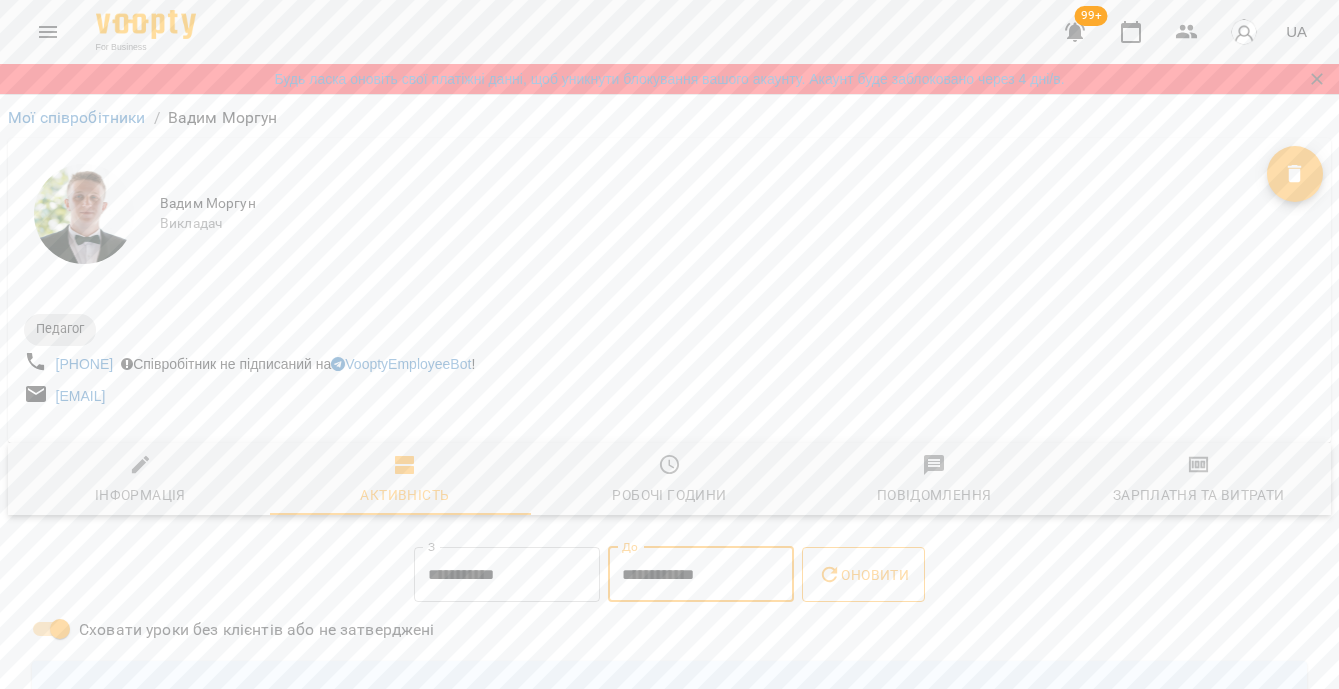 click on "Оновити" at bounding box center (863, 575) 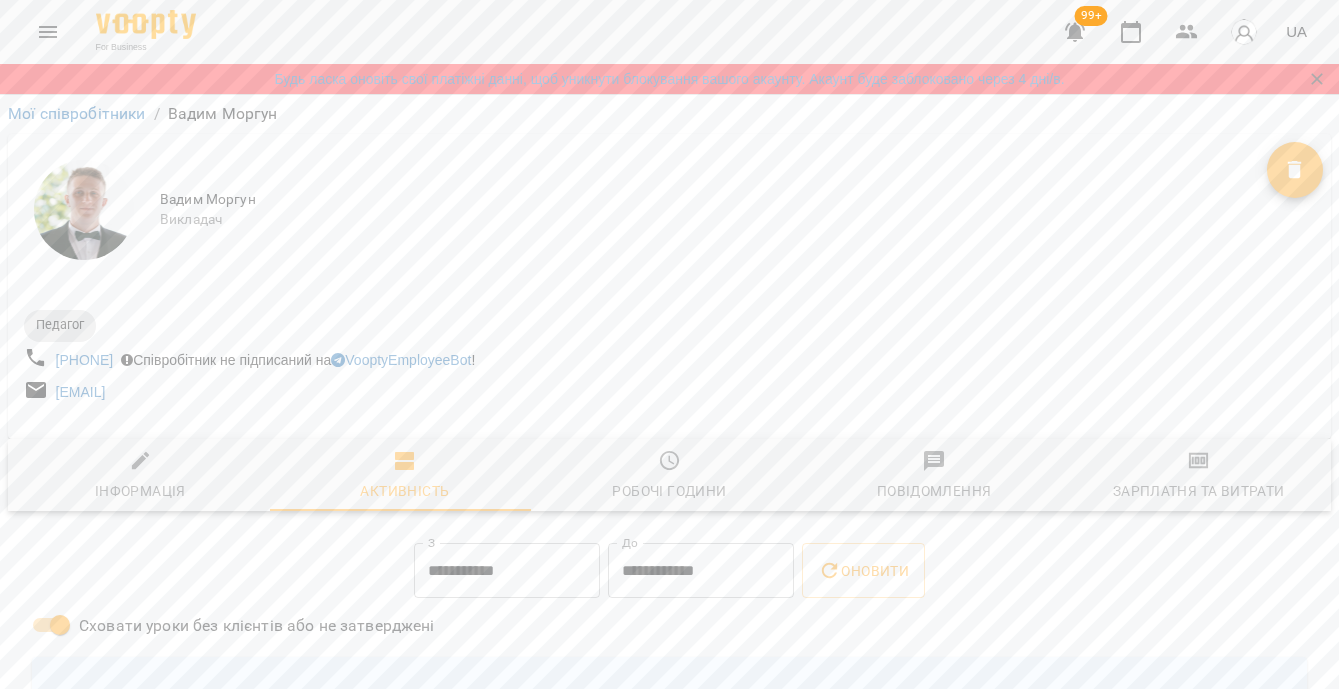 scroll, scrollTop: 0, scrollLeft: 0, axis: both 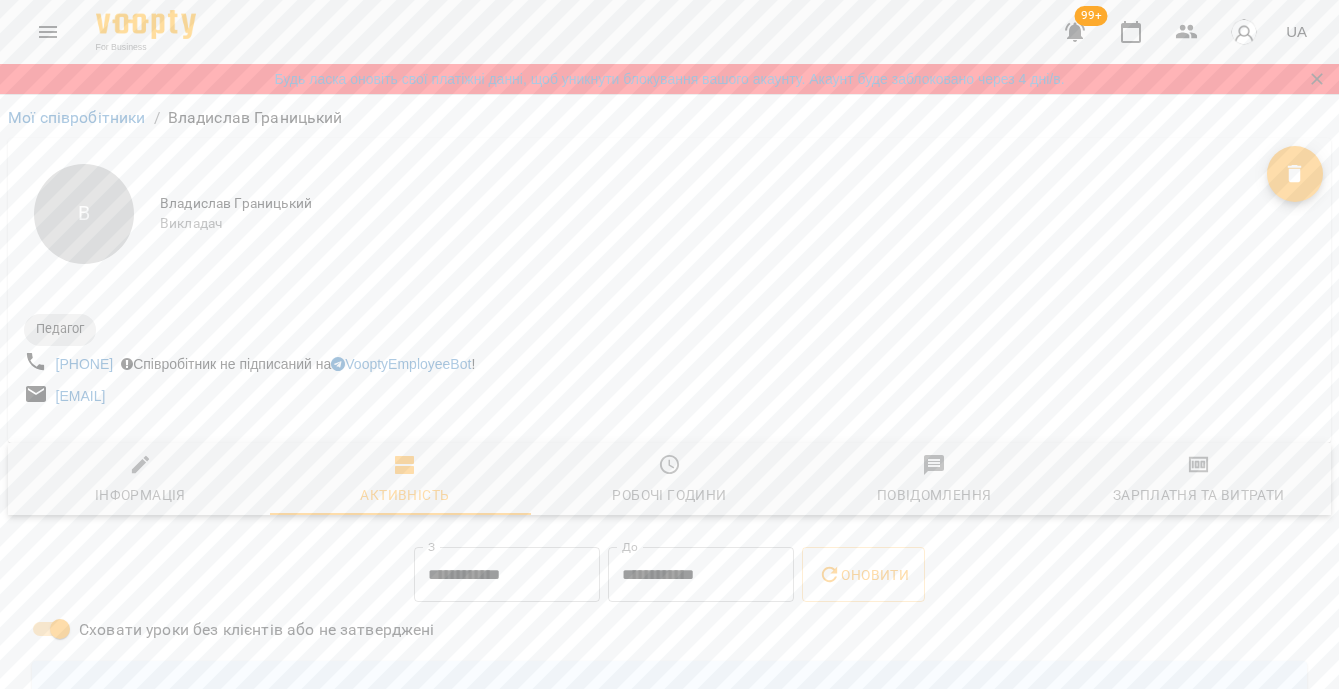 click on "**********" at bounding box center (507, 575) 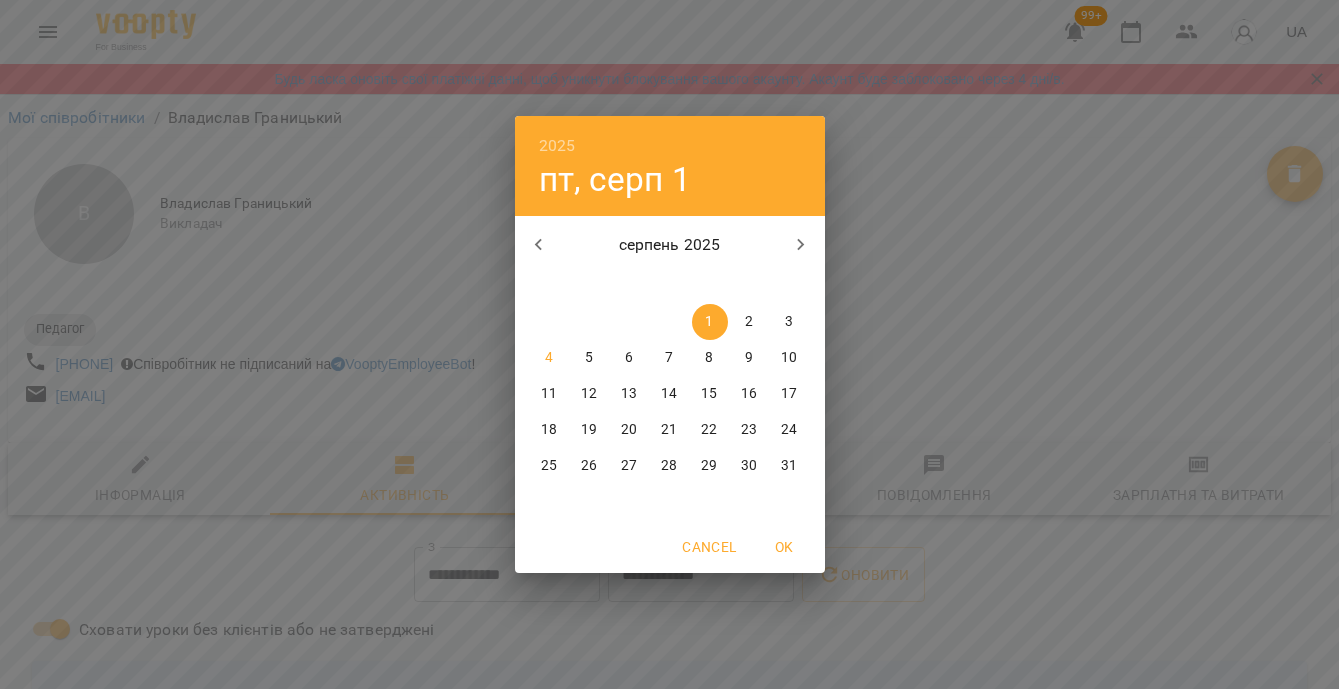 click at bounding box center [539, 245] 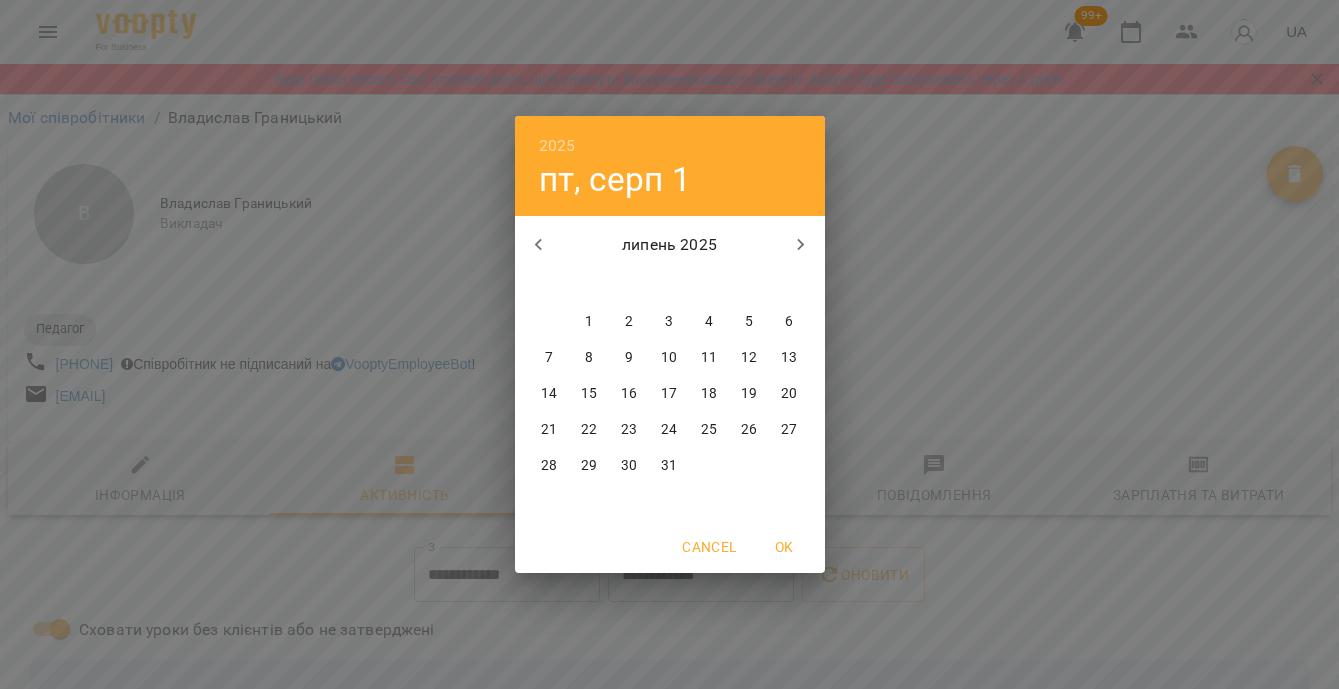 click on "28" at bounding box center [549, 466] 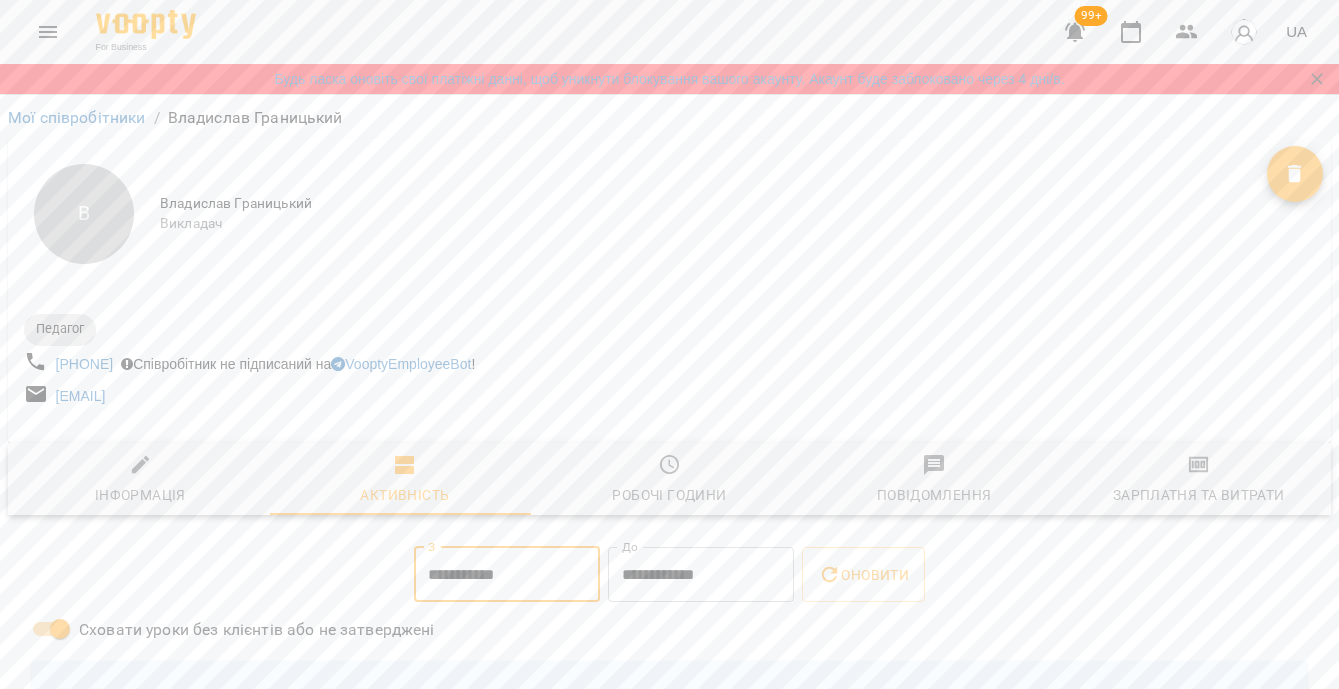 click on "**********" at bounding box center [701, 575] 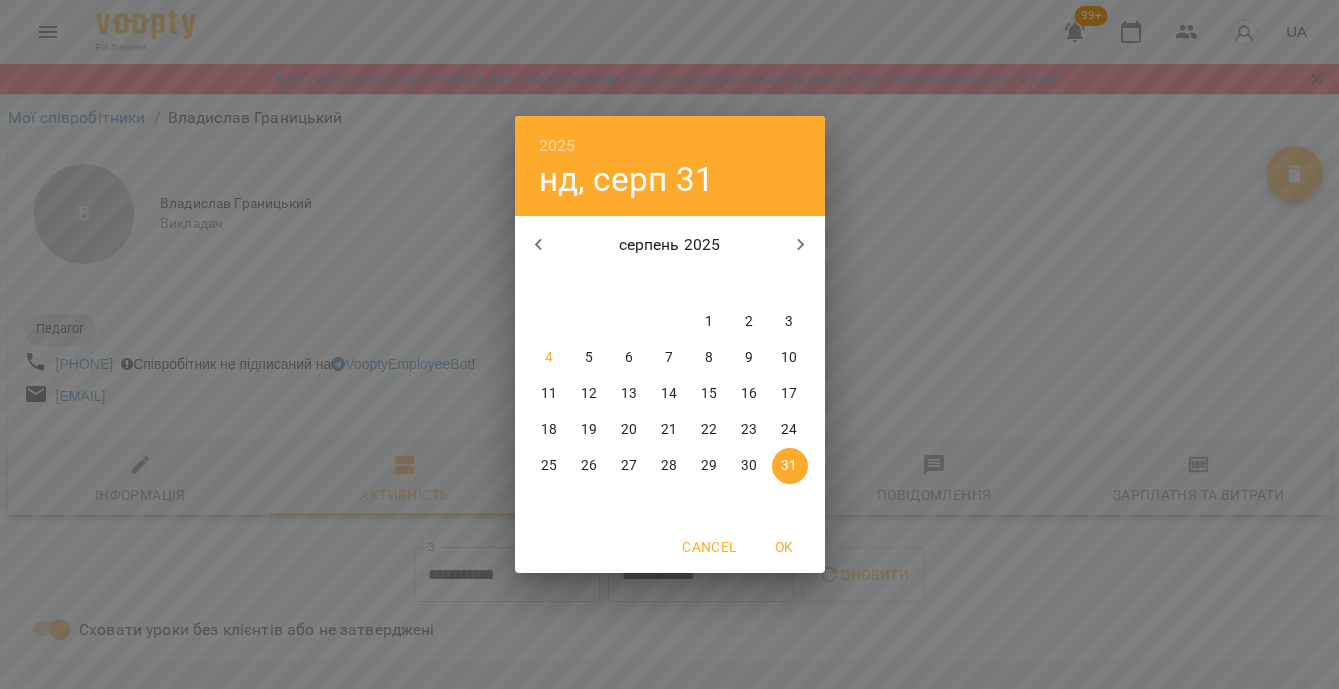 click 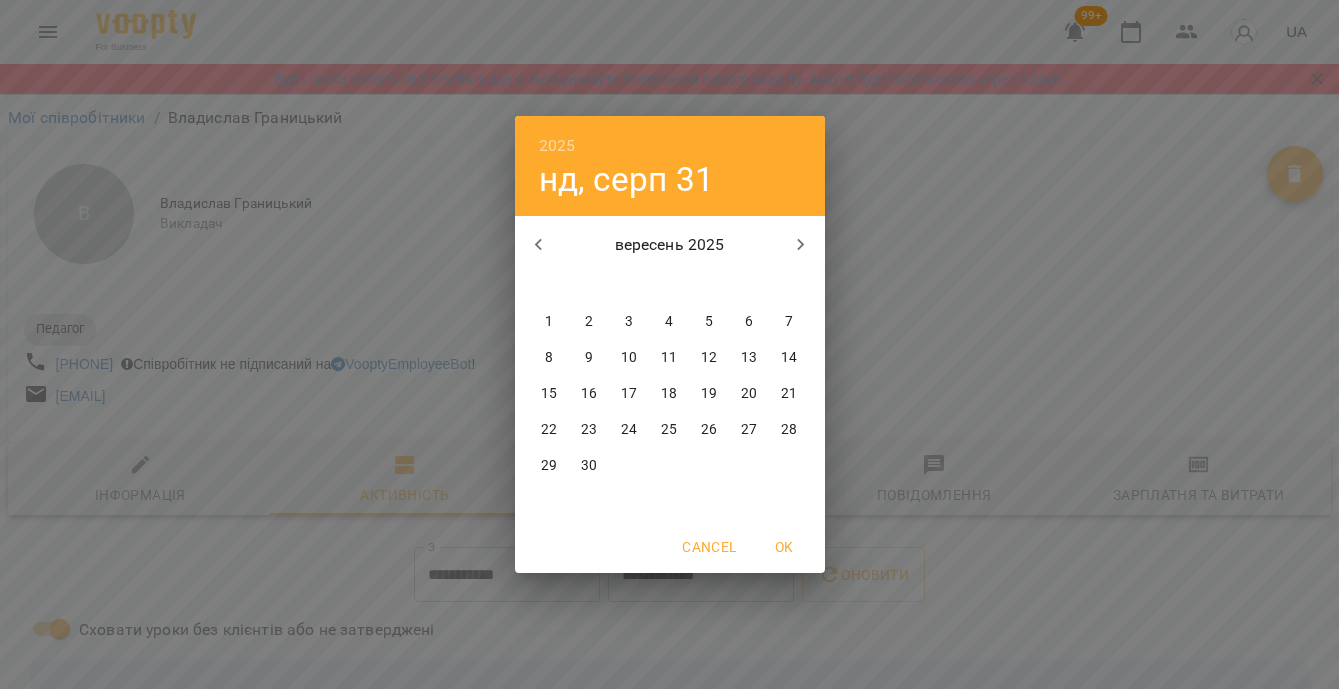 click on "7" at bounding box center [790, 322] 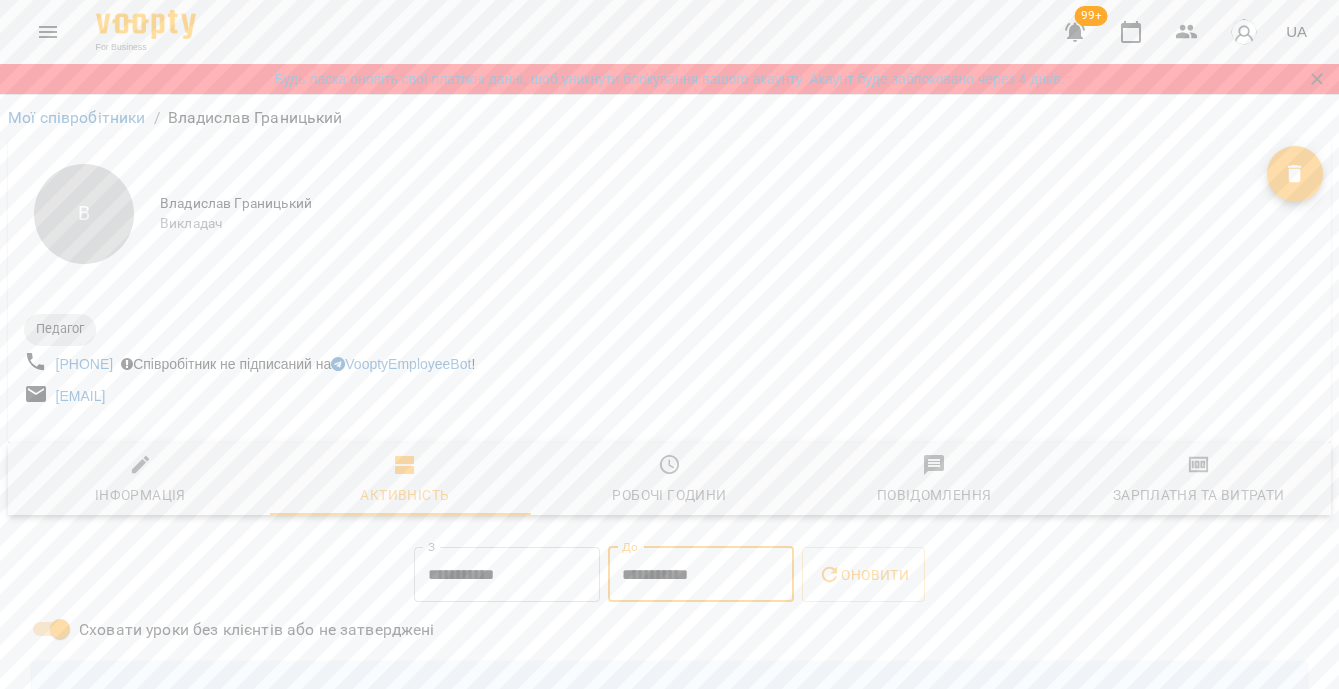 click on "**********" at bounding box center [701, 575] 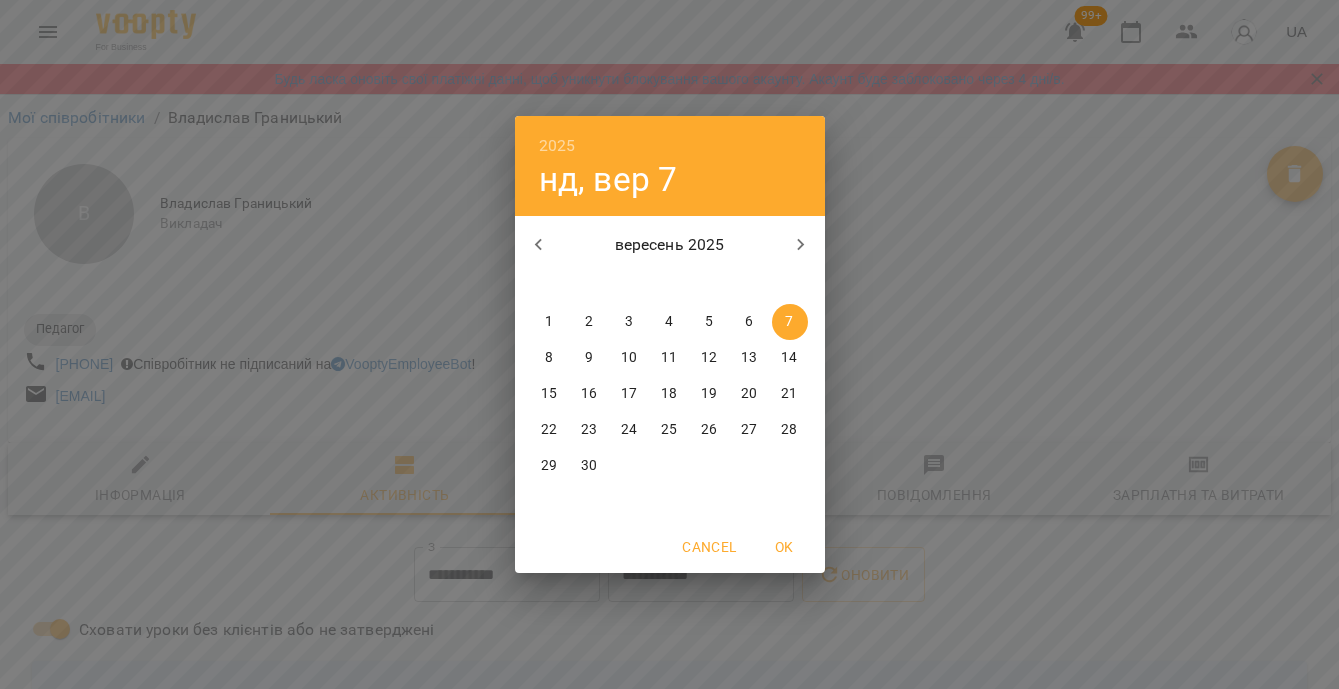 click 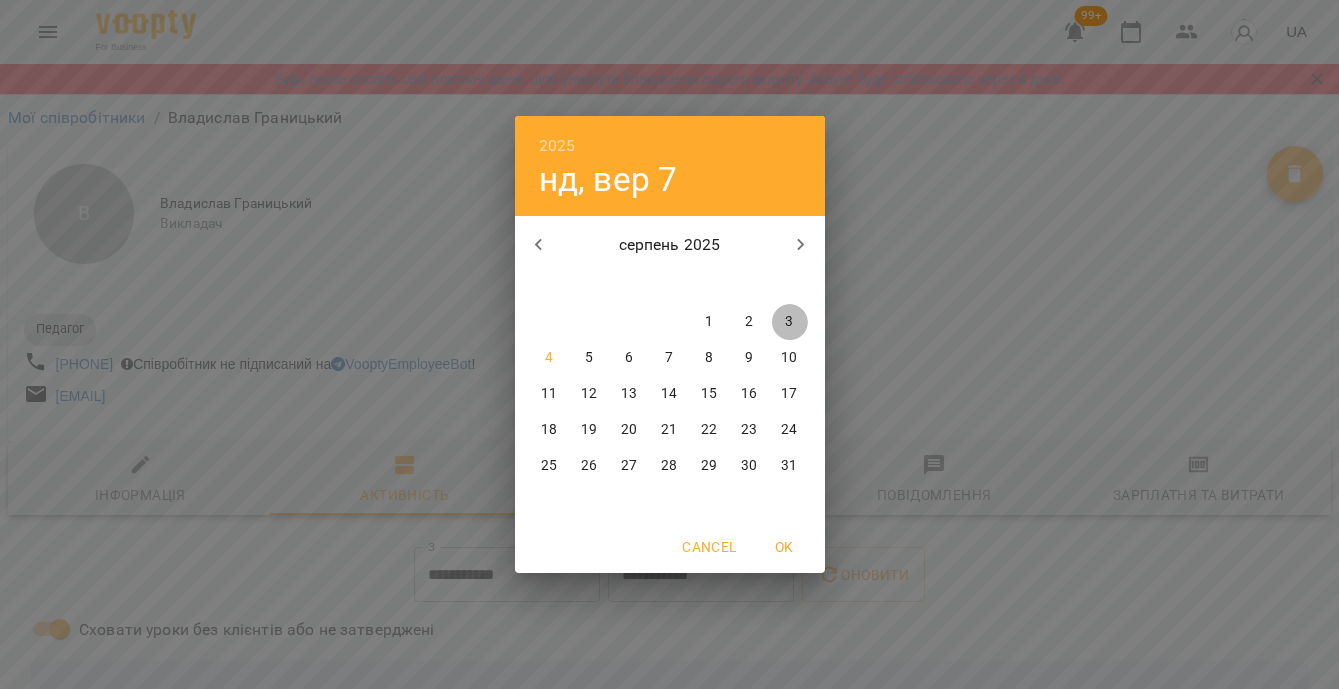 click on "3" at bounding box center (789, 322) 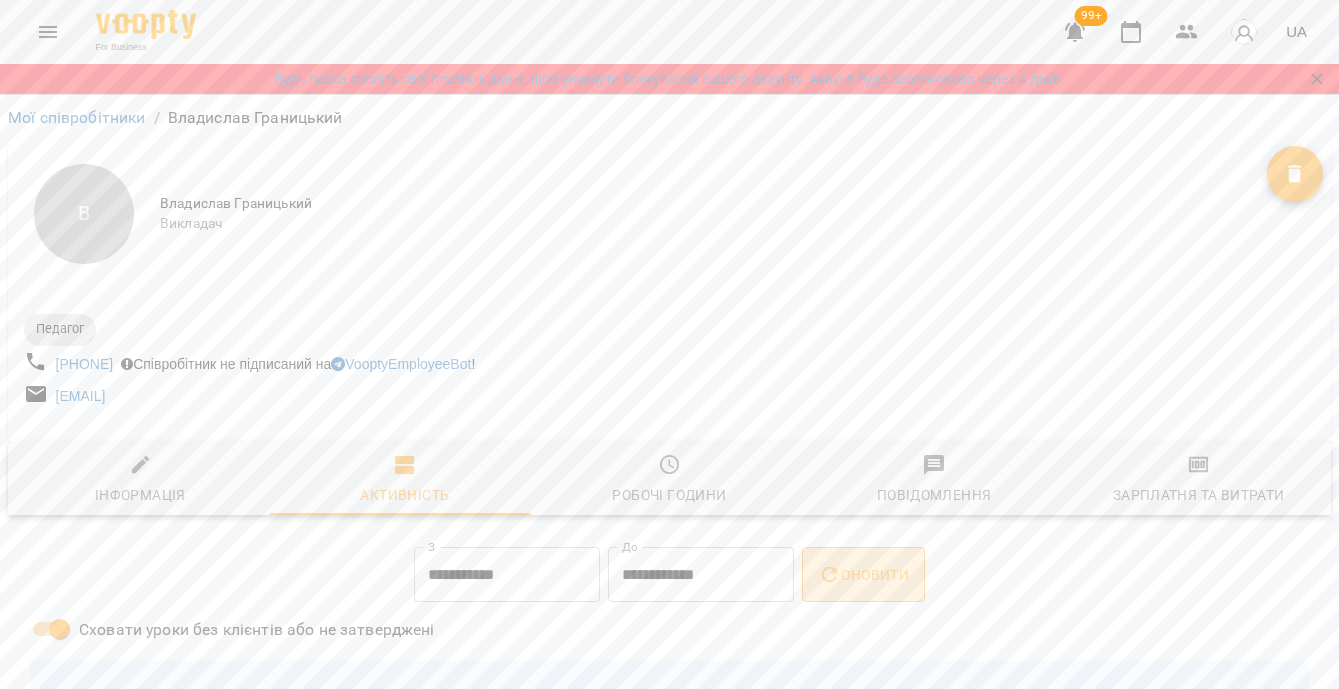 click on "Оновити" at bounding box center (863, 575) 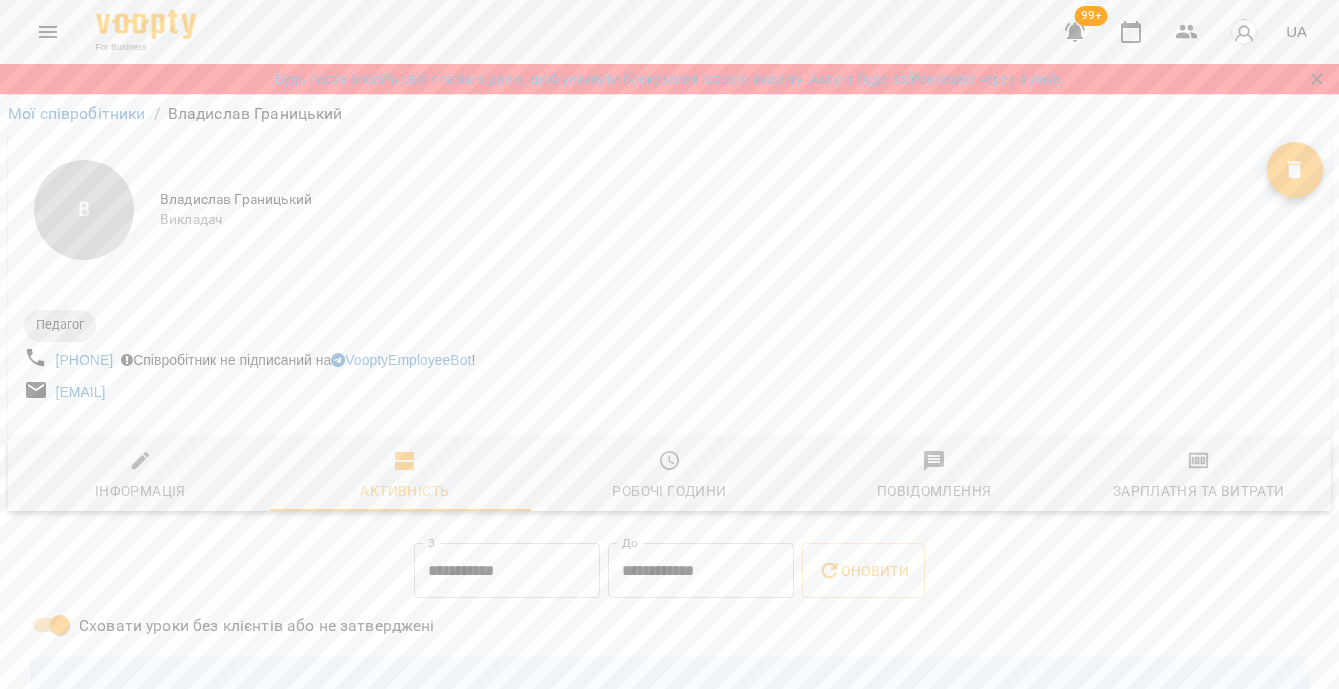 scroll, scrollTop: 0, scrollLeft: 0, axis: both 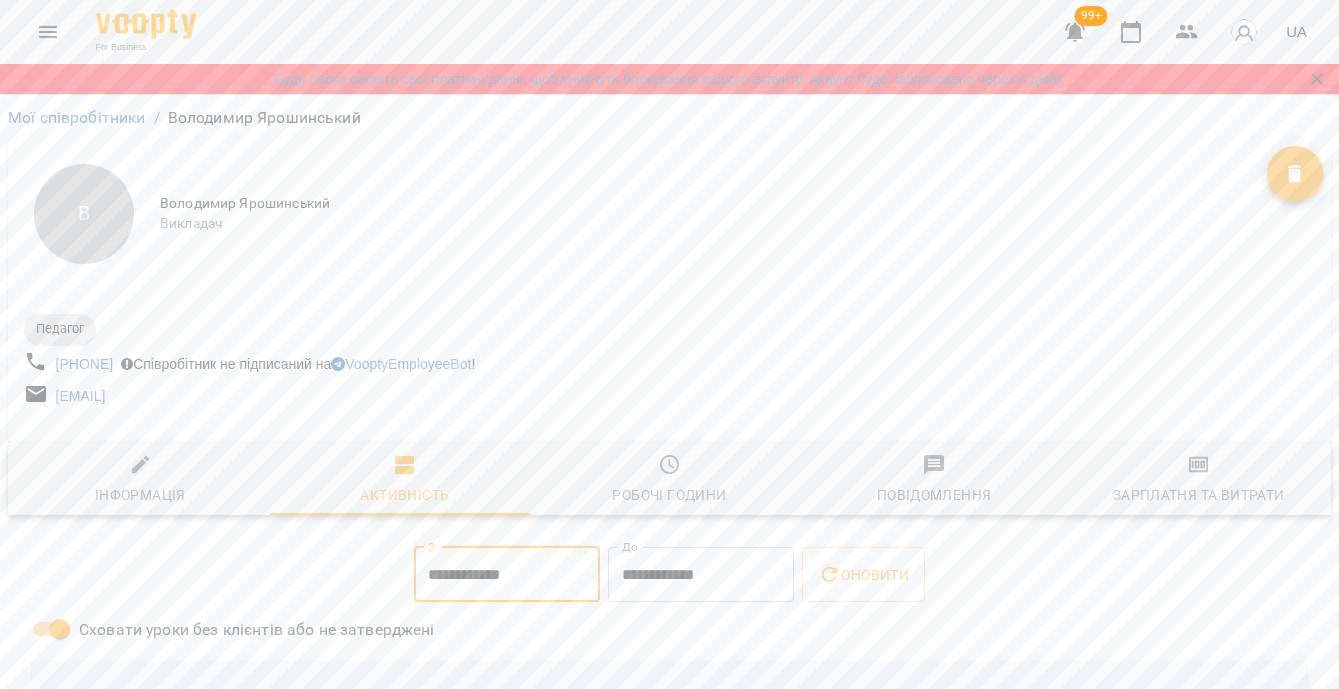 click on "**********" at bounding box center (507, 575) 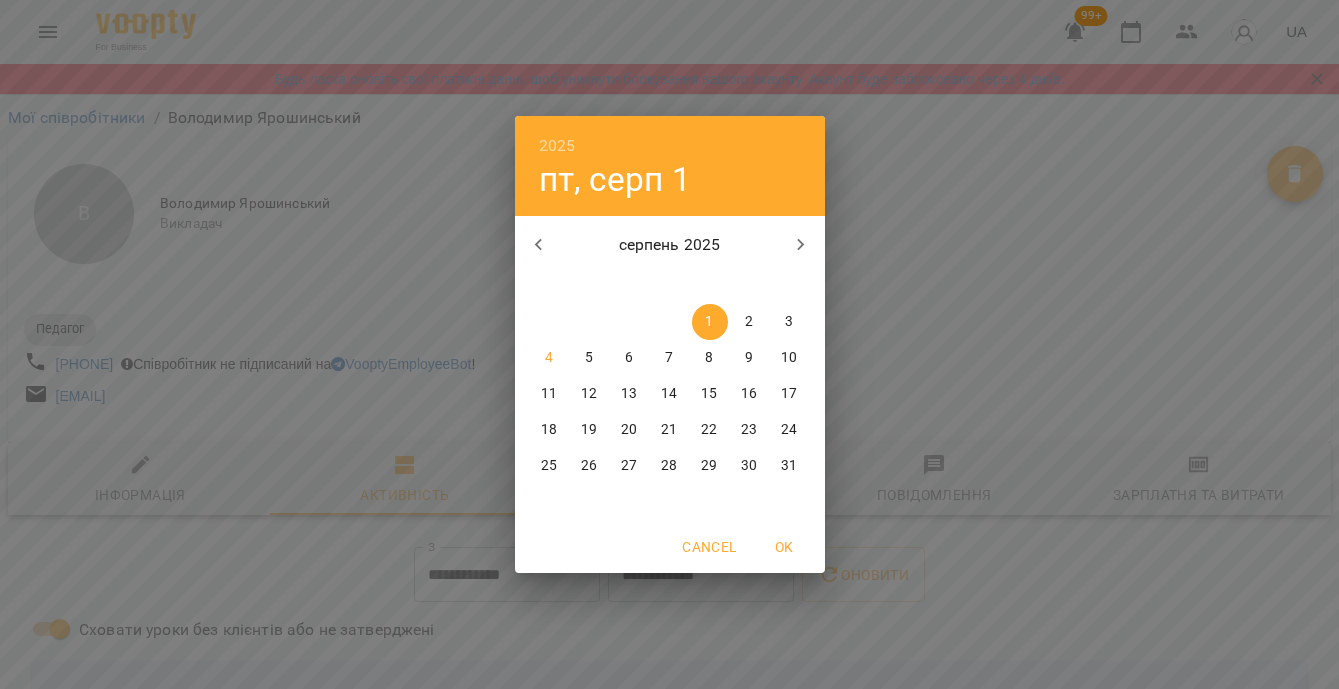 drag, startPoint x: 538, startPoint y: 236, endPoint x: 567, endPoint y: 280, distance: 52.69725 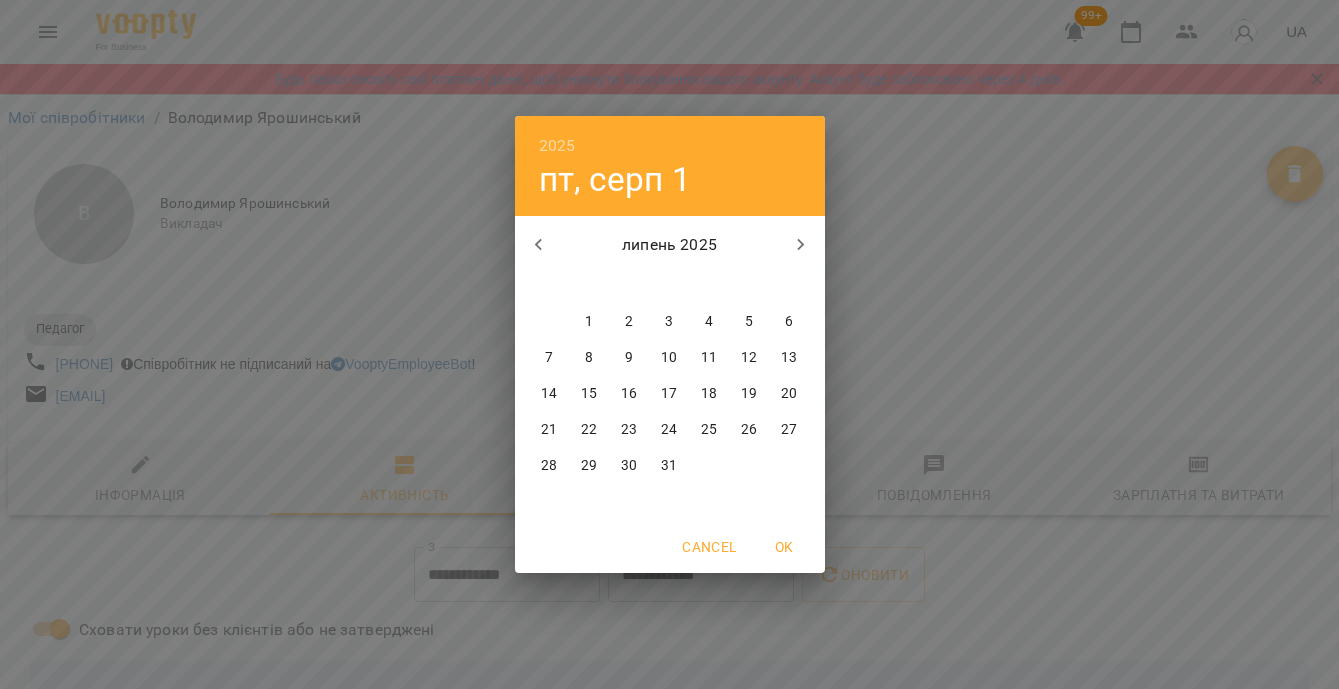 click on "28" at bounding box center (550, 466) 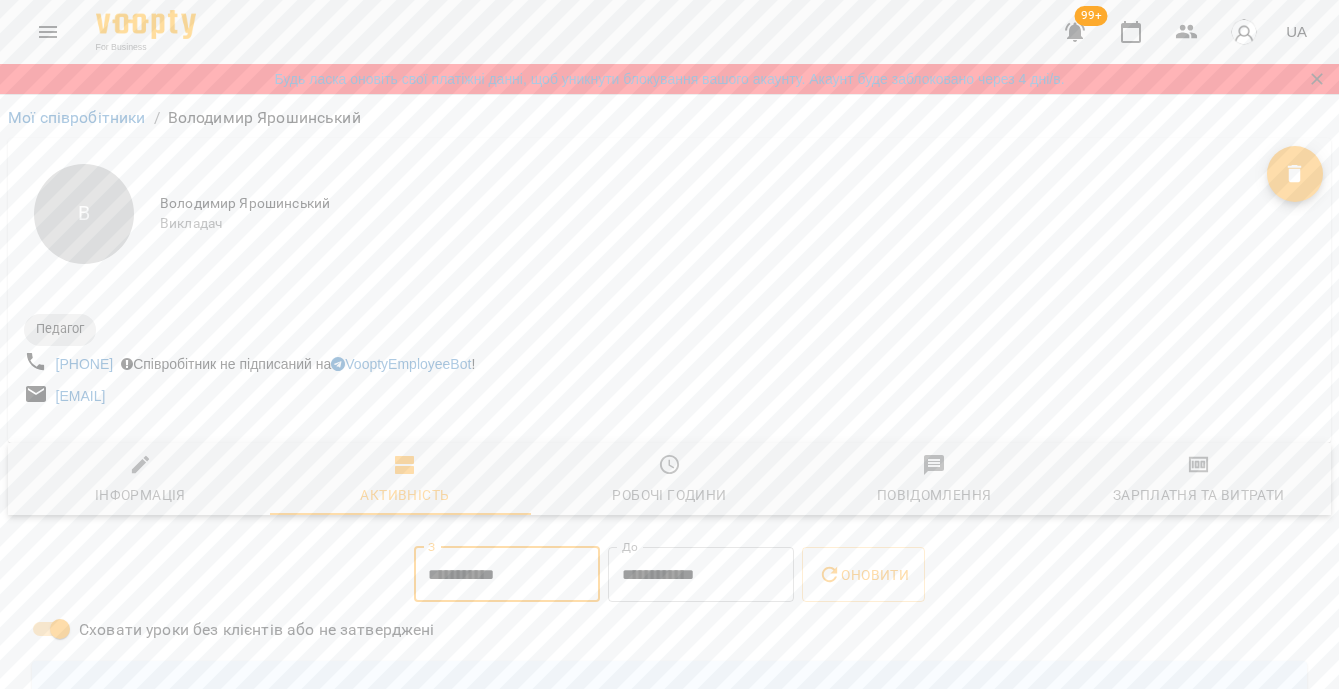 click on "**********" at bounding box center [701, 575] 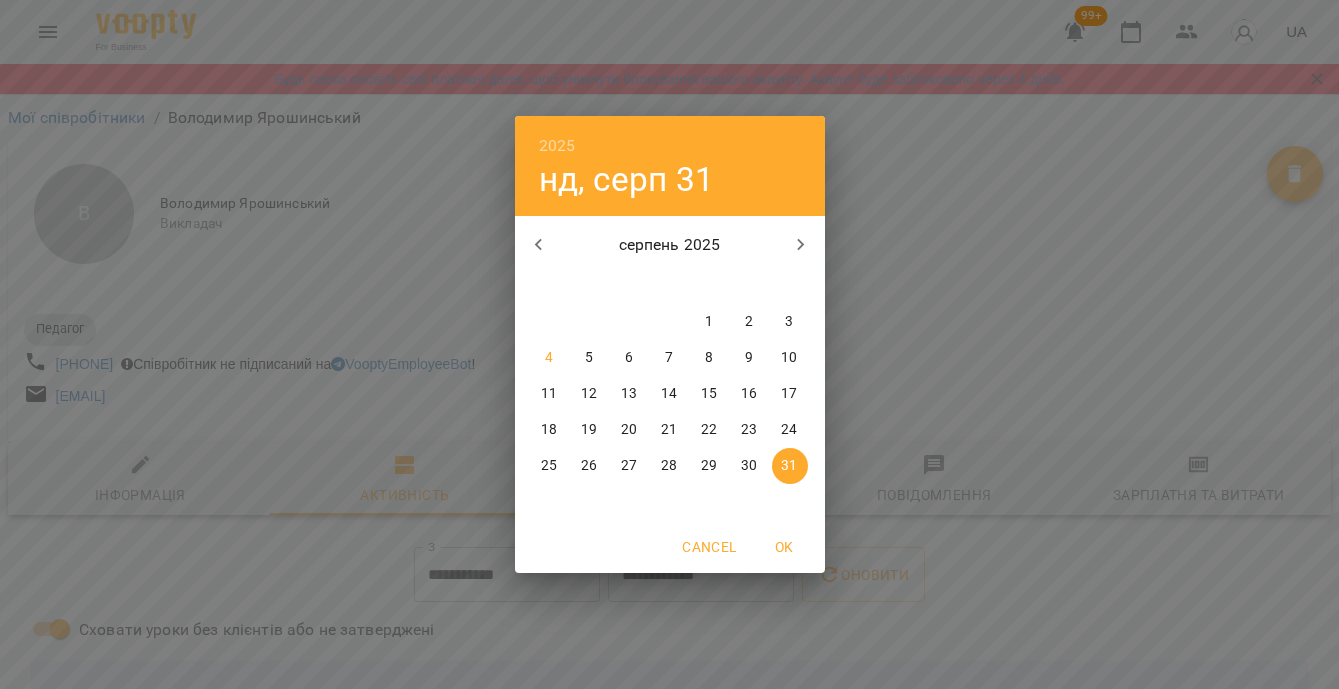 click on "3" at bounding box center [790, 322] 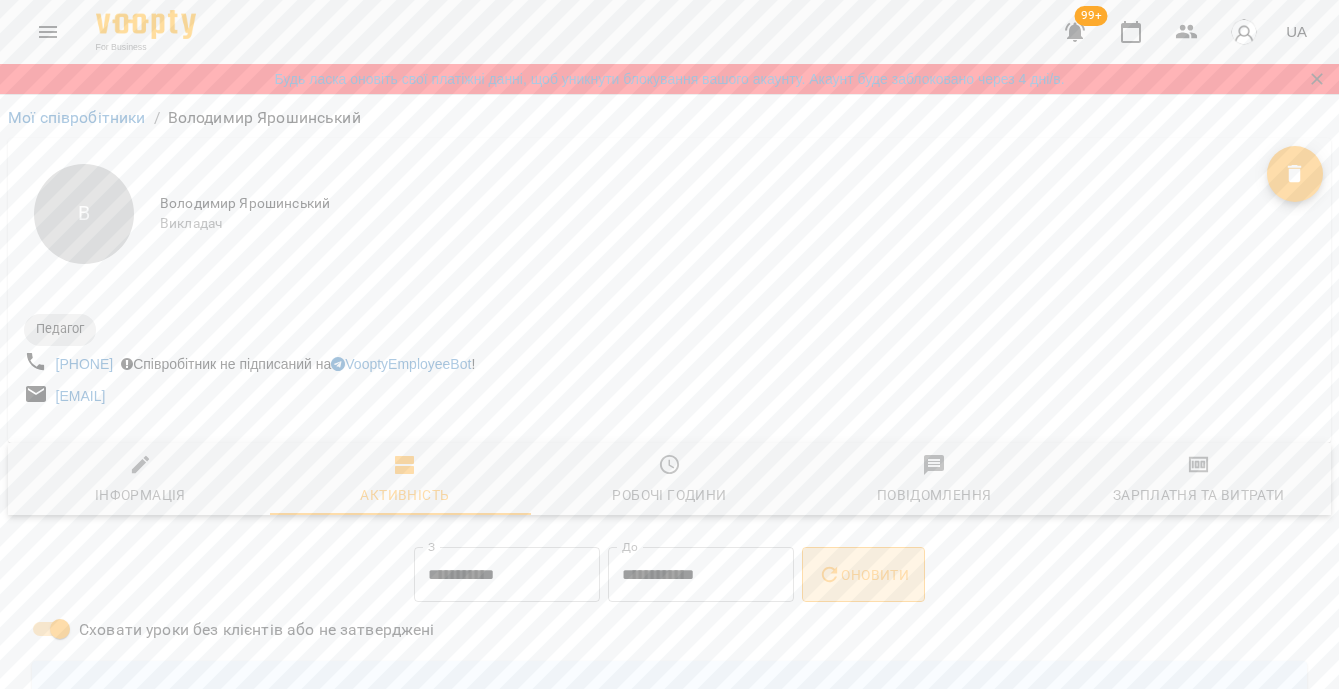 click on "Оновити" at bounding box center [863, 575] 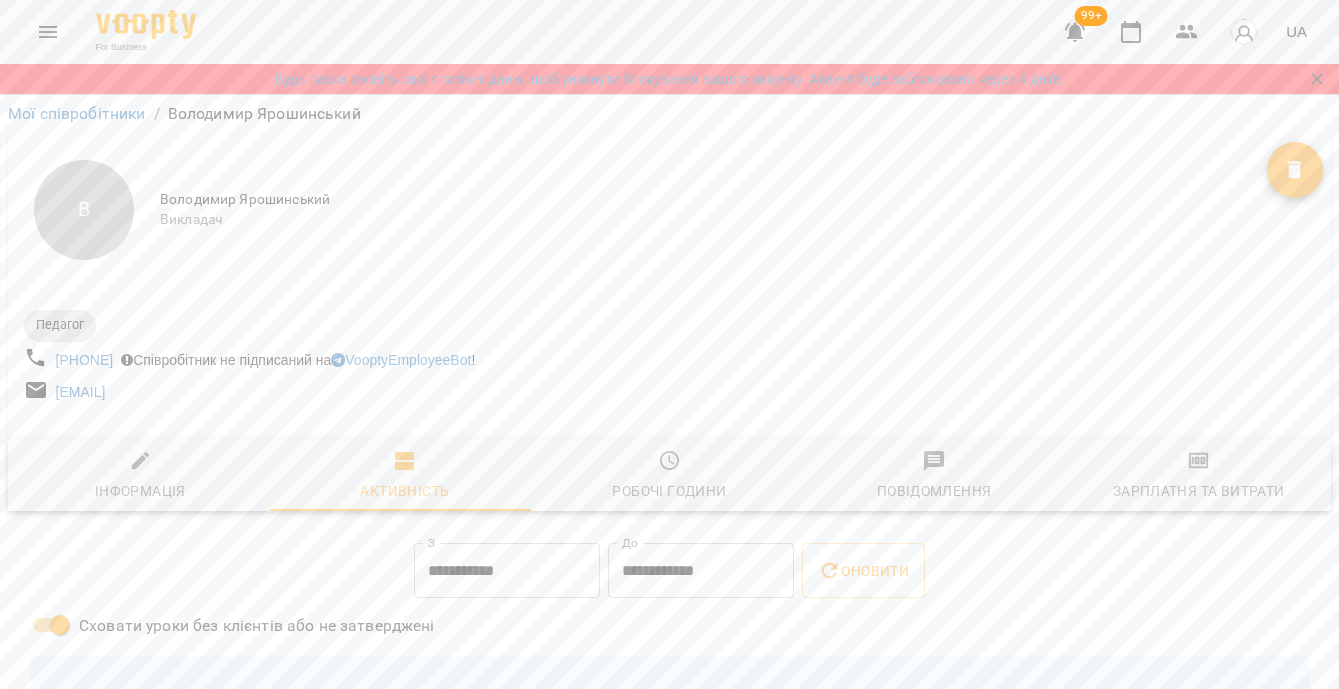 scroll, scrollTop: 0, scrollLeft: 0, axis: both 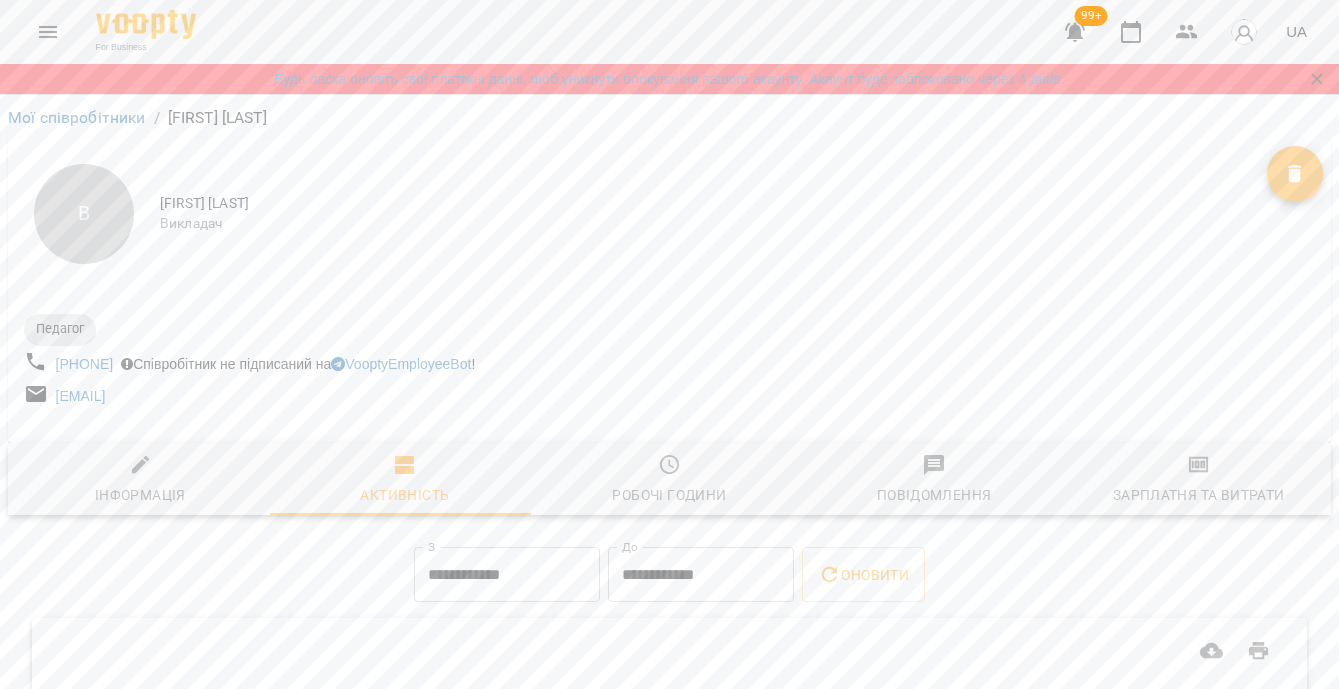 click on "**********" at bounding box center [507, 575] 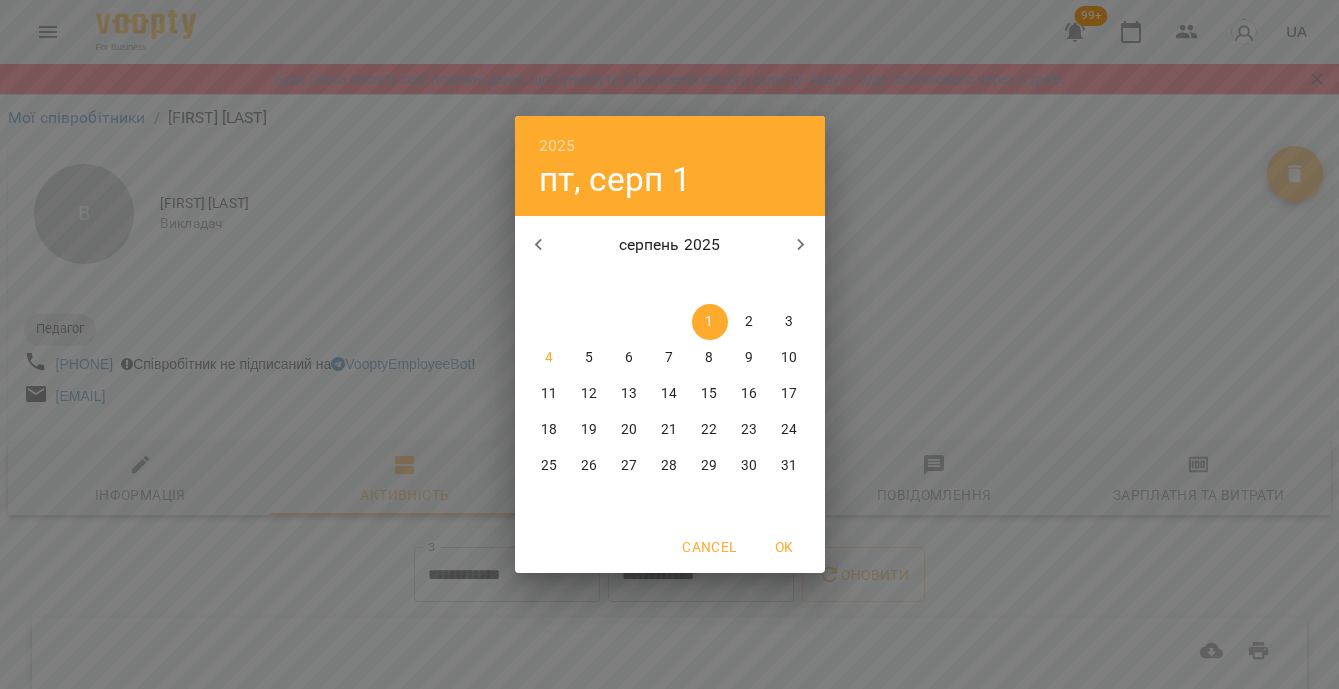 click on "серпень 2025" at bounding box center [670, 245] 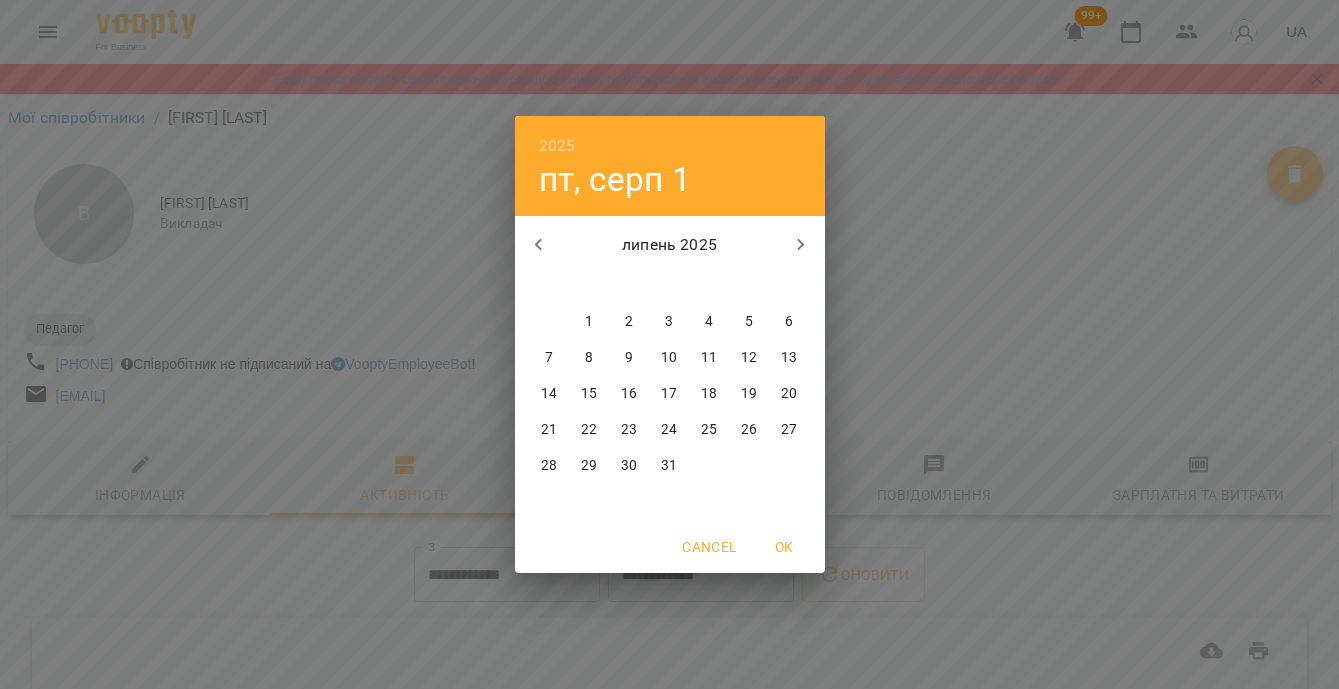 click on "28" at bounding box center [549, 466] 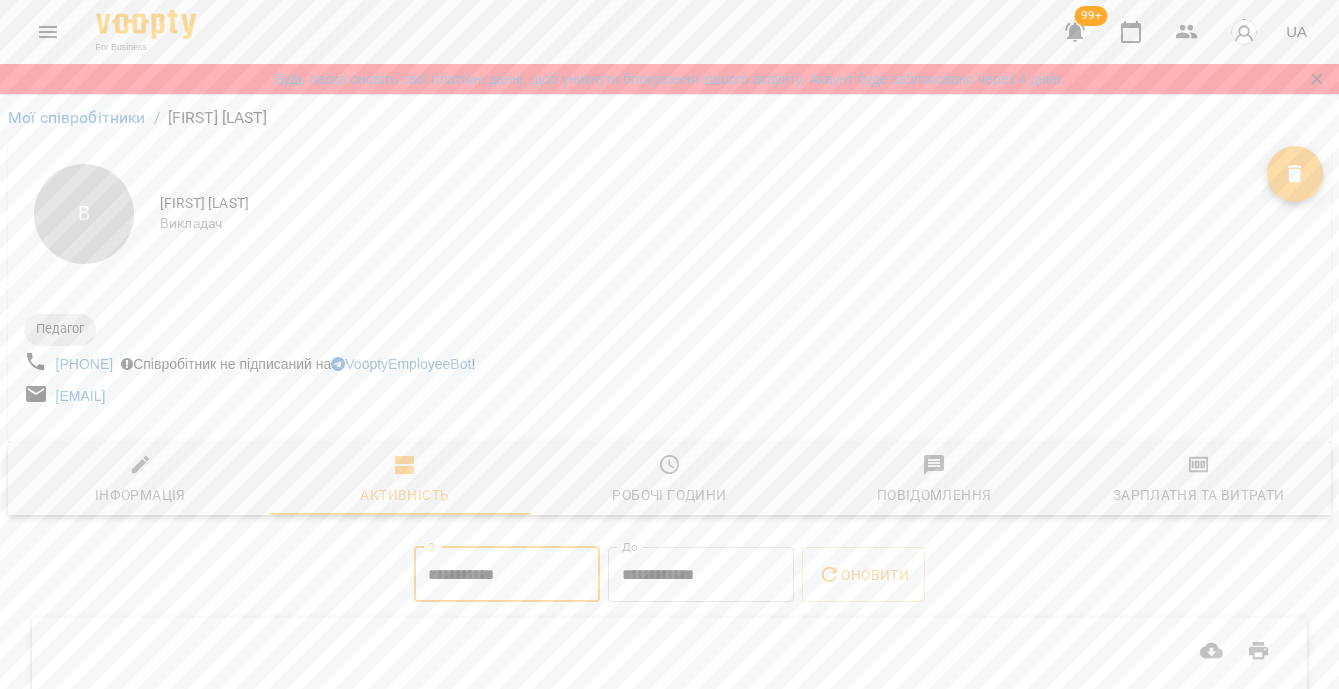 click on "**********" at bounding box center (701, 575) 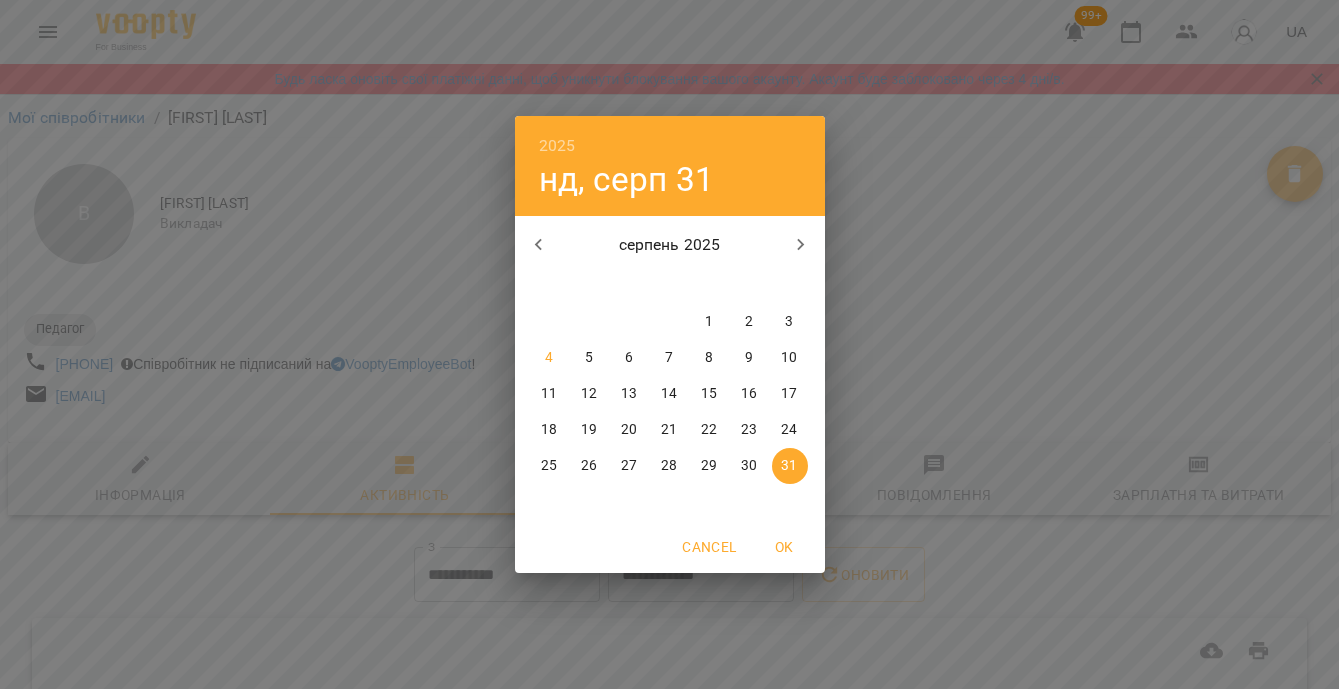 click on "3" at bounding box center [790, 322] 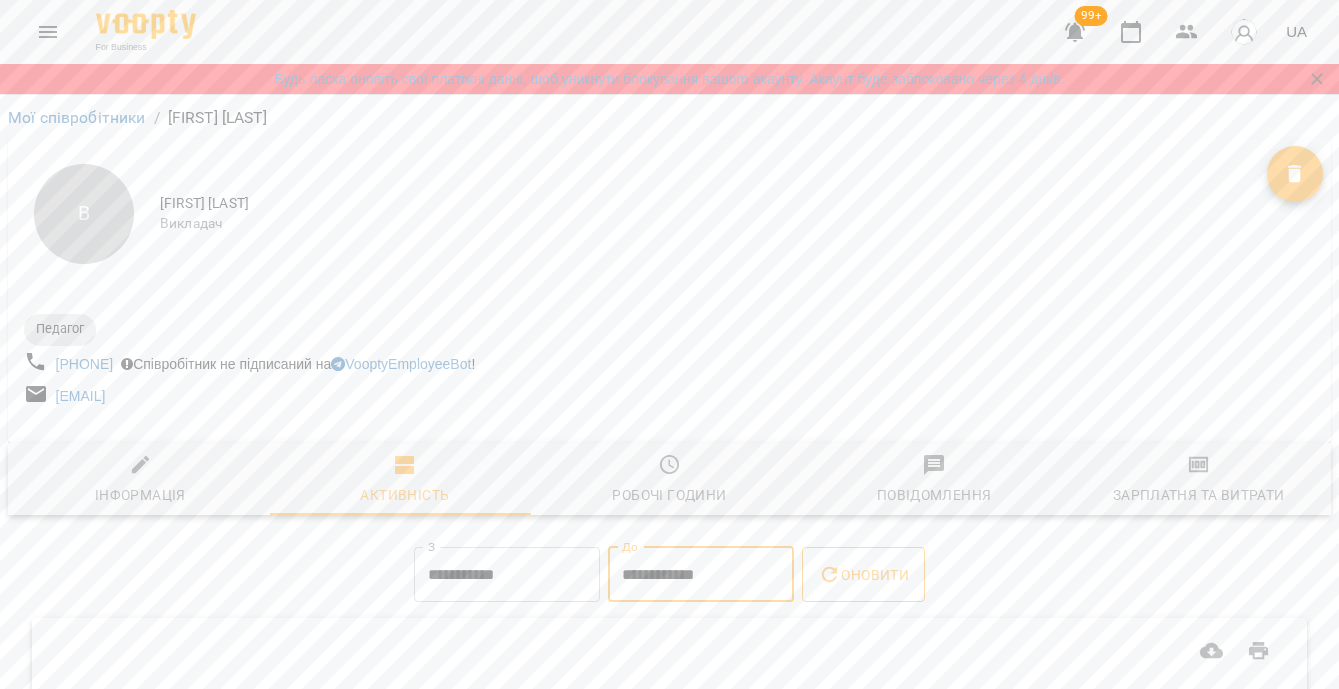 click on "Оновити" at bounding box center [863, 575] 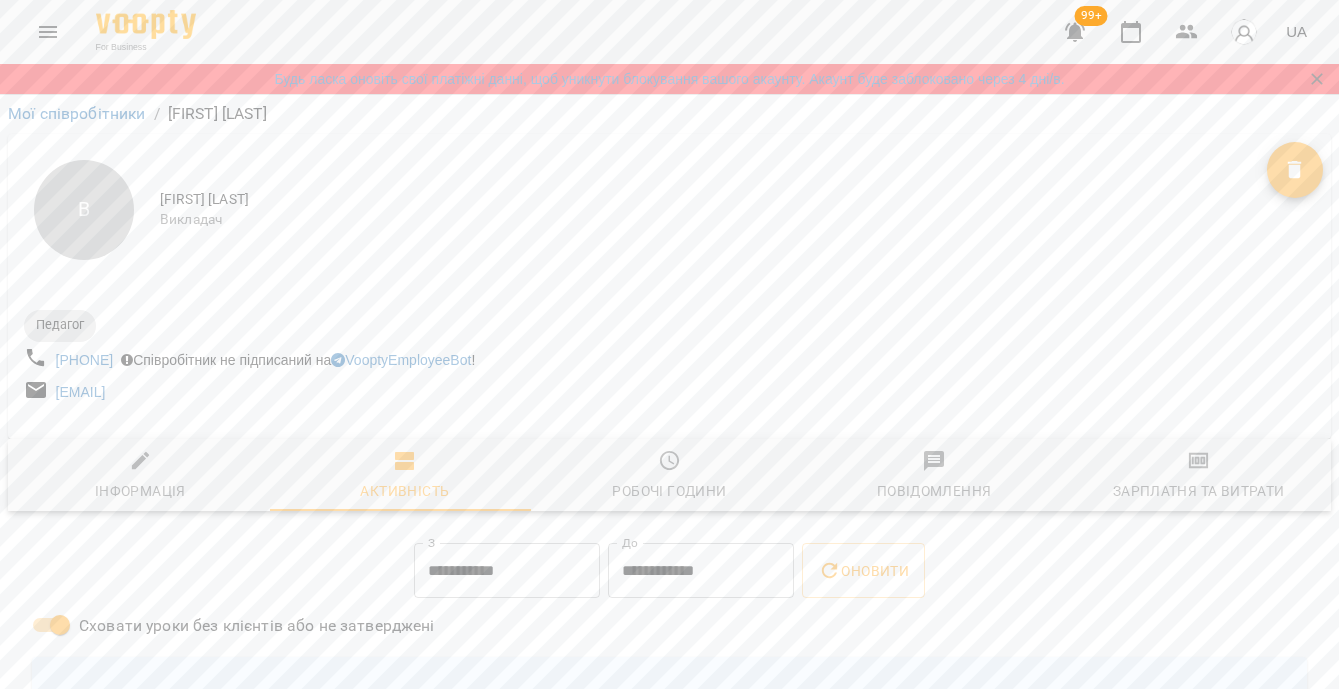scroll, scrollTop: 12, scrollLeft: 0, axis: vertical 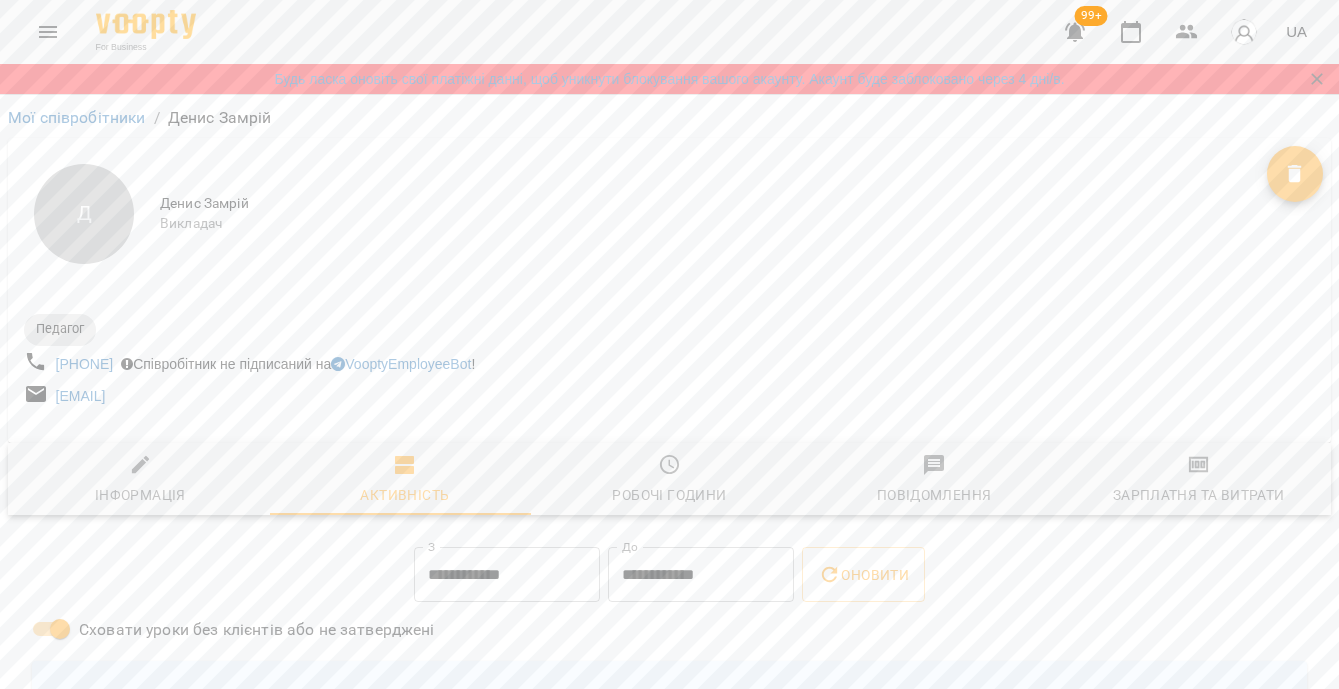 click on "**********" at bounding box center [507, 575] 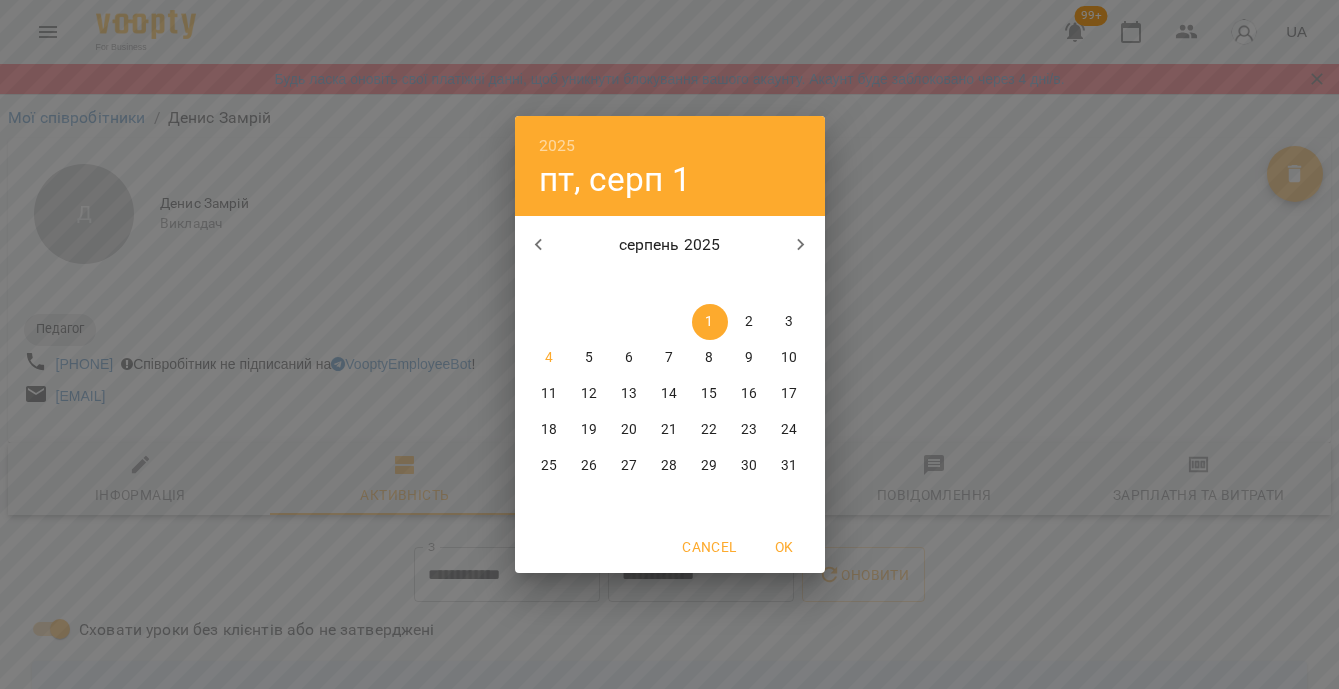 click 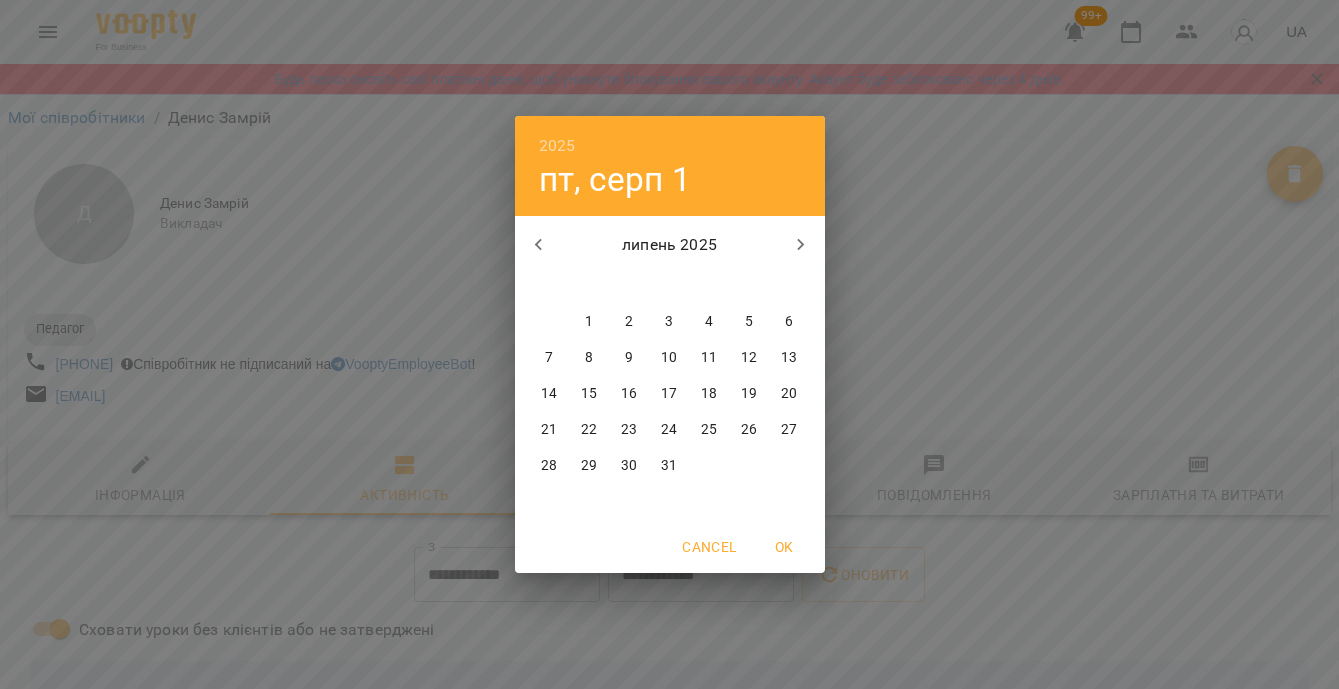 click on "28" at bounding box center (550, 466) 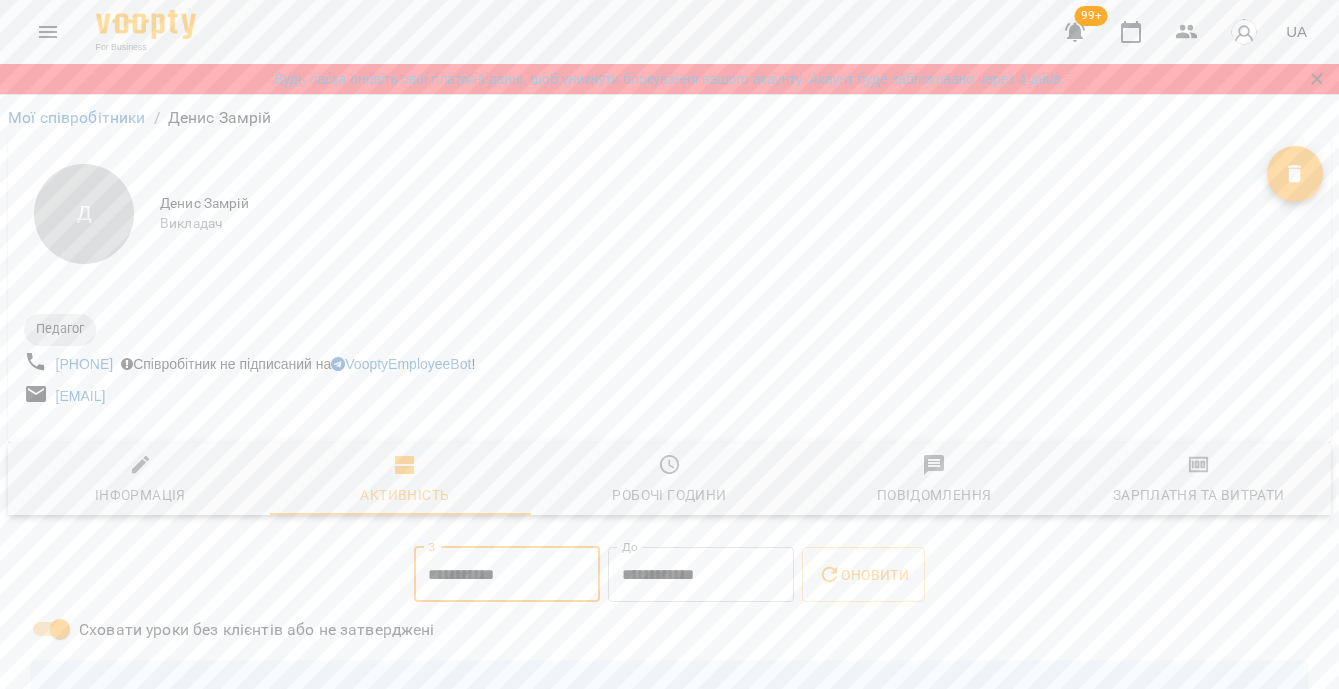 click on "**********" at bounding box center (701, 575) 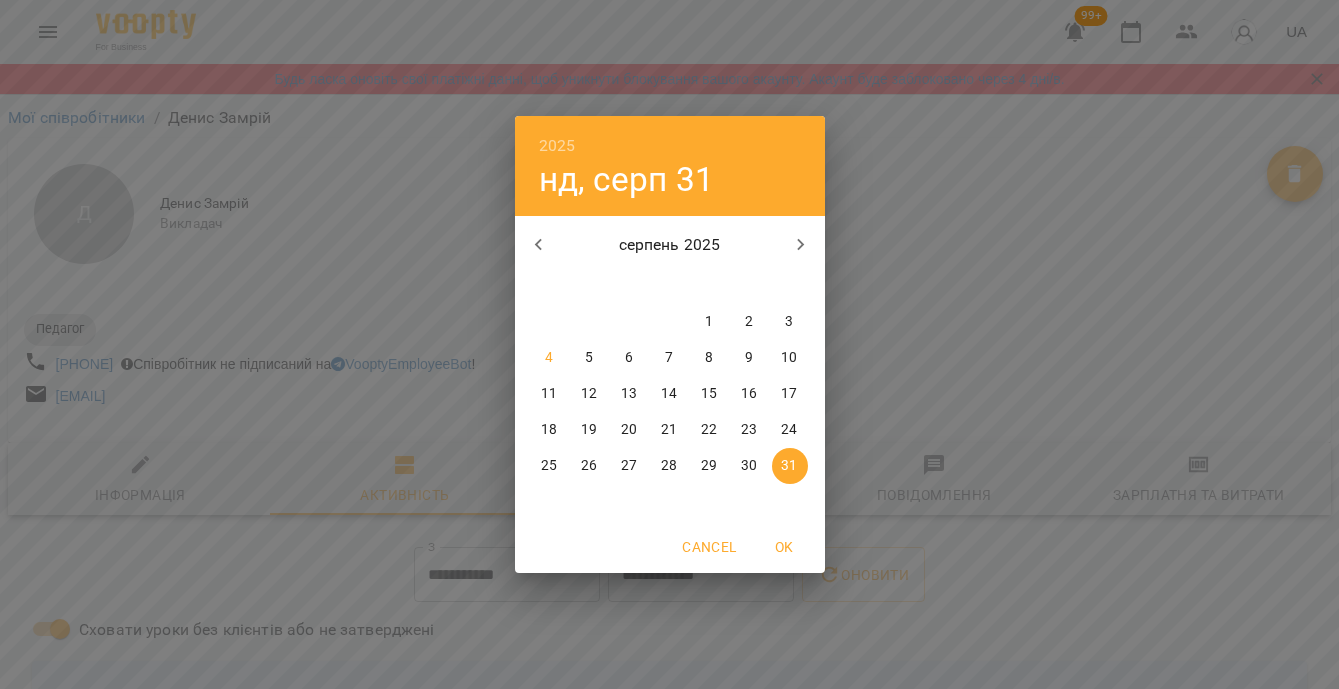 click on "3" at bounding box center [790, 322] 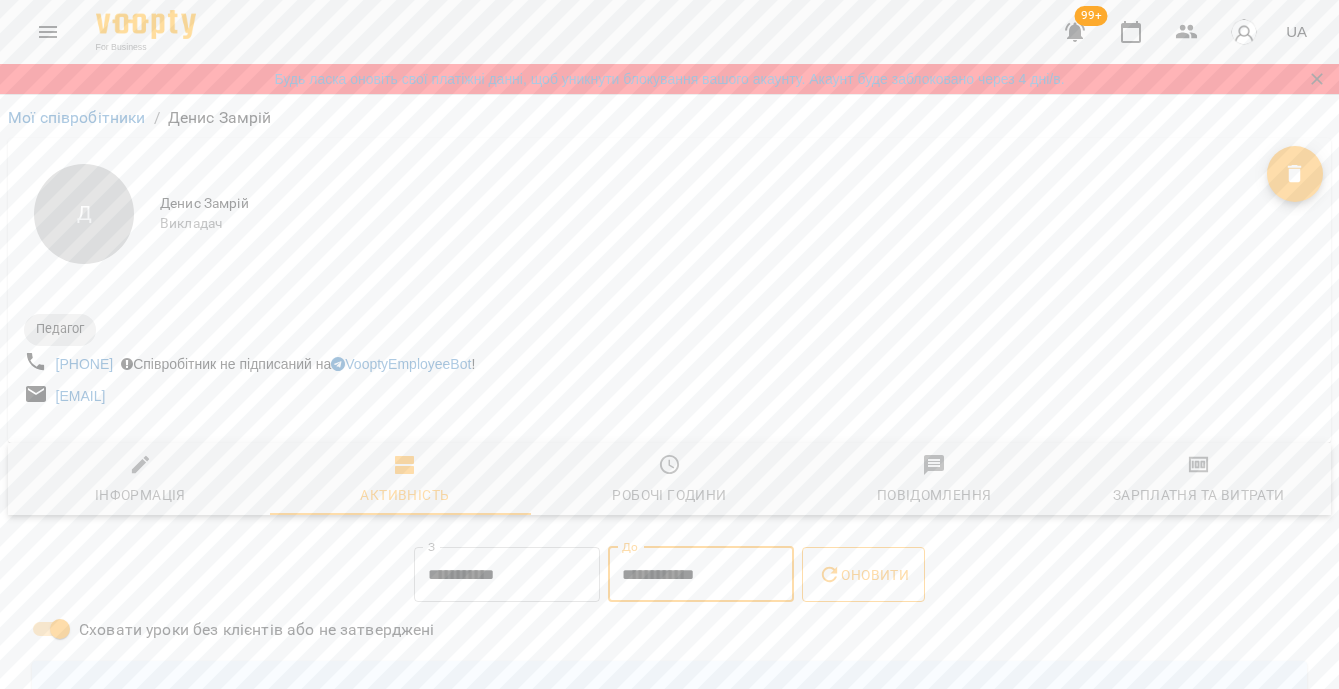 click 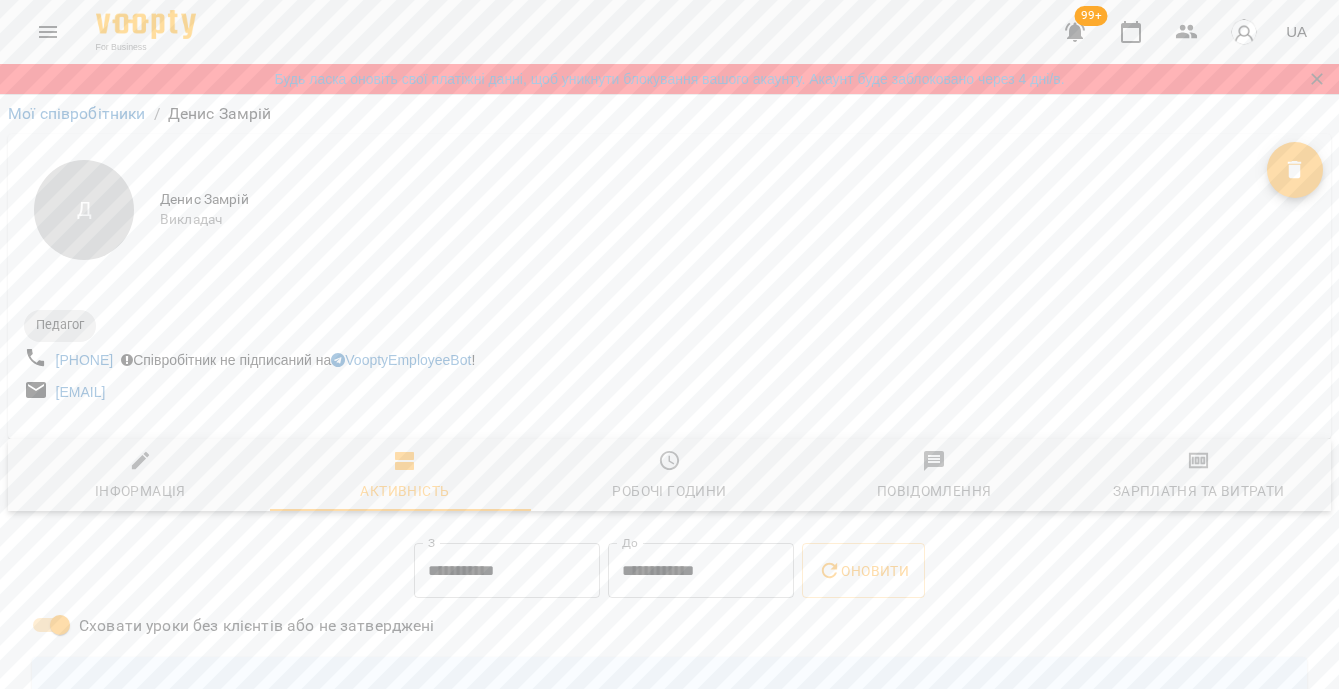 scroll, scrollTop: 0, scrollLeft: 0, axis: both 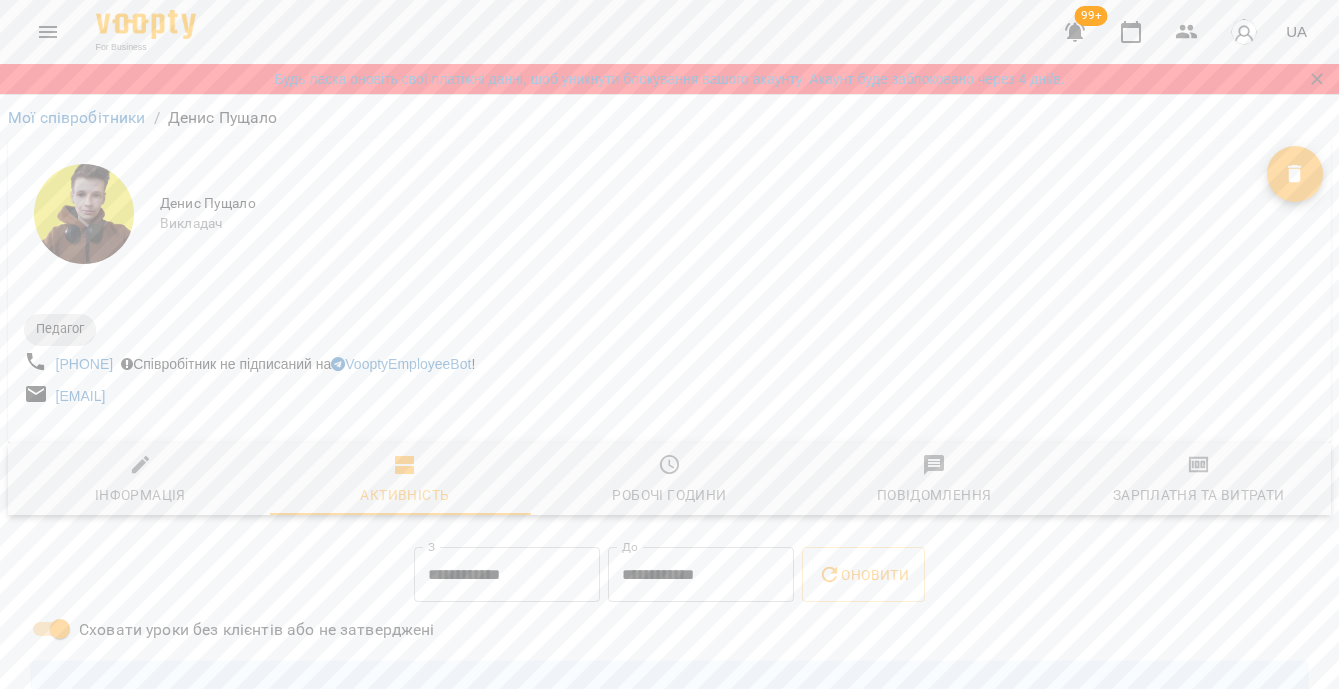 click on "**********" at bounding box center [507, 575] 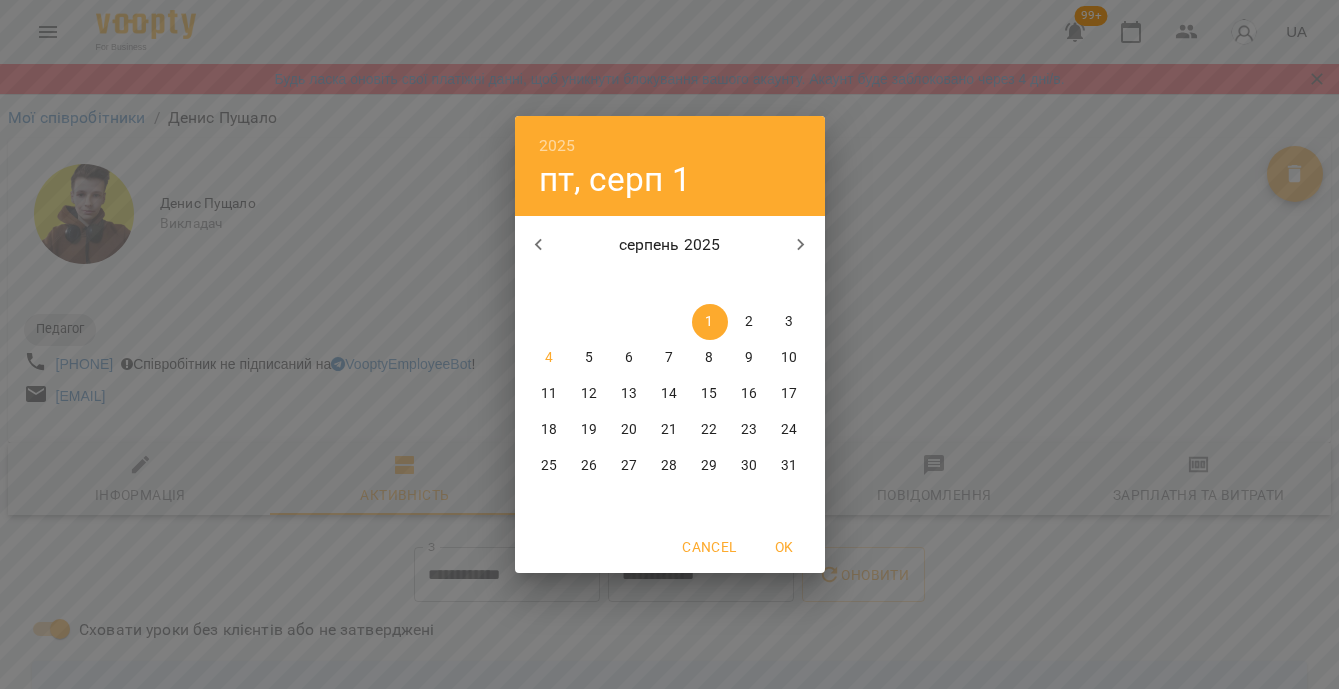 click 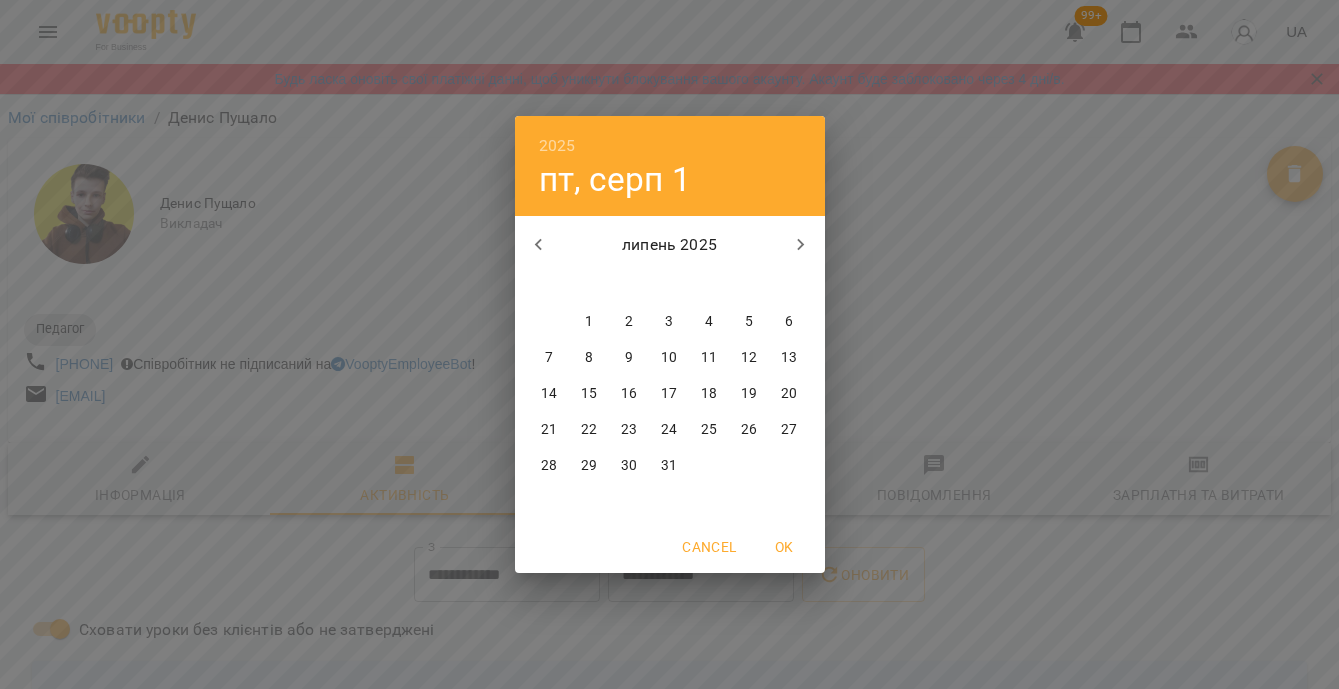 click on "28" at bounding box center (549, 466) 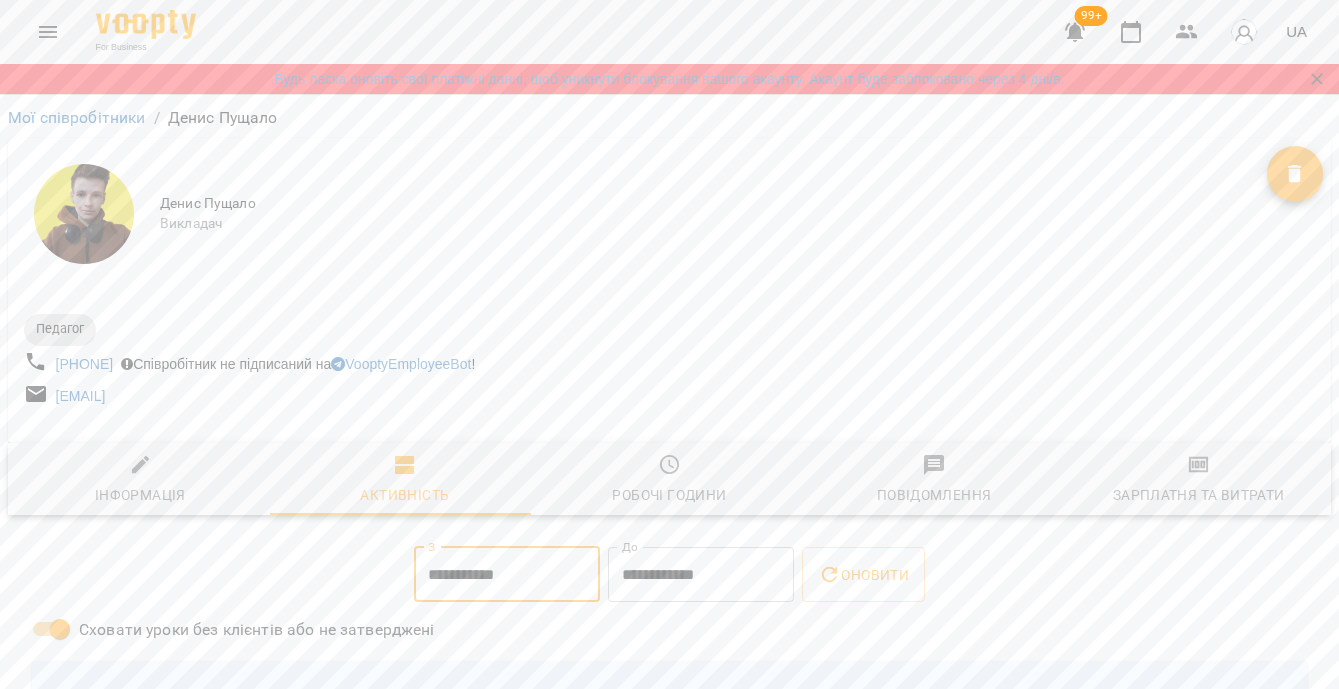 click on "**********" at bounding box center [701, 575] 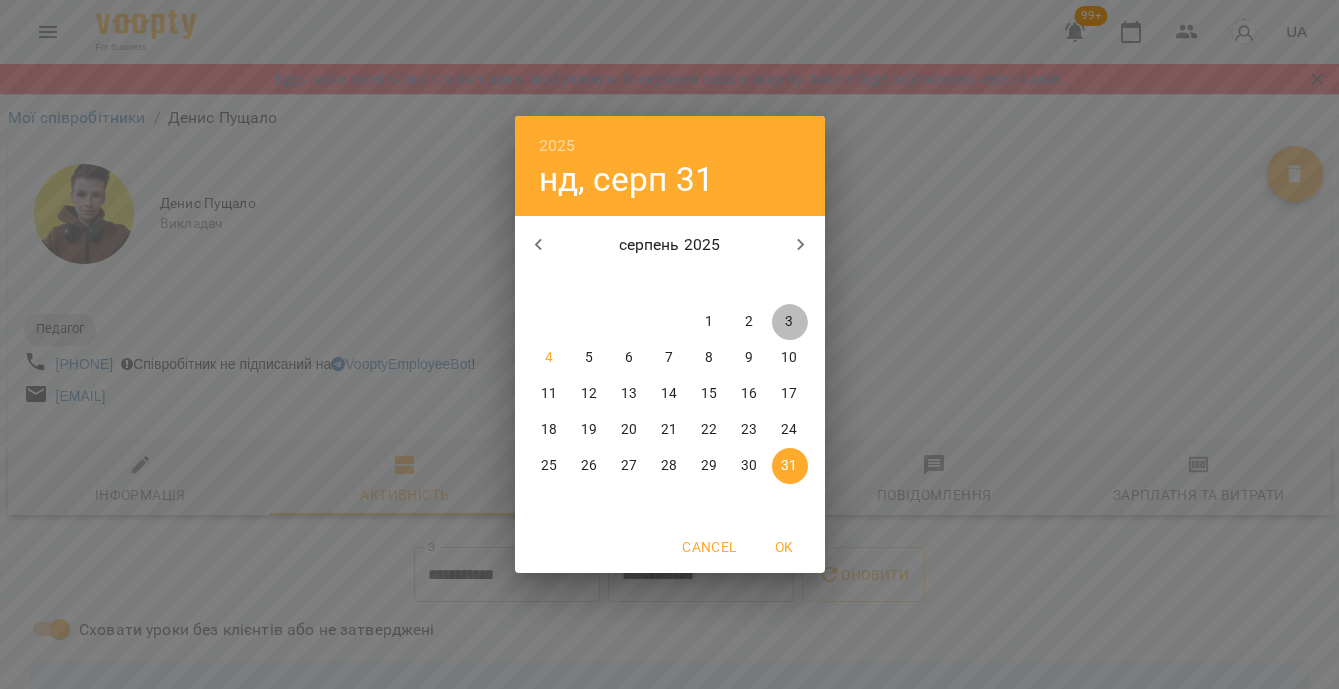 click on "3" at bounding box center (790, 322) 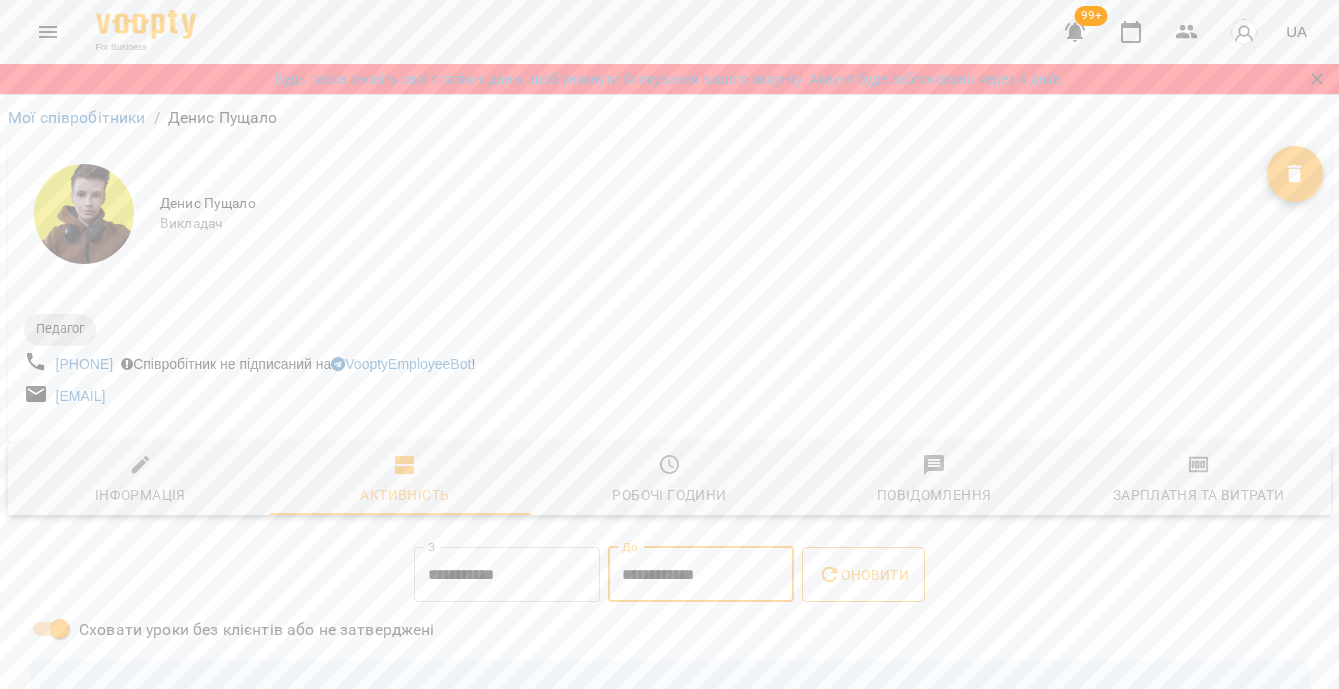 click on "Оновити" at bounding box center [863, 575] 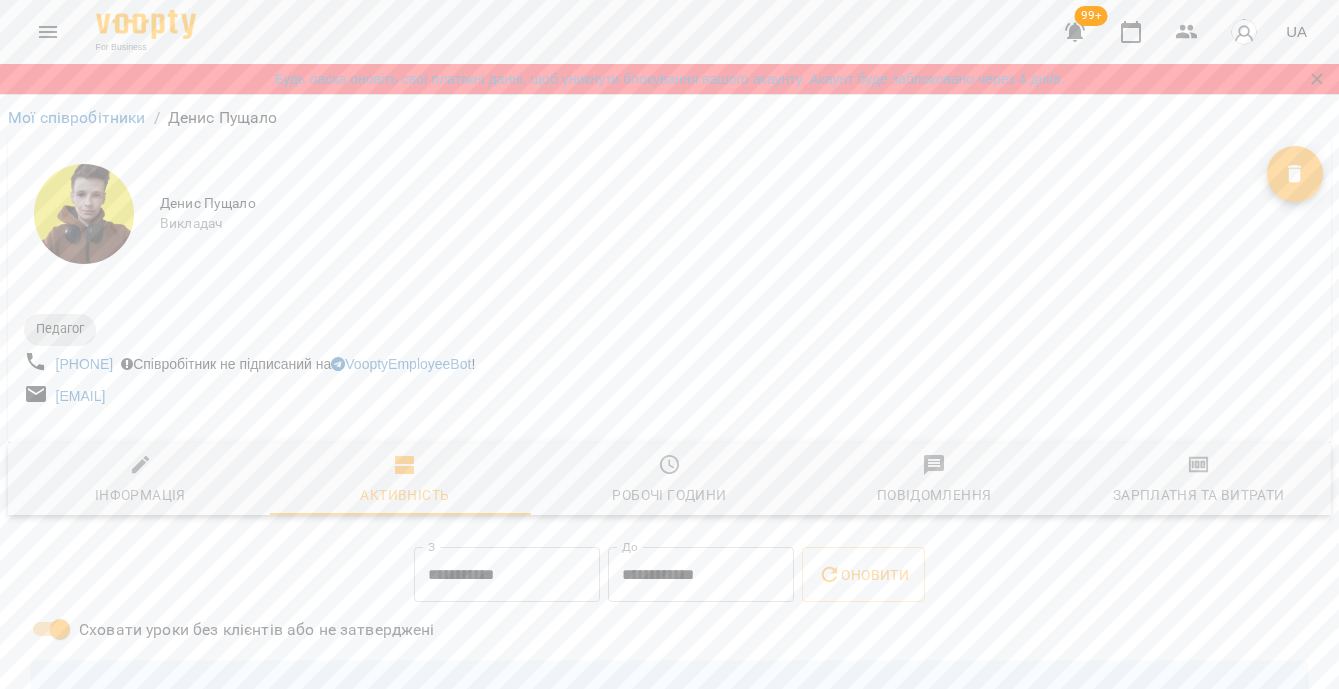 scroll, scrollTop: 142, scrollLeft: 0, axis: vertical 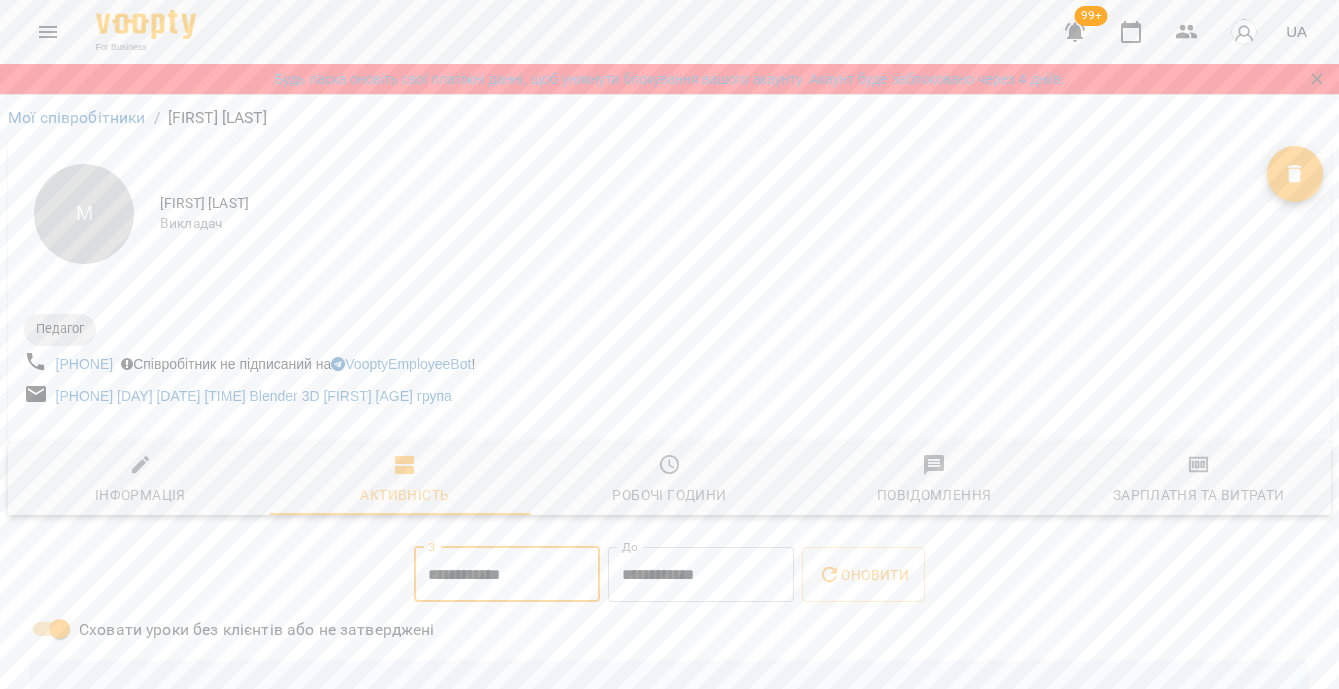 click on "**********" at bounding box center [507, 575] 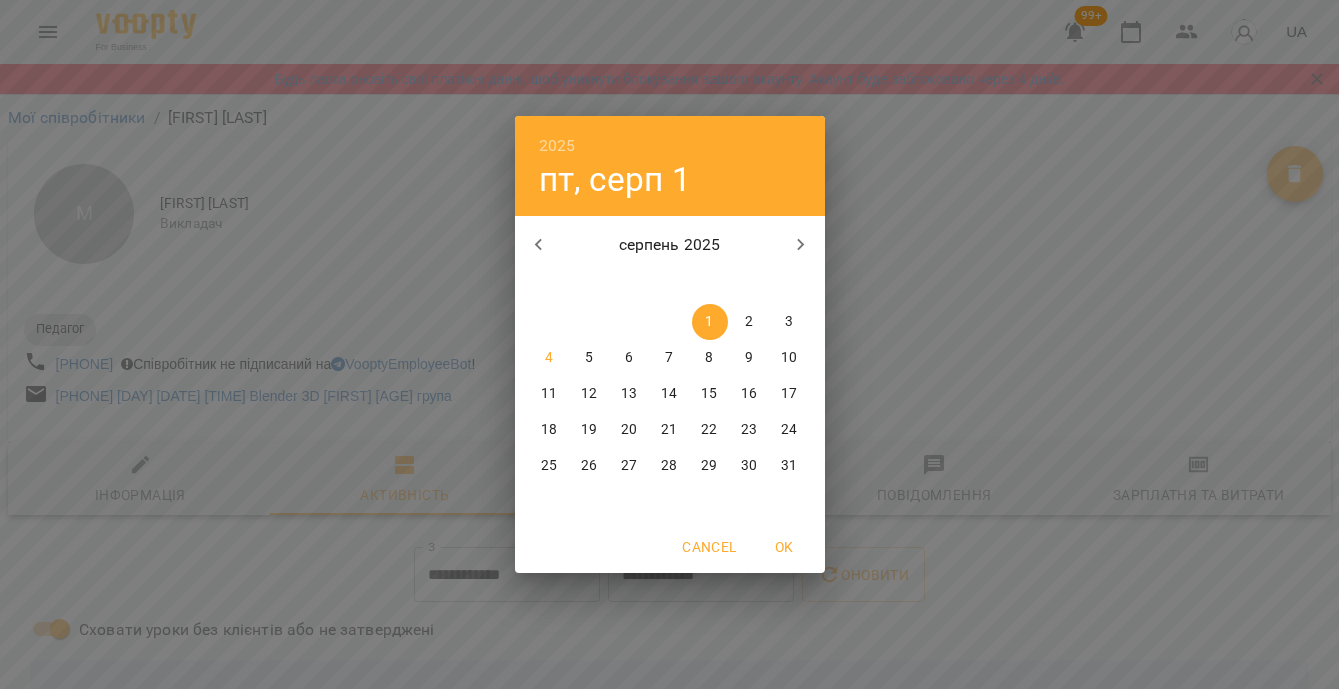 click at bounding box center (539, 245) 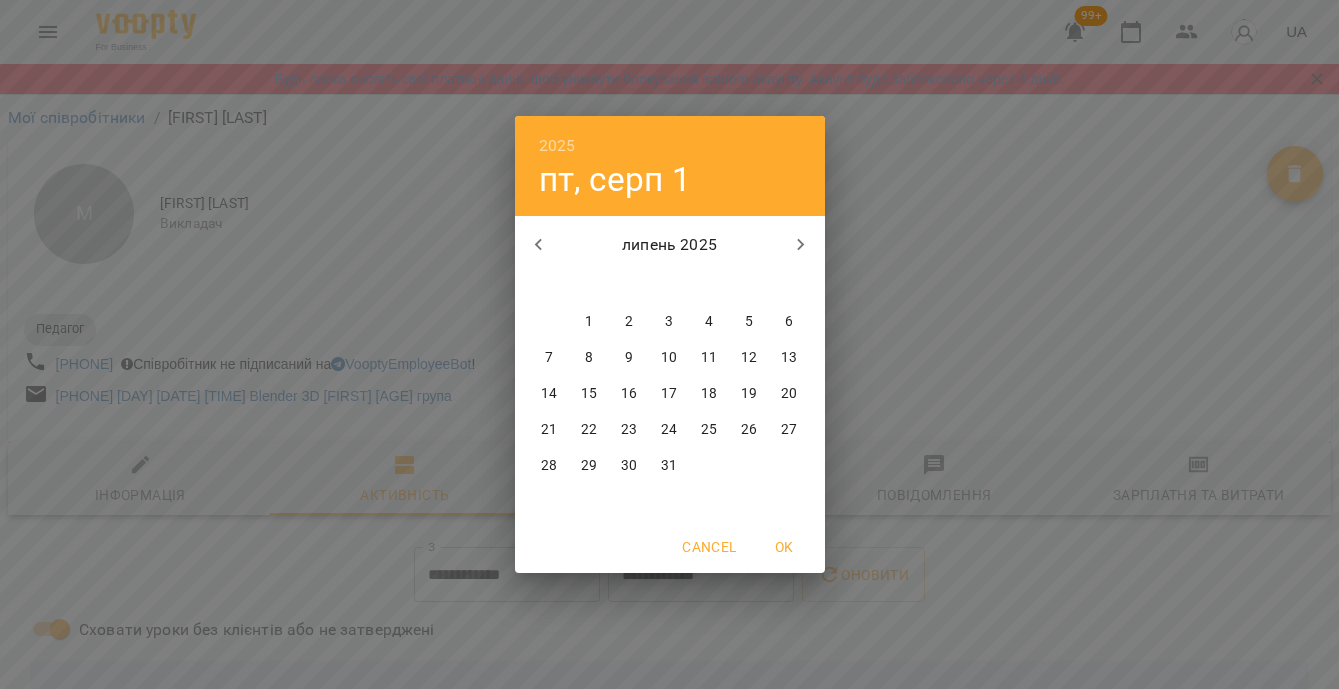 click on "28" at bounding box center (549, 466) 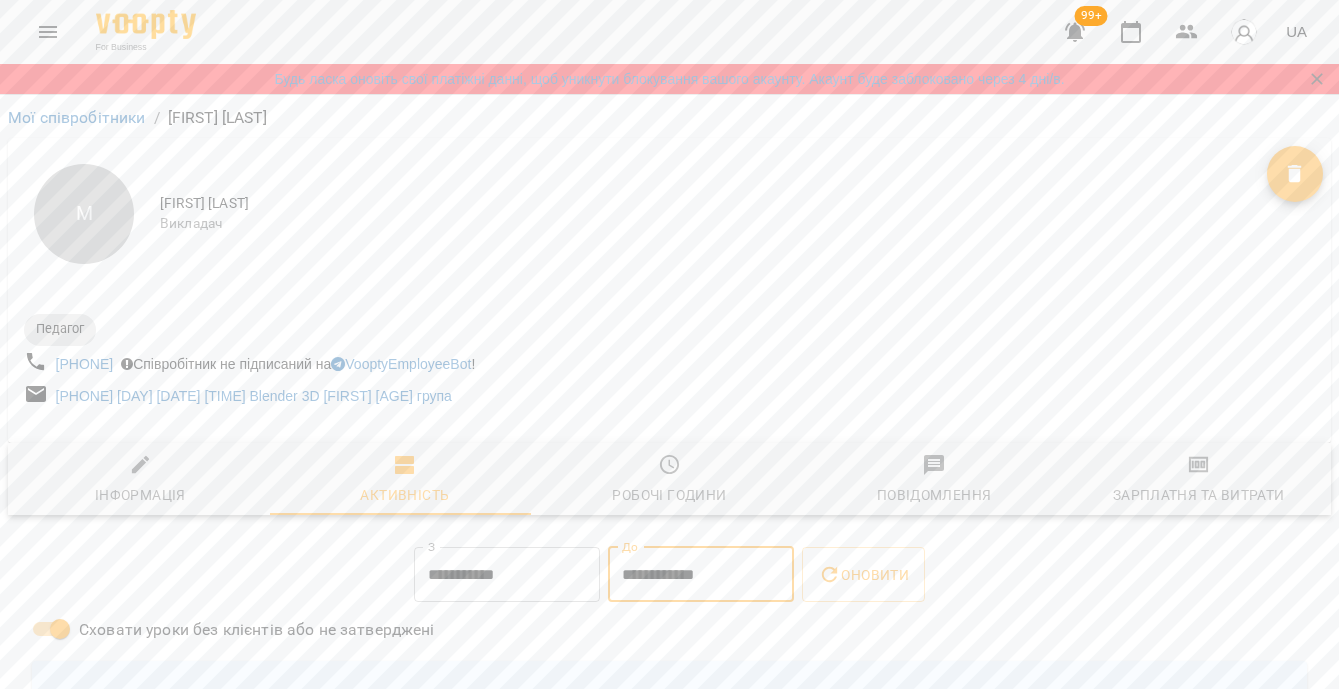 click on "**********" at bounding box center (701, 575) 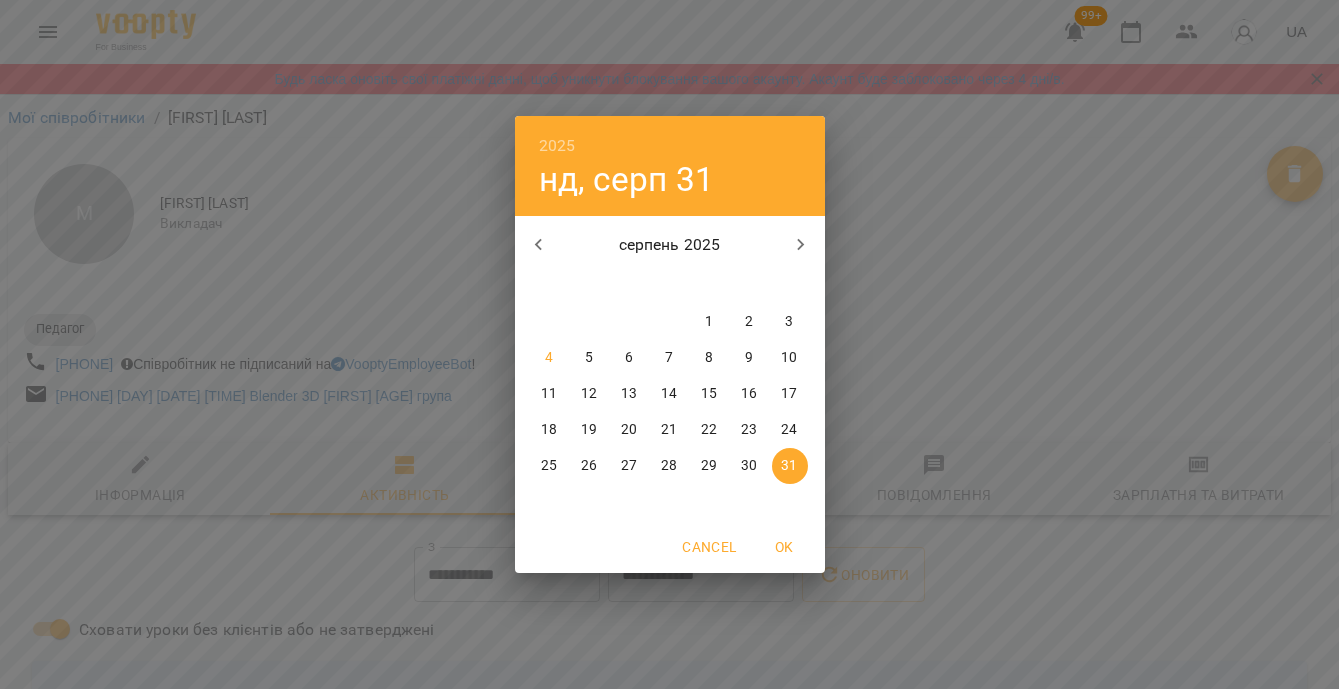 click on "3" at bounding box center (790, 322) 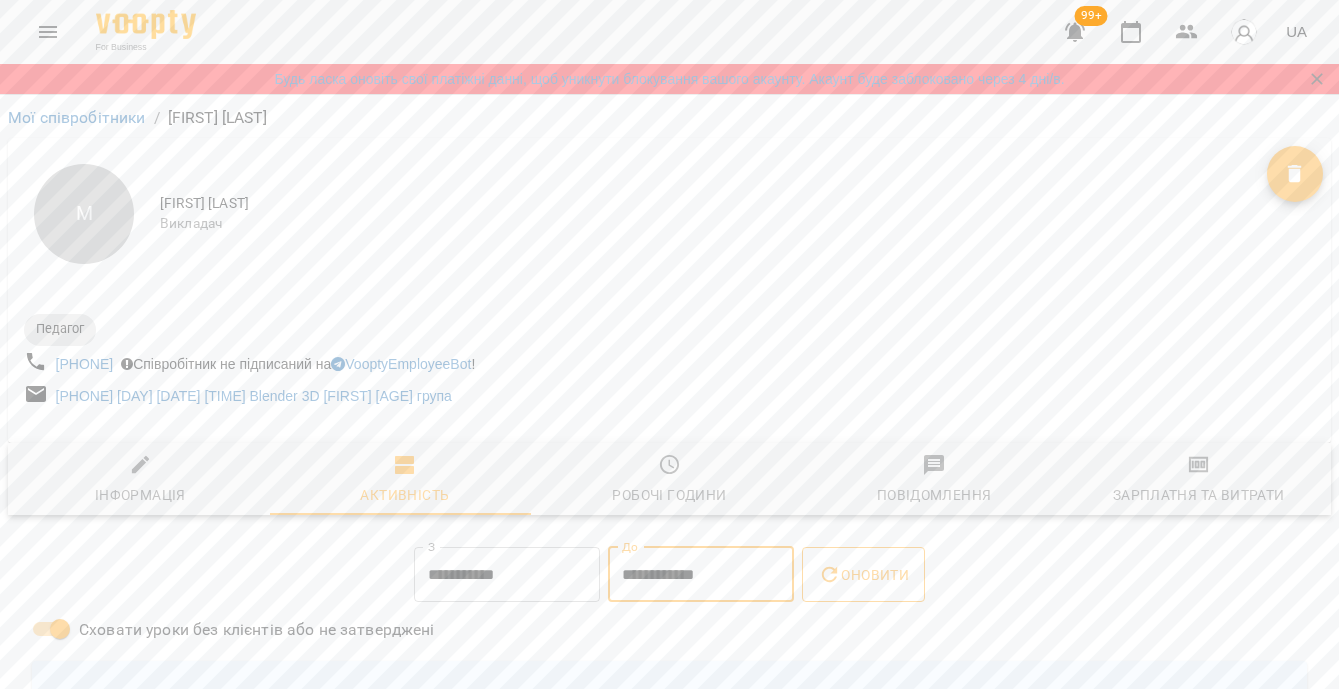 click on "Оновити" at bounding box center (863, 575) 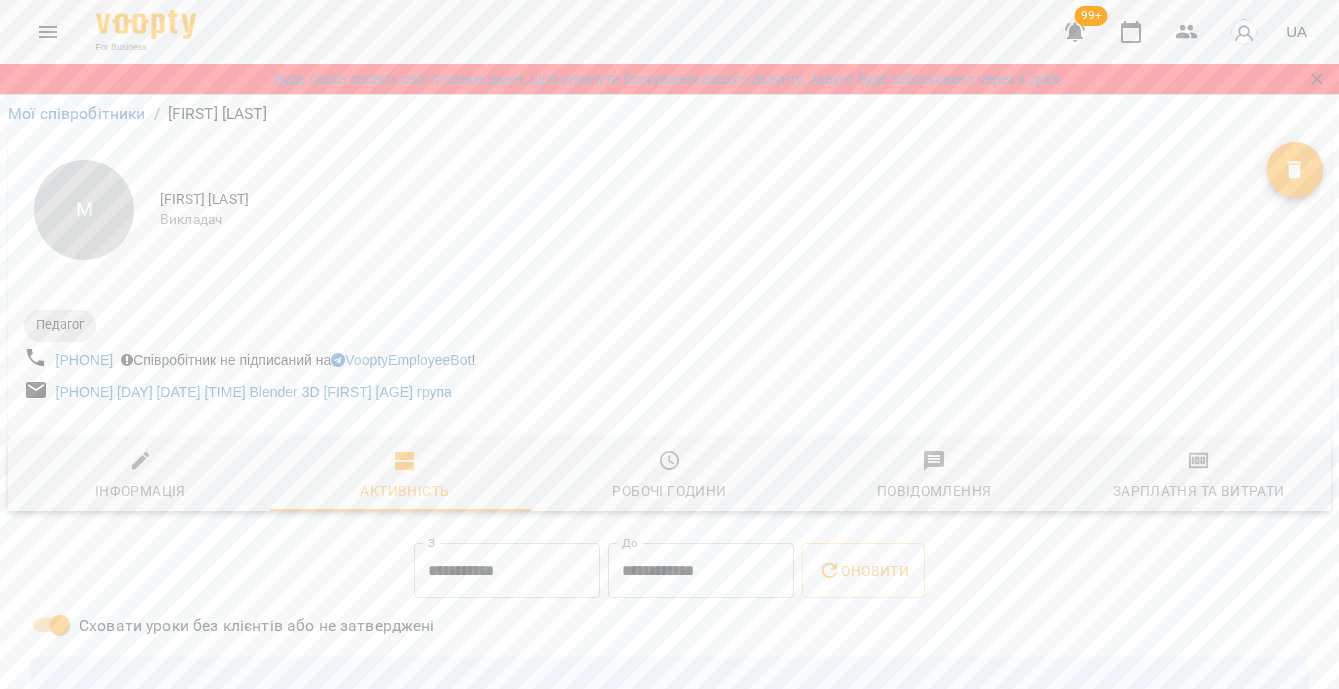scroll, scrollTop: 0, scrollLeft: 0, axis: both 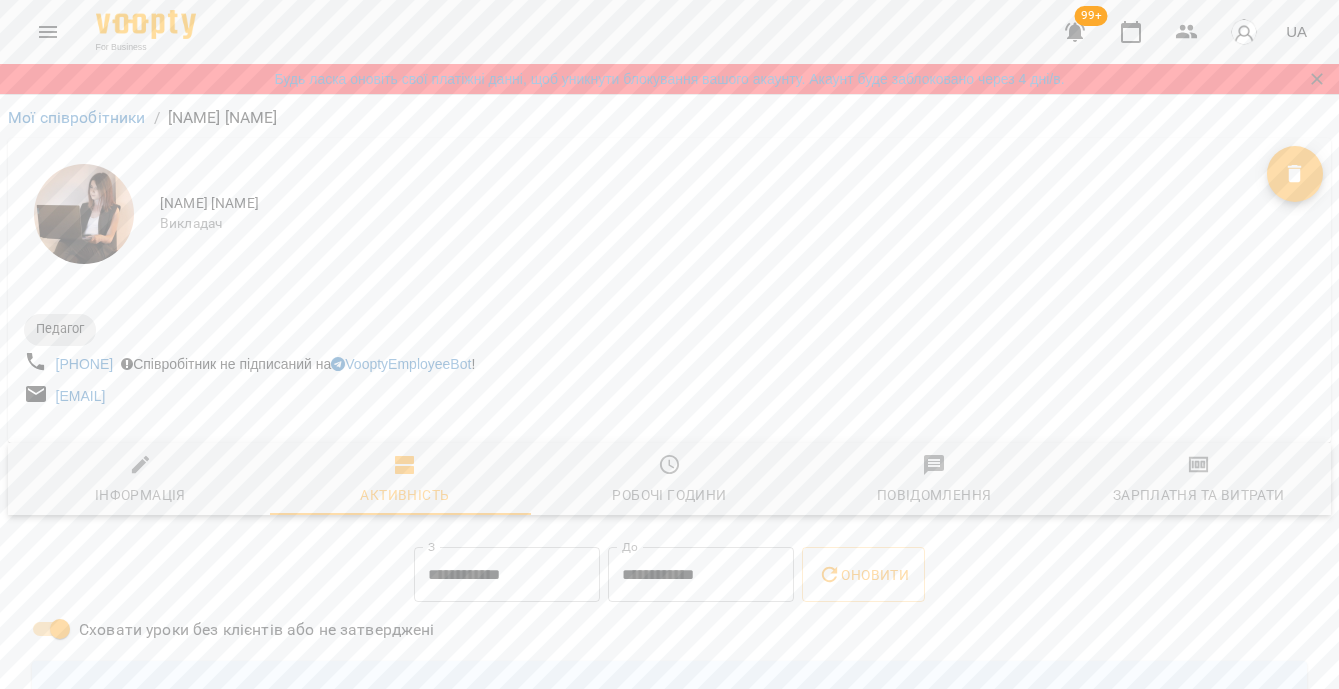 click on "**********" at bounding box center [507, 575] 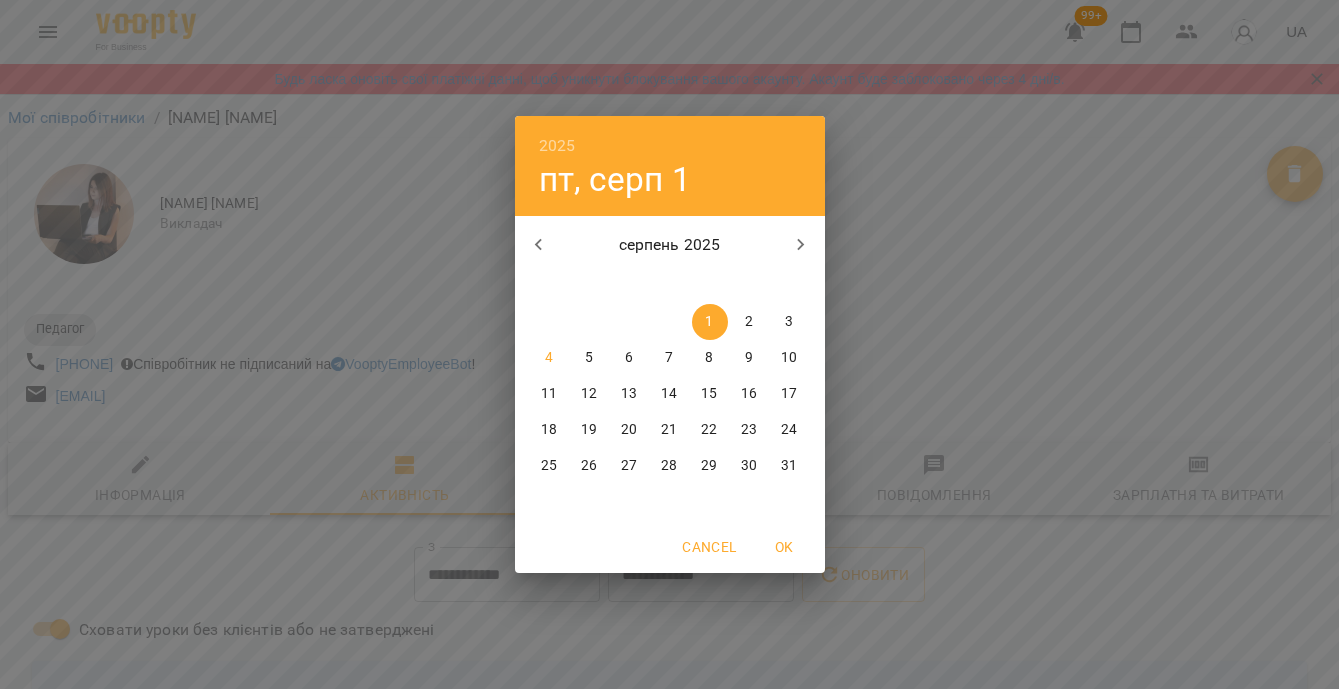 click at bounding box center (539, 245) 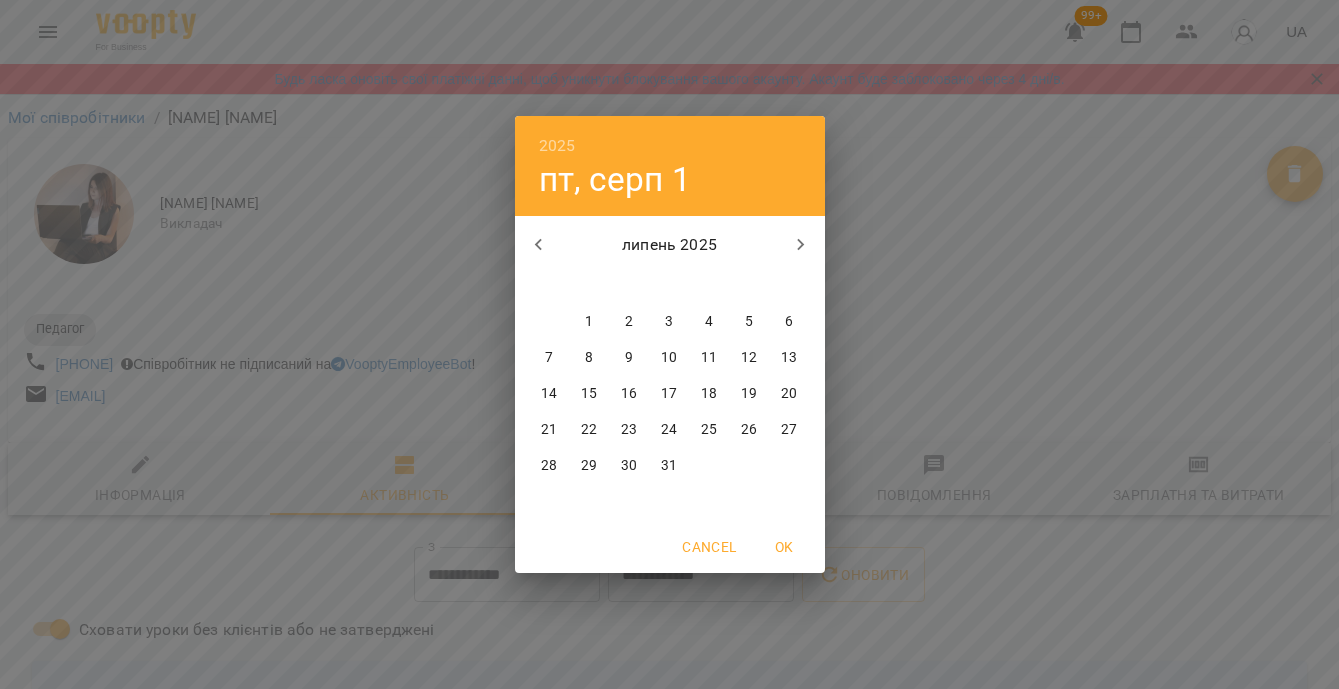 click on "28" at bounding box center [550, 466] 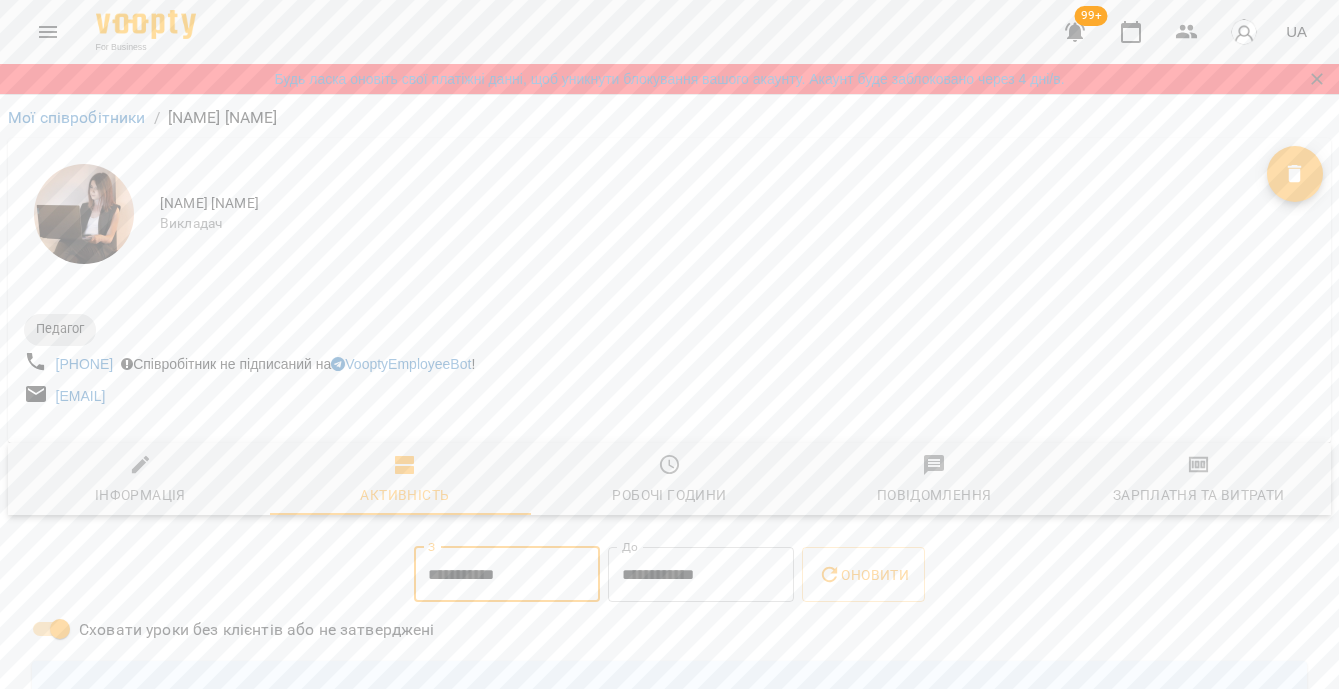 click on "**********" at bounding box center [701, 575] 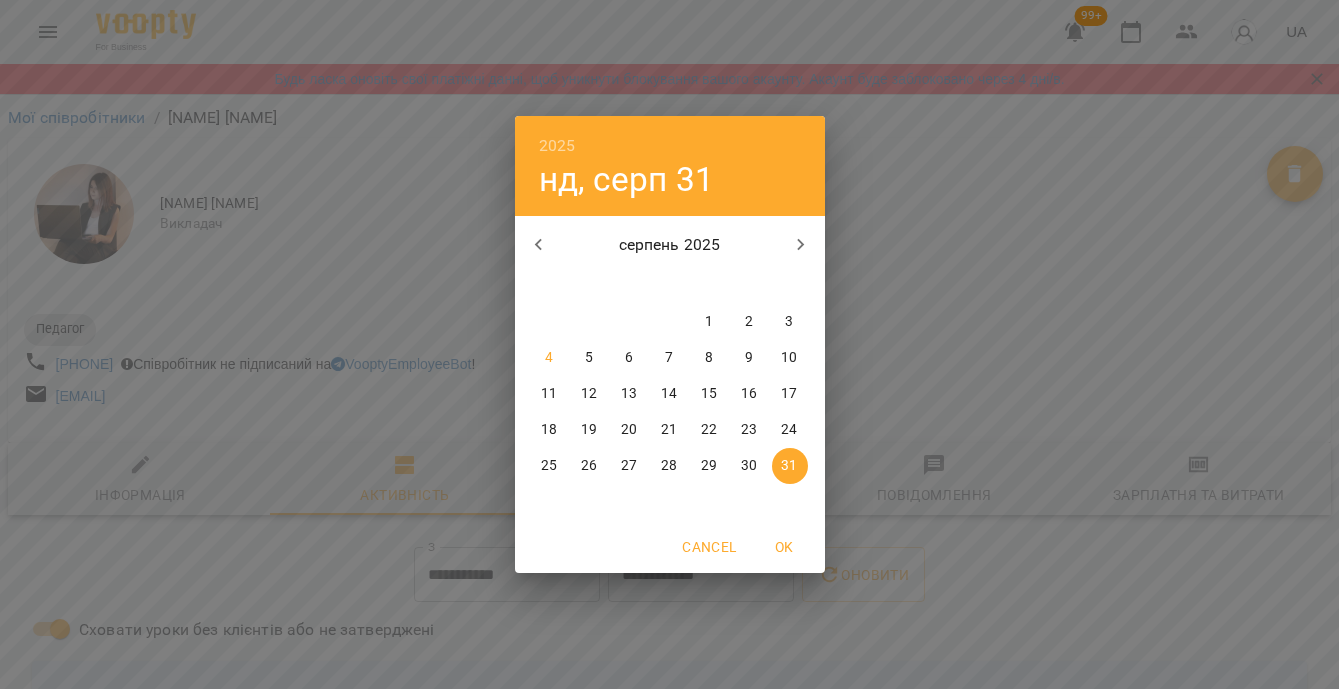 click on "3" at bounding box center (790, 322) 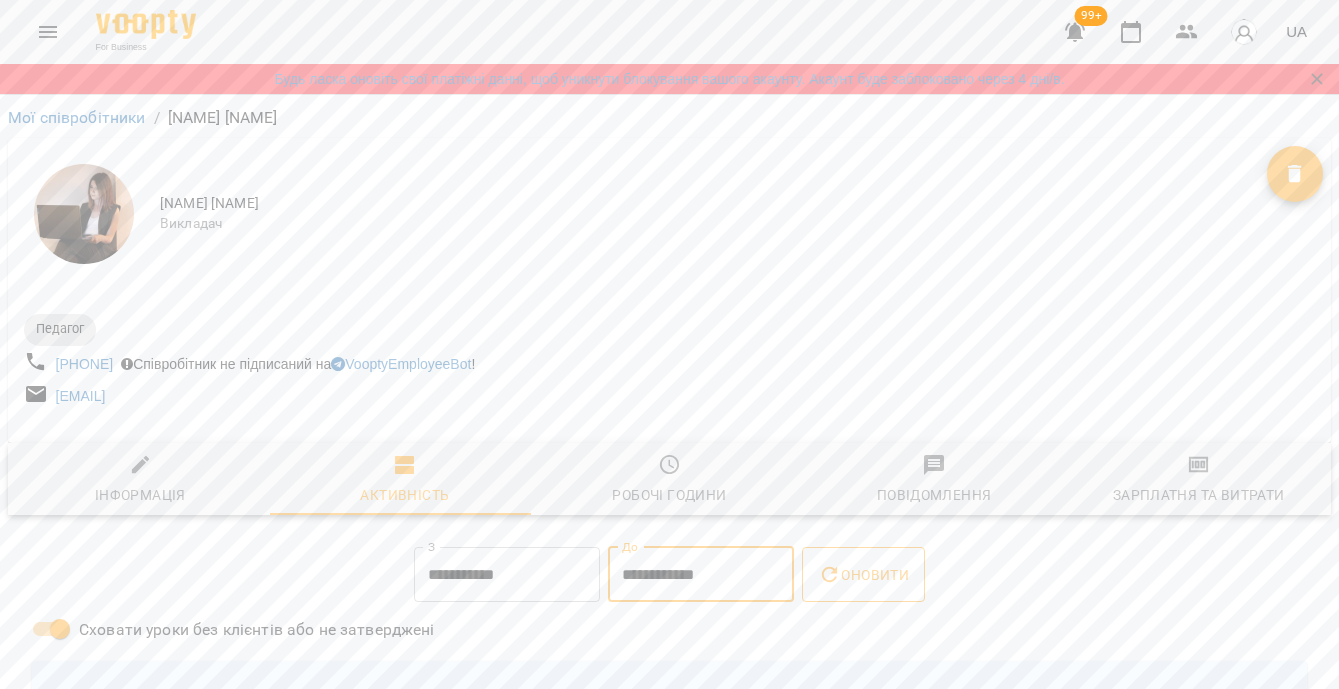 click on "Оновити" at bounding box center (863, 575) 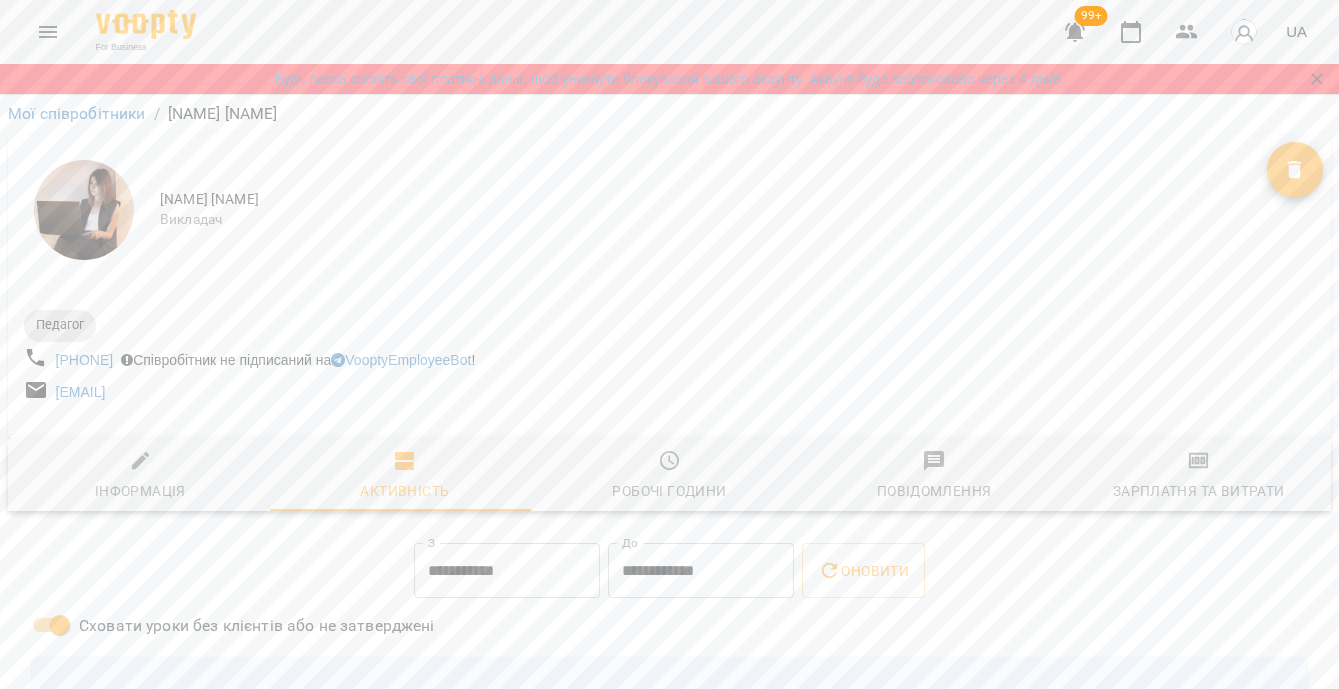 scroll, scrollTop: 0, scrollLeft: 0, axis: both 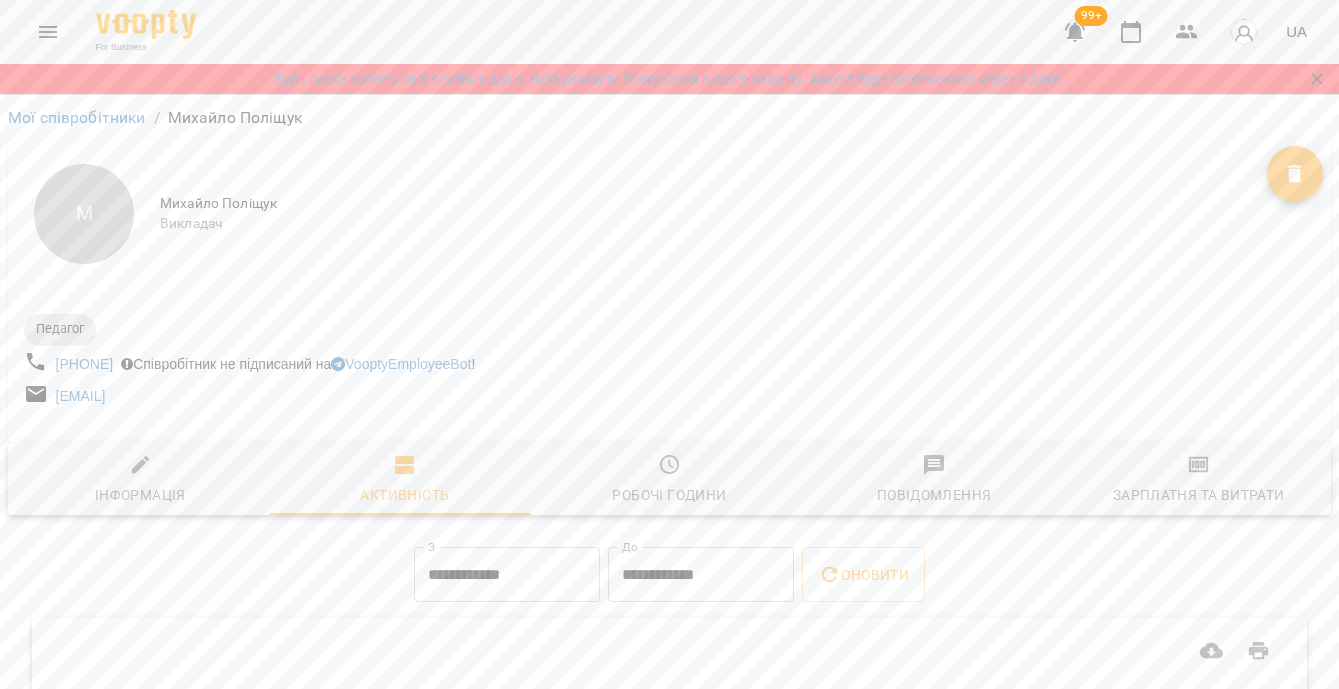 click on "**********" at bounding box center (507, 575) 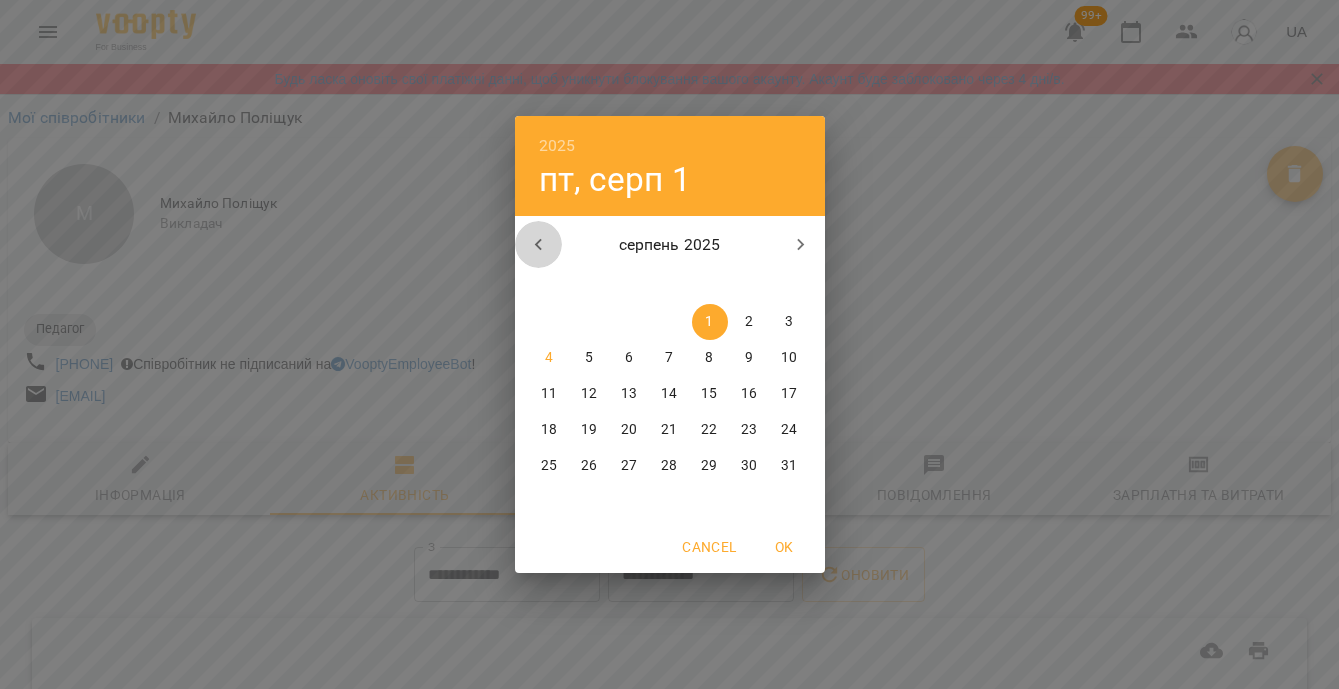 click 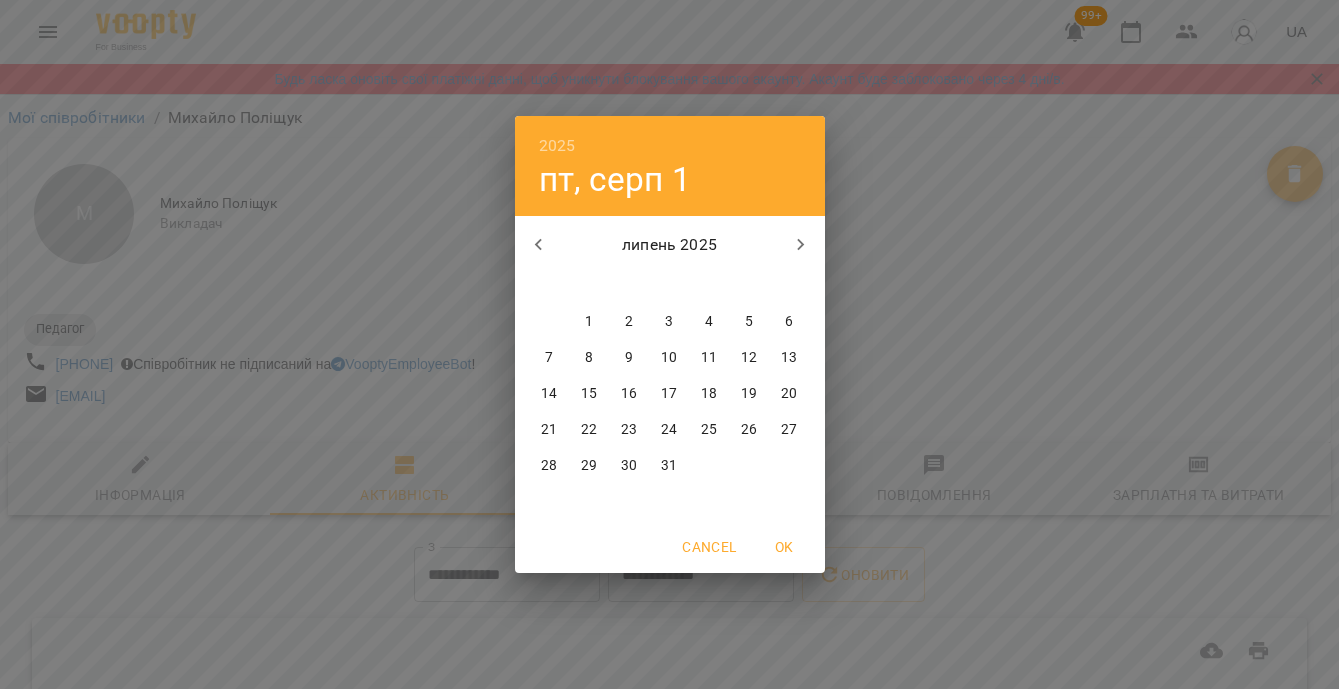 click on "28" at bounding box center [549, 466] 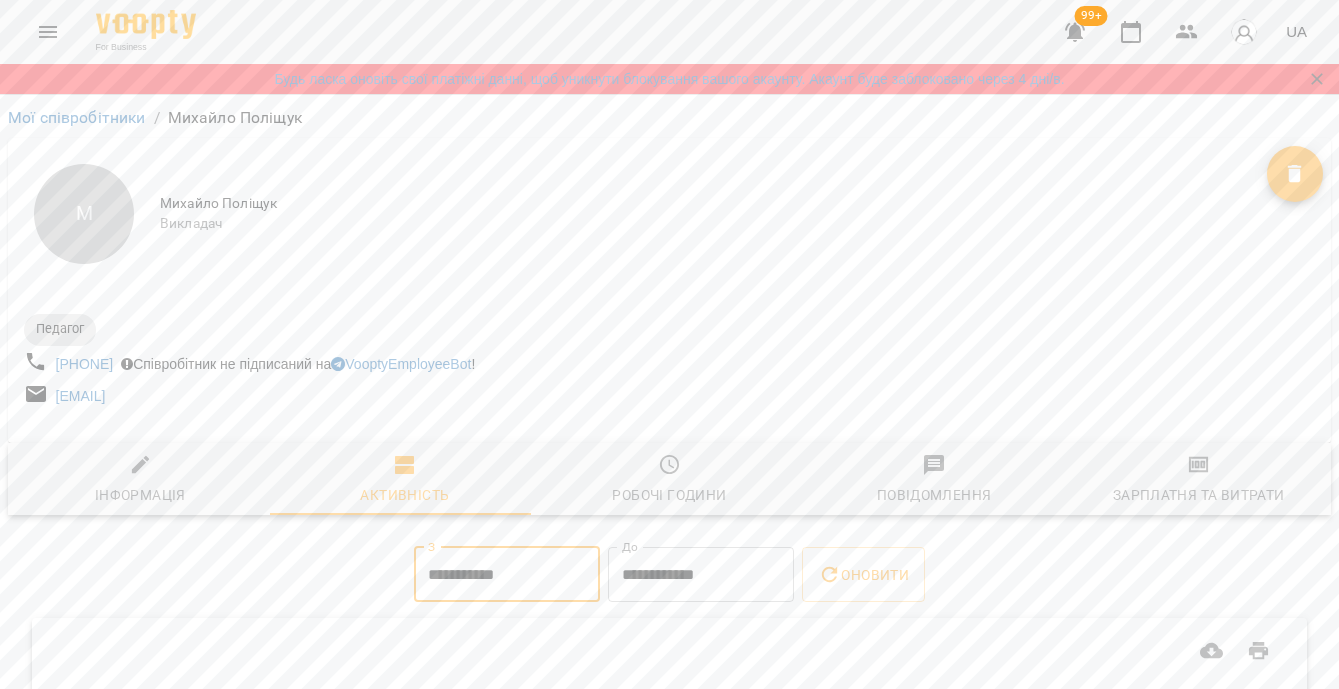 click on "**********" at bounding box center (701, 575) 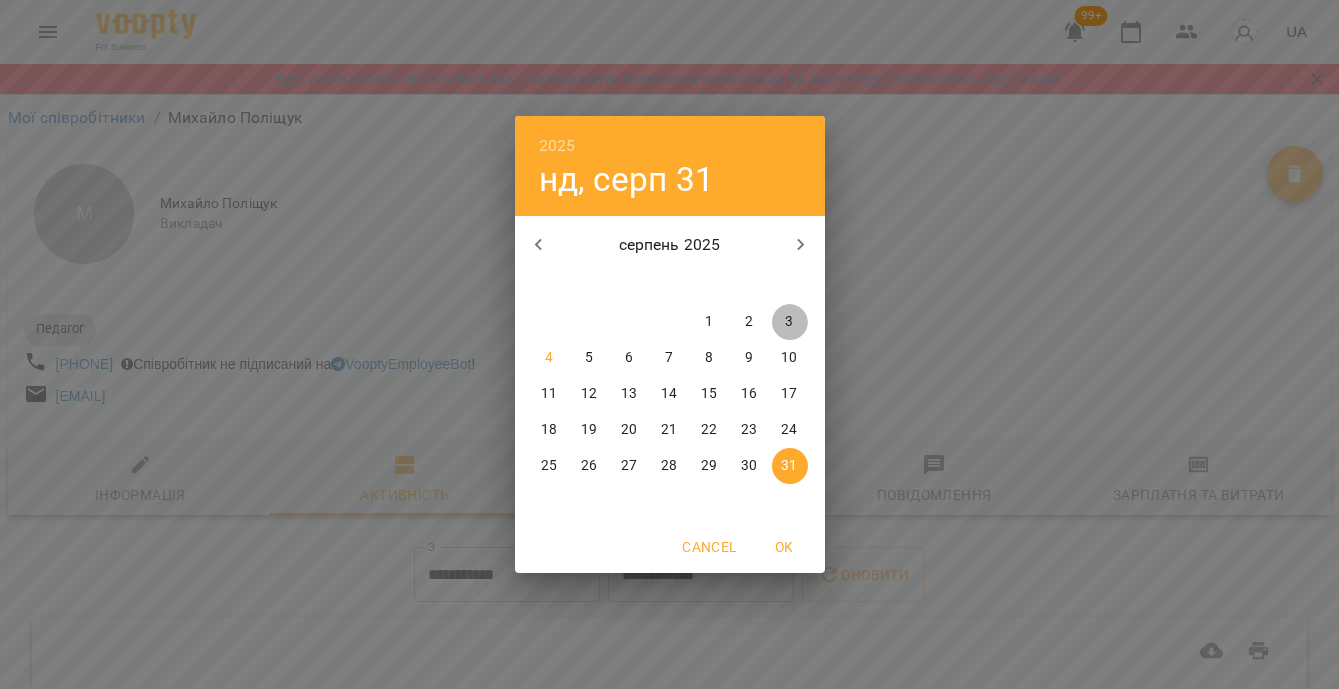 click on "3" at bounding box center (790, 322) 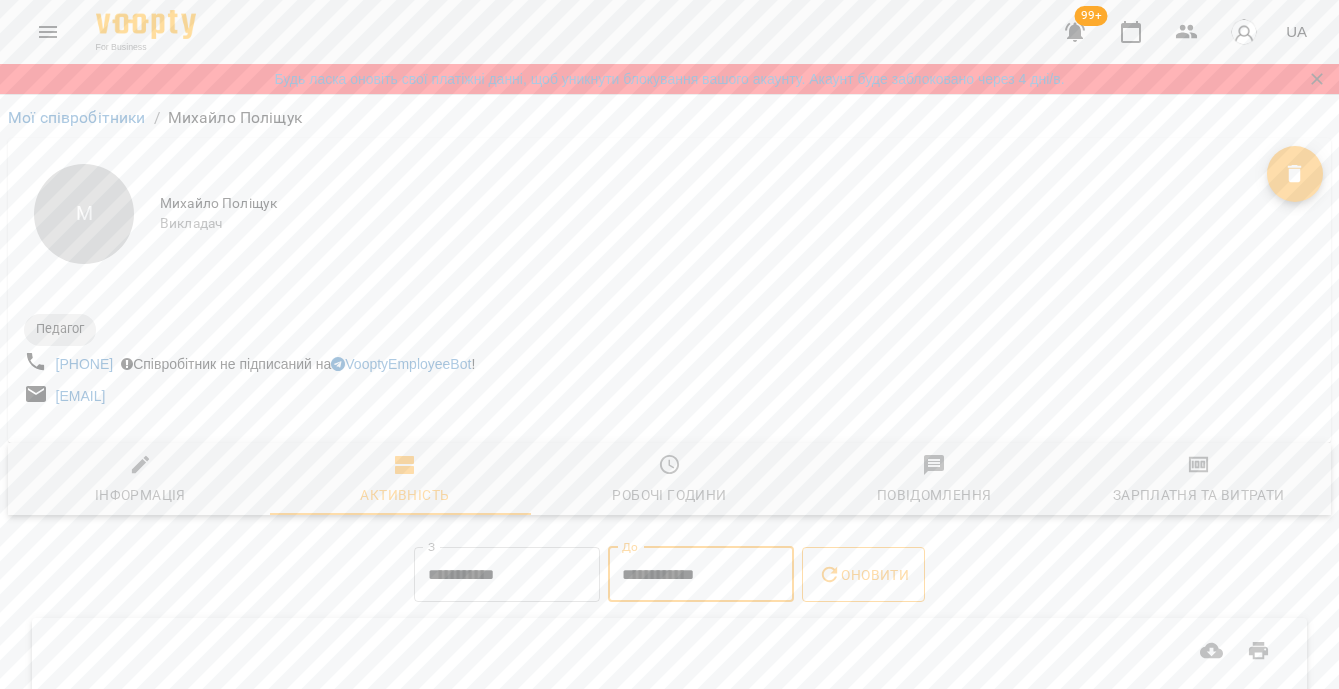 click on "Оновити" at bounding box center [863, 575] 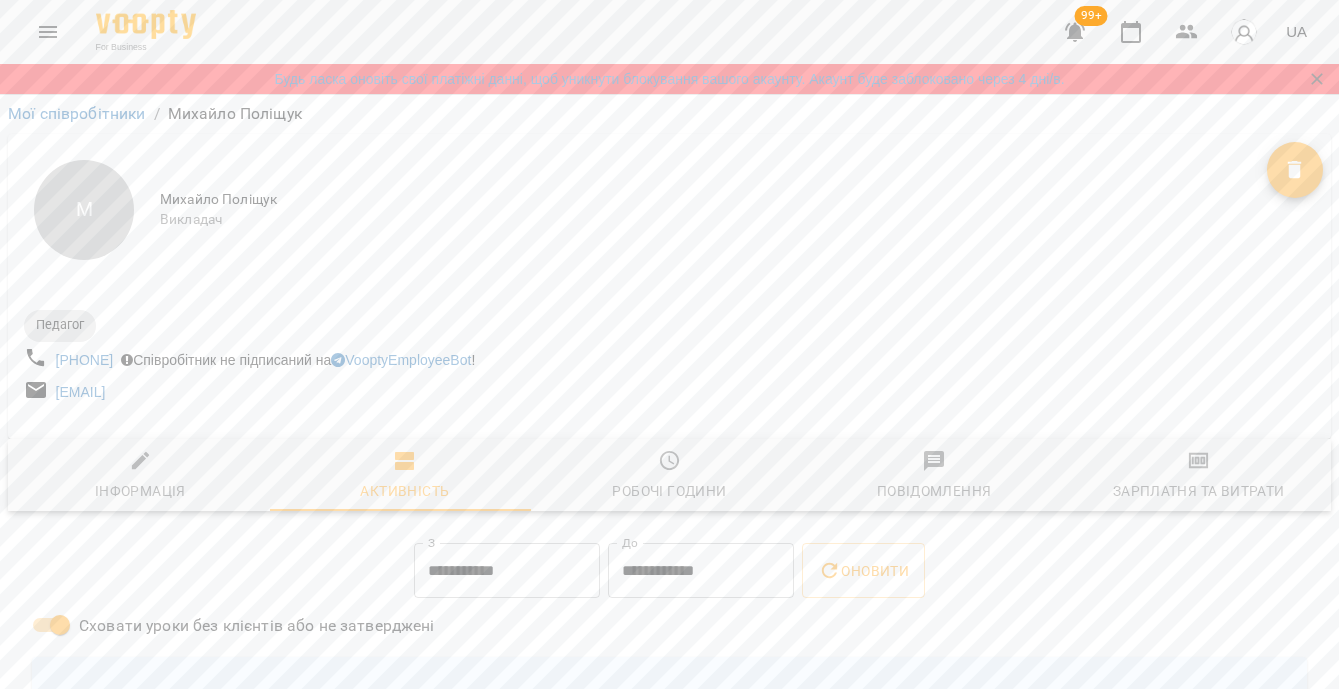 scroll, scrollTop: 0, scrollLeft: 0, axis: both 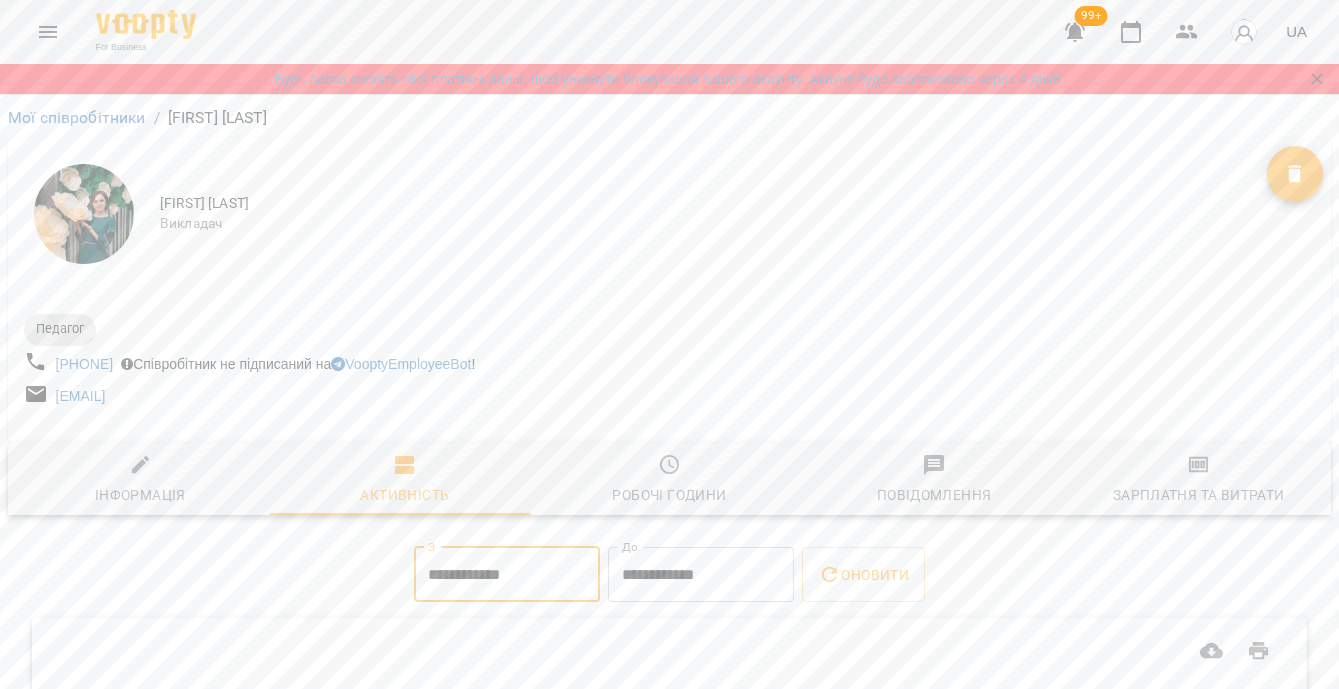click on "**********" at bounding box center [507, 575] 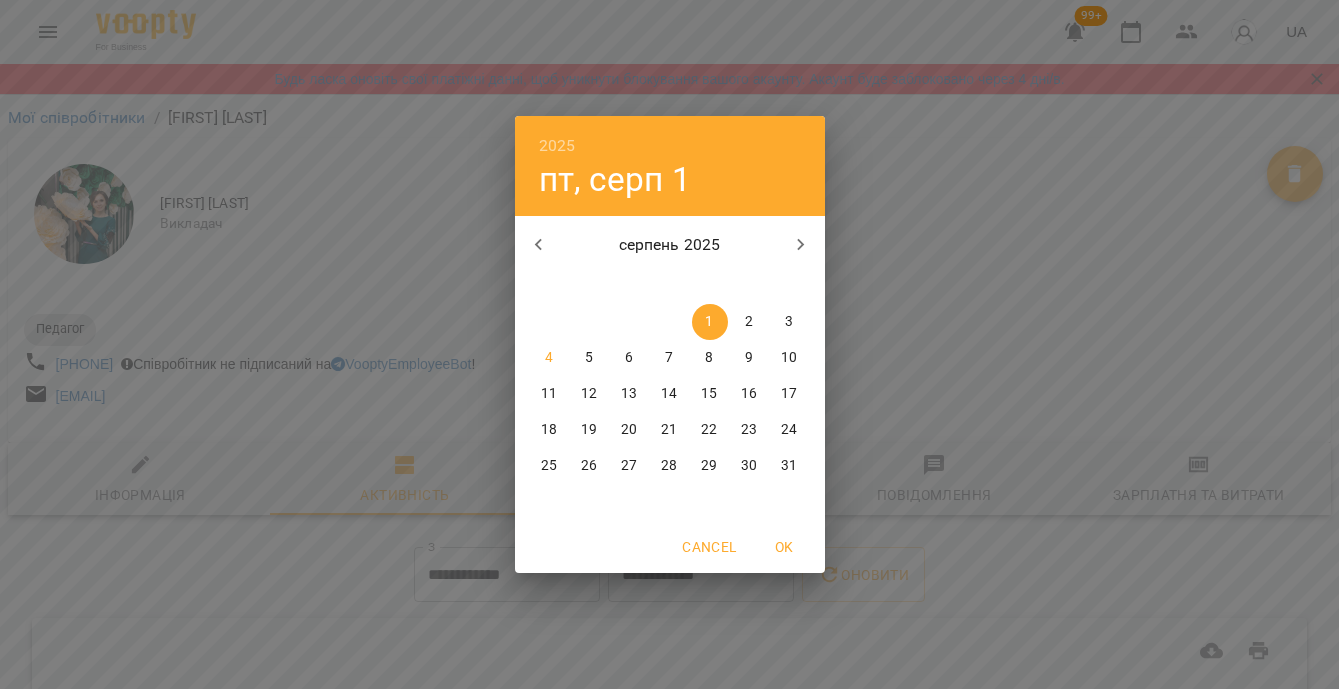 click 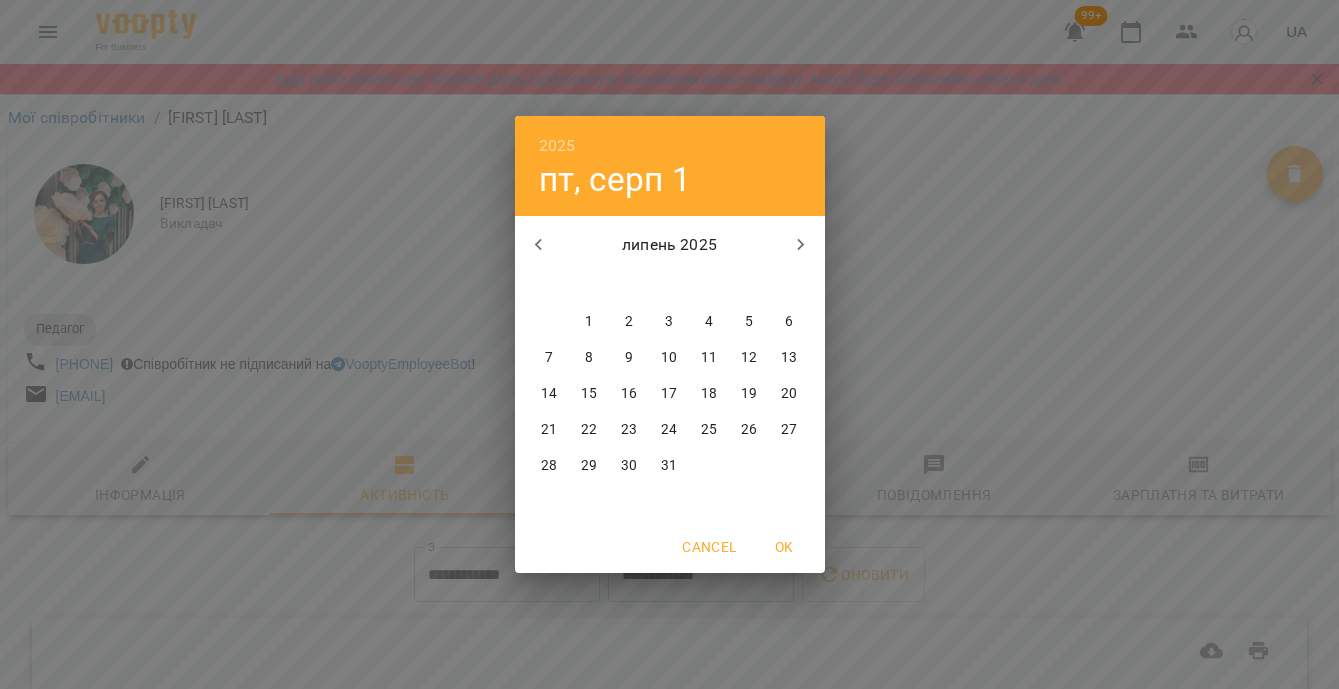 click on "28" at bounding box center [549, 466] 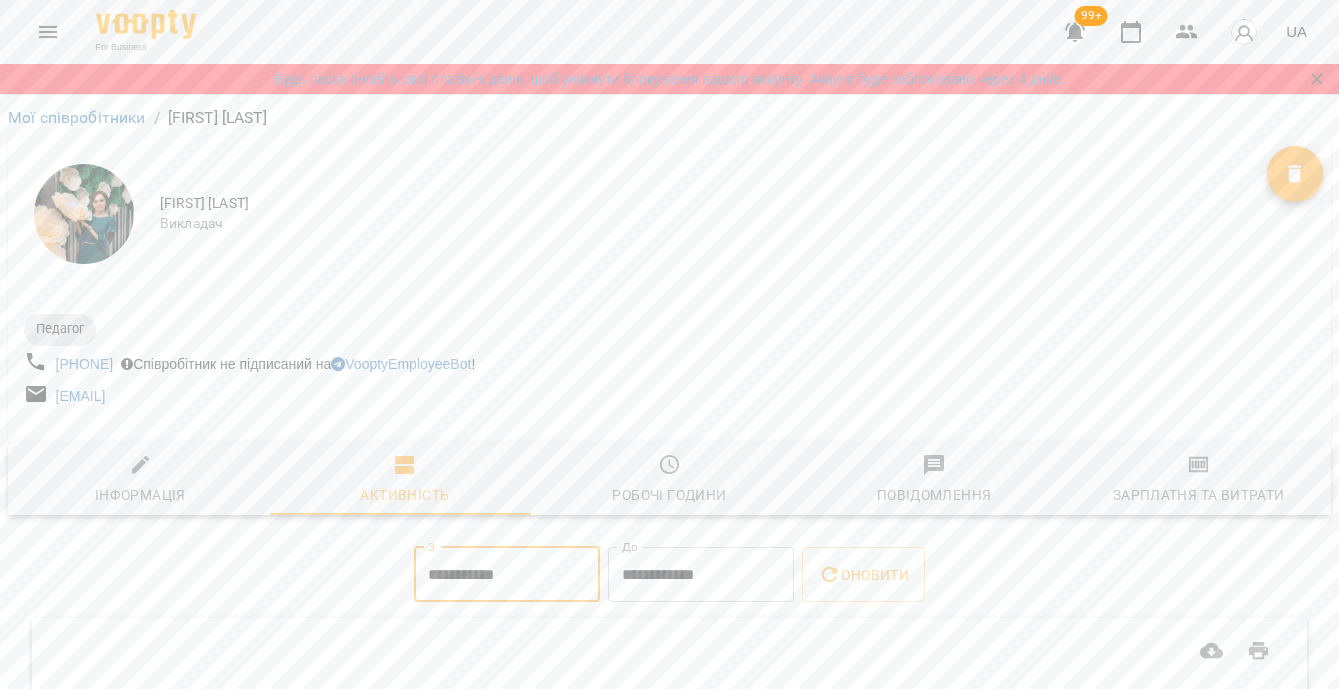 click on "**********" 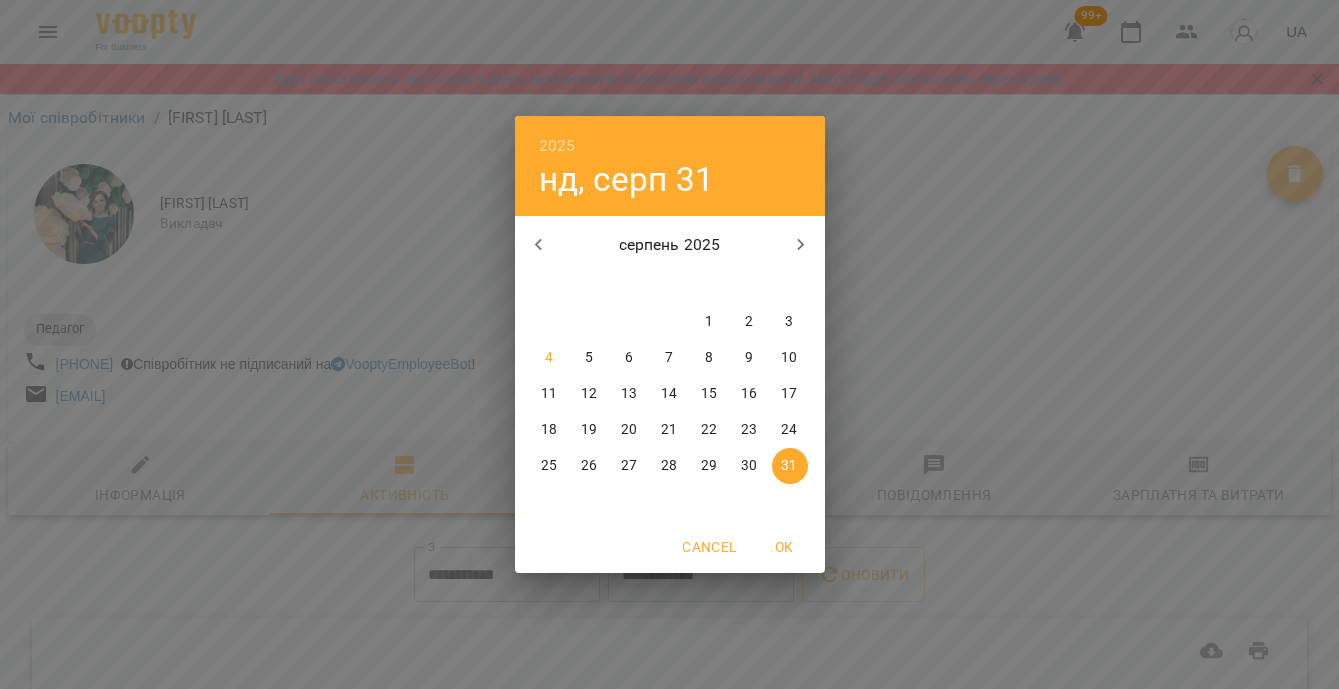 click on "нд" 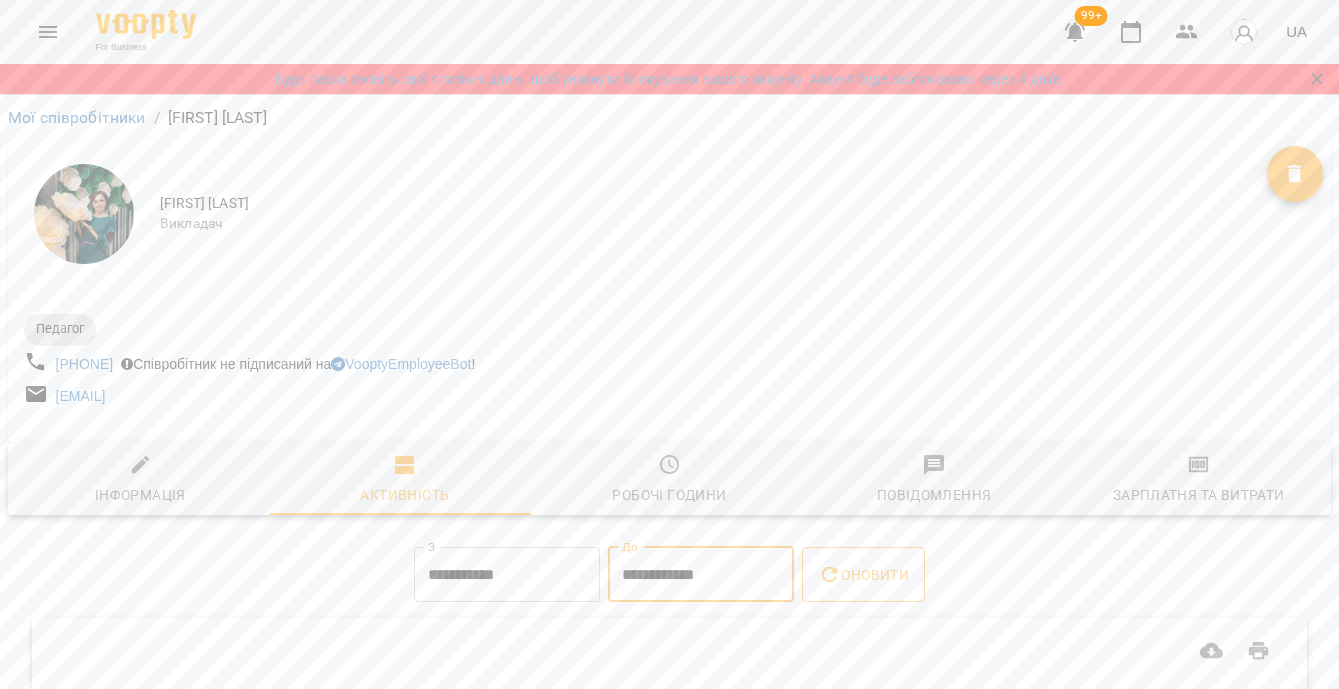click 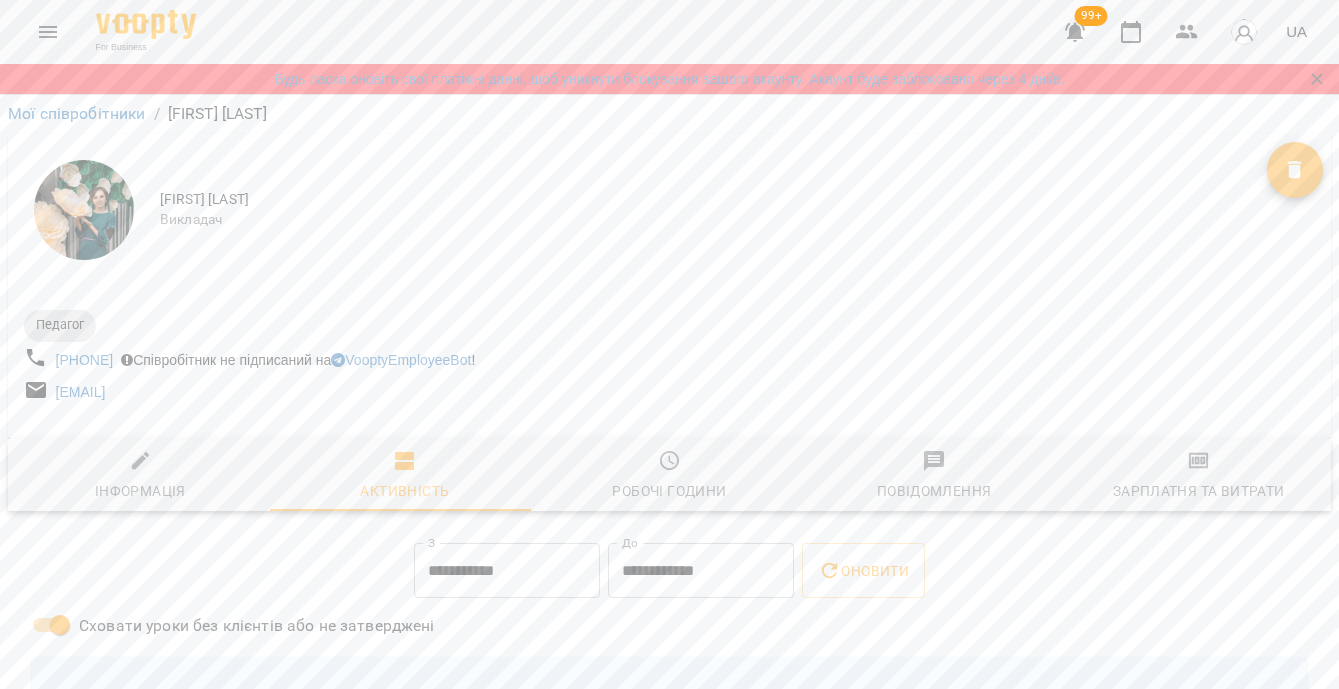 scroll, scrollTop: 0, scrollLeft: 0, axis: both 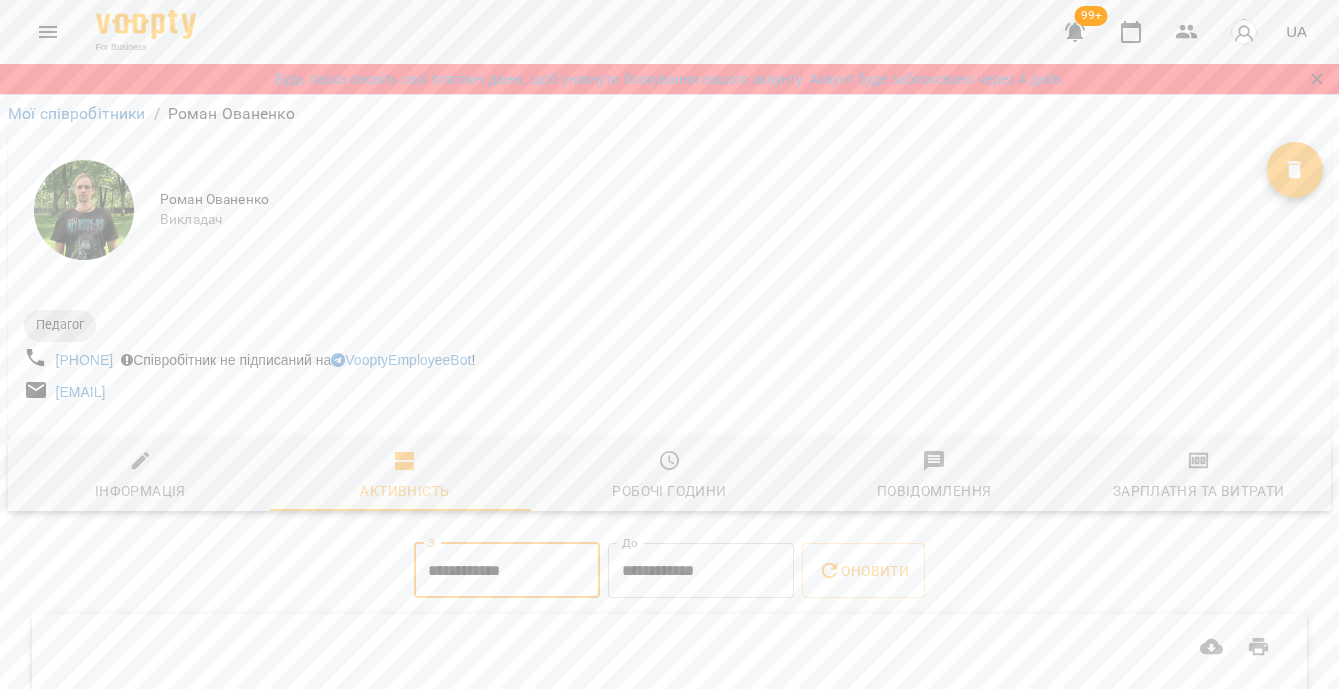 click on "**********" at bounding box center (507, 571) 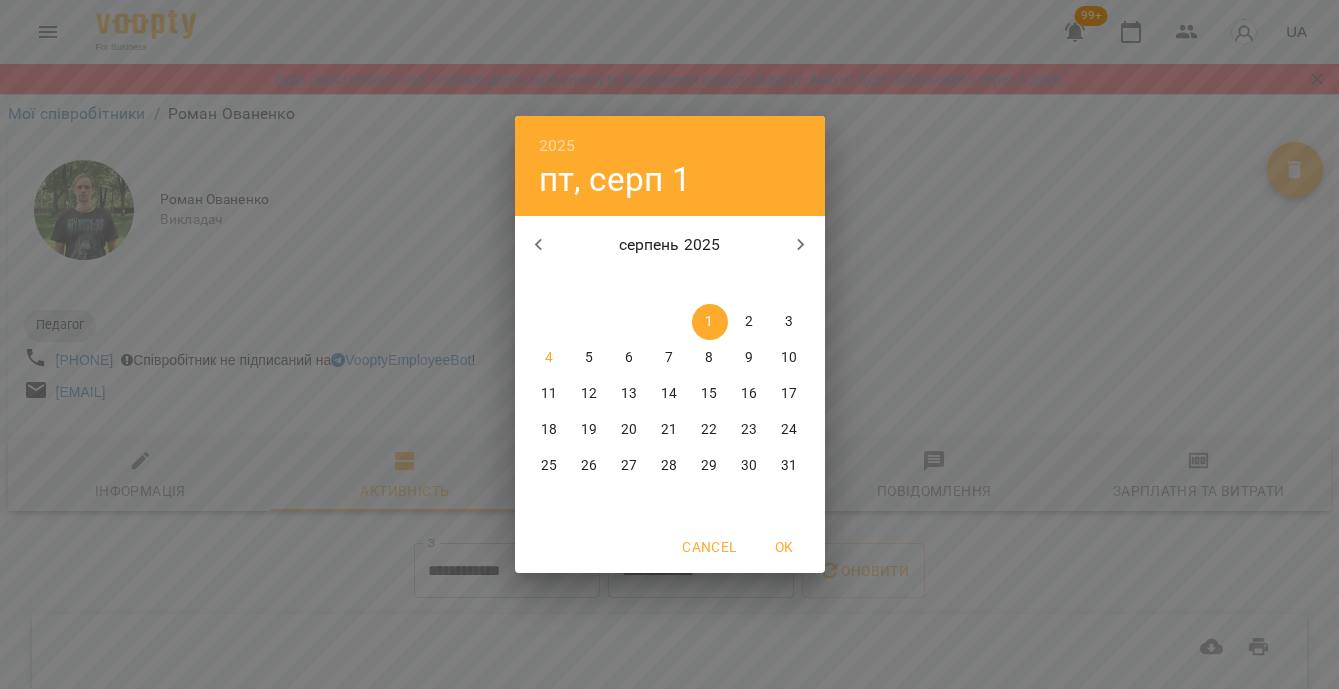 click 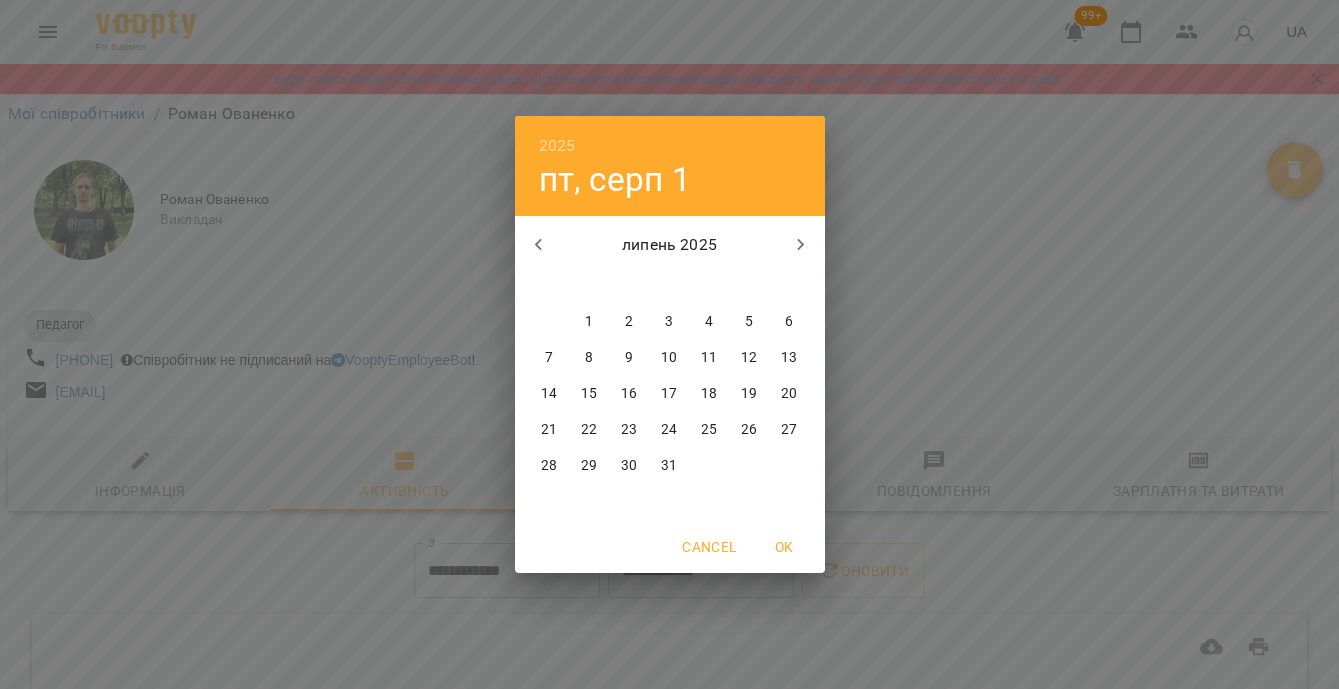 click on "28" at bounding box center [549, 466] 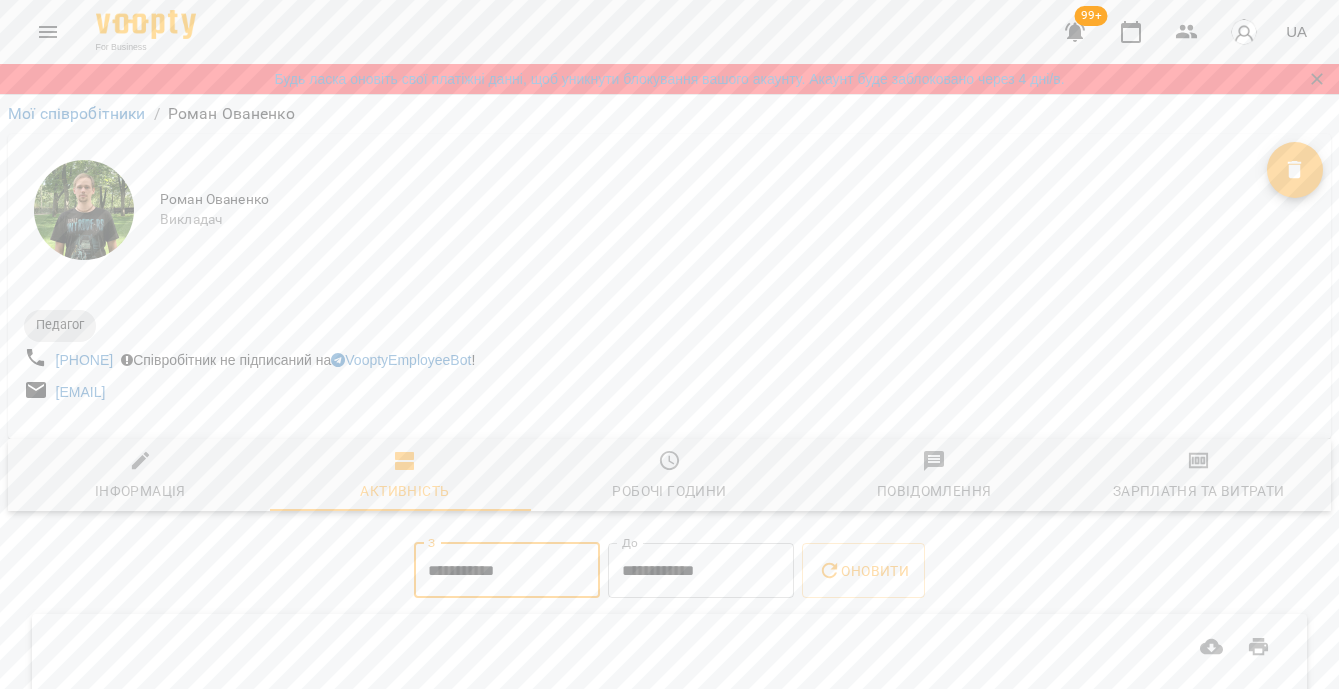 click on "**********" at bounding box center [701, 571] 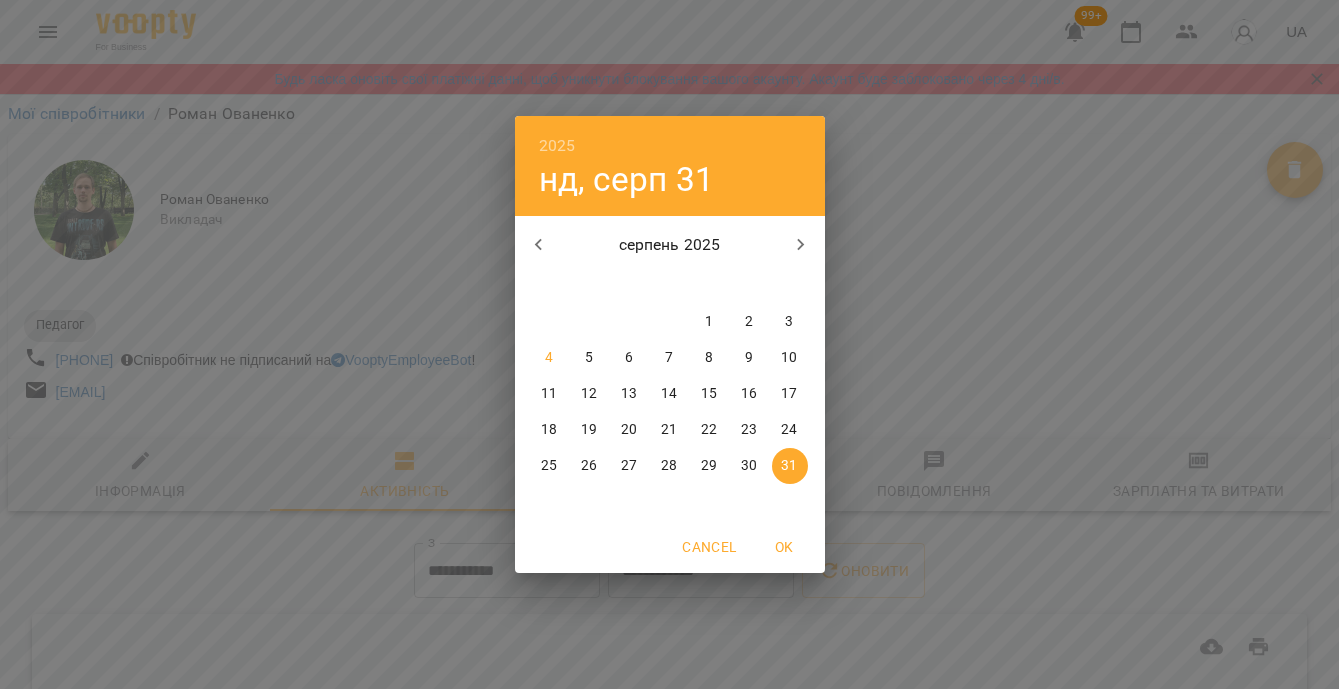 click on "3" at bounding box center [790, 322] 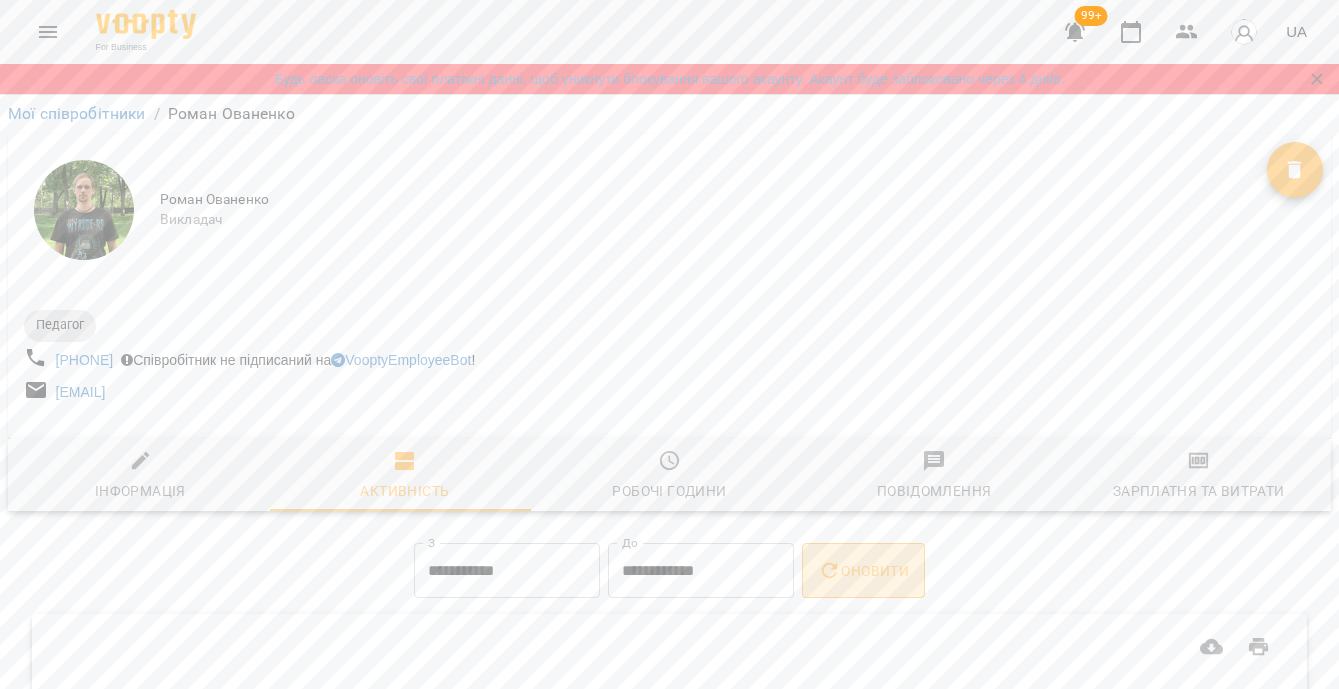 click on "Оновити" at bounding box center (863, 571) 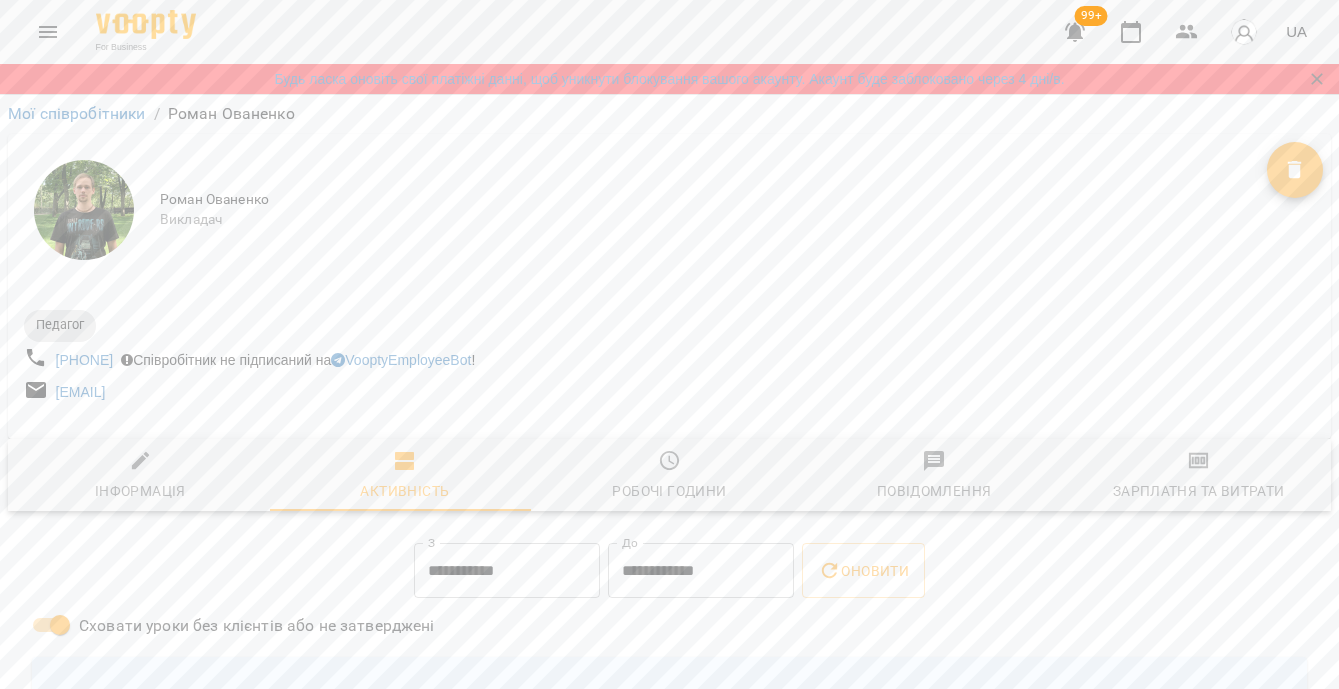scroll, scrollTop: 0, scrollLeft: 0, axis: both 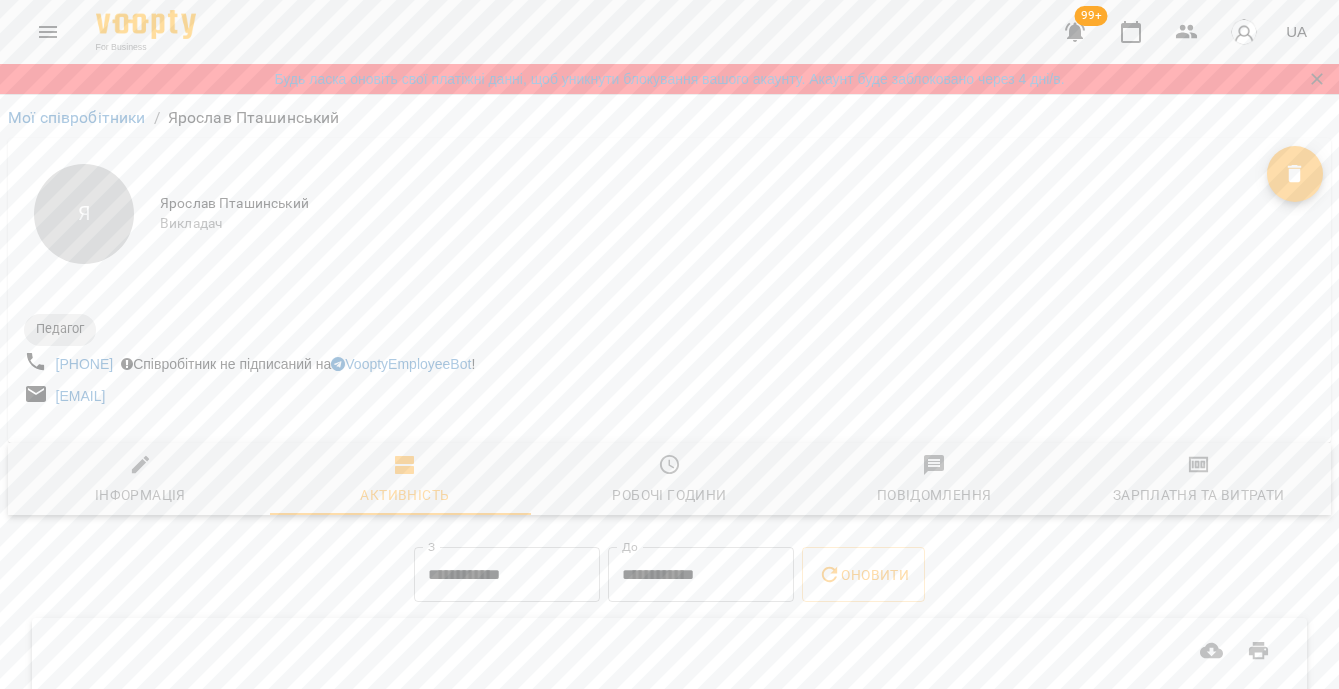 click on "**********" at bounding box center (507, 575) 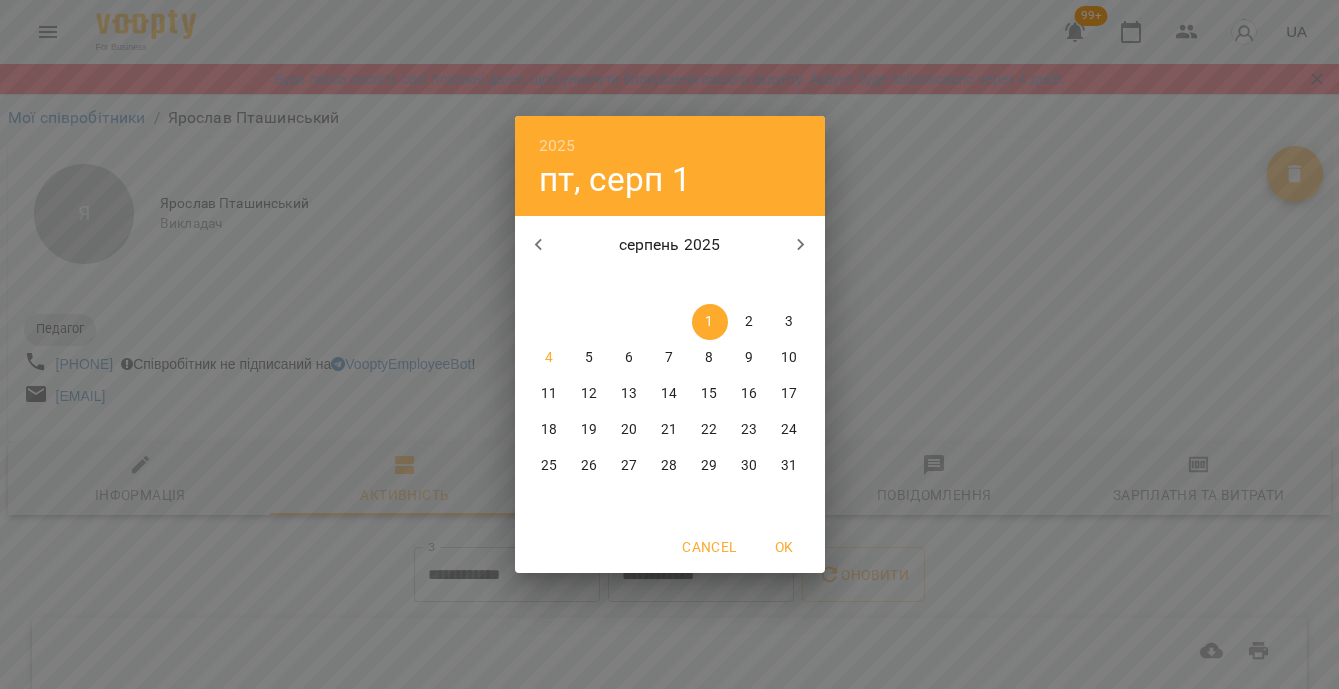 click 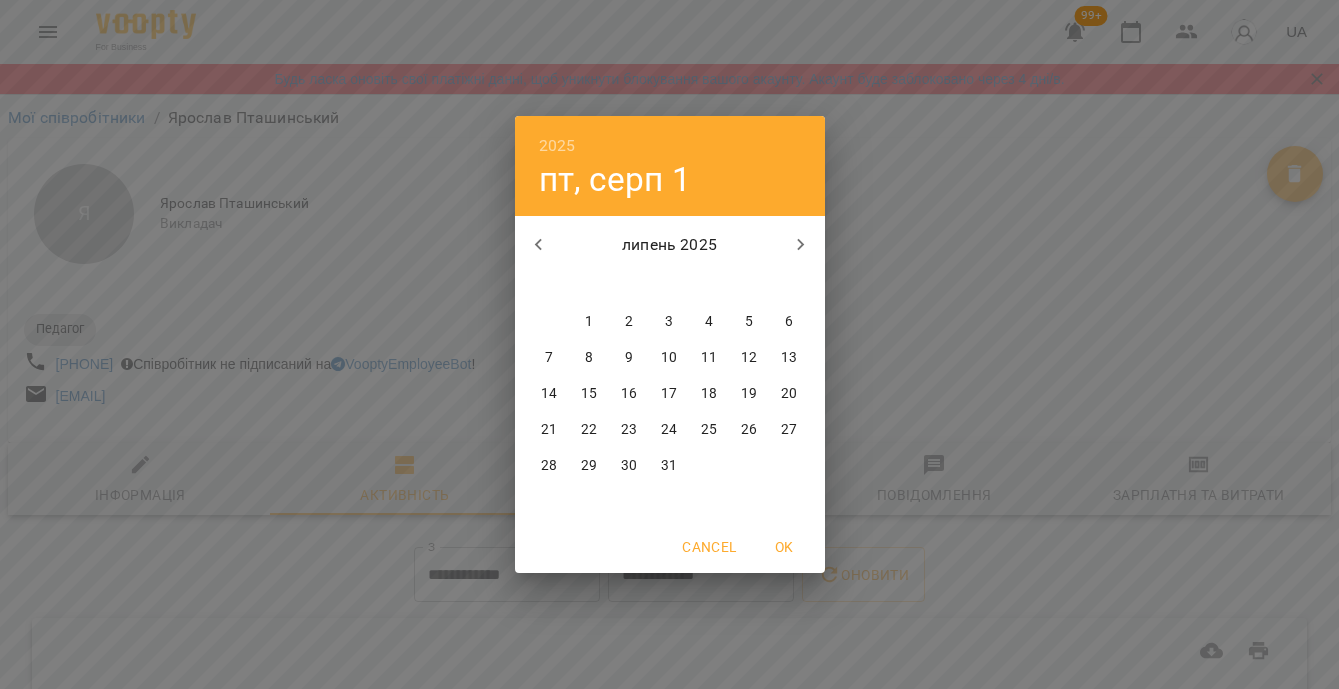 click on "28" at bounding box center [549, 466] 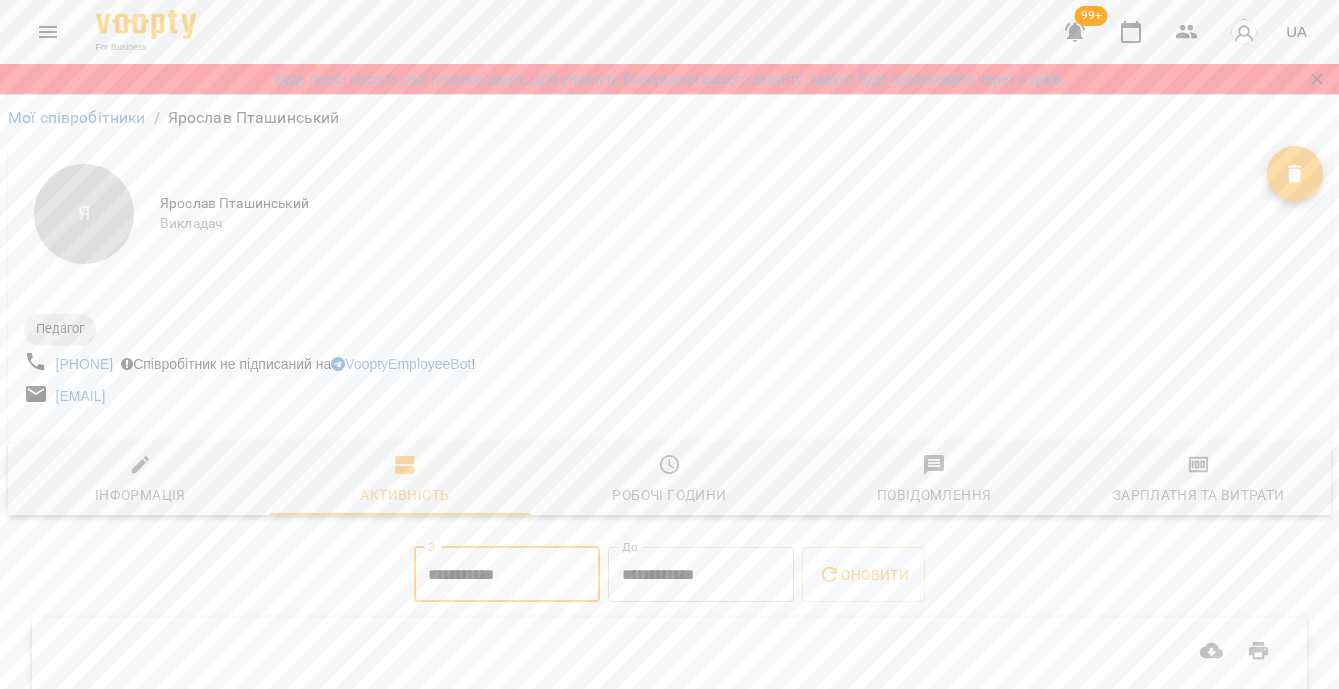click on "**********" at bounding box center [701, 575] 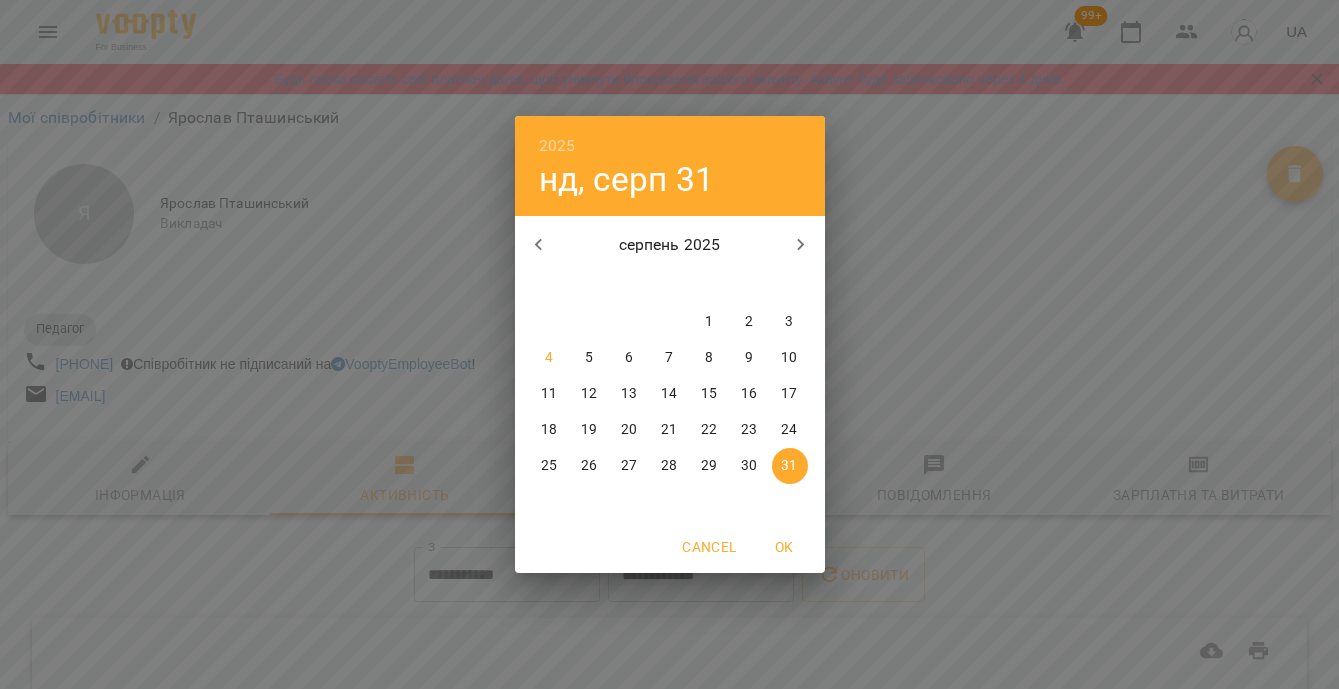 click on "3" at bounding box center [789, 322] 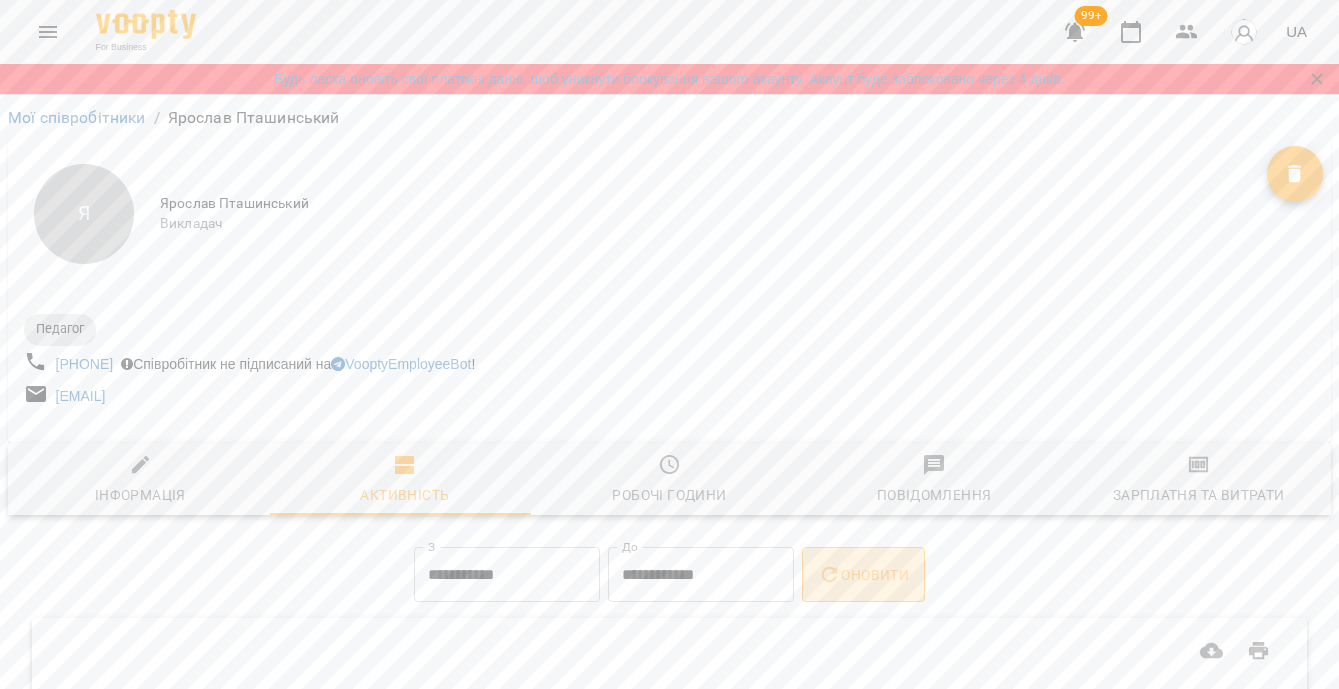 click 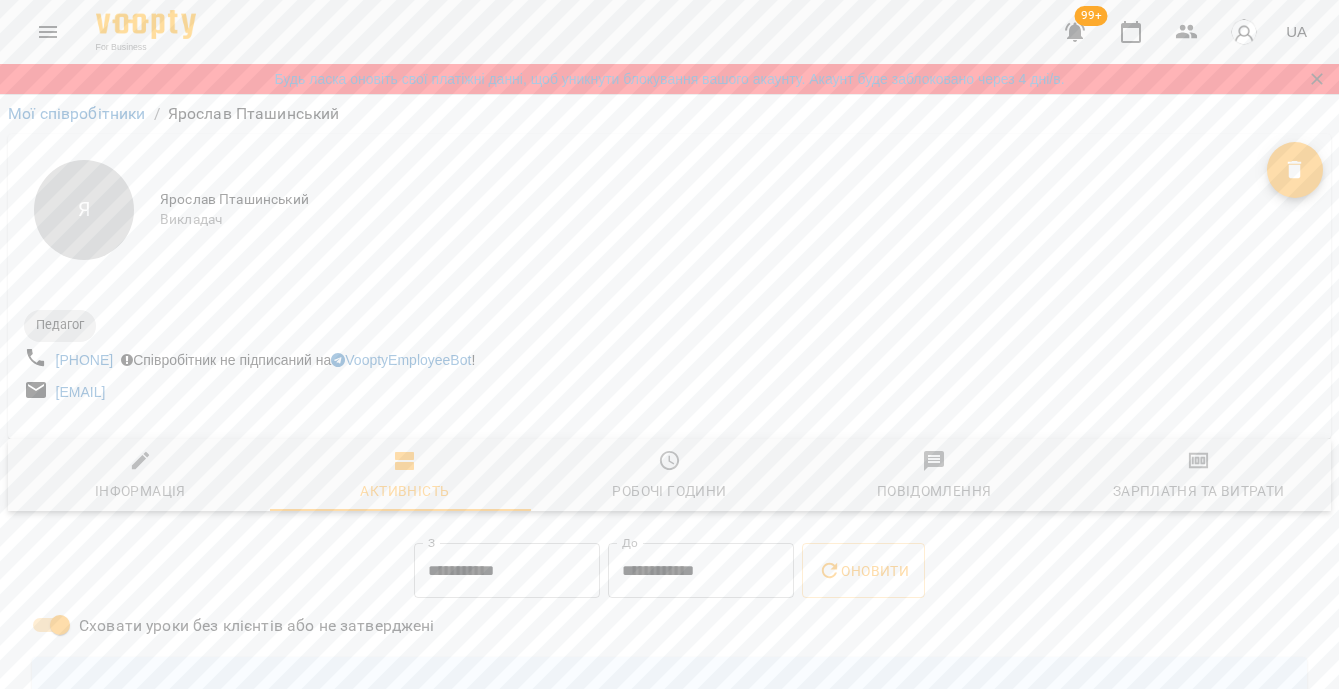 scroll, scrollTop: 0, scrollLeft: 0, axis: both 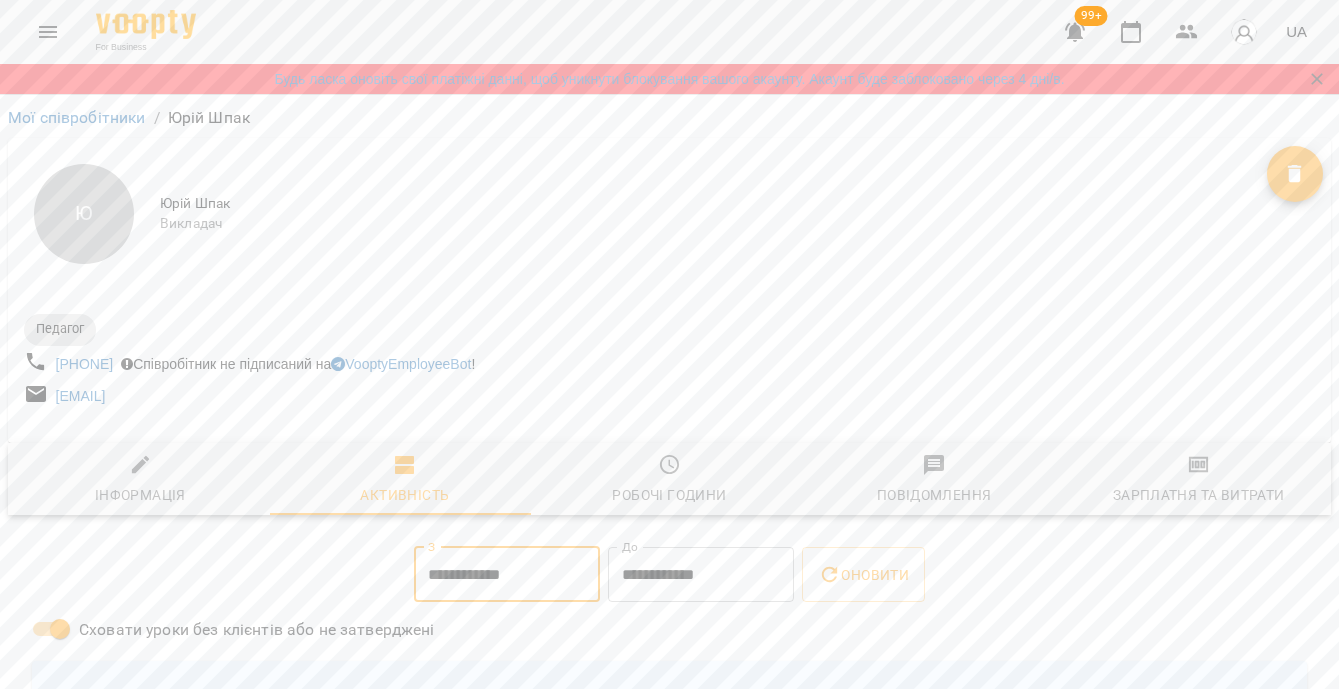 click on "**********" at bounding box center [507, 575] 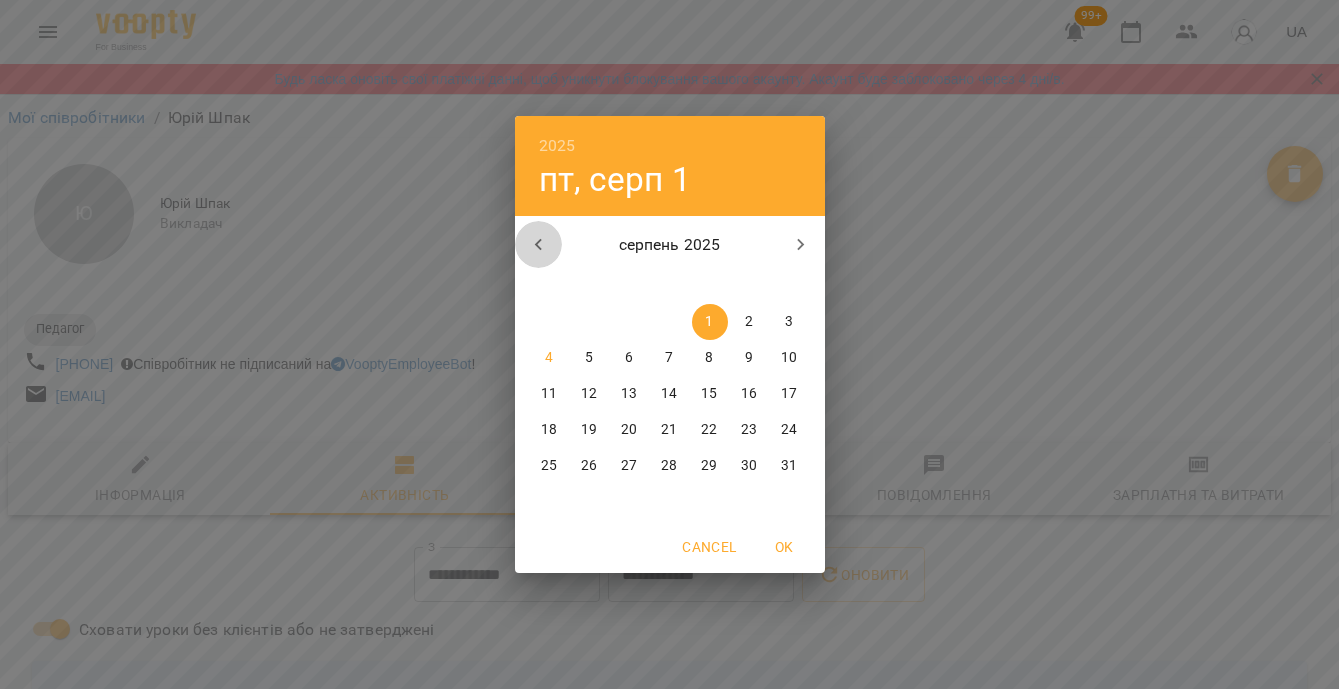 click at bounding box center [539, 245] 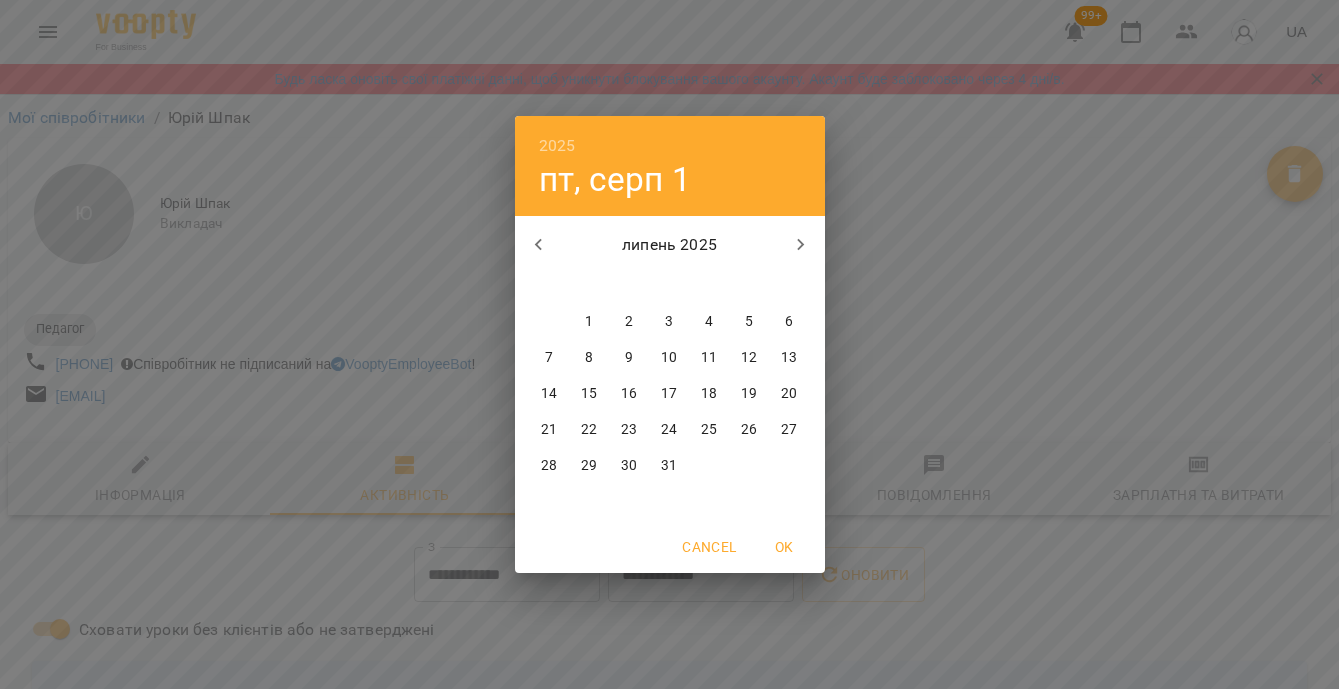 click on "28" at bounding box center [550, 466] 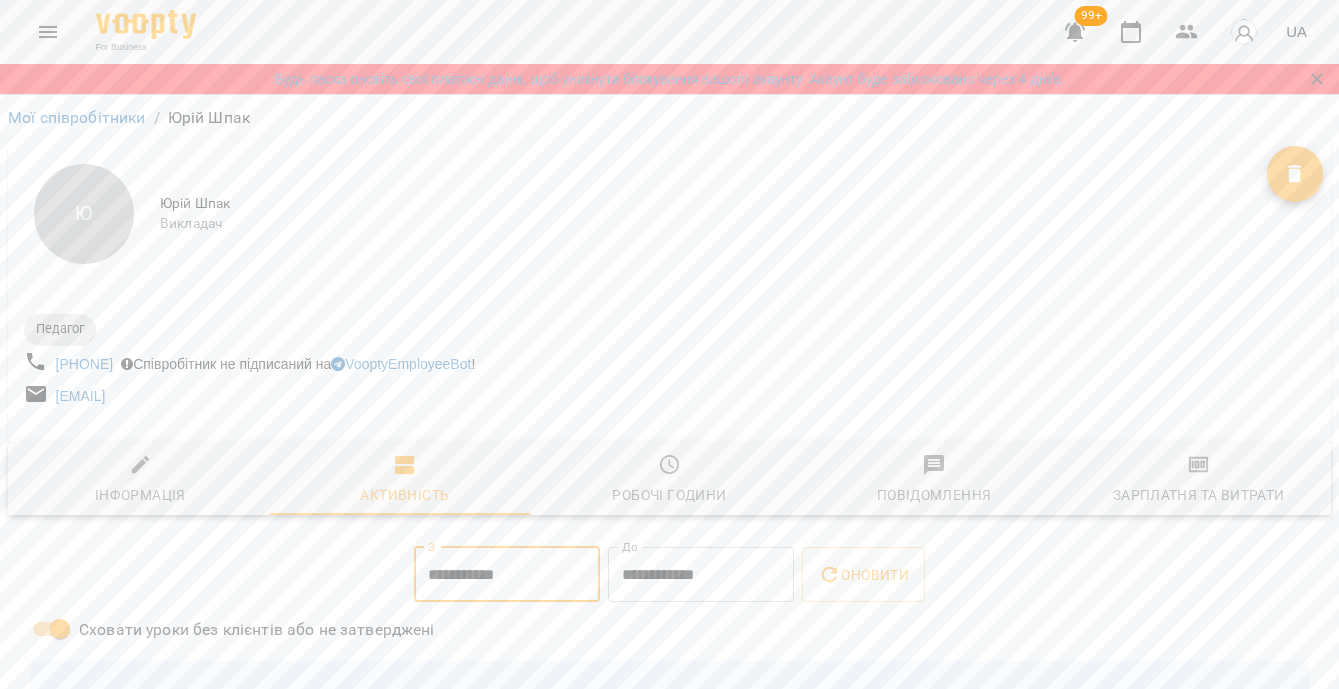 click on "**********" at bounding box center [701, 575] 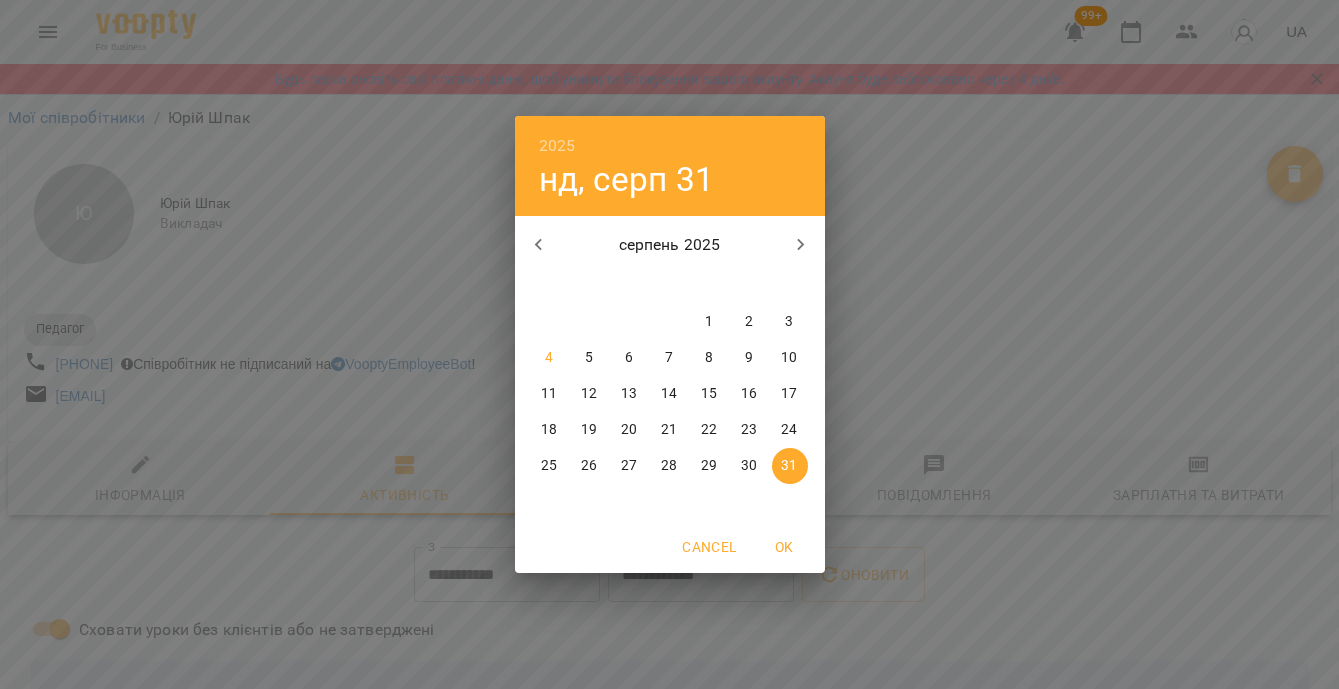 click on "3" at bounding box center [789, 322] 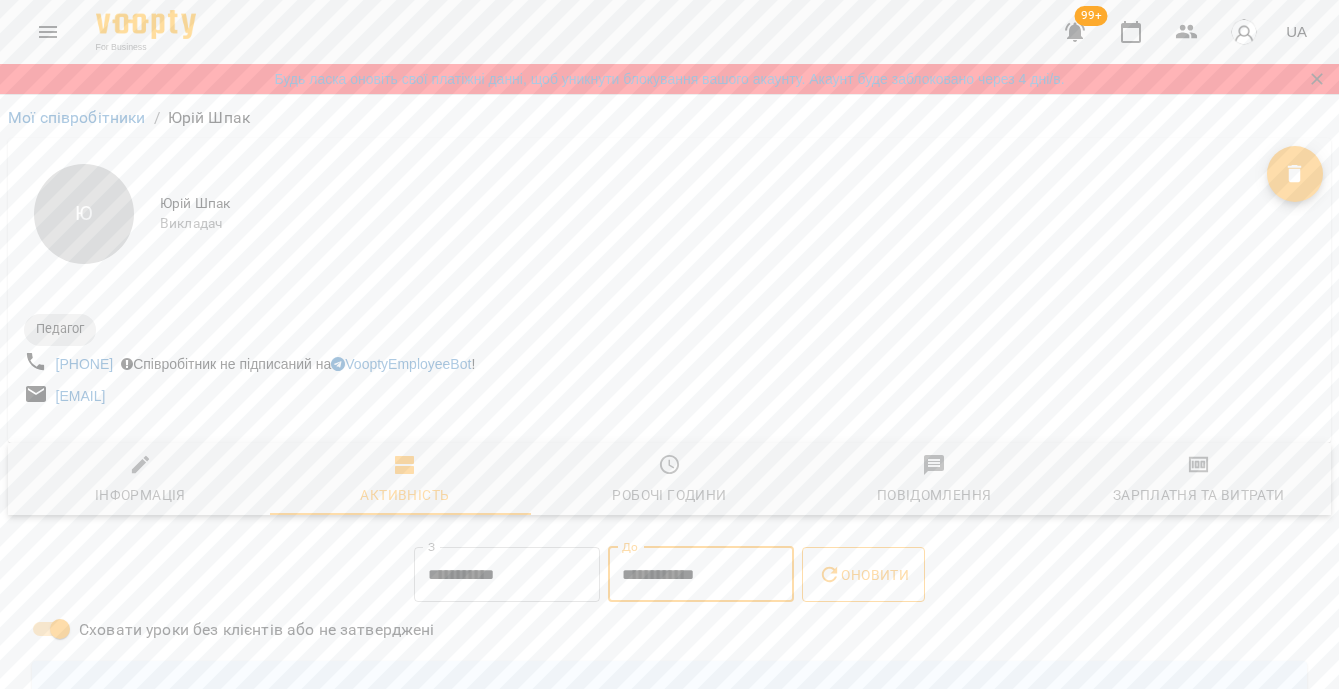 click on "Оновити" at bounding box center (863, 575) 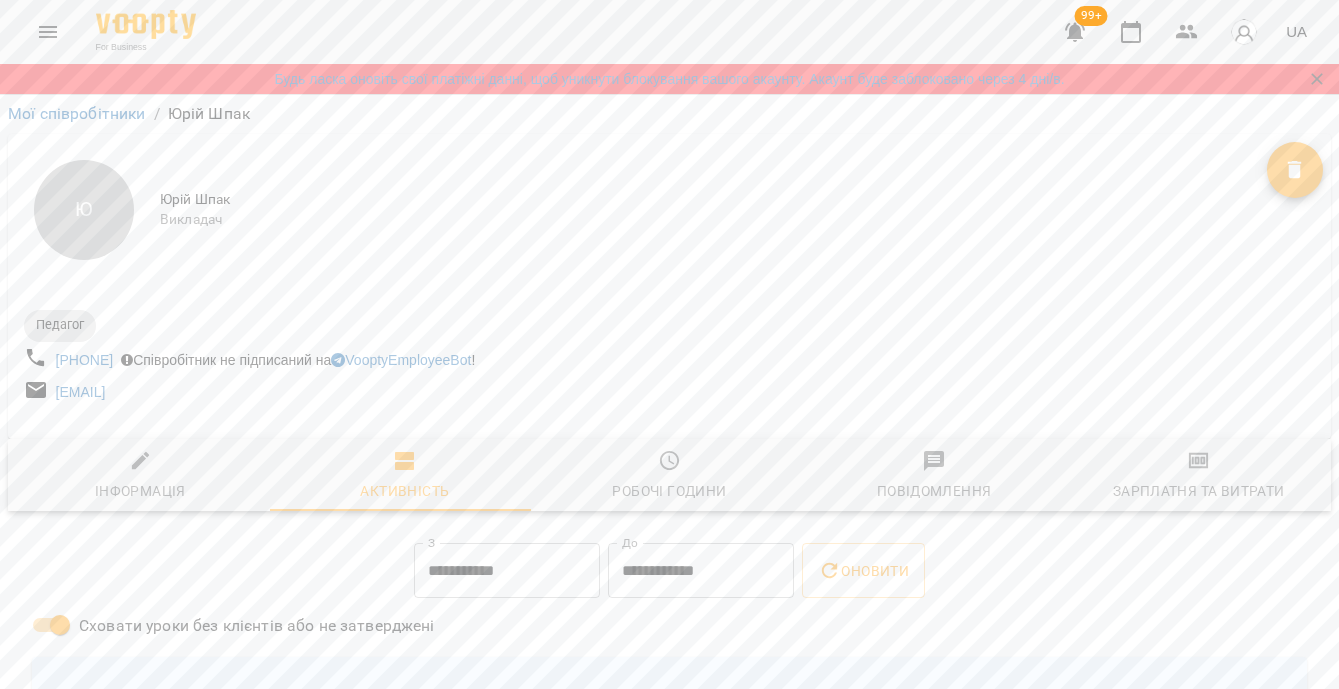 scroll, scrollTop: 0, scrollLeft: 0, axis: both 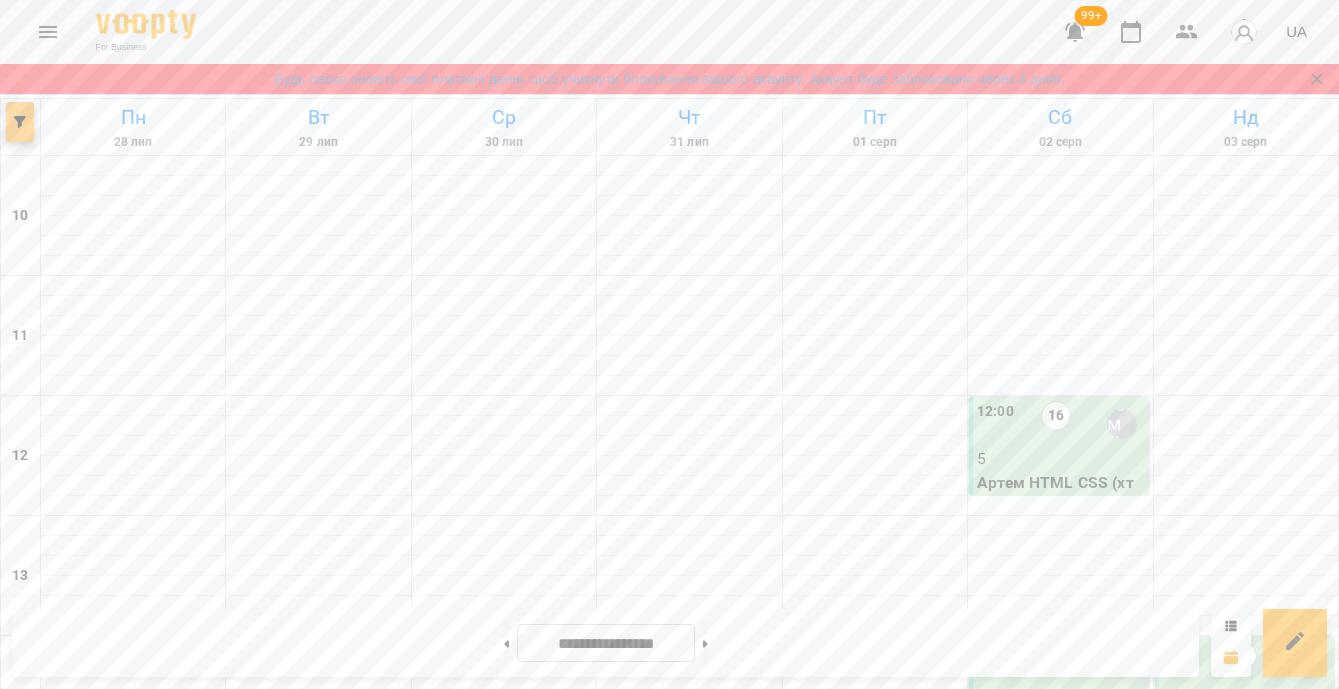 click 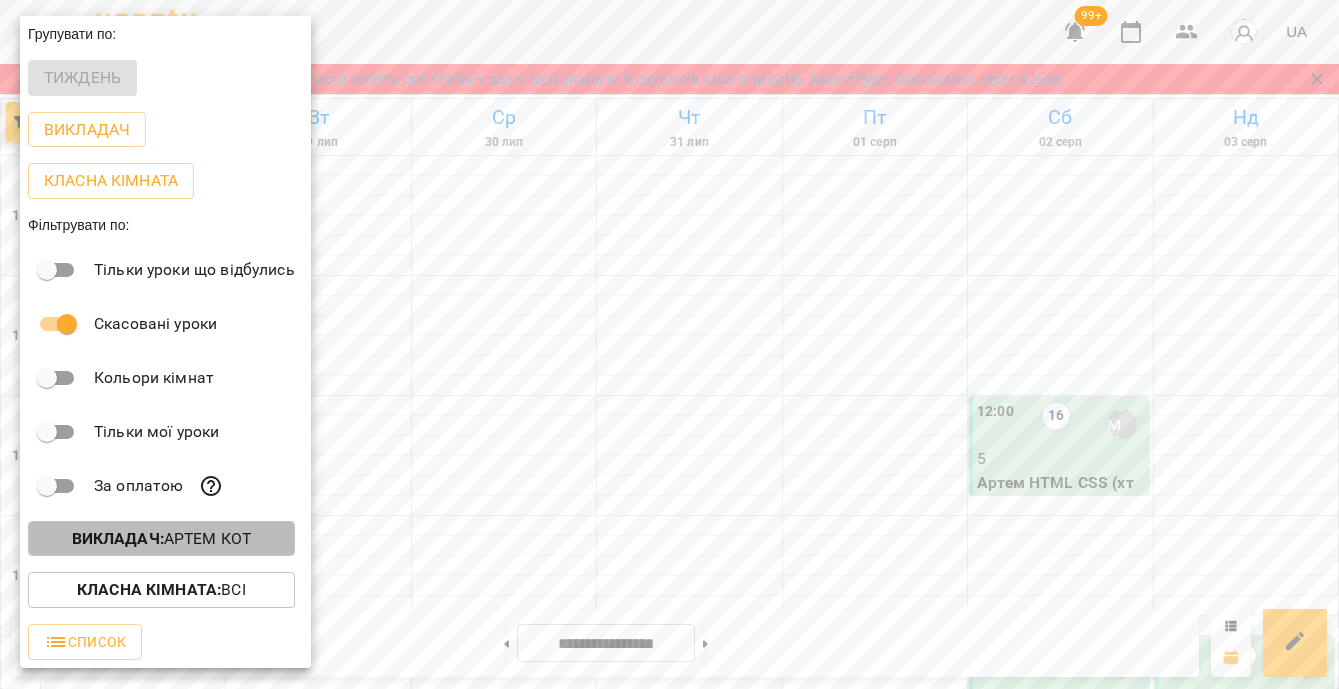 click on "Викладач :  [FIRST] [LAST]" at bounding box center (162, 539) 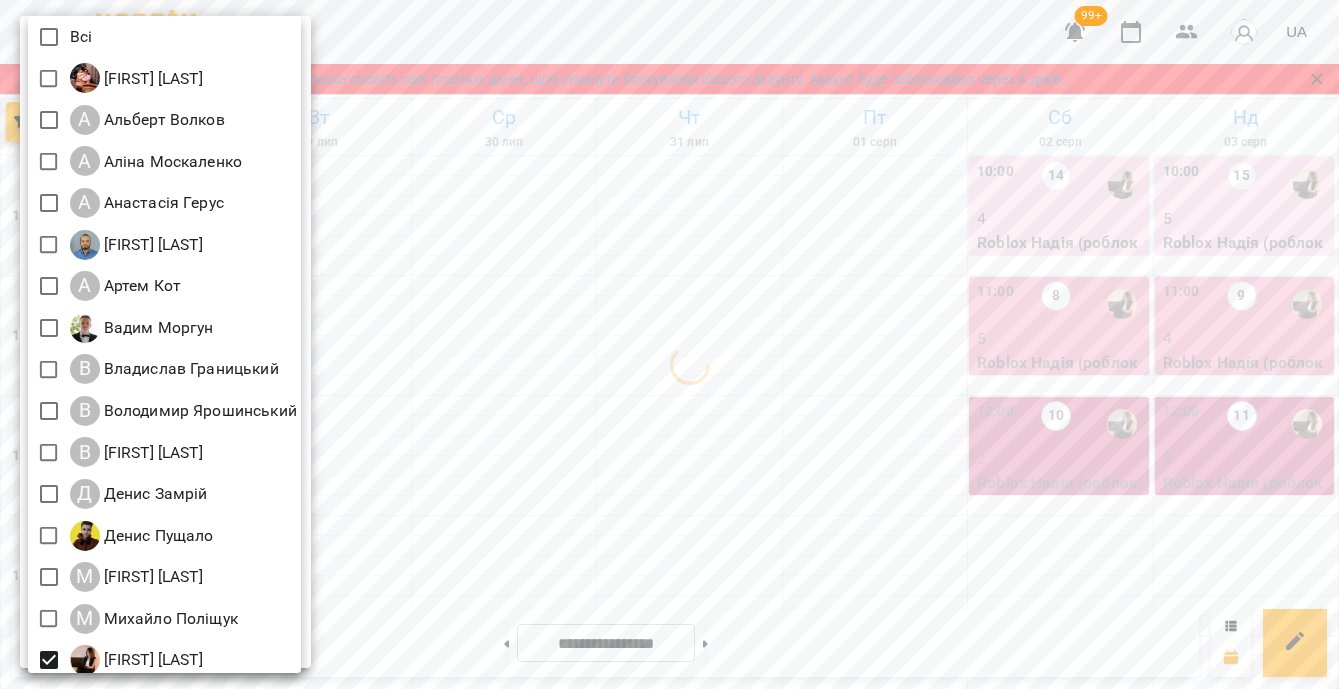 click at bounding box center (669, 344) 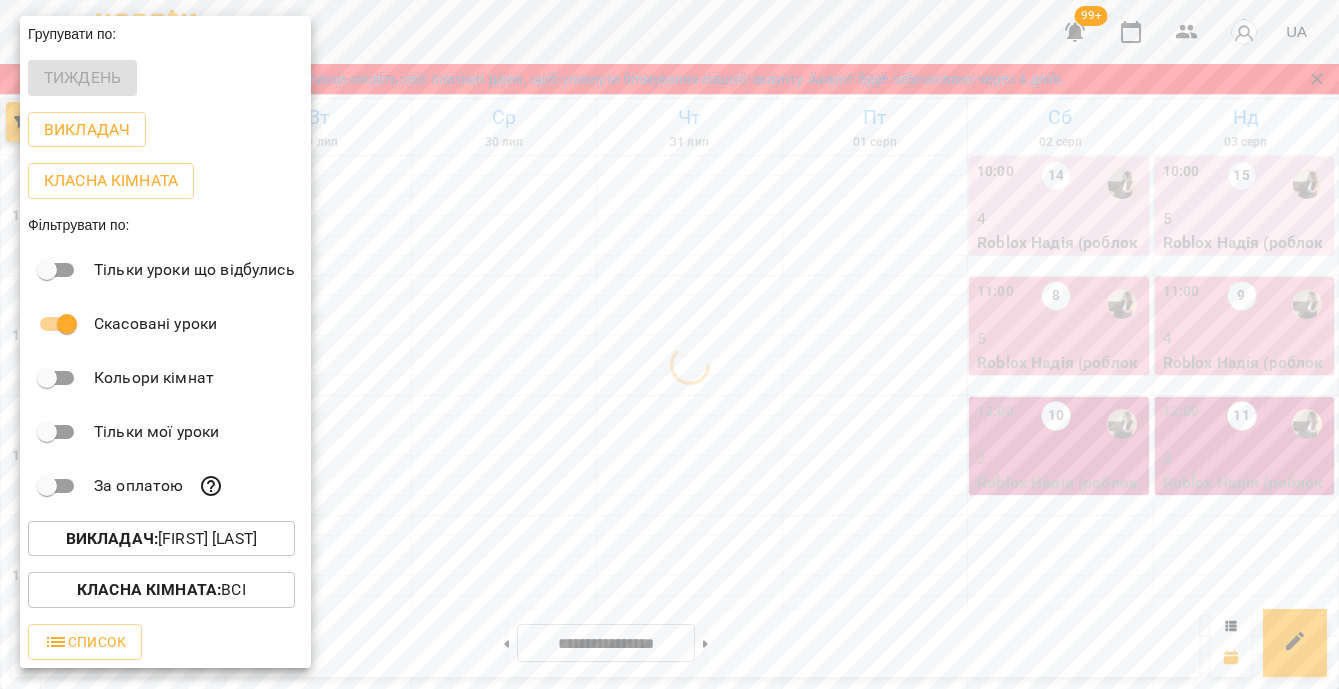 click at bounding box center [669, 344] 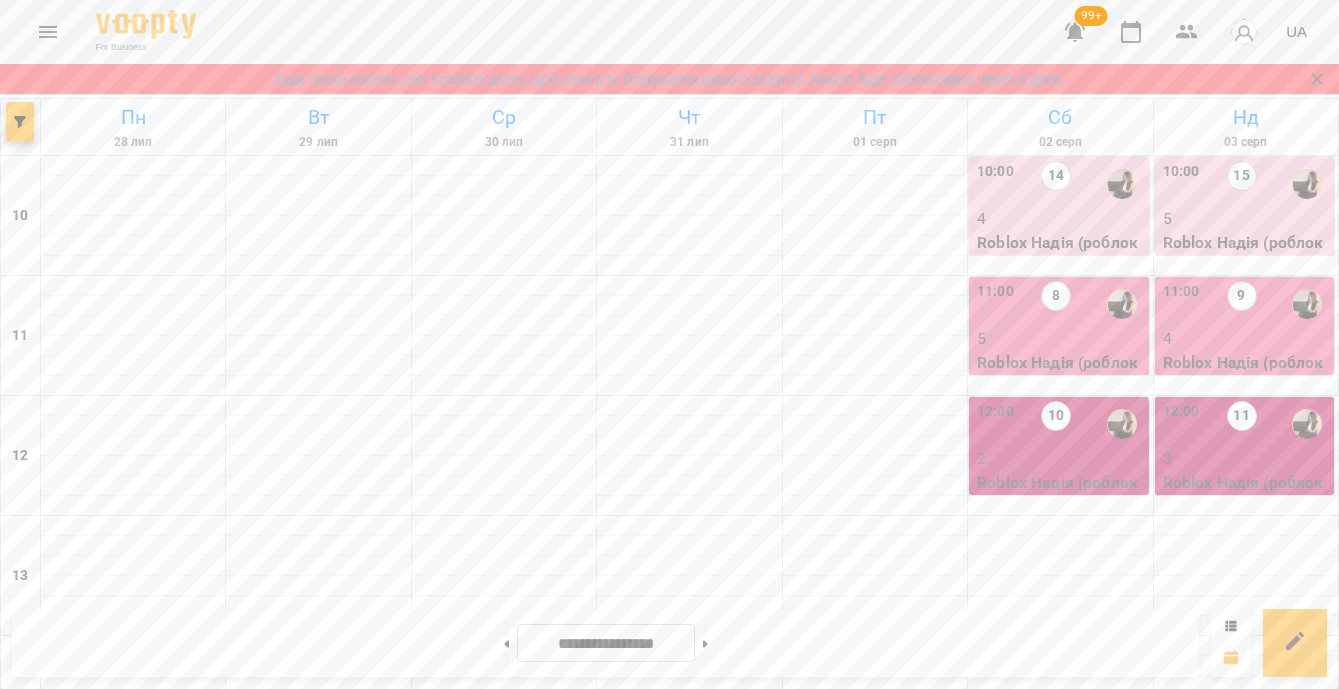 scroll, scrollTop: 1027, scrollLeft: 0, axis: vertical 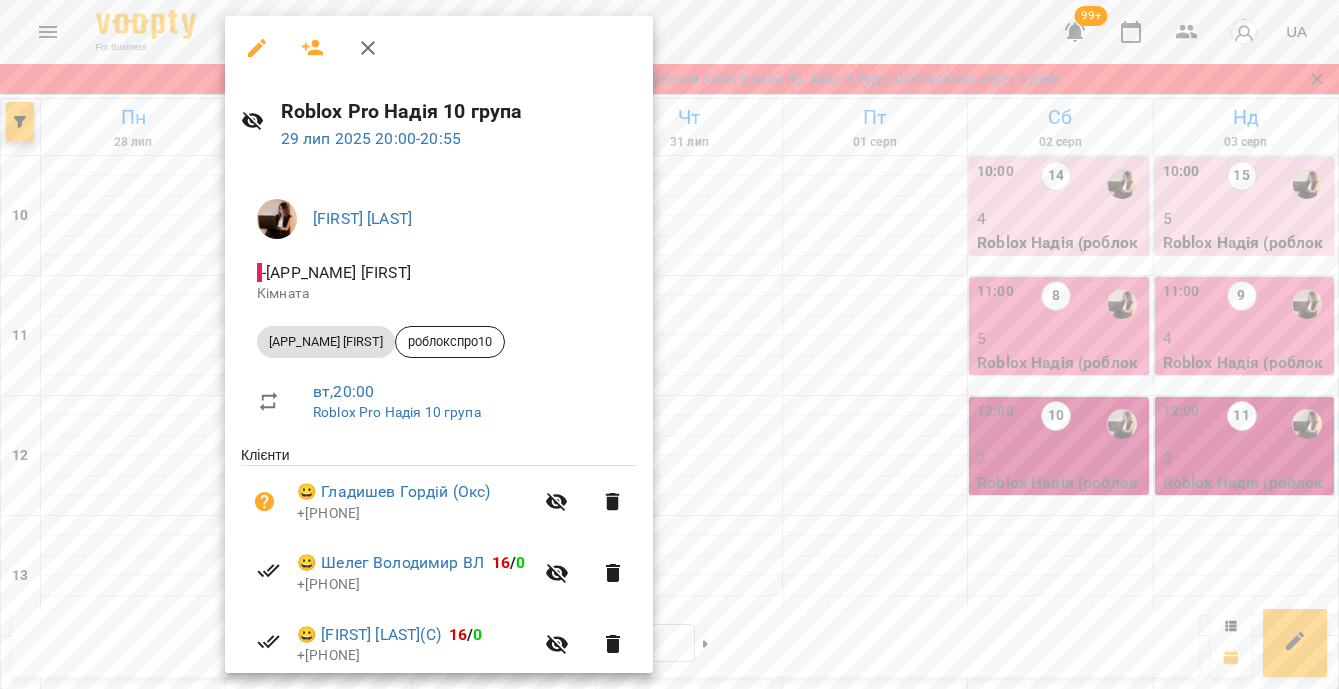 click at bounding box center [669, 344] 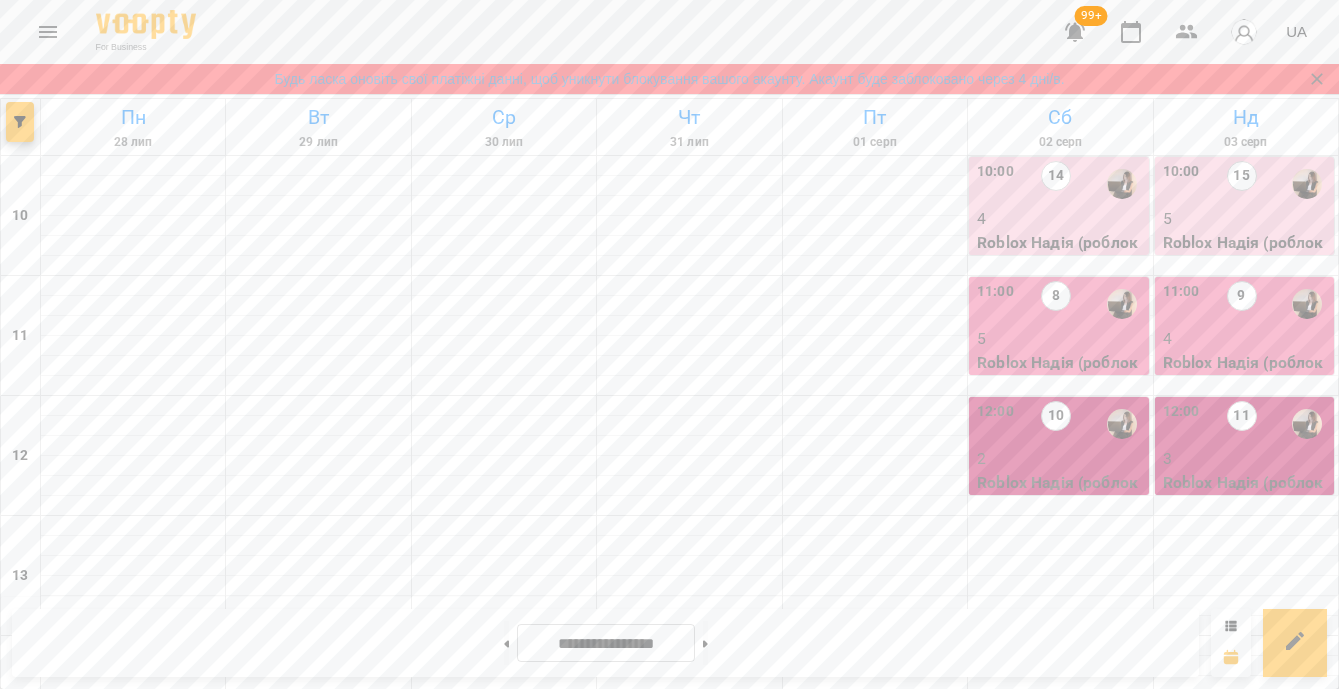 scroll, scrollTop: 549, scrollLeft: 0, axis: vertical 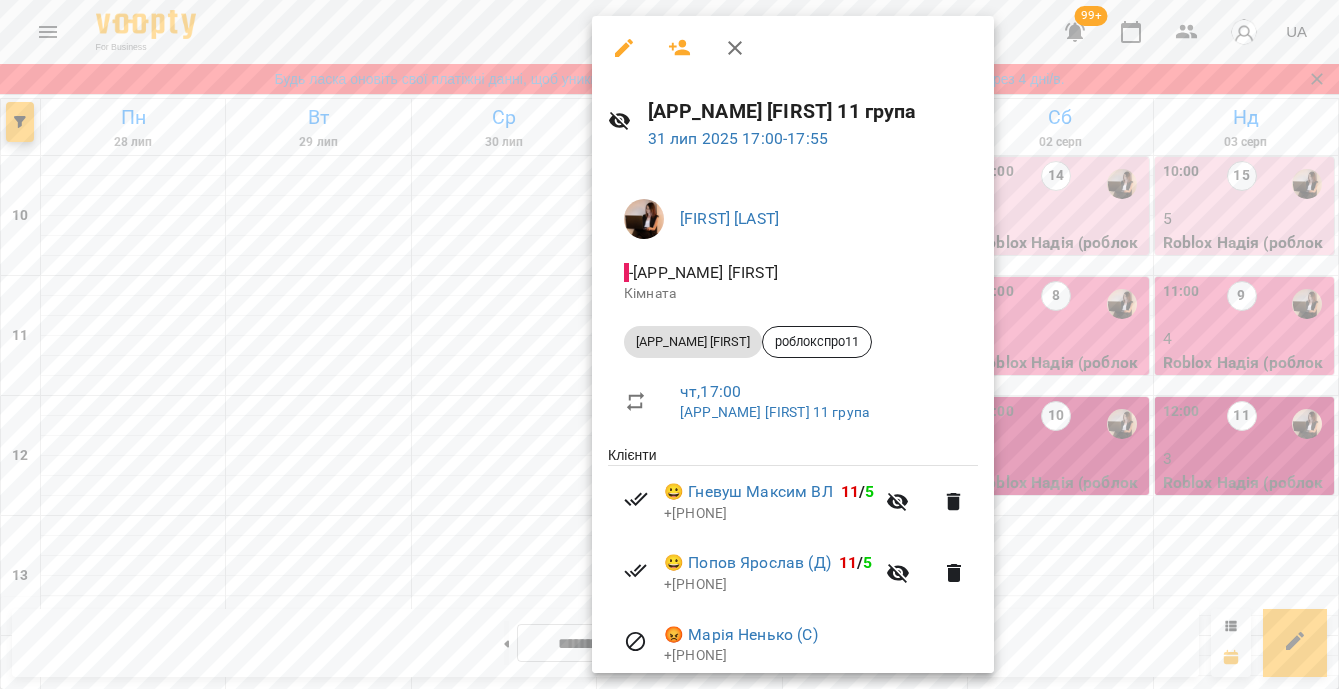 click at bounding box center (669, 344) 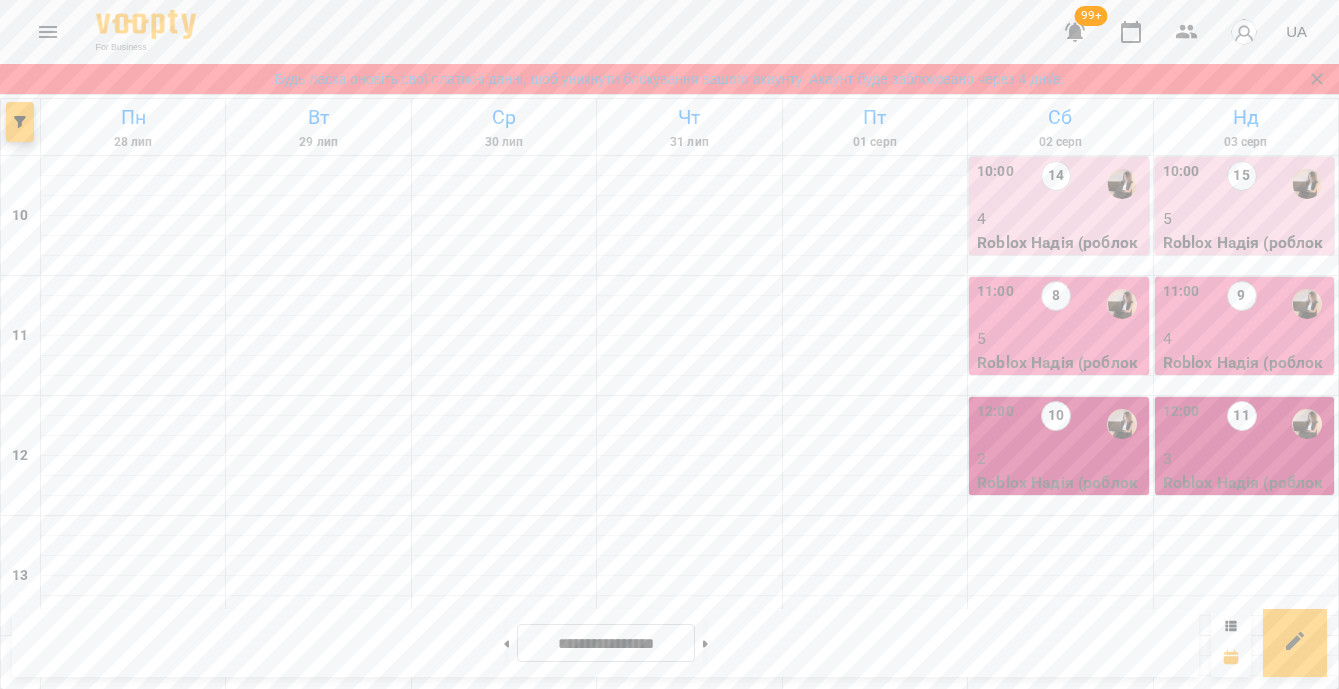 scroll, scrollTop: 0, scrollLeft: 0, axis: both 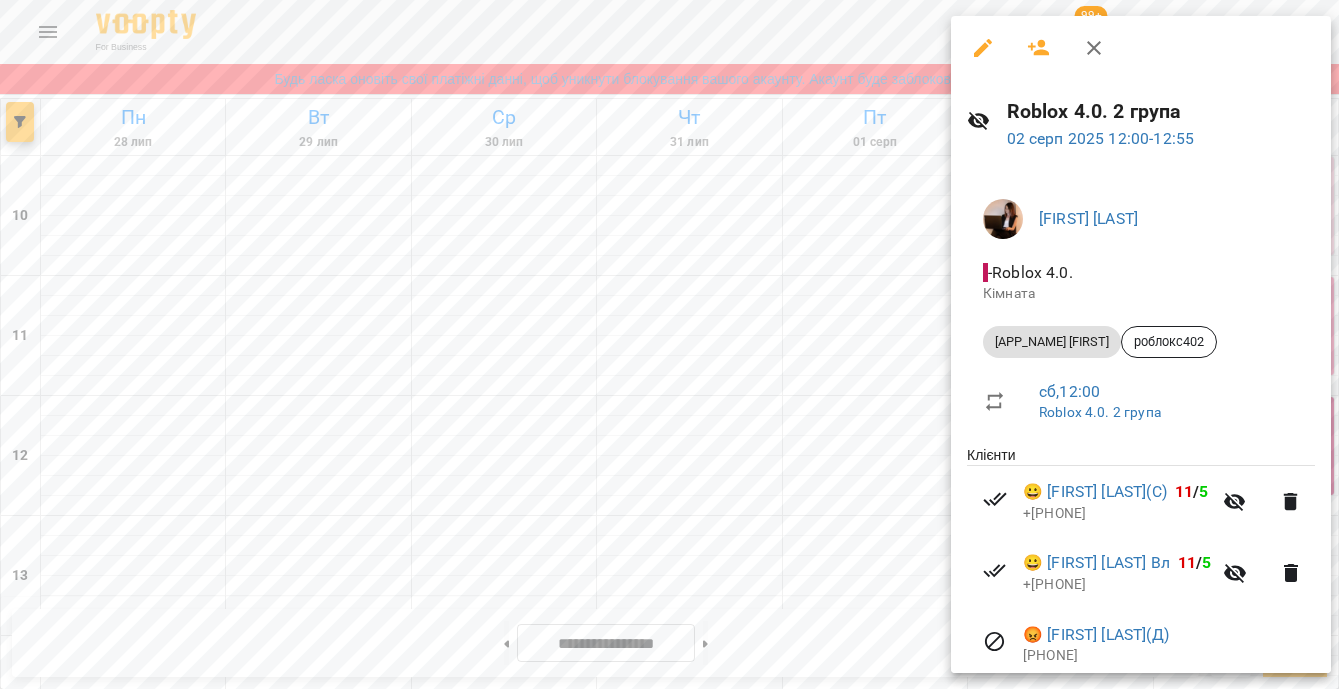 click at bounding box center [669, 344] 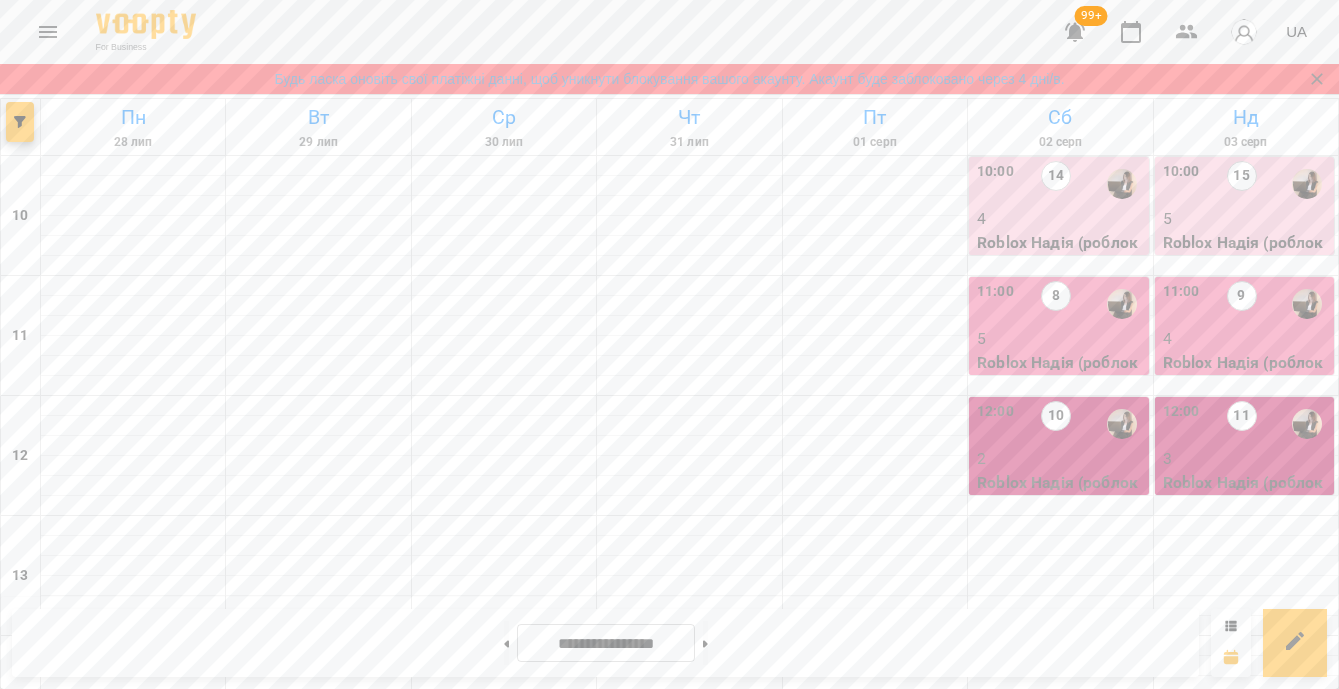 scroll, scrollTop: 204, scrollLeft: 0, axis: vertical 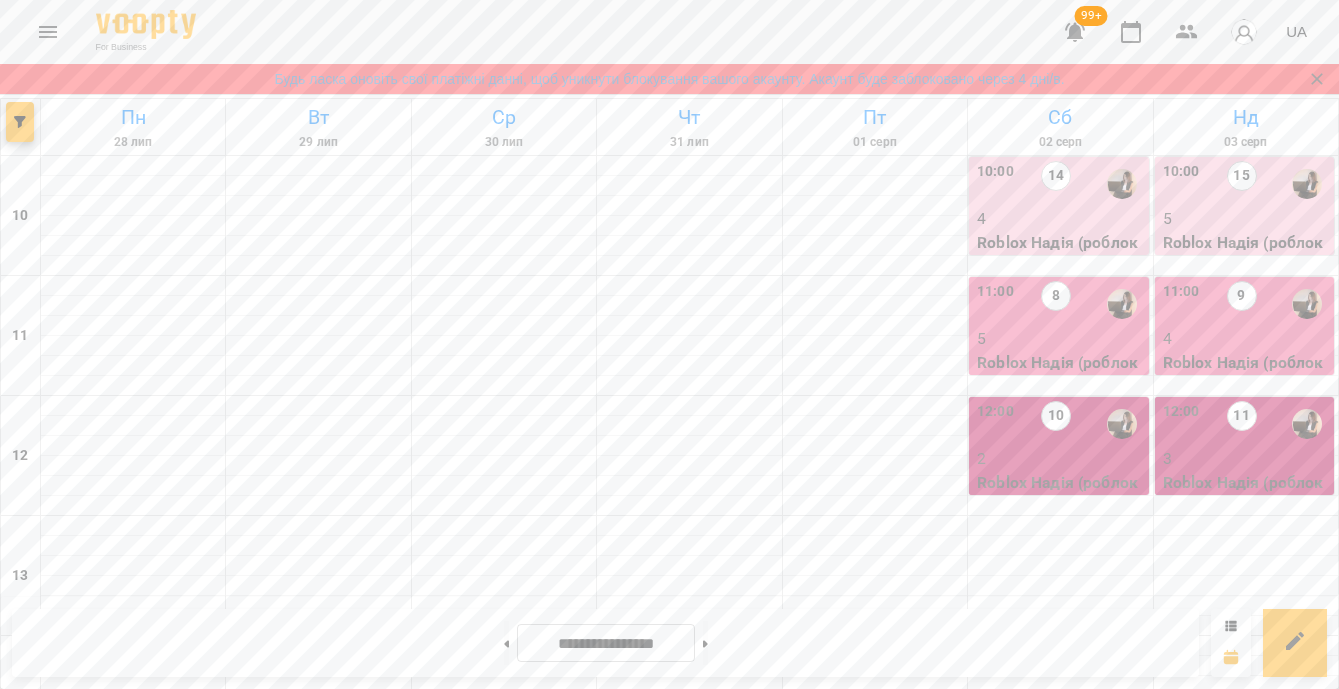click on "Roblox Надія (роблокс402)" at bounding box center (1060, 494) 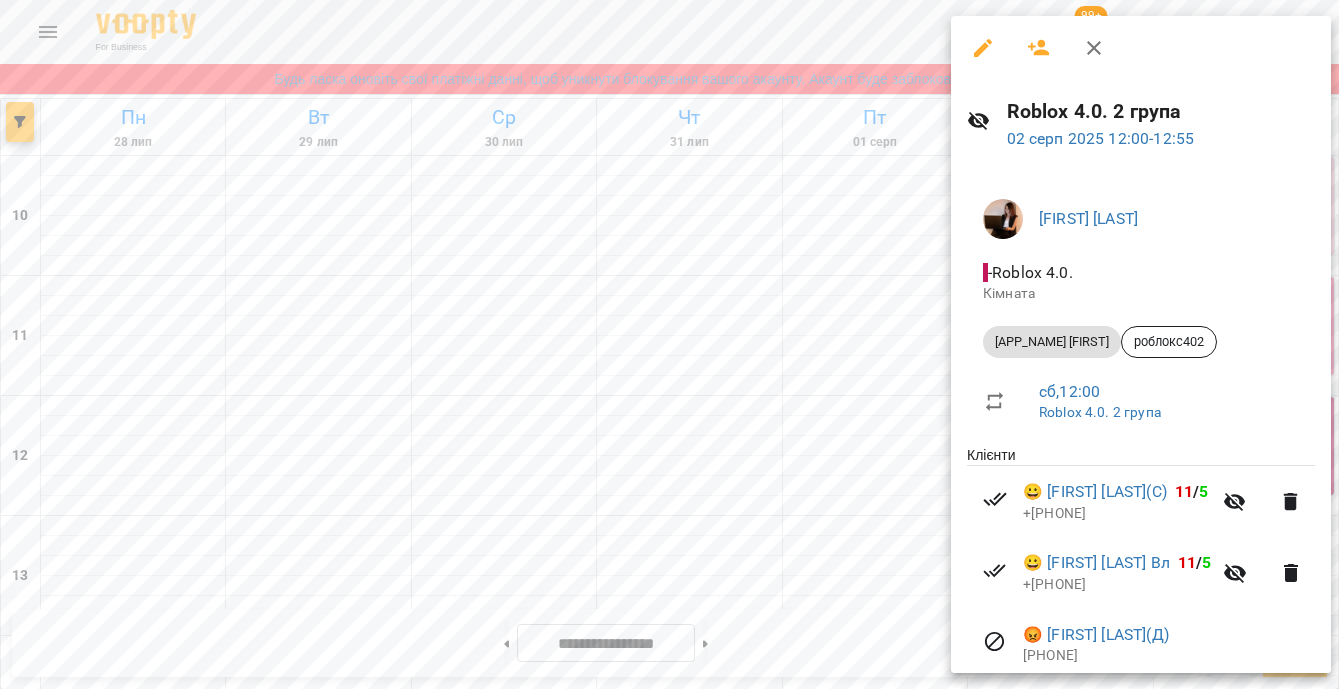 click at bounding box center [669, 344] 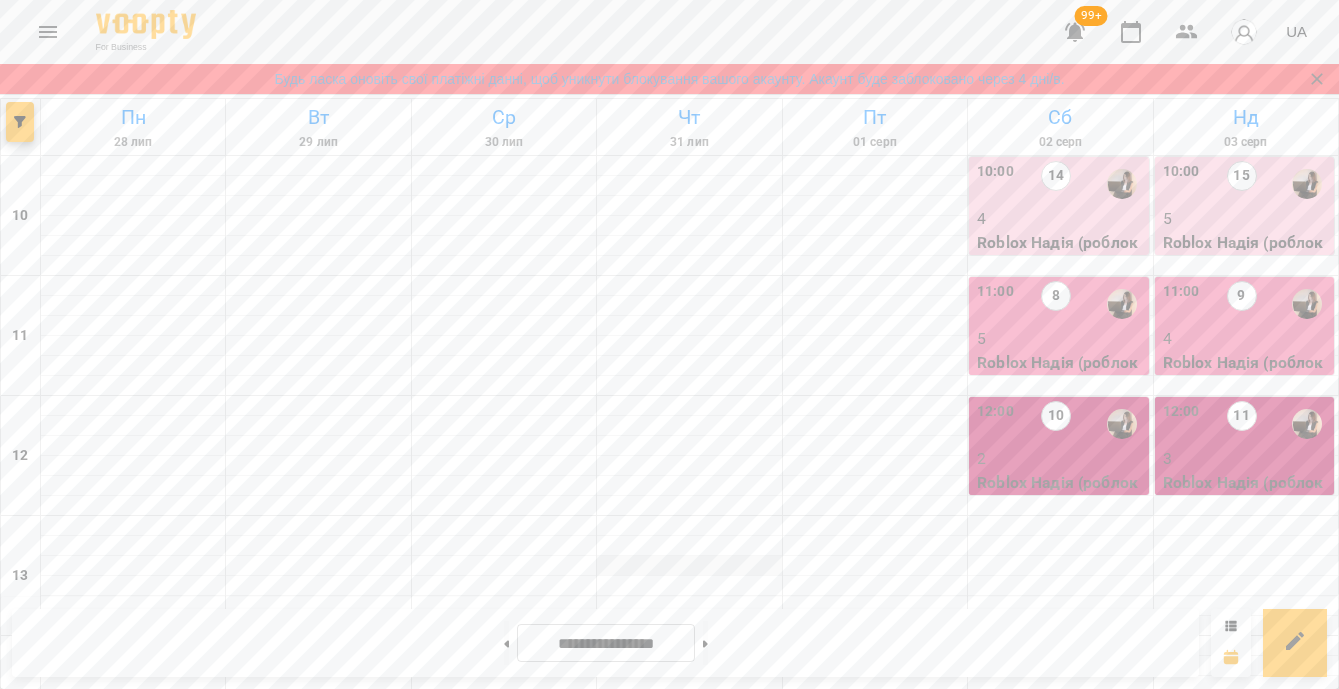 scroll, scrollTop: 1023, scrollLeft: 0, axis: vertical 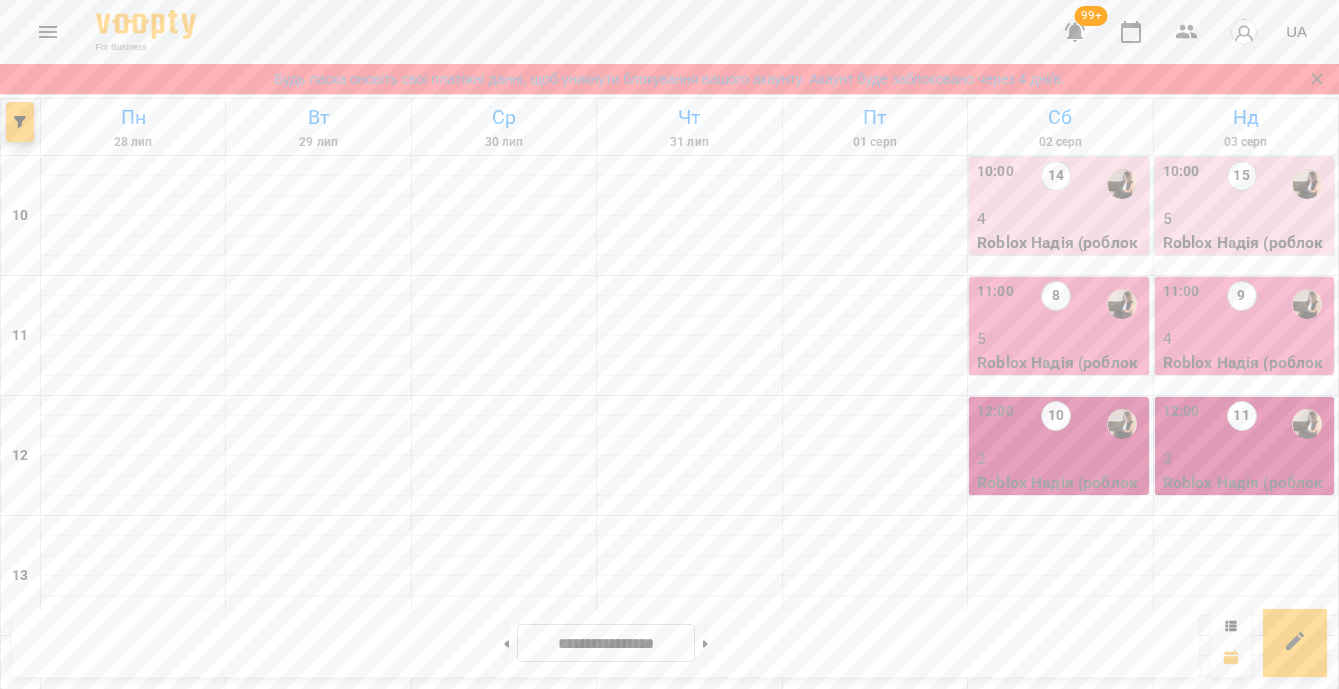 click on "8" at bounding box center [875, 1419] 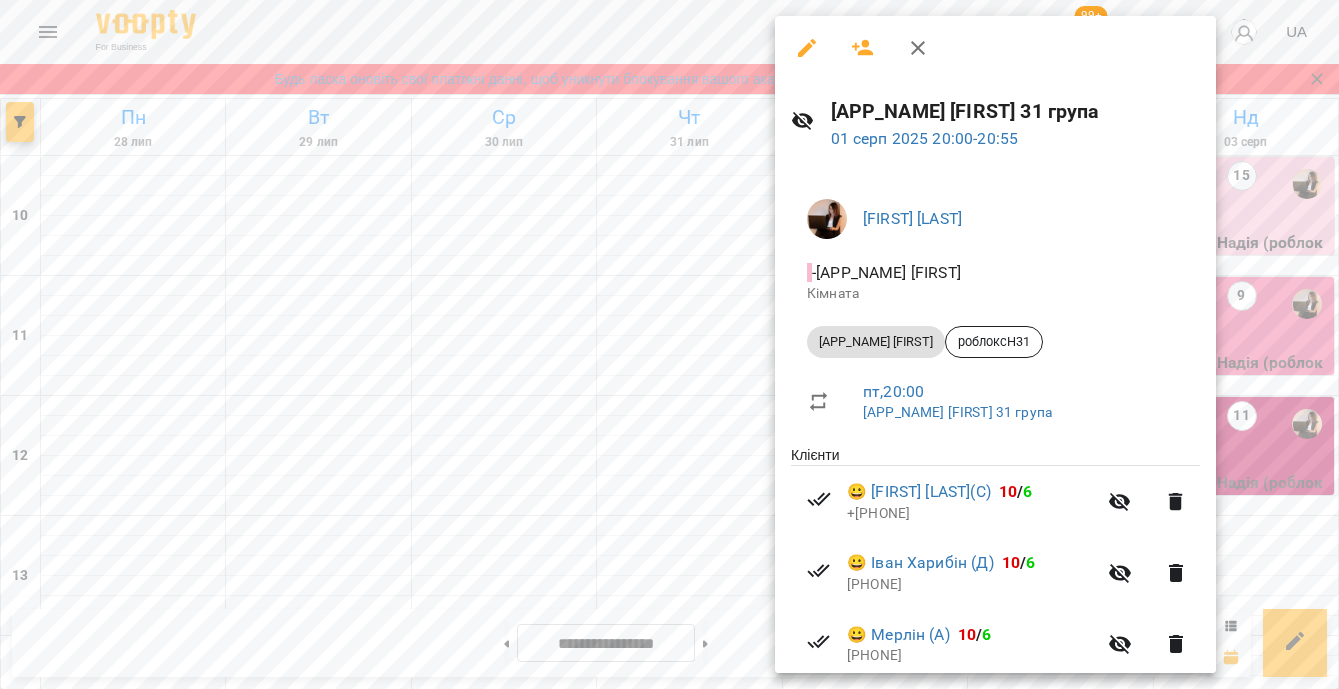 click at bounding box center (669, 344) 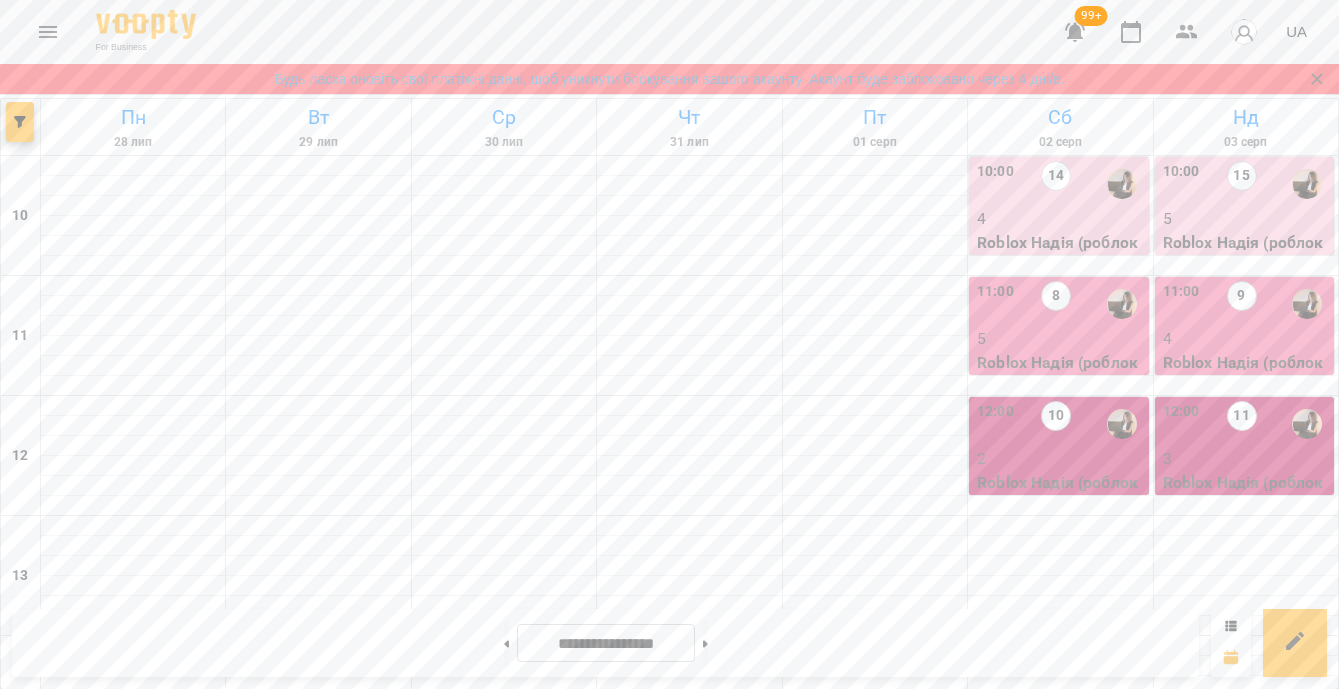 click on "6" at bounding box center (689, 1299) 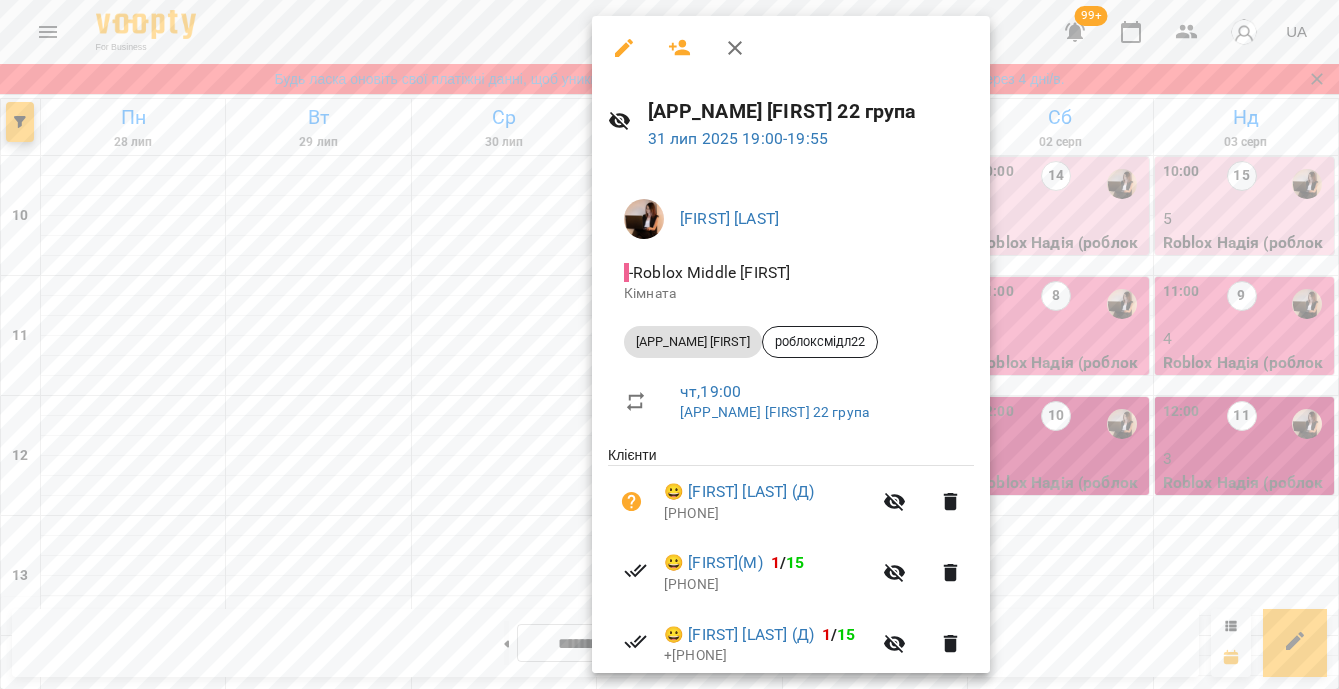 click at bounding box center [669, 344] 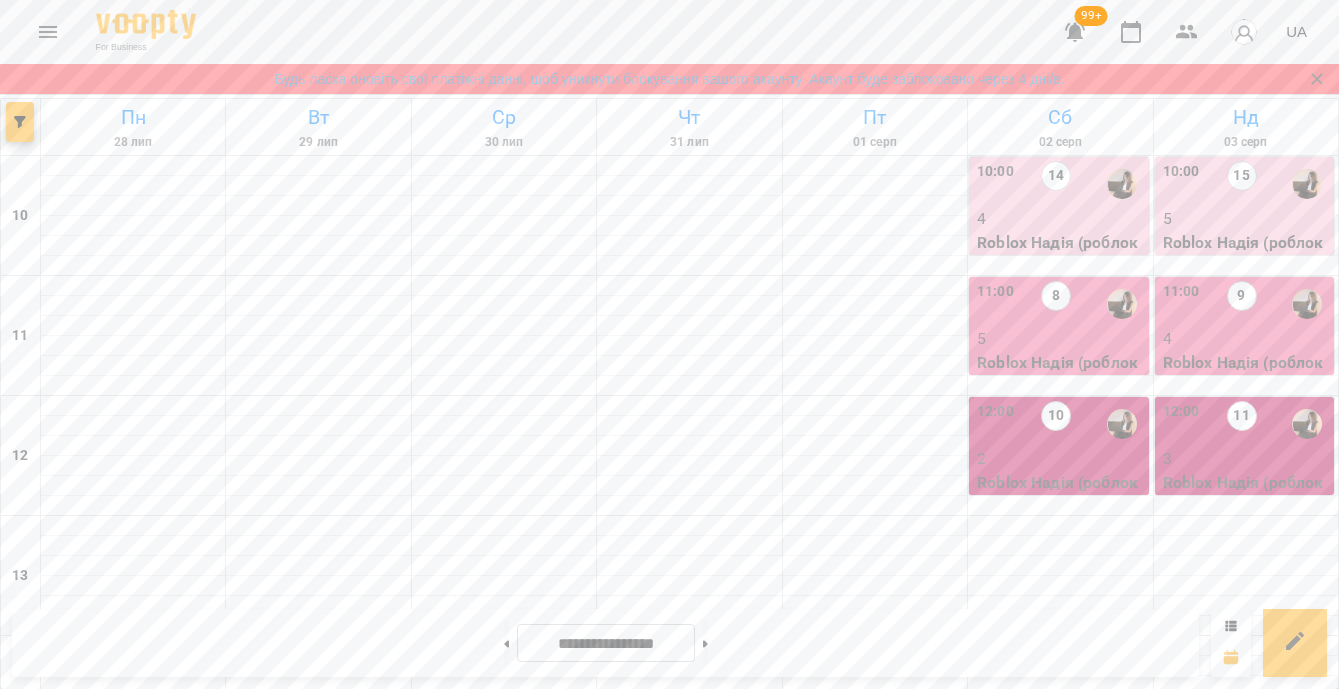 click on "5" at bounding box center [504, 1299] 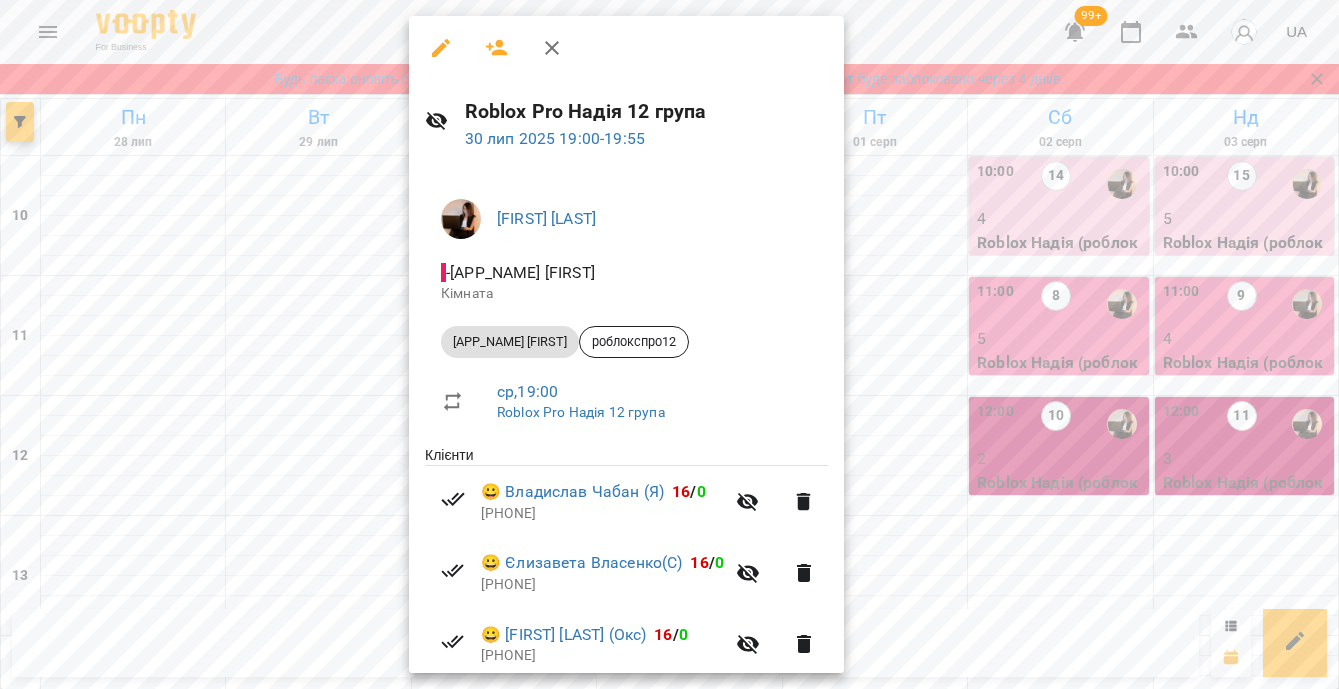 click at bounding box center (669, 344) 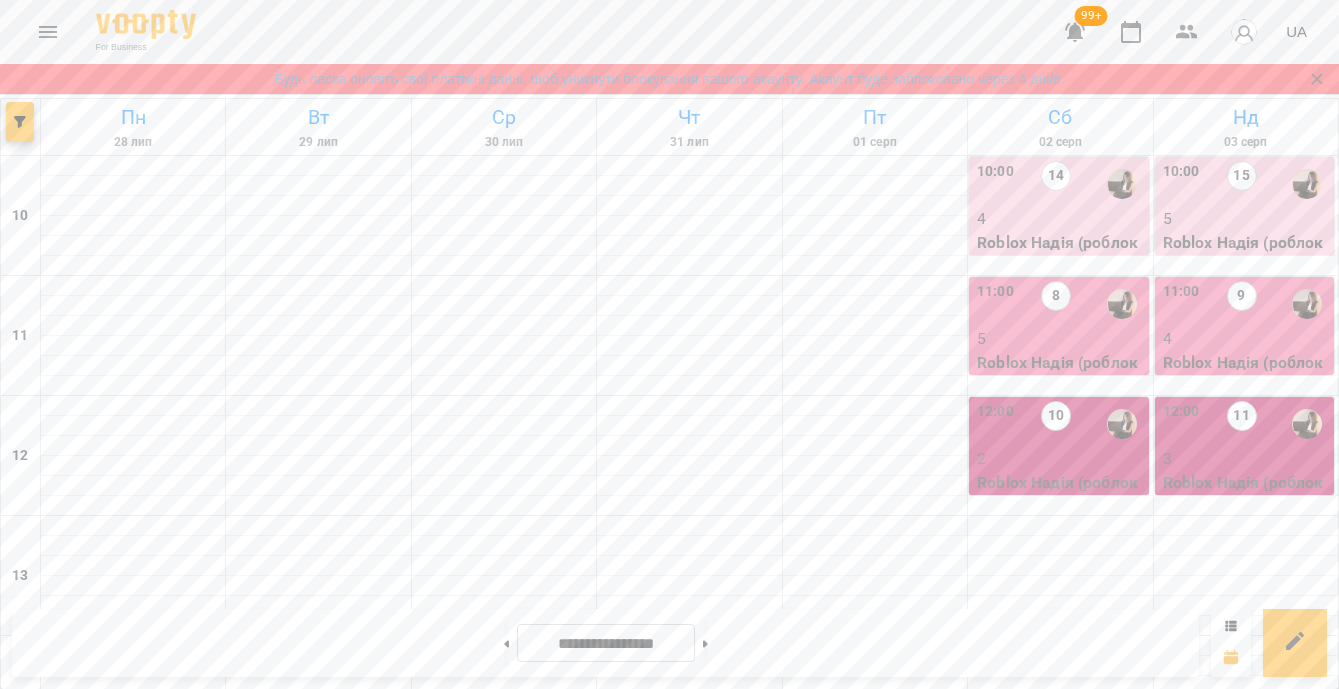 scroll, scrollTop: 805, scrollLeft: 0, axis: vertical 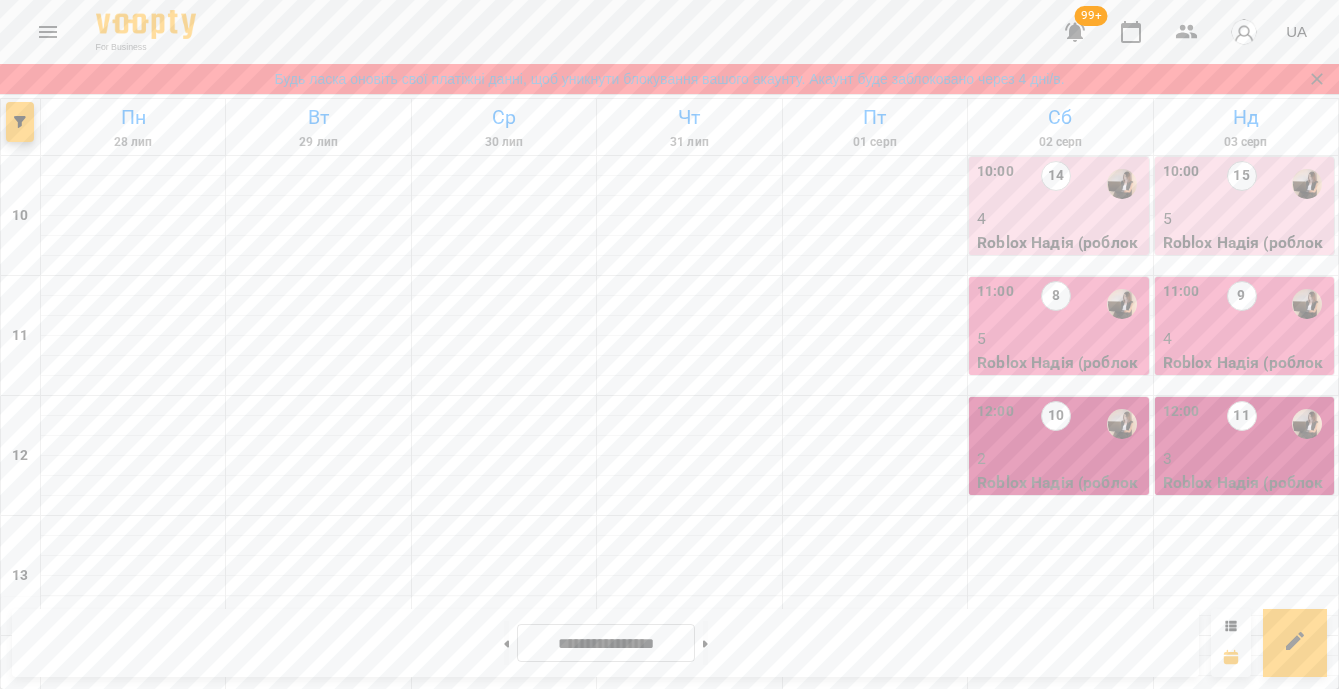 click on "2" at bounding box center [689, 1059] 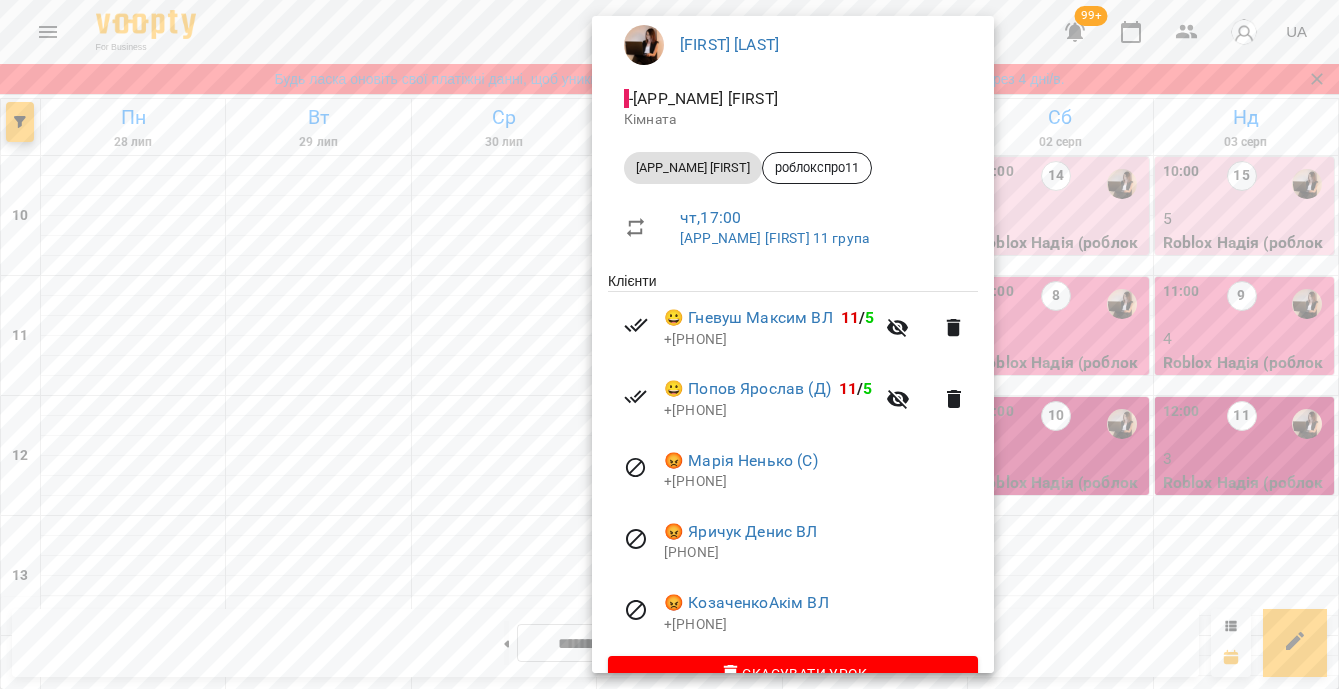 scroll, scrollTop: 70, scrollLeft: 0, axis: vertical 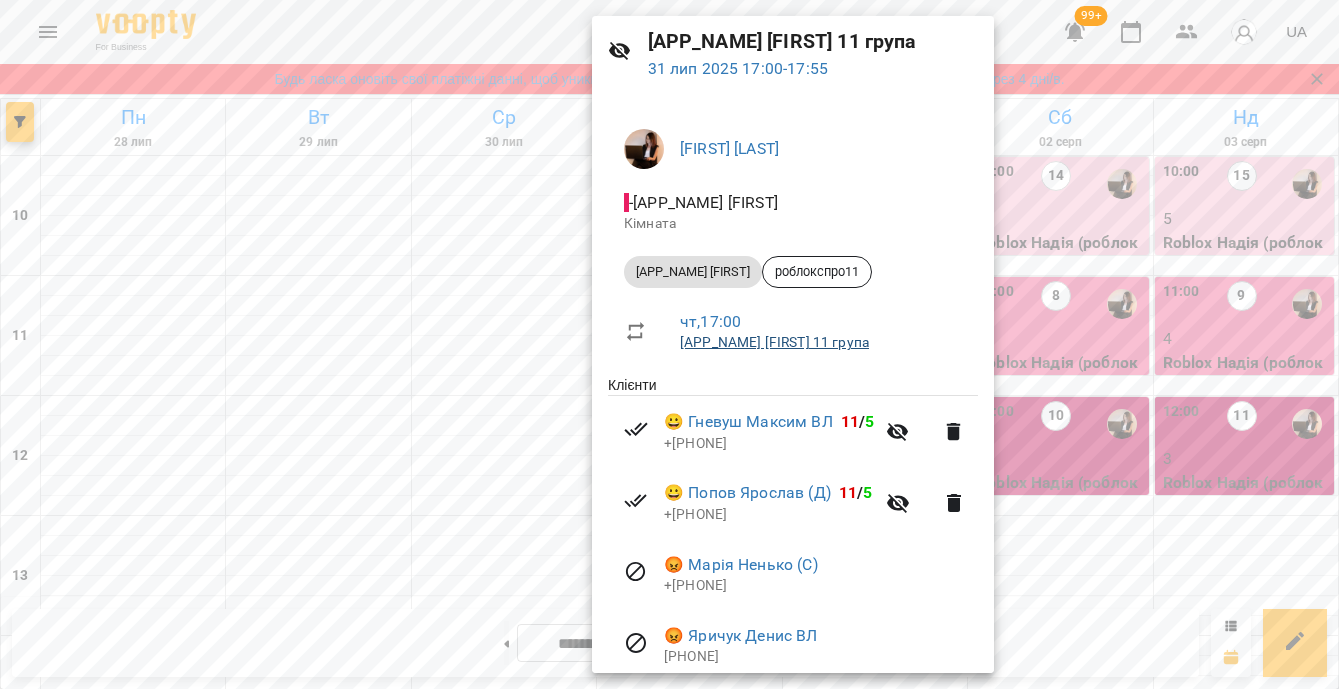 click on "[APP_NAME] [FIRST] 11  група" at bounding box center [774, 342] 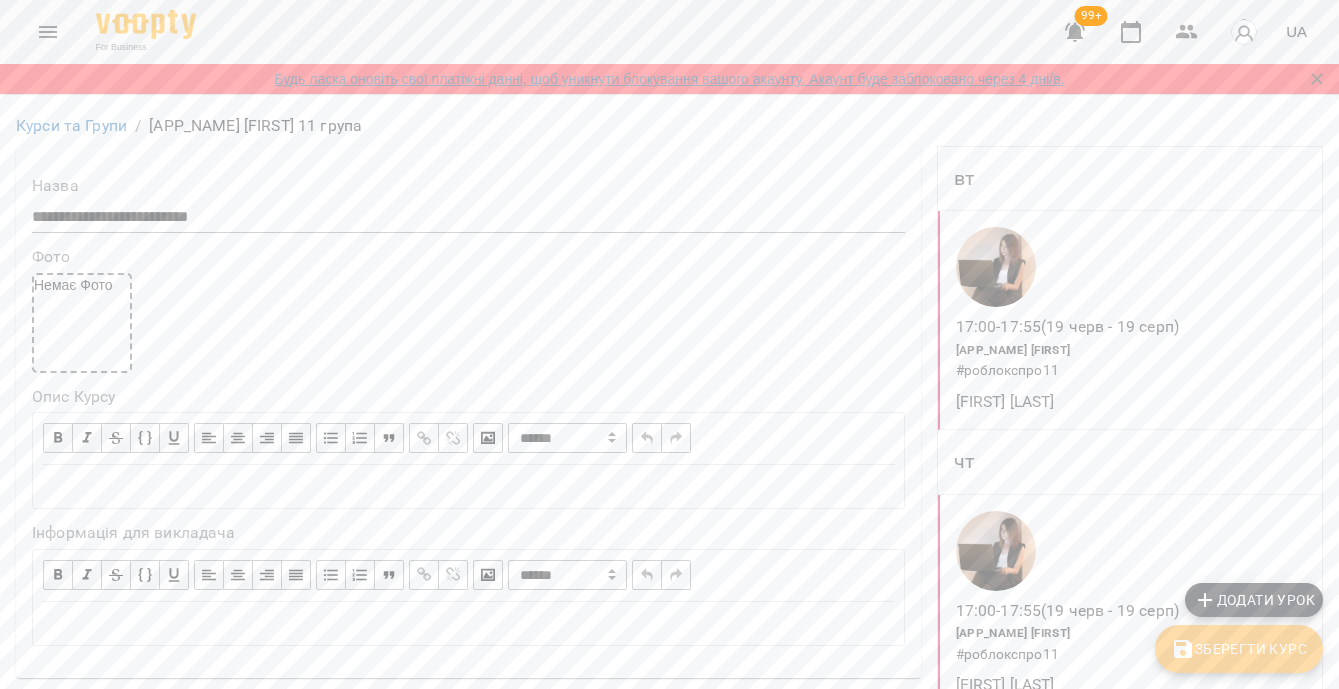 scroll, scrollTop: 746, scrollLeft: 0, axis: vertical 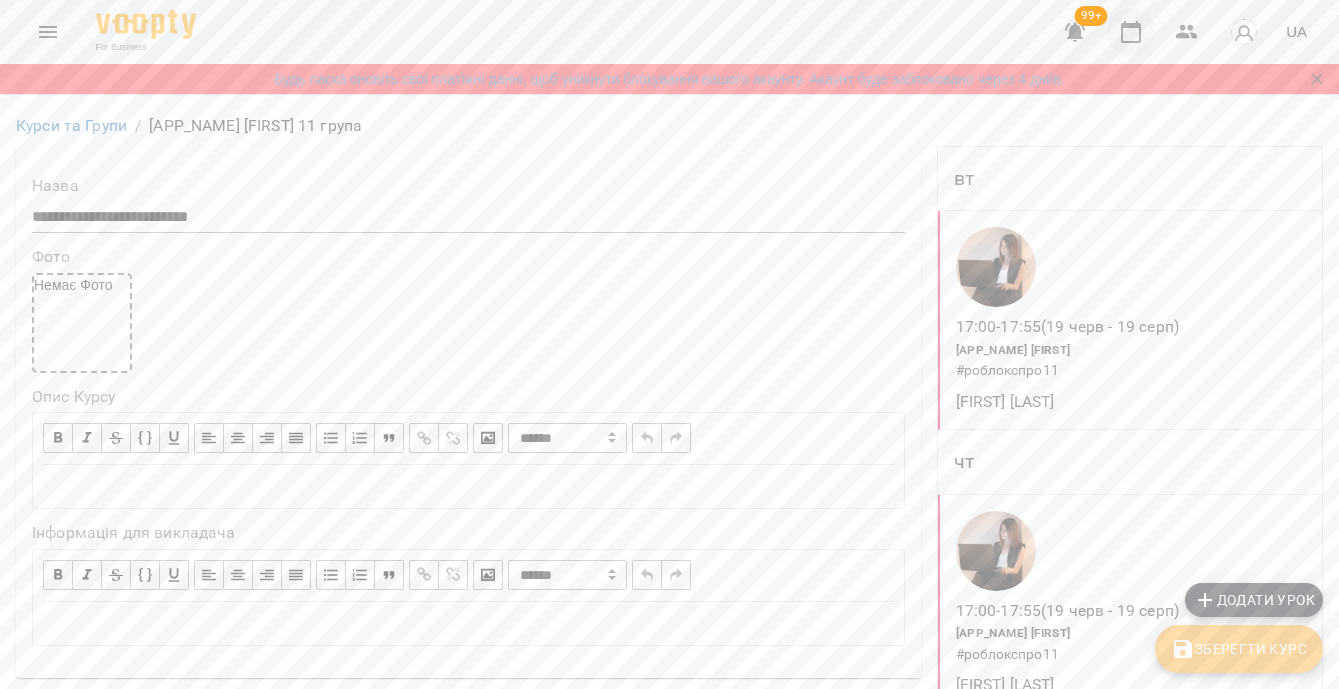 click 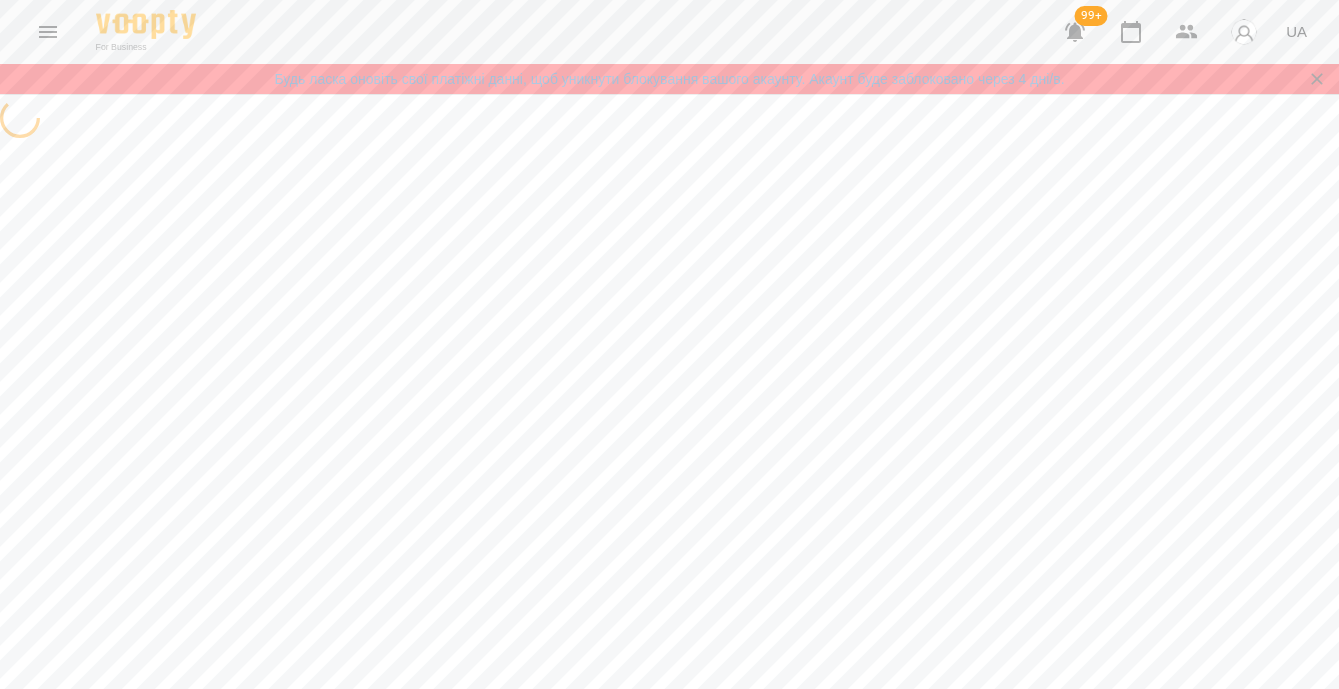 scroll, scrollTop: 0, scrollLeft: 0, axis: both 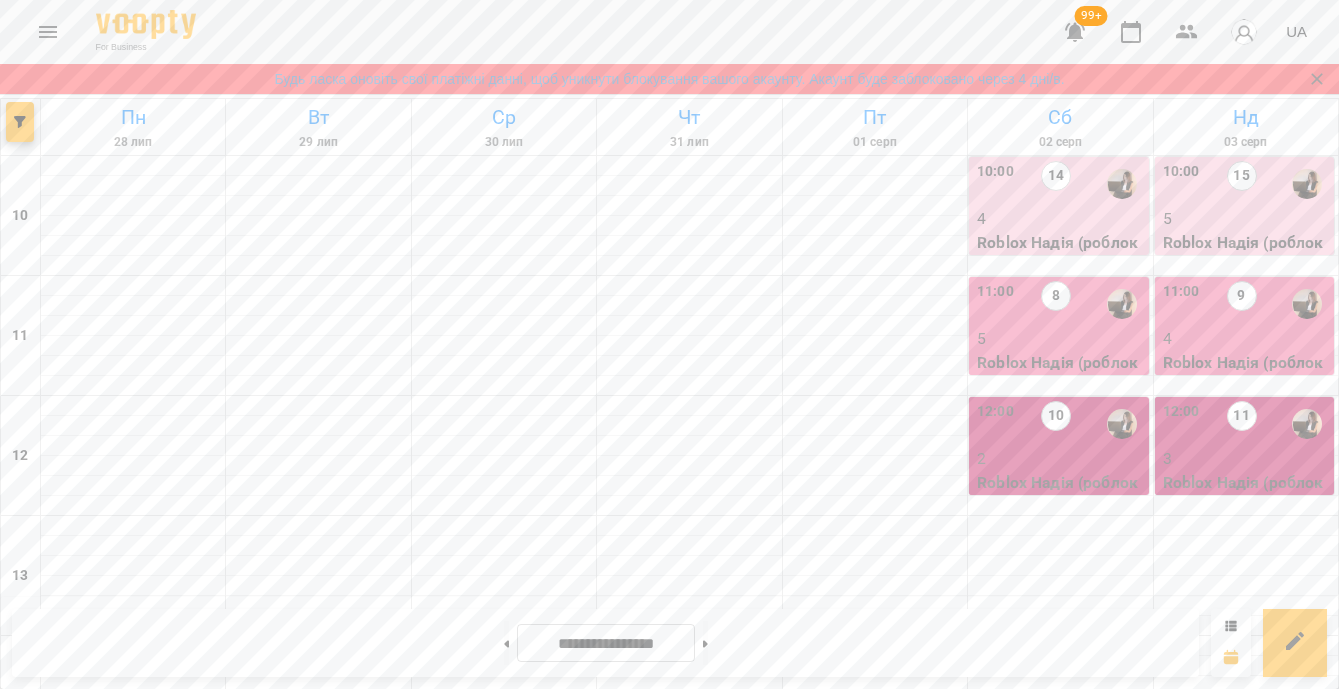 click 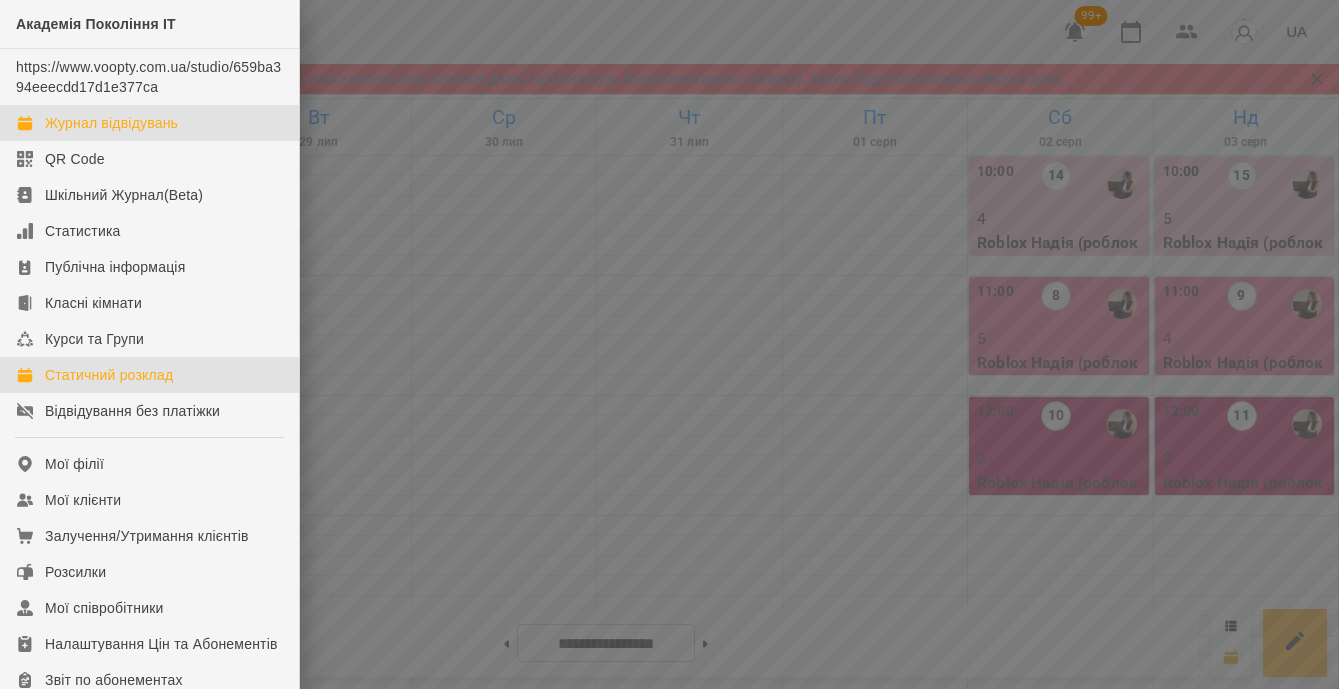 click on "Статичний розклад" at bounding box center [149, 375] 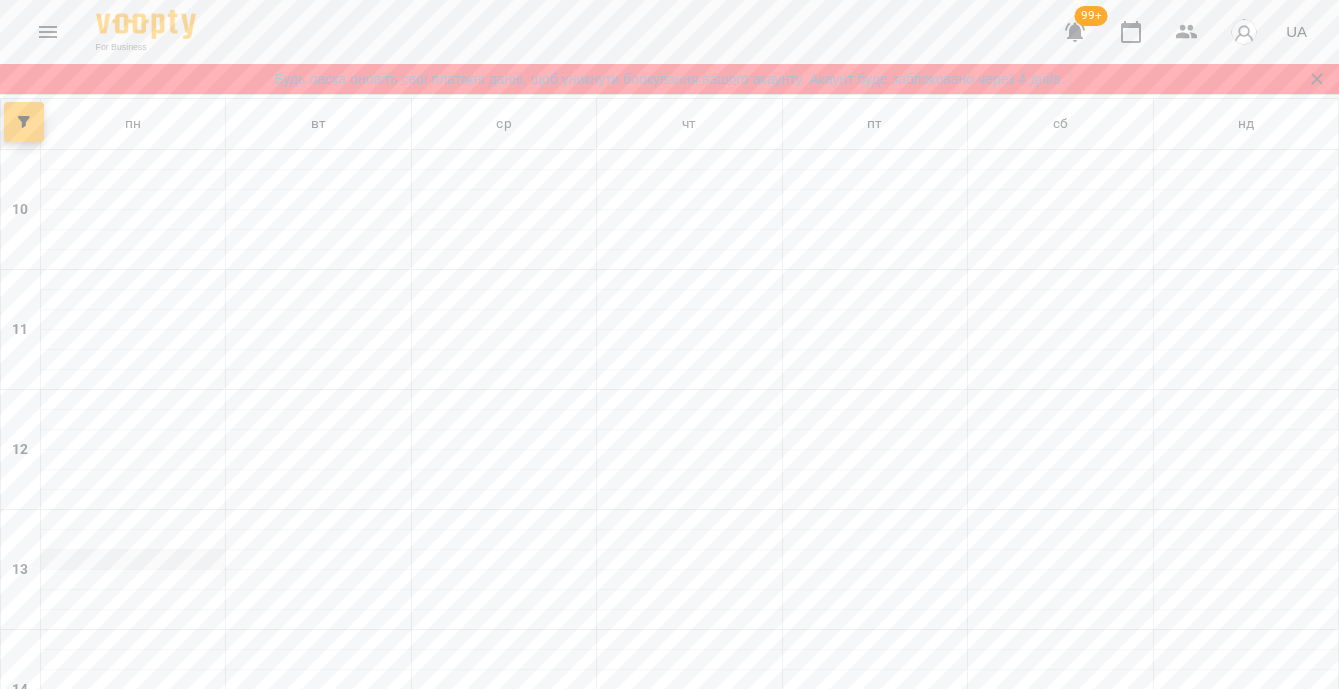 scroll, scrollTop: 1021, scrollLeft: 0, axis: vertical 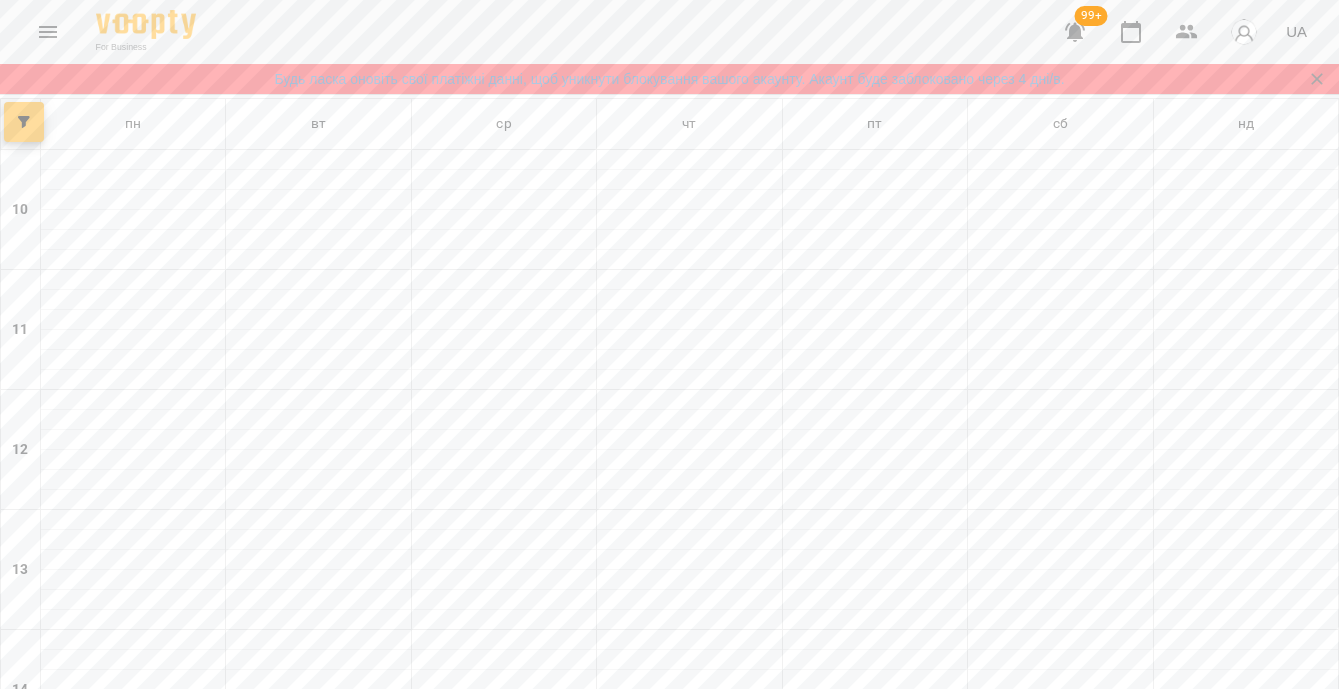 click at bounding box center (133, 1480) 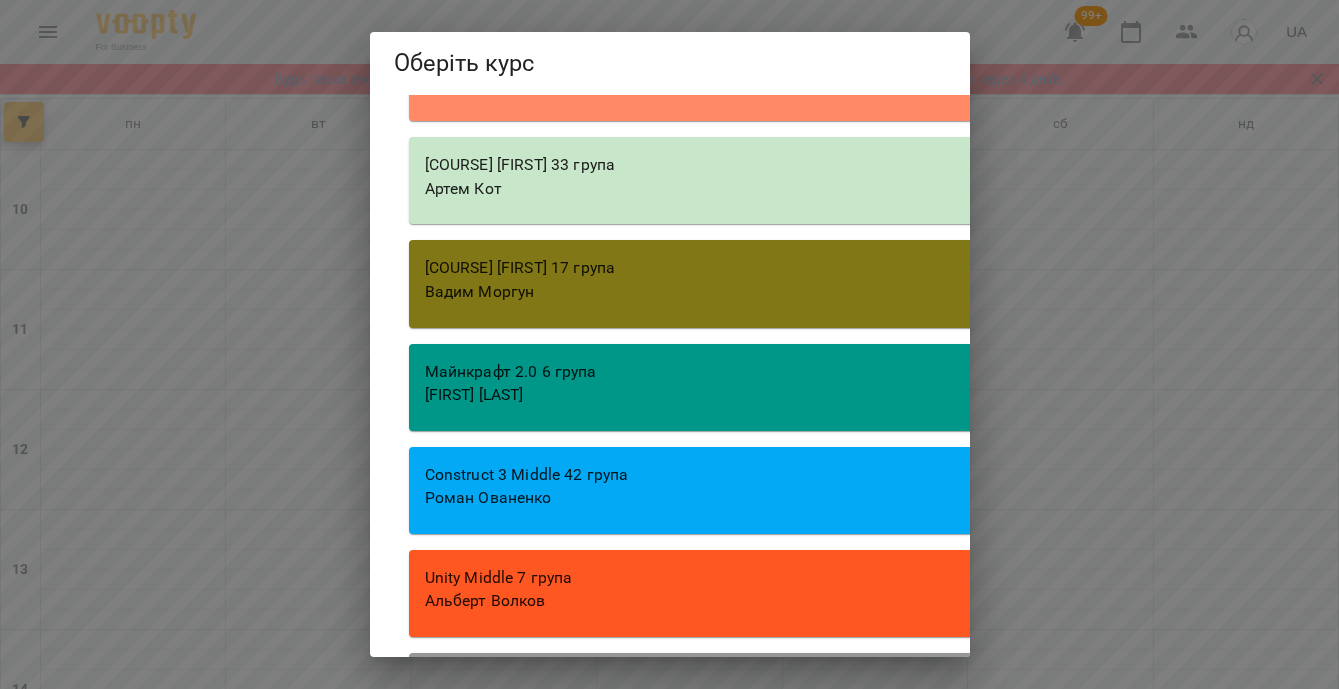 scroll, scrollTop: 55418, scrollLeft: 0, axis: vertical 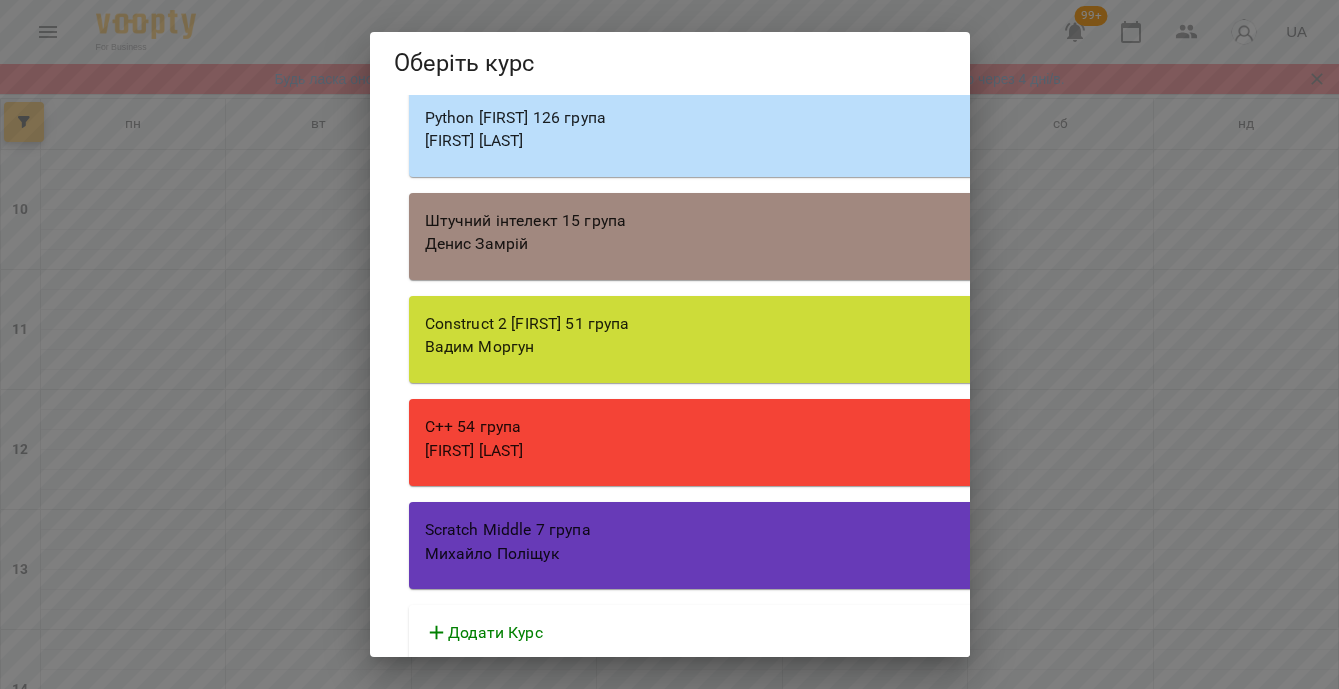 click on "Михайло Поліщук" at bounding box center (979, 554) 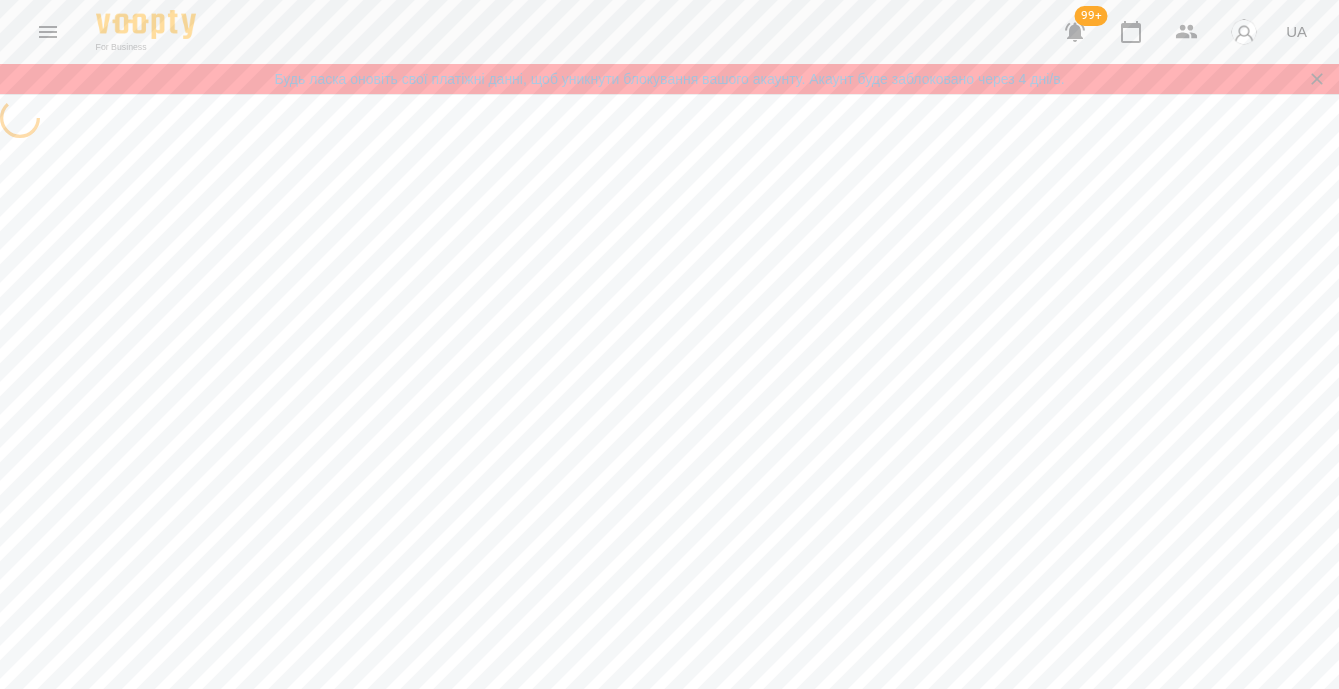 select on "**********" 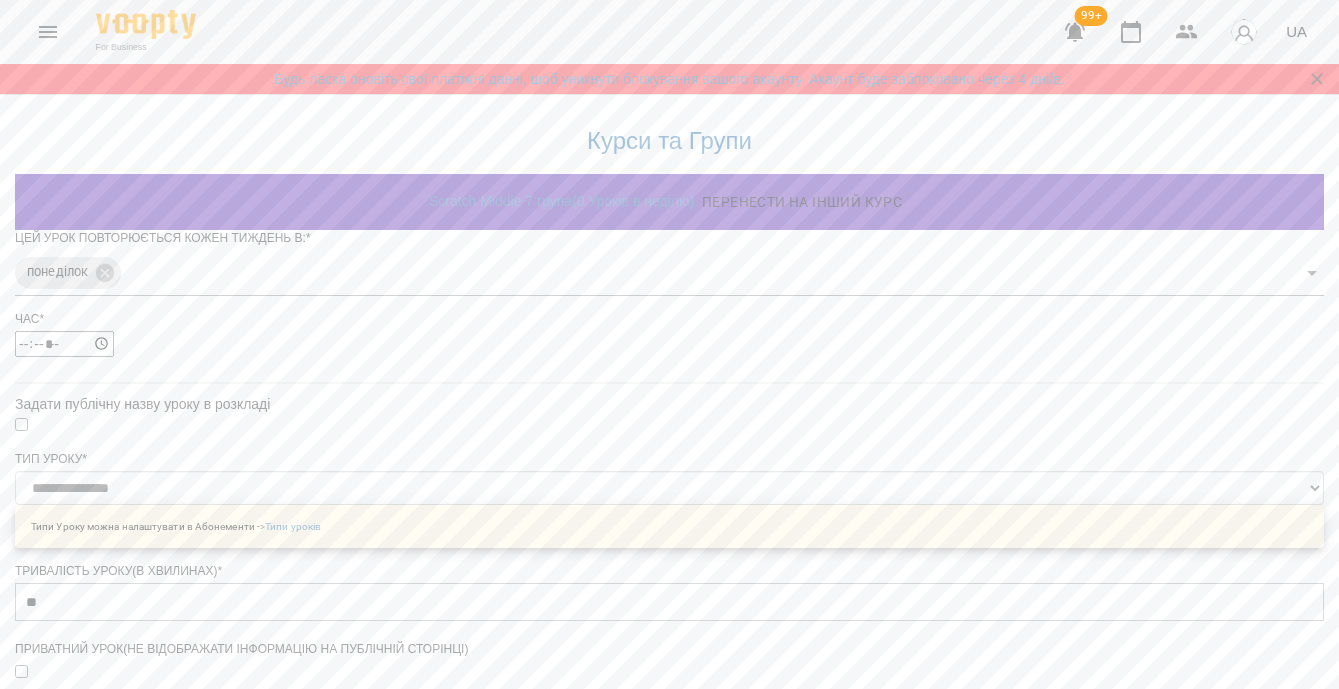 click on "**********" at bounding box center (669, 663) 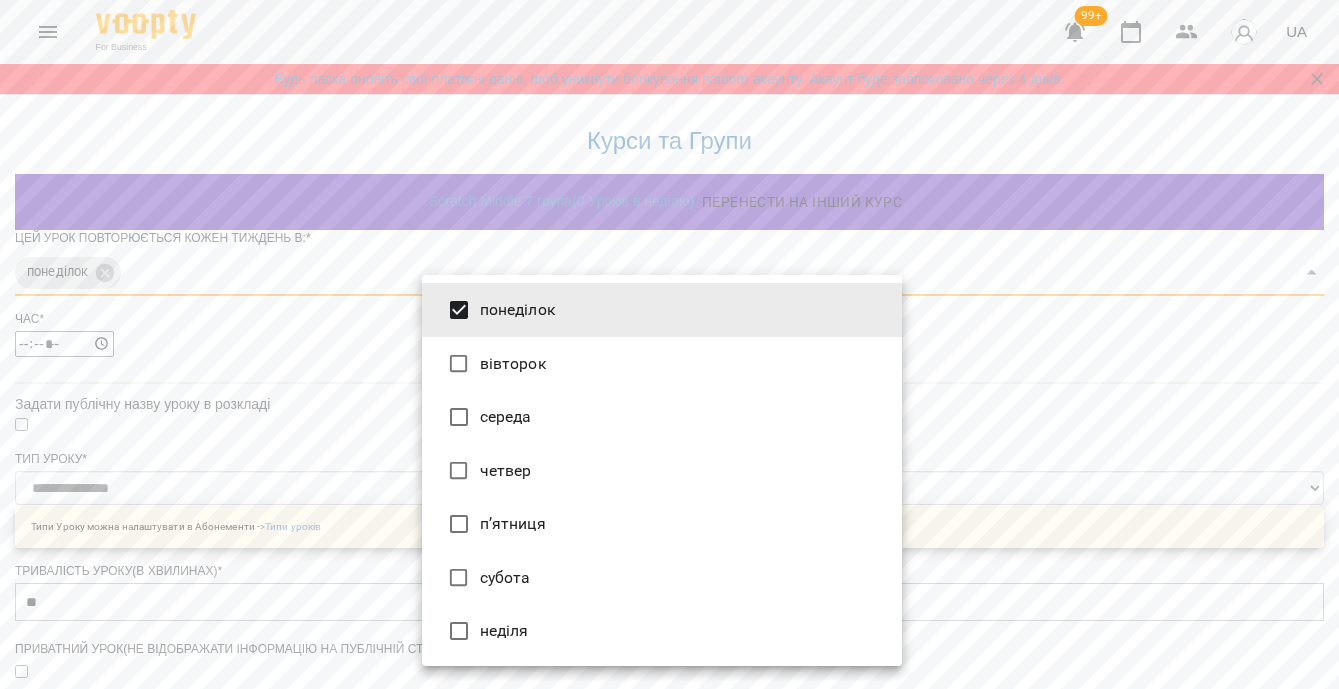 click on "середа" at bounding box center (662, 417) 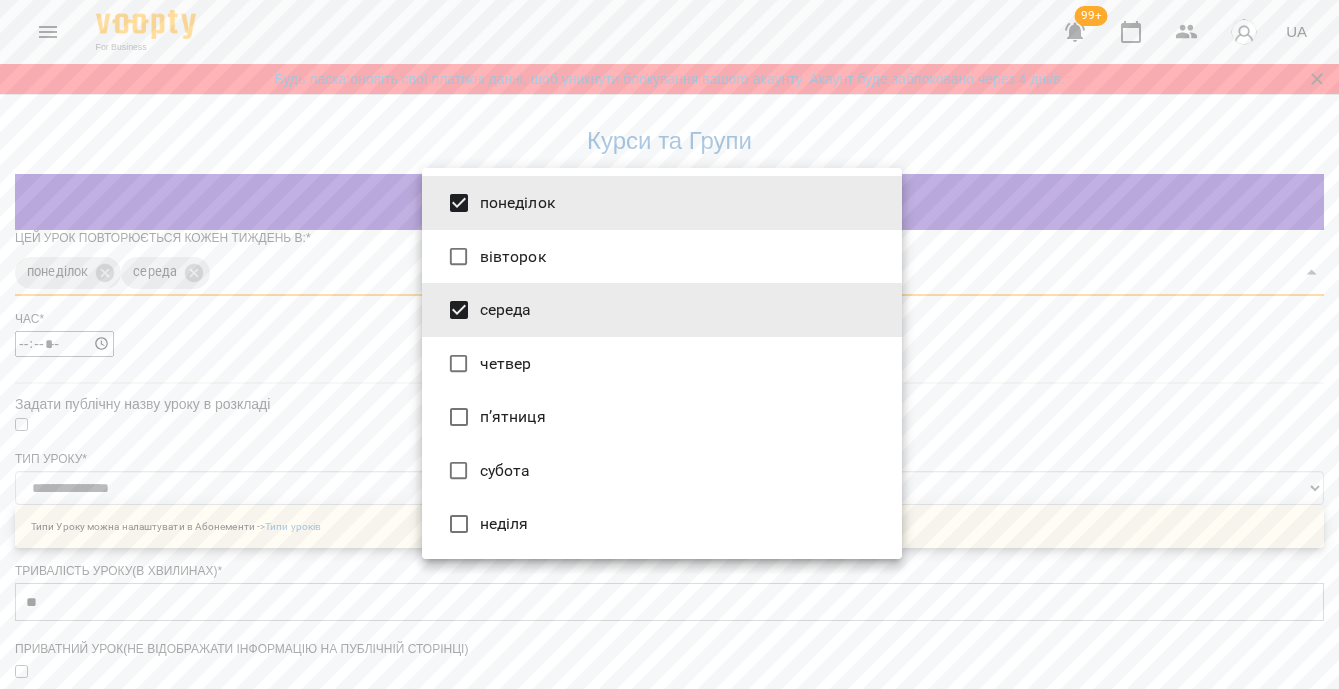 click on "п’ятниця" at bounding box center [662, 417] 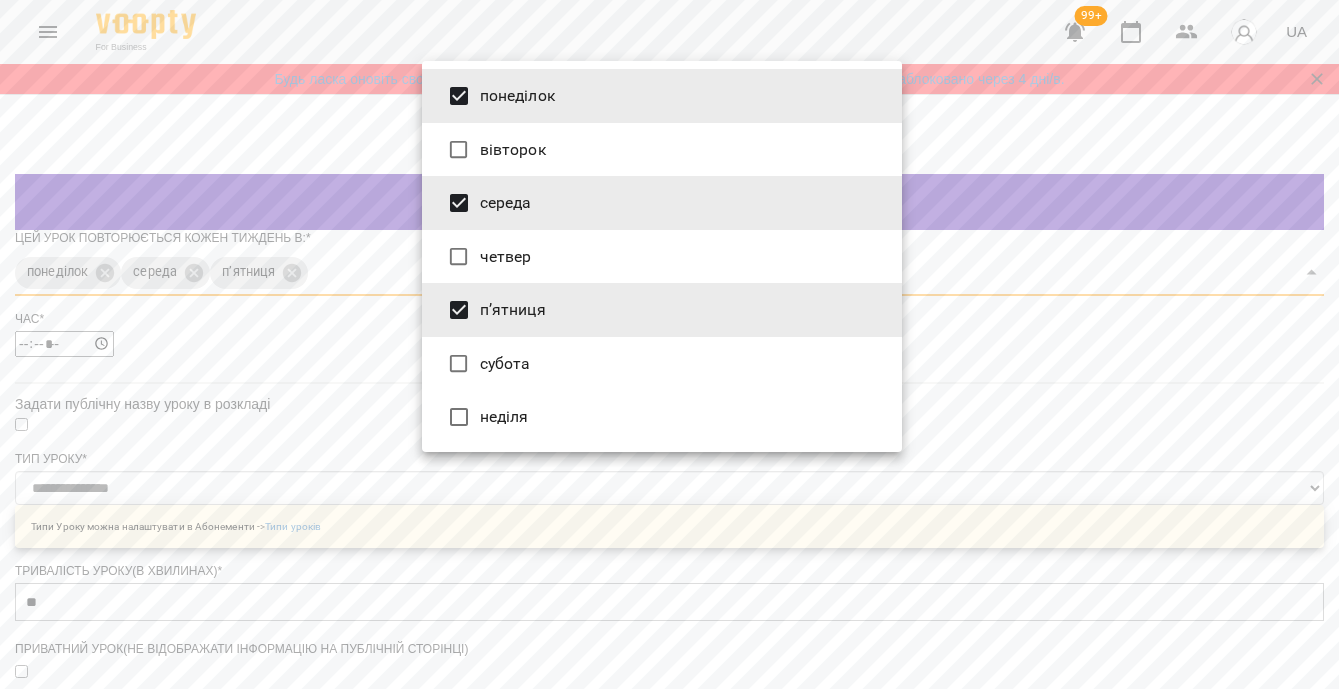 click at bounding box center (669, 344) 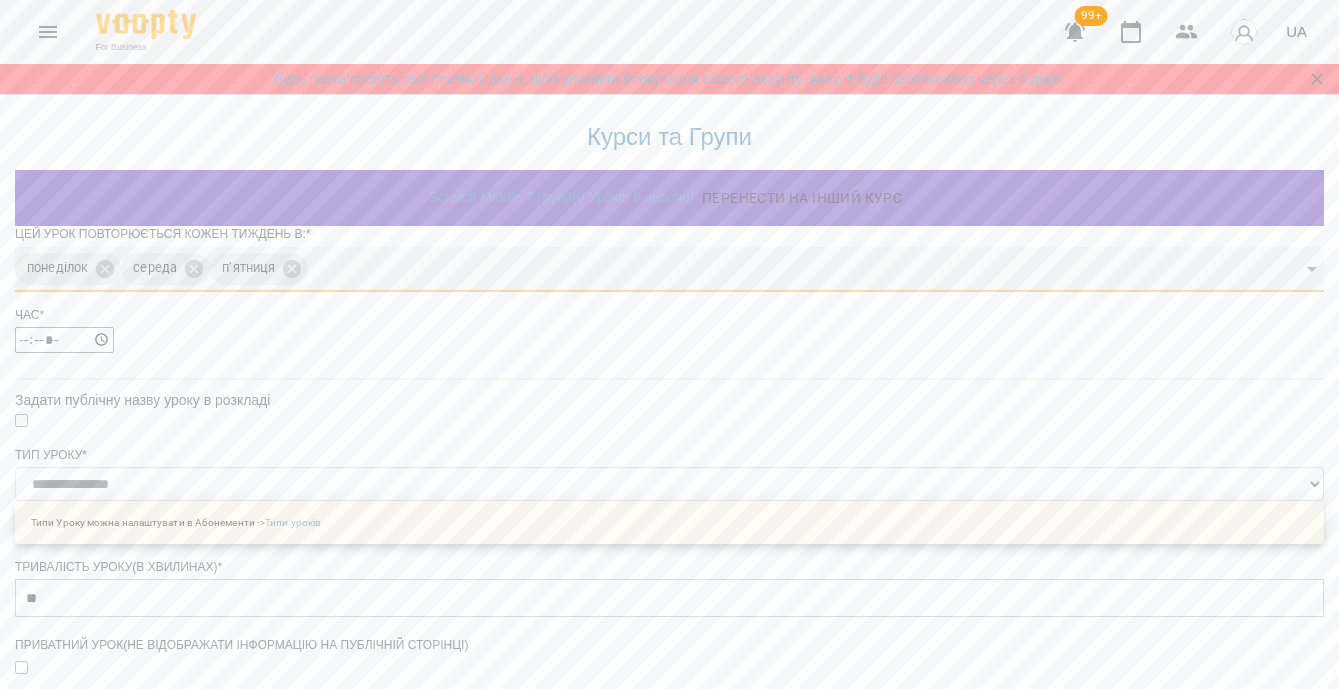scroll, scrollTop: 739, scrollLeft: 0, axis: vertical 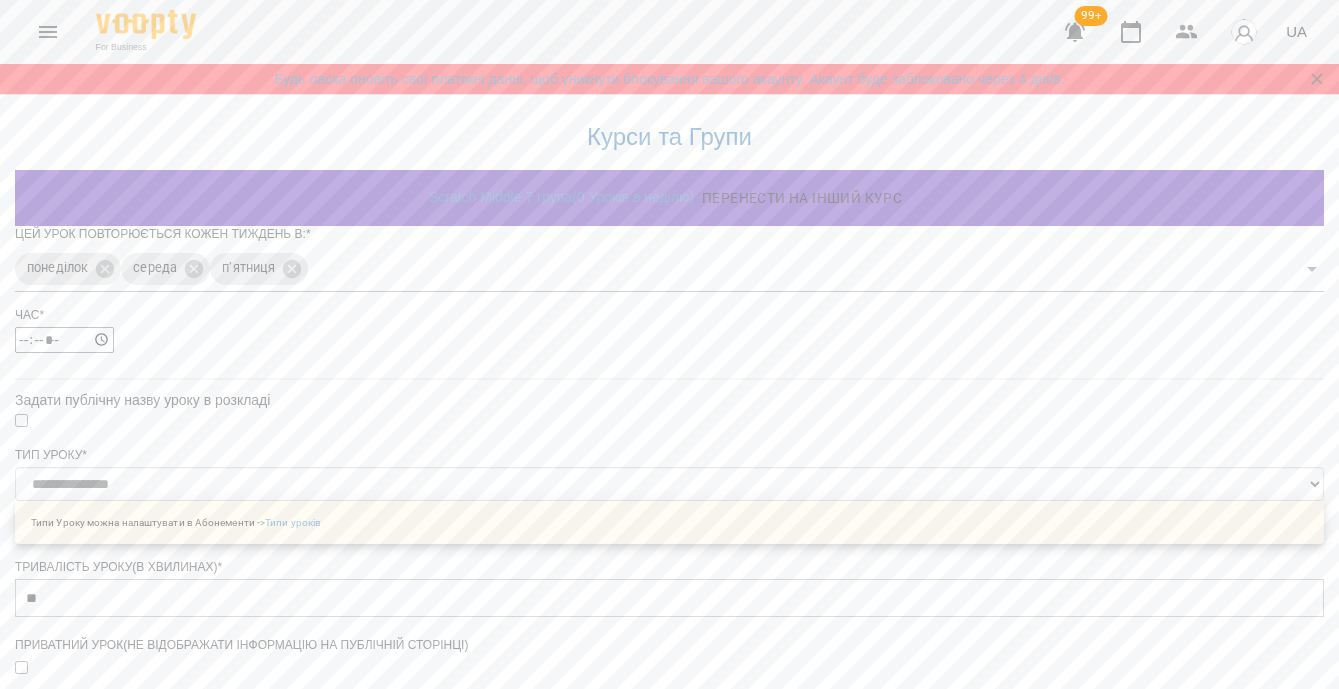 click on "**********" at bounding box center [108, 1361] 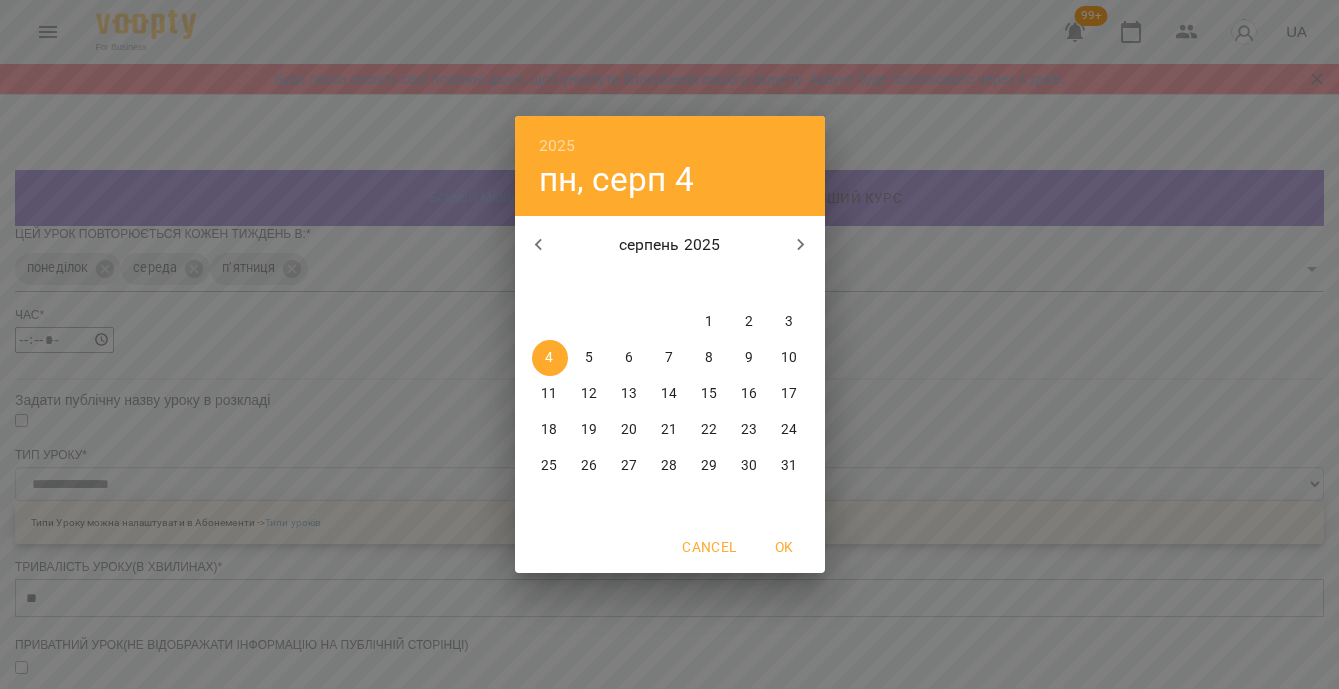 click 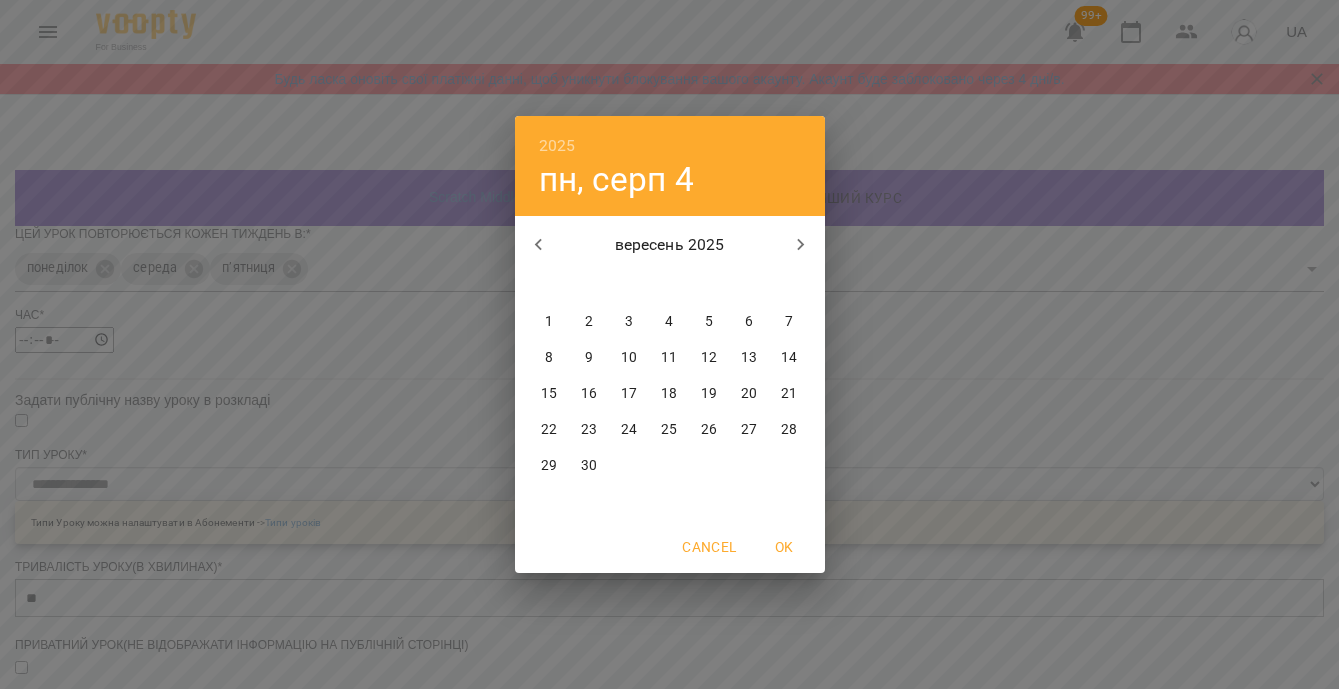 click on "8" at bounding box center [549, 358] 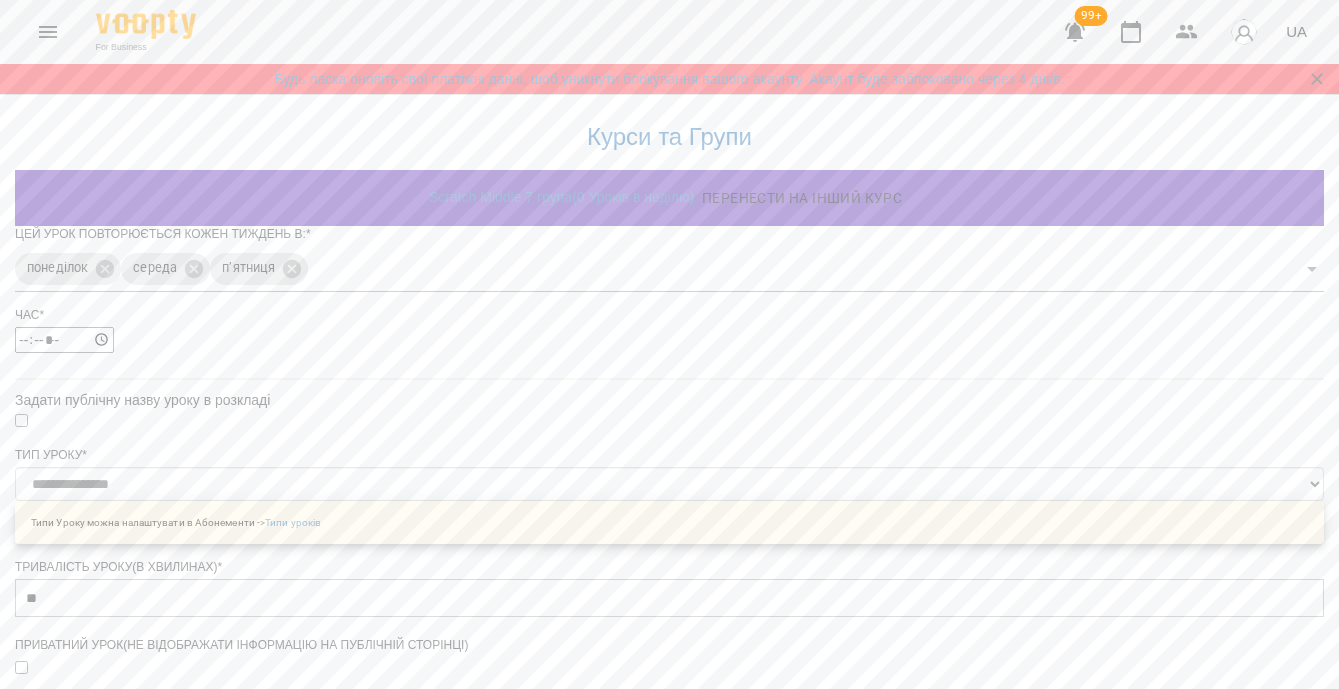 scroll, scrollTop: 866, scrollLeft: 0, axis: vertical 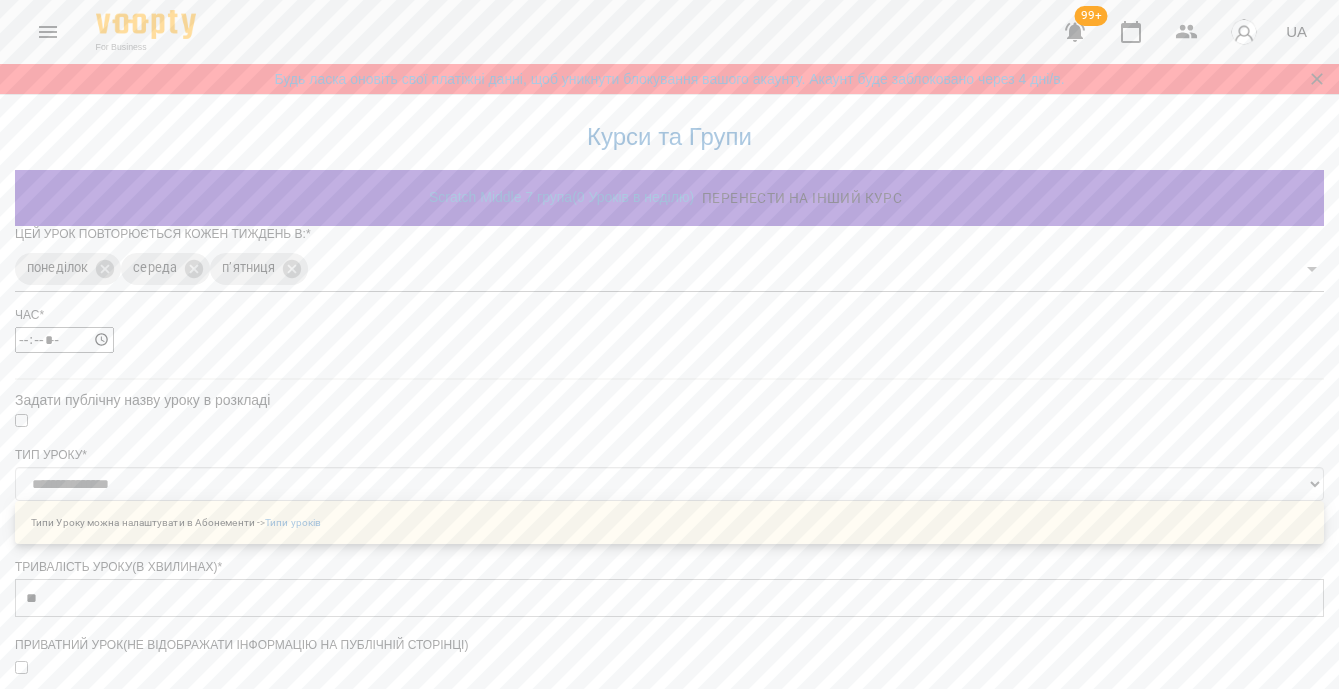 click on "Зберегти" at bounding box center (669, 1422) 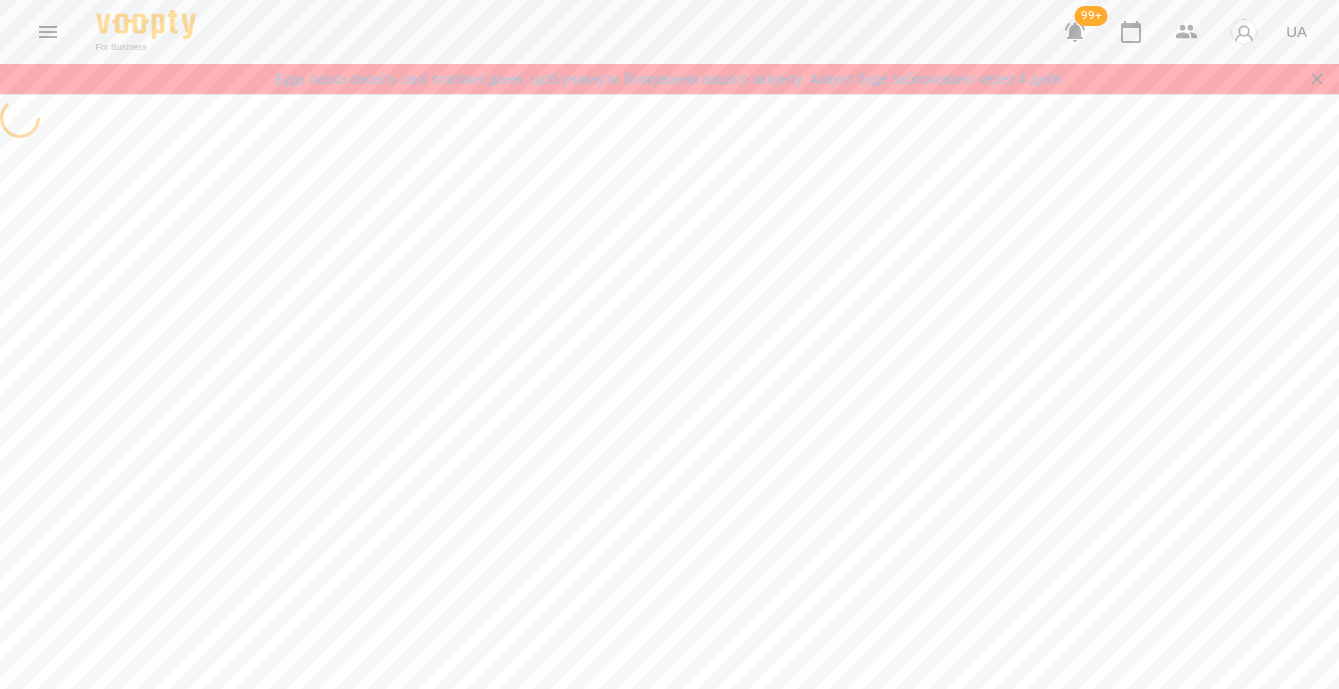 scroll, scrollTop: 0, scrollLeft: 0, axis: both 